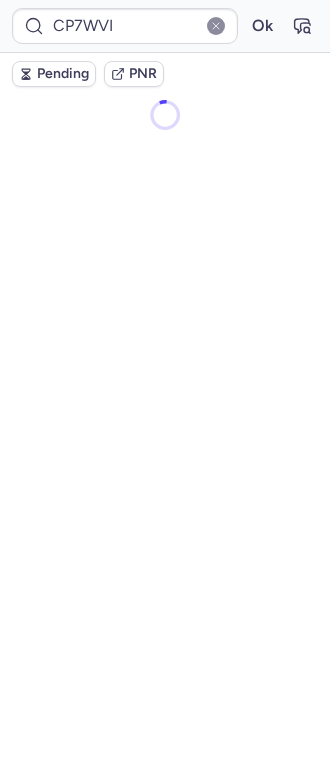 scroll, scrollTop: 0, scrollLeft: 0, axis: both 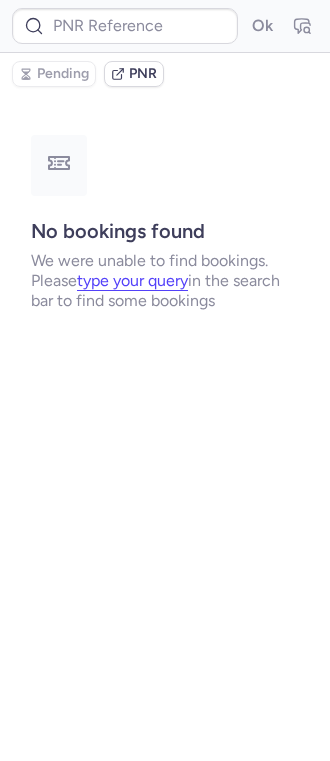 type on "CPCFA2" 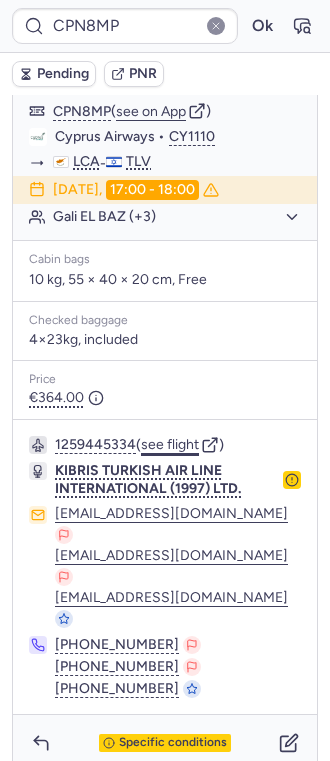 scroll, scrollTop: 294, scrollLeft: 0, axis: vertical 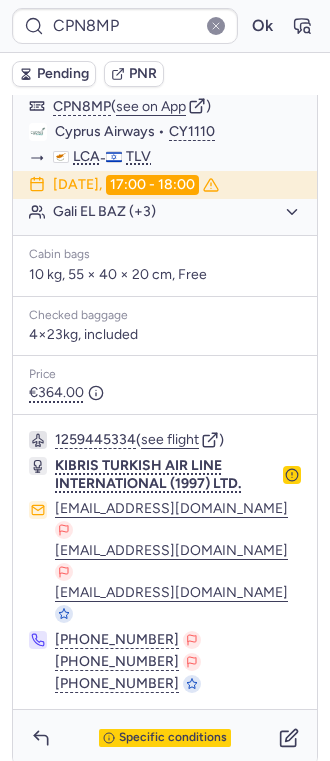 type on "CPSKO6" 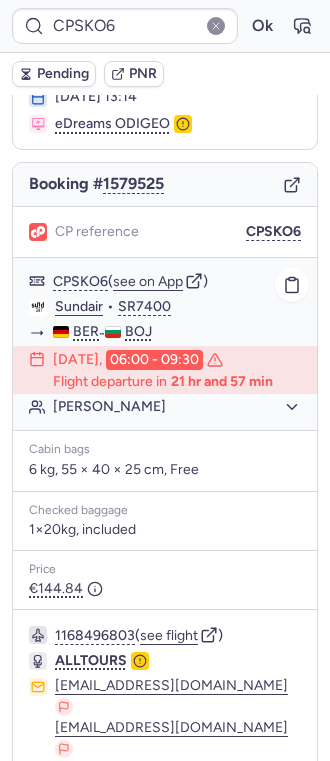 scroll, scrollTop: 94, scrollLeft: 0, axis: vertical 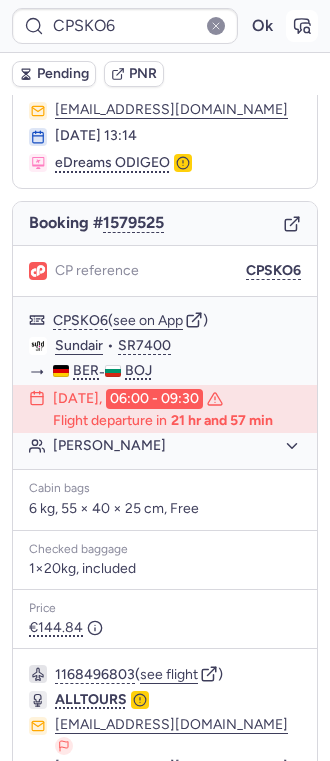 click 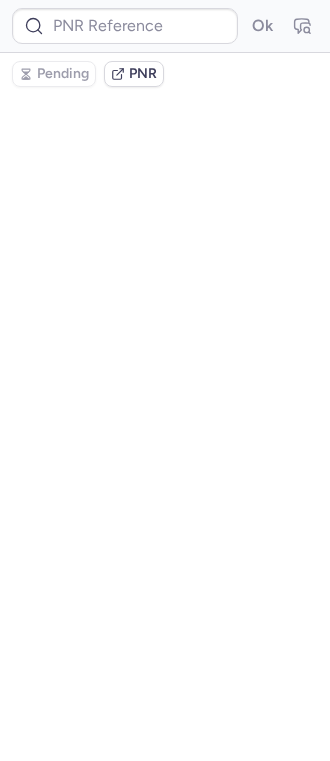 type on "CPSKO6" 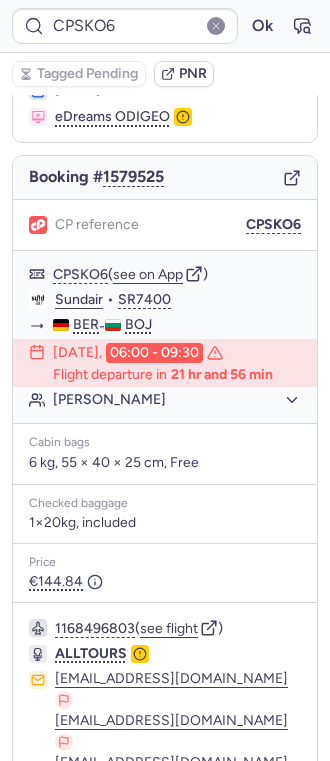 scroll, scrollTop: 228, scrollLeft: 0, axis: vertical 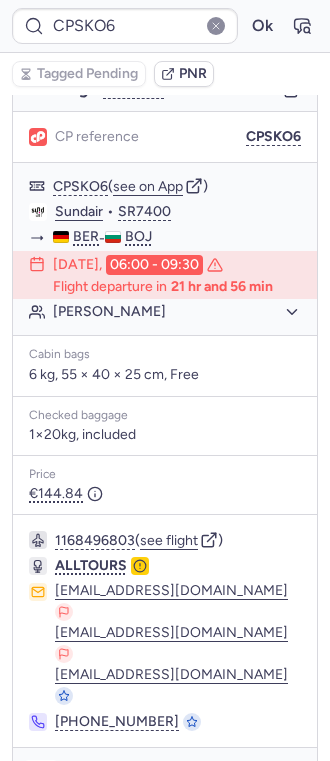 click 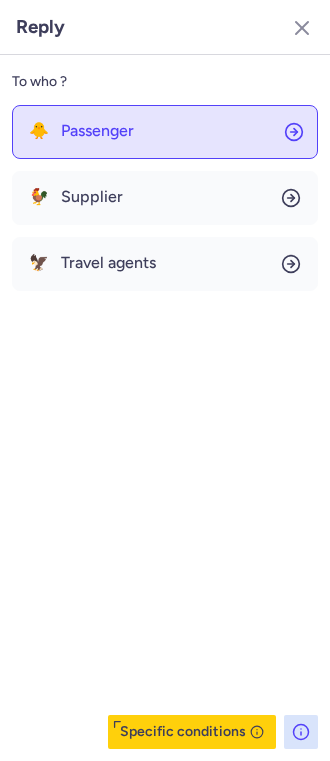 click on "Passenger" at bounding box center (97, 131) 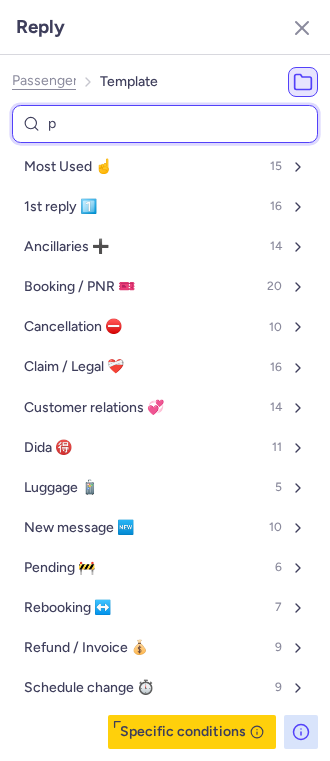 type on "pn" 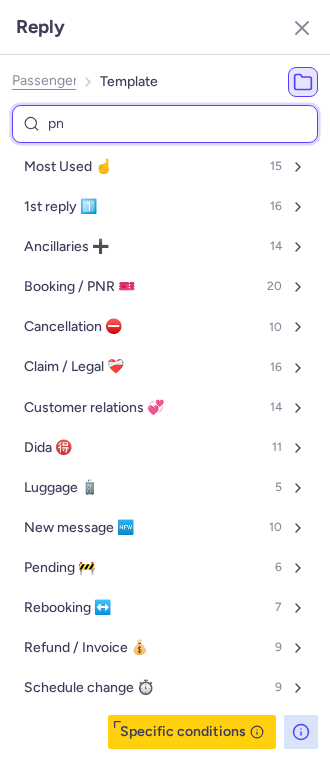 select on "en" 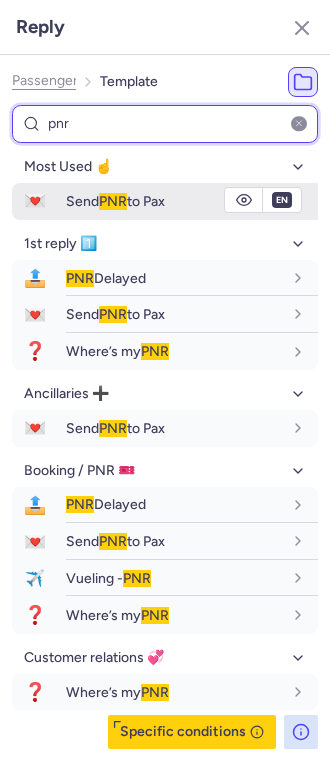 type on "pnr" 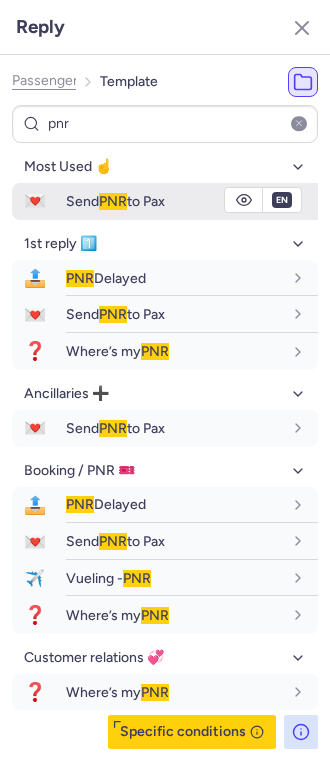 click on "Send  PNR  to Pax" at bounding box center [115, 201] 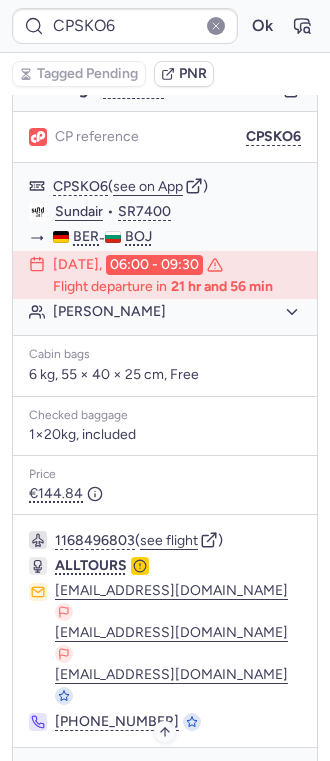 click on "Specific conditions" at bounding box center [173, 776] 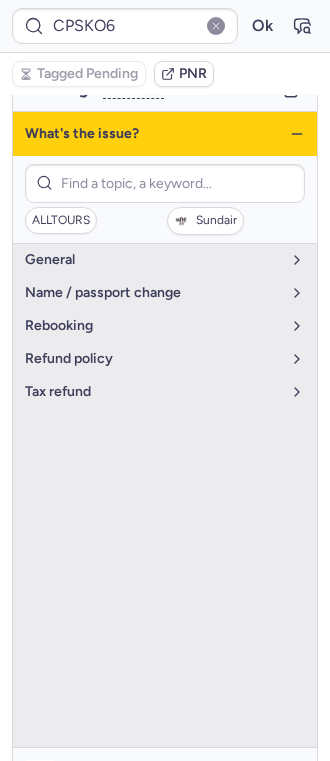 click 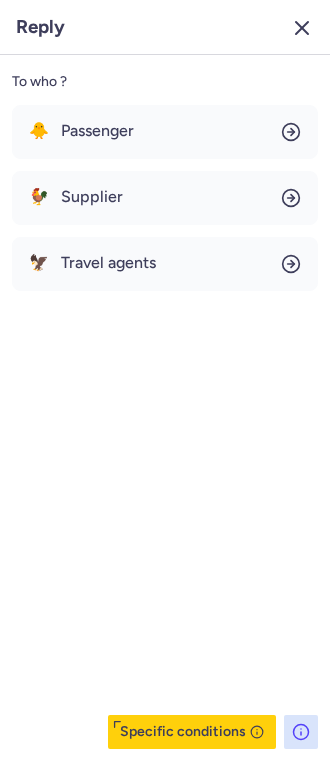 click 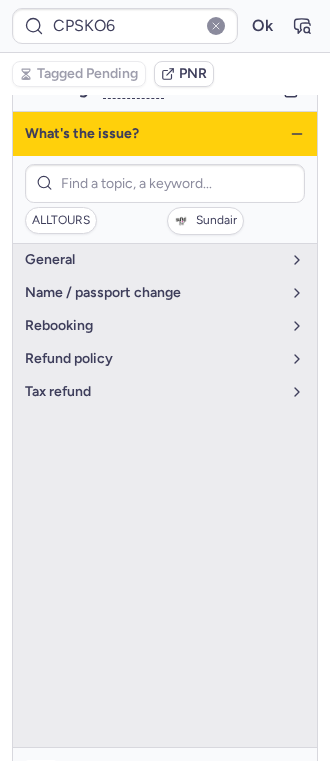click 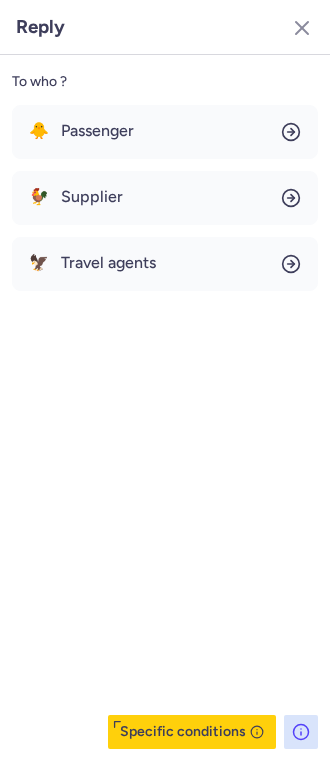click on "🐥 Passenger 🐓 Supplier 🦅 Travel agents" at bounding box center (165, 198) 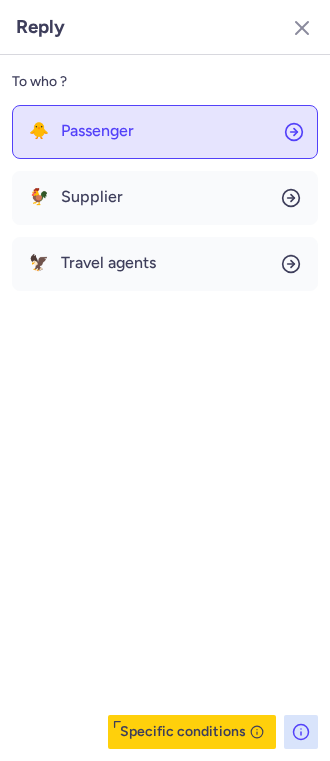 click on "Passenger" at bounding box center [97, 131] 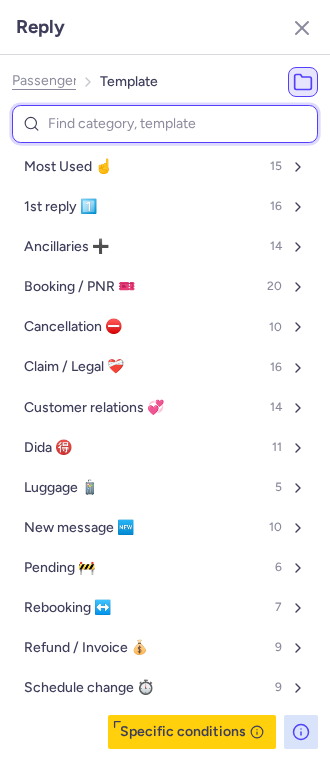 click at bounding box center [165, 124] 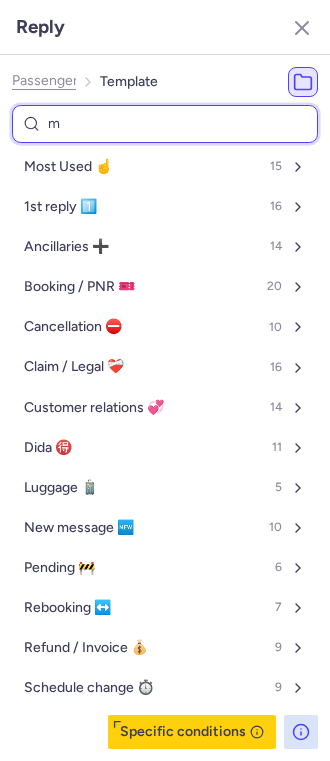 type on "ma" 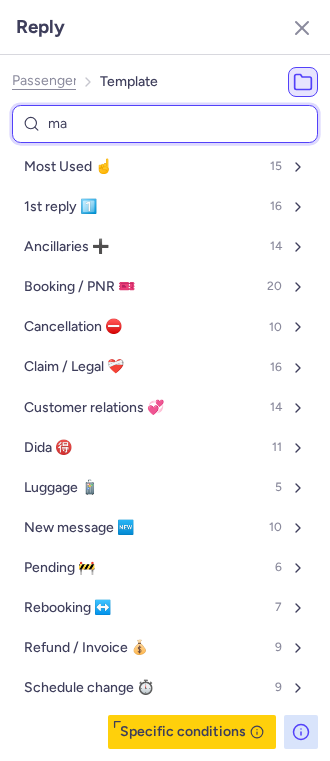 select on "en" 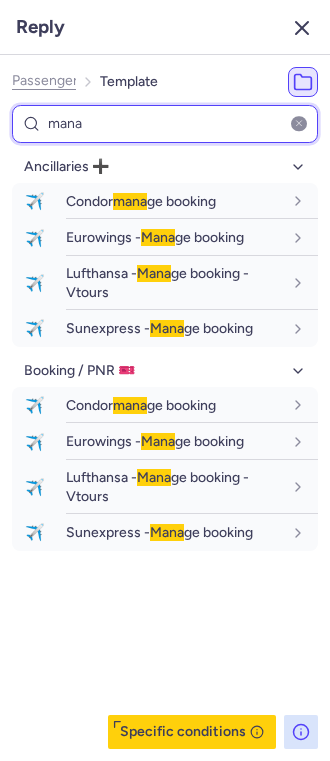type on "mana" 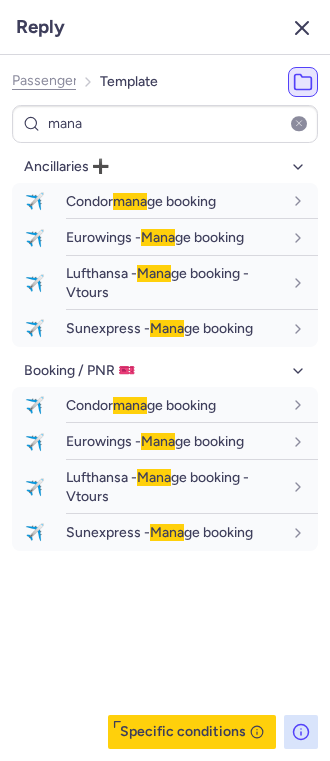 click 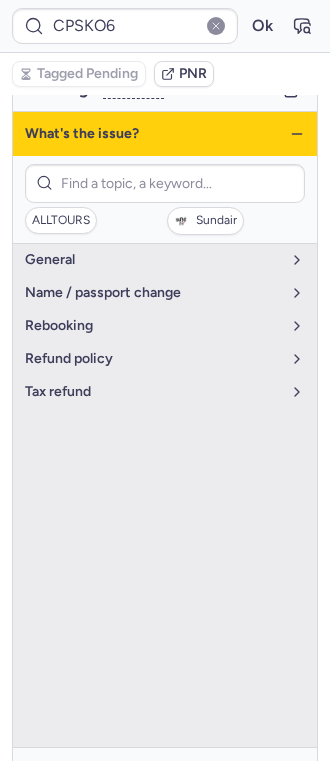click 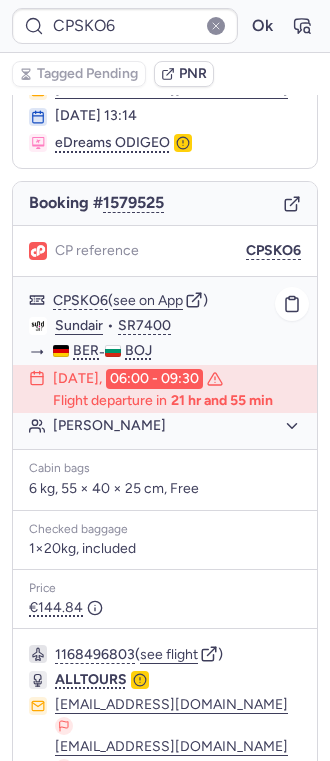 scroll, scrollTop: 0, scrollLeft: 0, axis: both 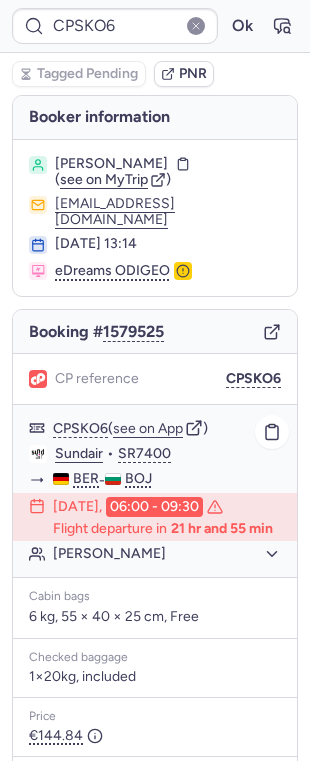 click on "Sundair" 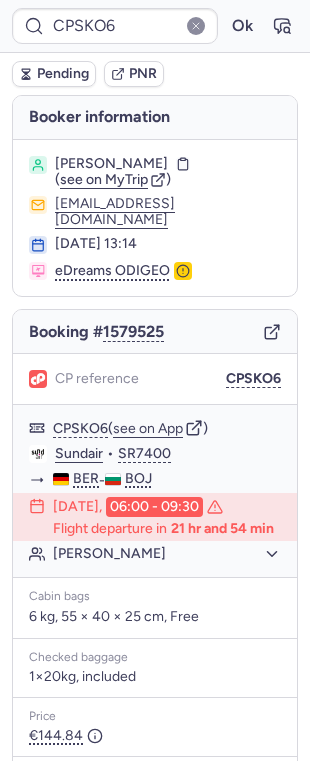 type on "CPXBPF" 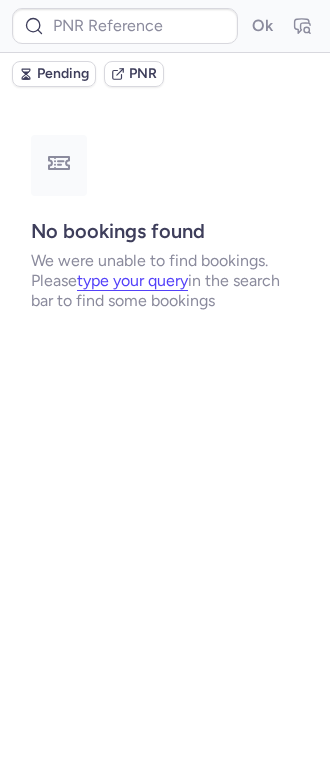 type on "CPXBPF" 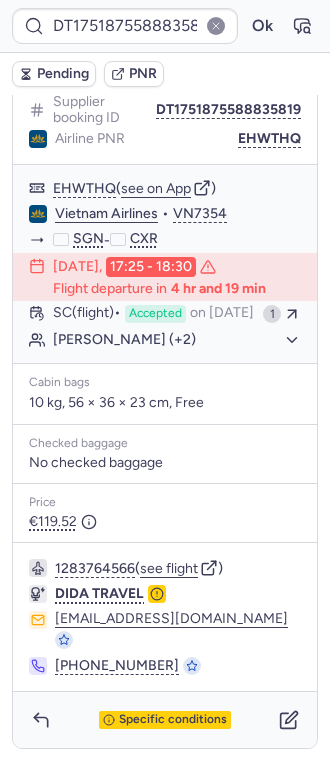 scroll, scrollTop: 288, scrollLeft: 0, axis: vertical 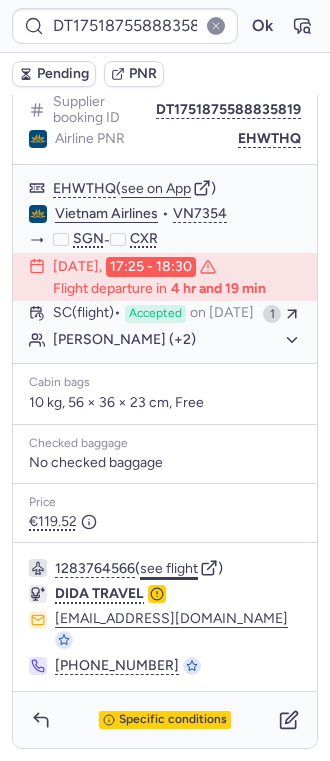 click on "see flight" 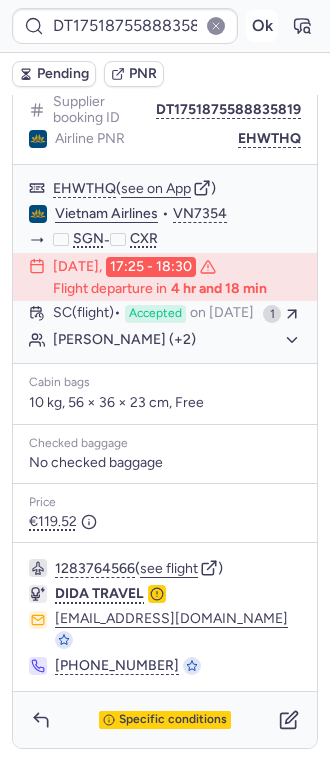 drag, startPoint x: 250, startPoint y: 42, endPoint x: 236, endPoint y: 34, distance: 16.124516 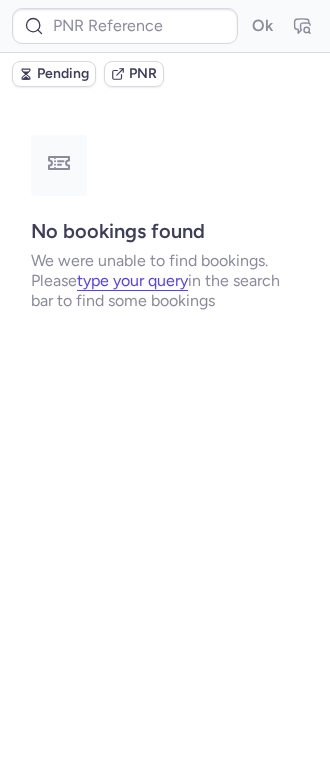 scroll, scrollTop: 0, scrollLeft: 0, axis: both 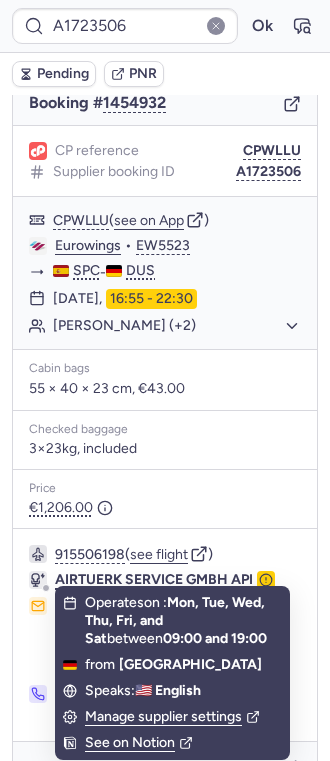 click on "AIRTUERK SERVICE GMBH API" 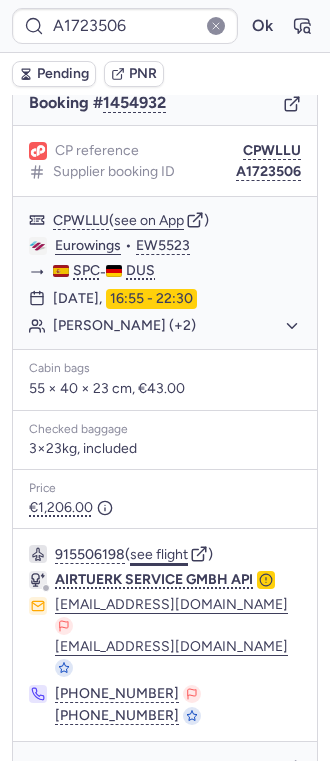 click on "see flight" 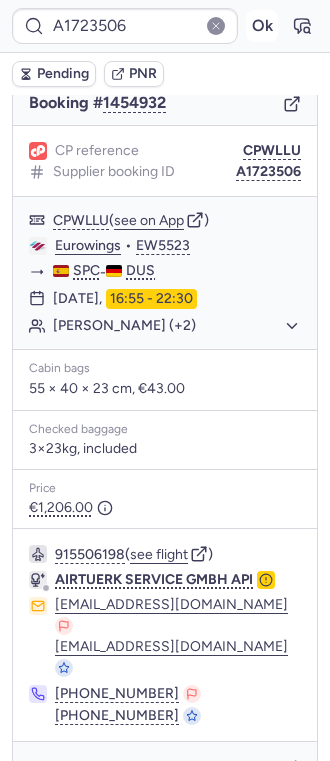 click on "Ok" at bounding box center (262, 26) 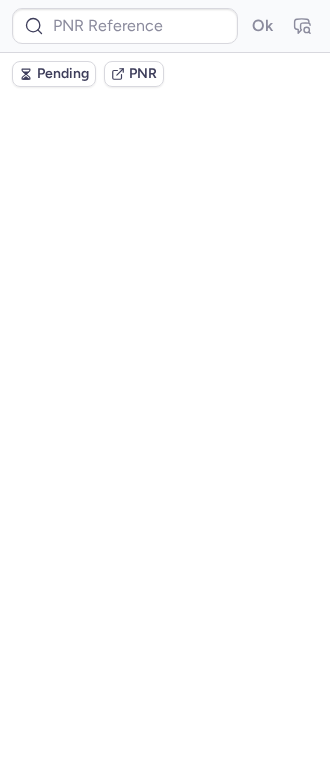 scroll, scrollTop: 0, scrollLeft: 0, axis: both 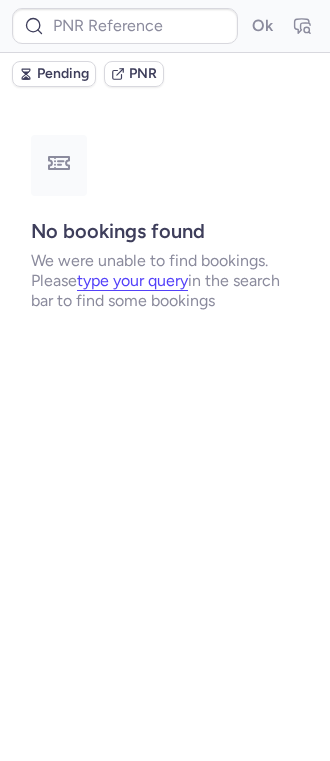 type on "DT1749821863035104" 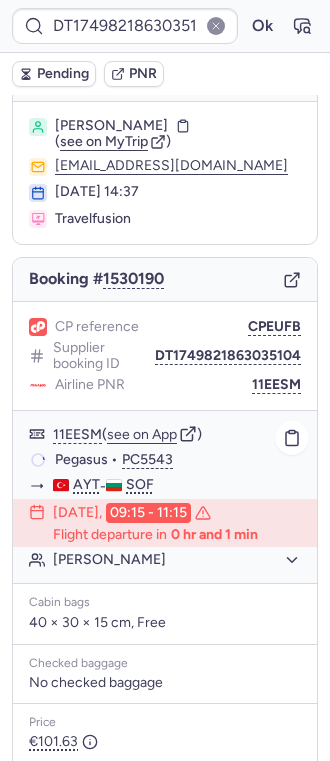 scroll, scrollTop: 0, scrollLeft: 0, axis: both 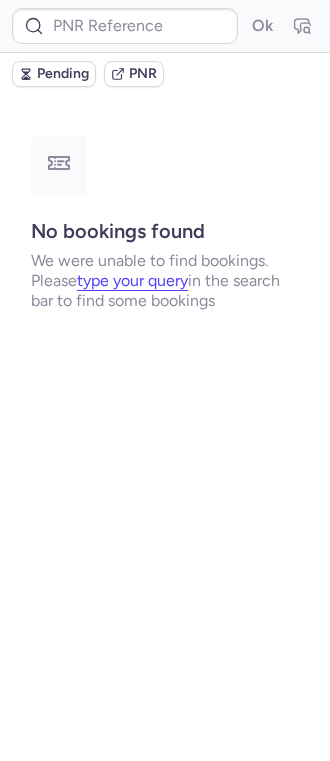 type on "CPXBPF" 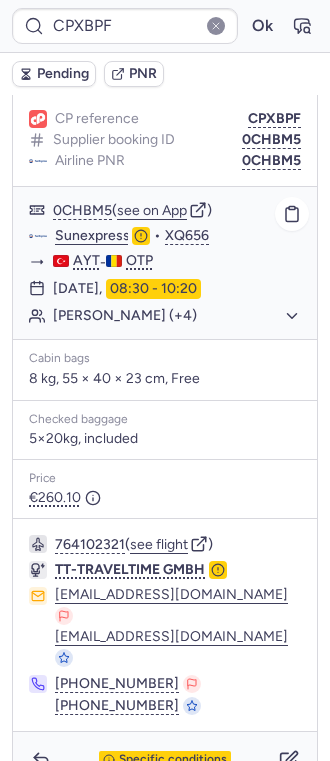 scroll, scrollTop: 250, scrollLeft: 0, axis: vertical 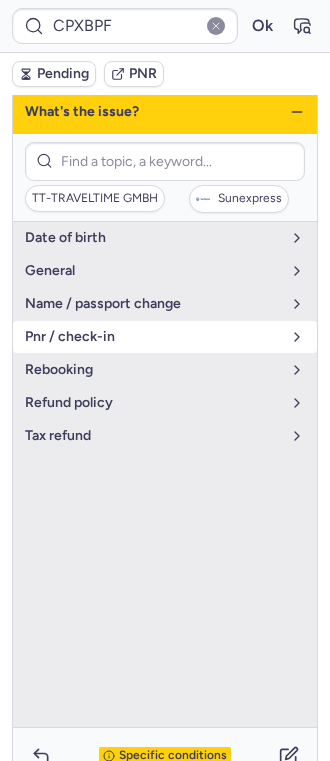 click on "pnr / check-in" at bounding box center (153, 337) 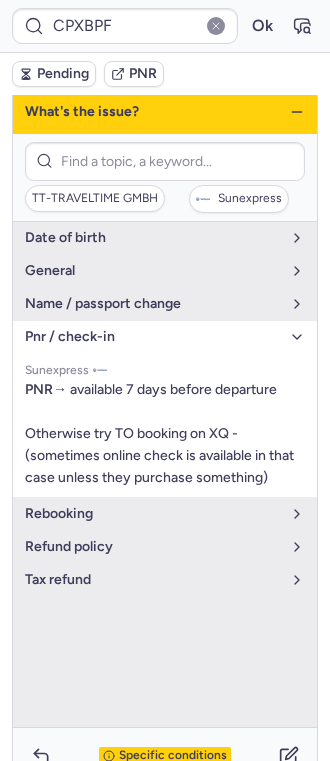 click on "pnr / check-in" at bounding box center [153, 337] 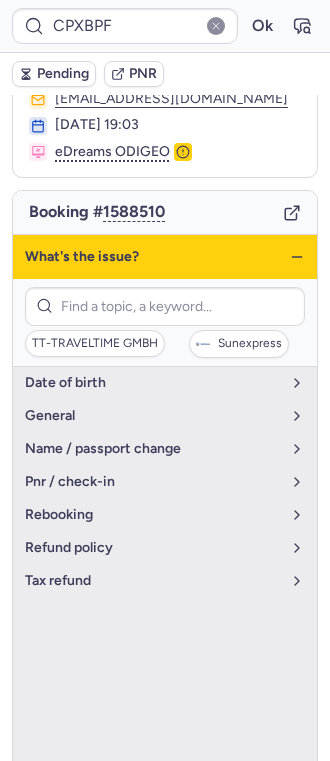 scroll, scrollTop: 0, scrollLeft: 0, axis: both 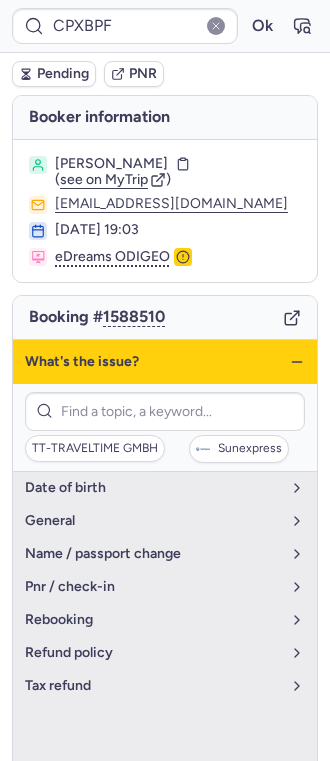 click 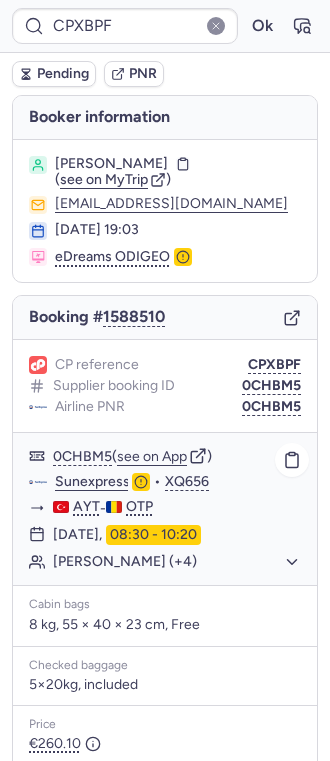 click on "Simona Zoica DUTA (+4)" 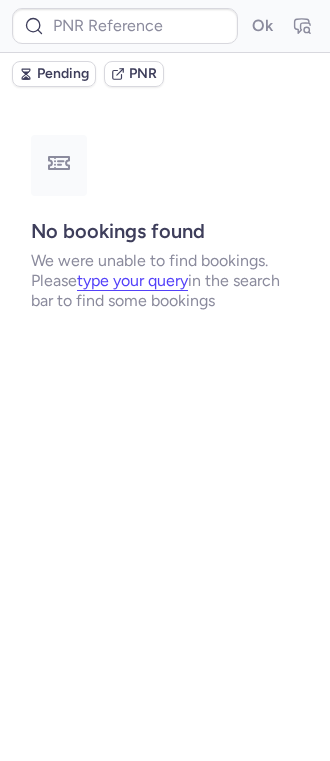 type on "A1746704" 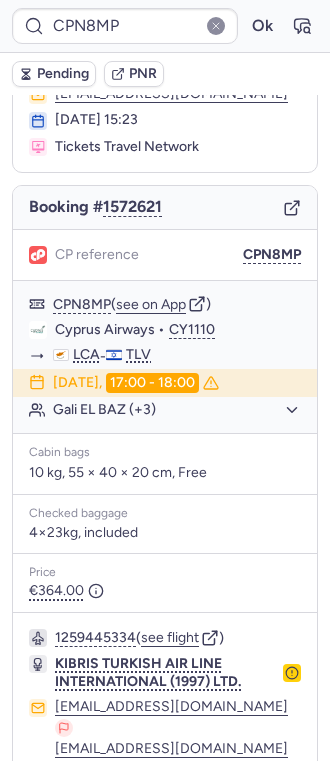 scroll, scrollTop: 133, scrollLeft: 0, axis: vertical 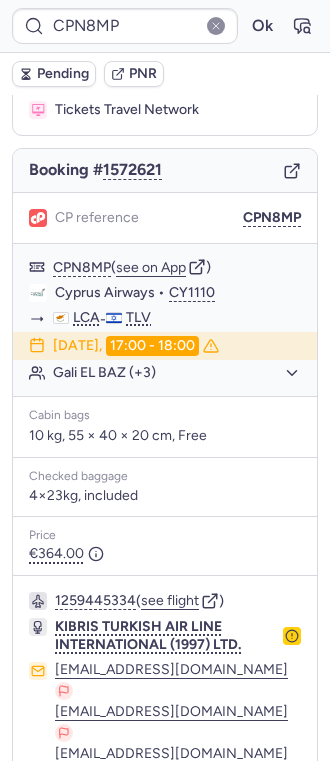 click on "10 kg, 55 × 40 × 20 cm, Free" at bounding box center (165, 436) 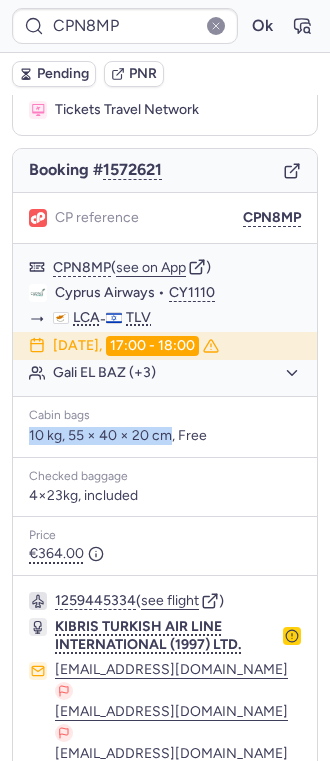 drag, startPoint x: 163, startPoint y: 480, endPoint x: 21, endPoint y: 486, distance: 142.12671 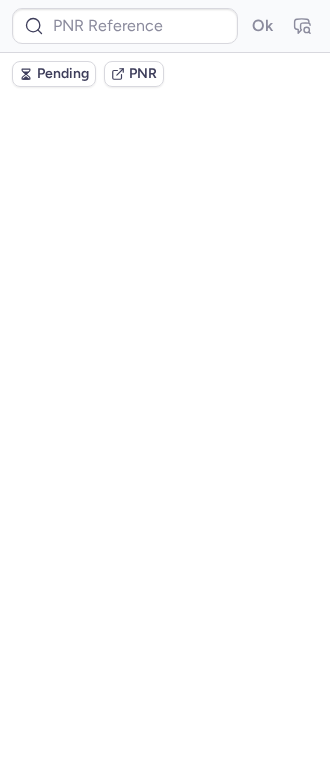 scroll, scrollTop: 0, scrollLeft: 0, axis: both 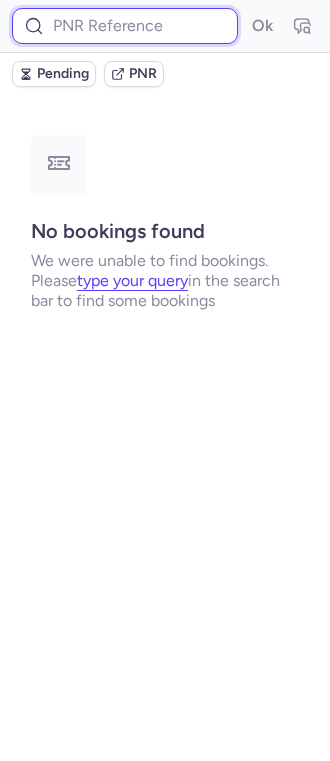 click at bounding box center (125, 26) 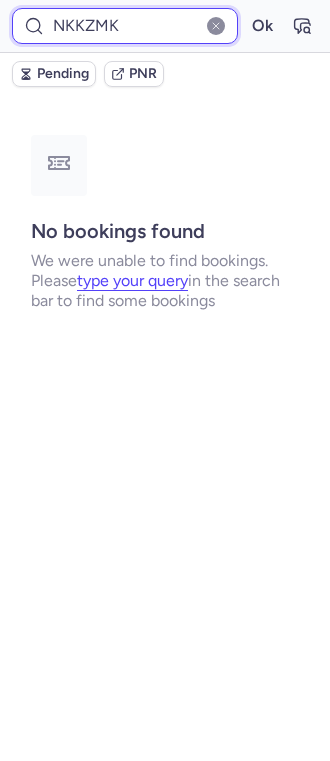 type on "NKKZMK" 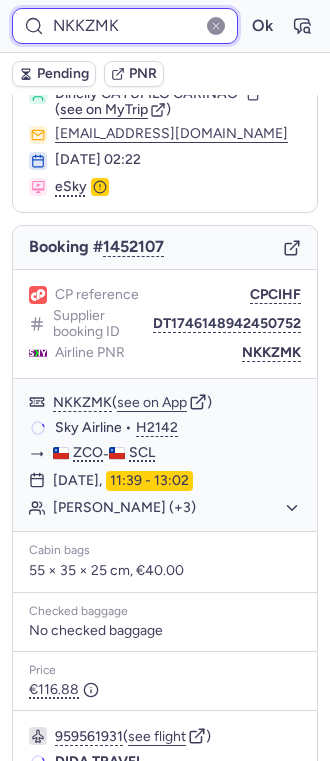 scroll, scrollTop: 237, scrollLeft: 0, axis: vertical 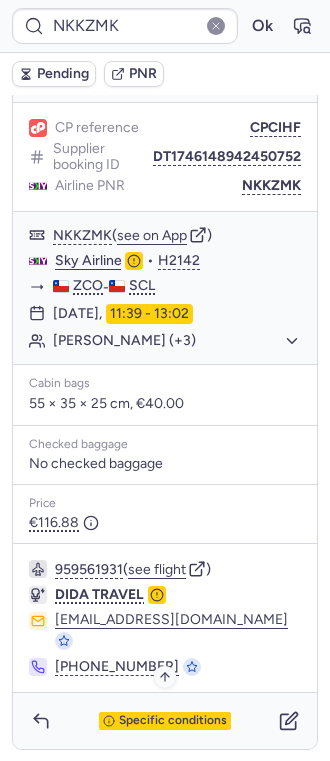 click on "Specific conditions" at bounding box center [173, 721] 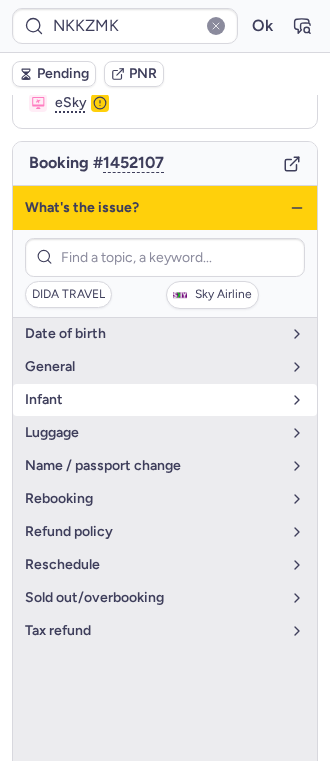 scroll, scrollTop: 237, scrollLeft: 0, axis: vertical 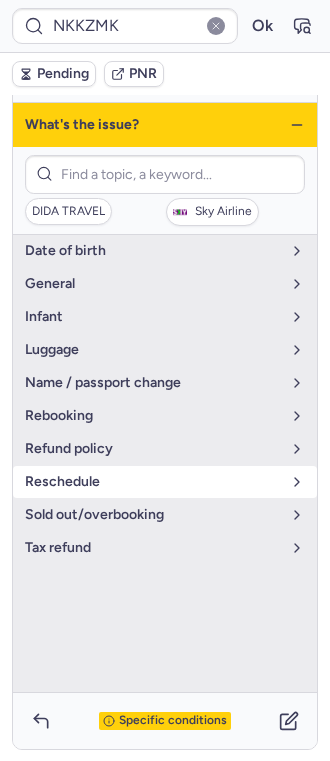 click on "Reschedule" at bounding box center (165, 482) 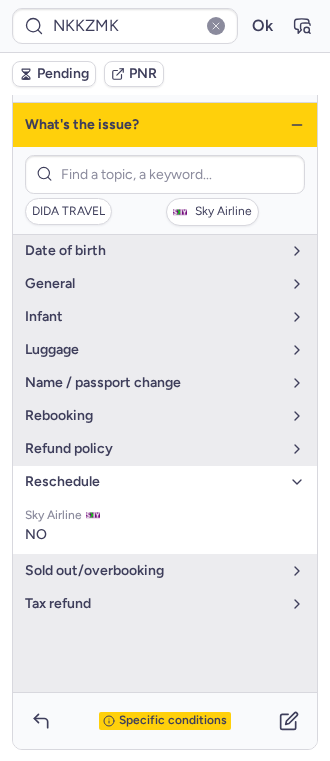 click on "Reschedule" at bounding box center (153, 482) 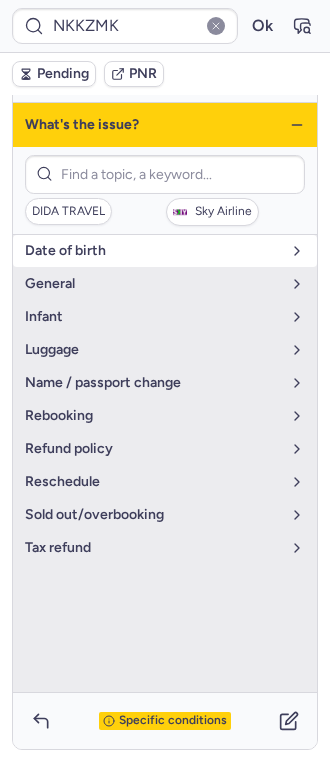 click on "date of birth" at bounding box center [153, 251] 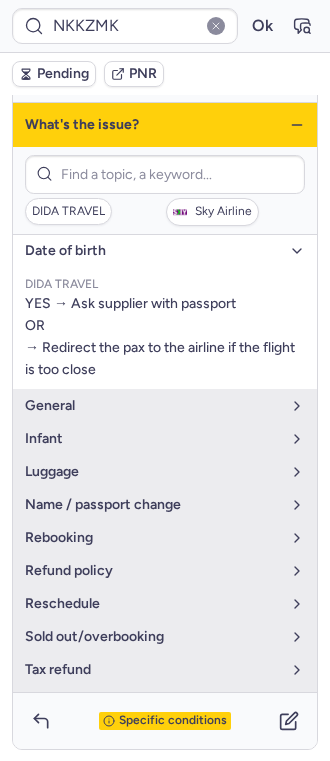 click on "date of birth" at bounding box center [153, 251] 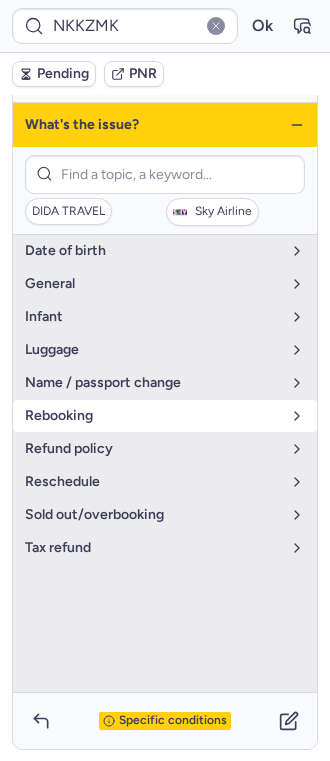 click on "rebooking" at bounding box center (153, 416) 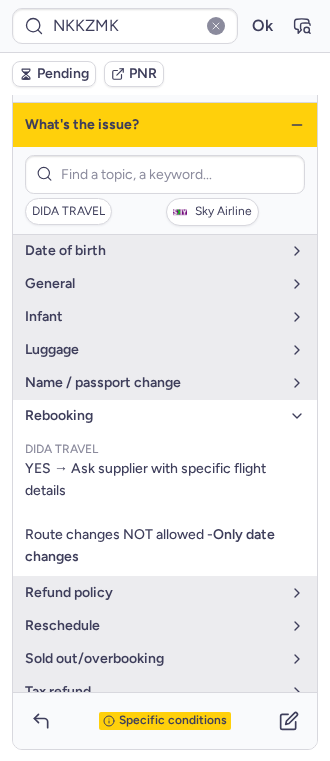 click on "rebooking" at bounding box center (153, 416) 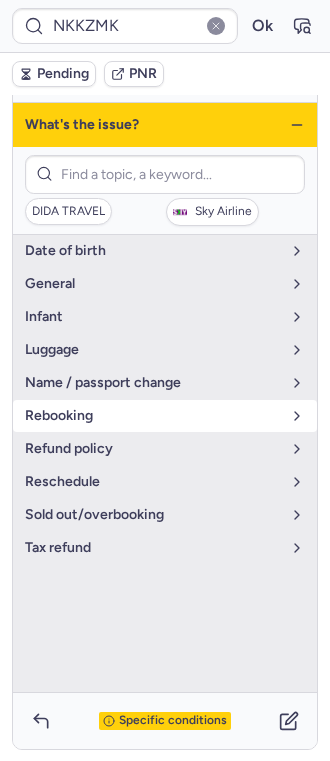 click on "rebooking" at bounding box center [153, 416] 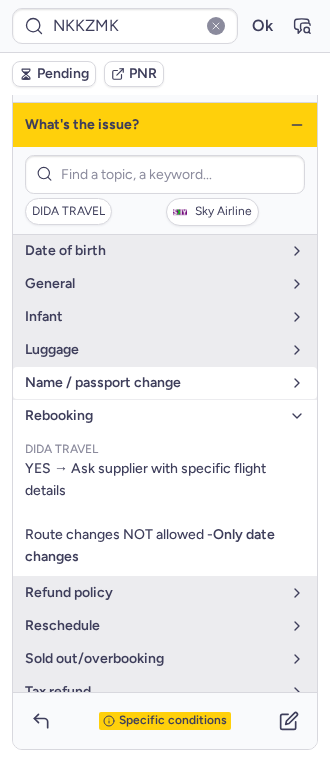 click on "name / passport change" at bounding box center (165, 383) 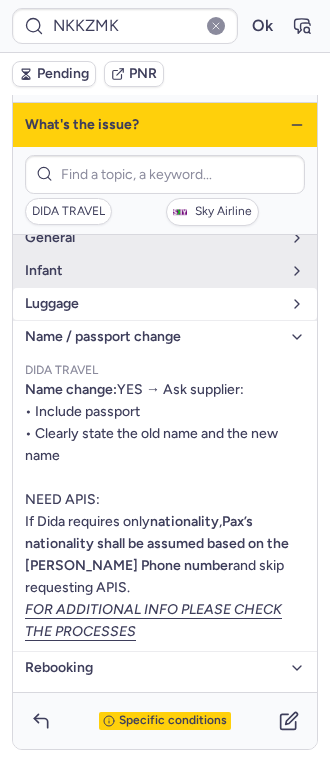 scroll, scrollTop: 1, scrollLeft: 0, axis: vertical 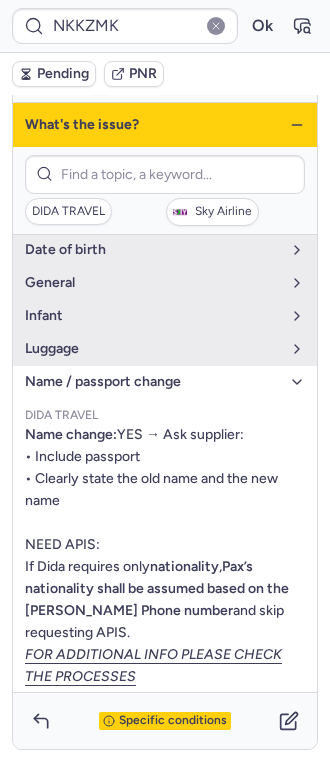 click on "name / passport change" at bounding box center [153, 382] 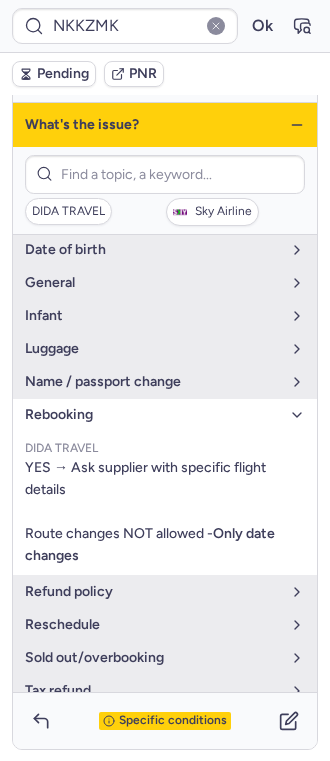 click on "DIDA TRAVEL YES → Ask supplier with specific flight details
Route changes NOT allowed -   Only date changes" at bounding box center (165, 503) 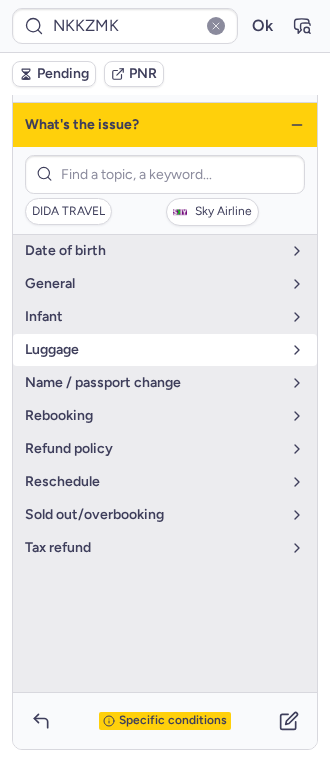 scroll, scrollTop: 0, scrollLeft: 0, axis: both 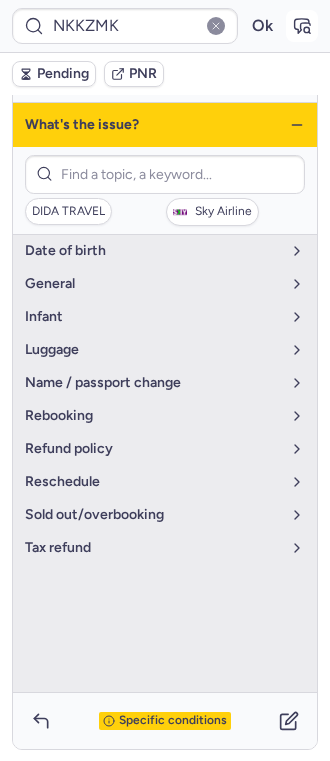 click at bounding box center (302, 26) 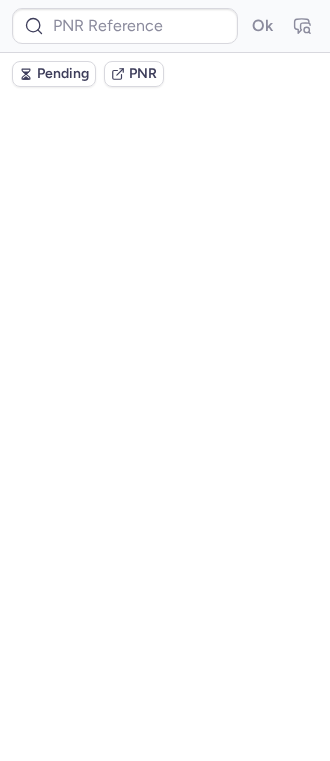 scroll, scrollTop: 0, scrollLeft: 0, axis: both 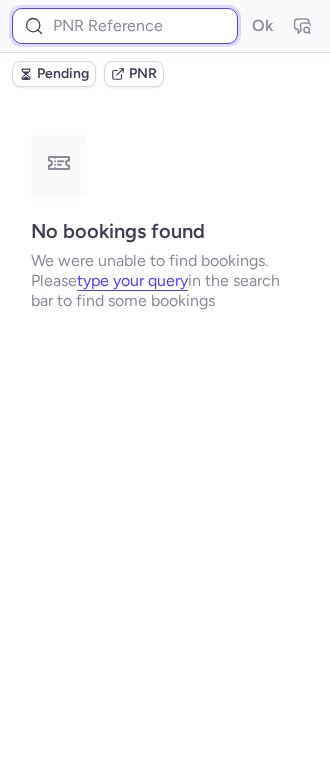 click at bounding box center [125, 26] 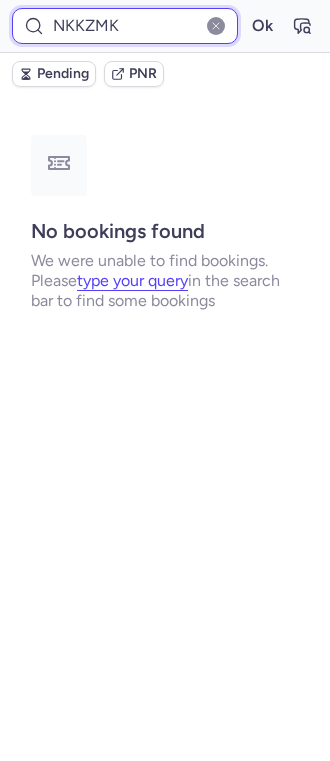 type on "NKKZMK" 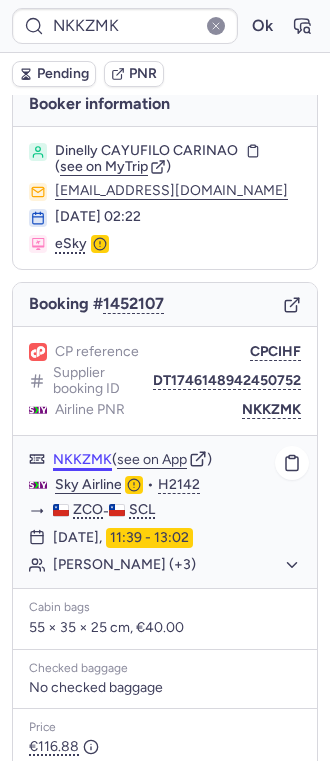 scroll, scrollTop: 0, scrollLeft: 0, axis: both 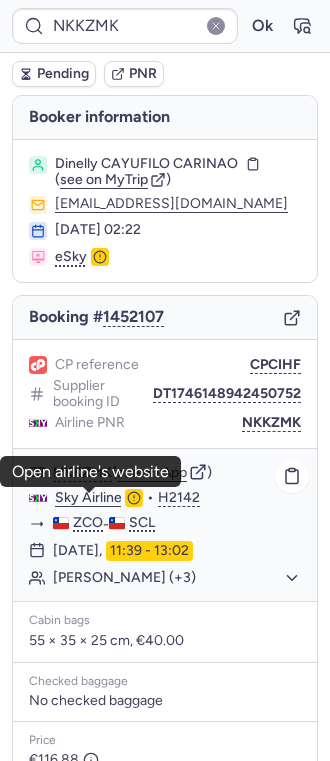 click on "Sky Airline" 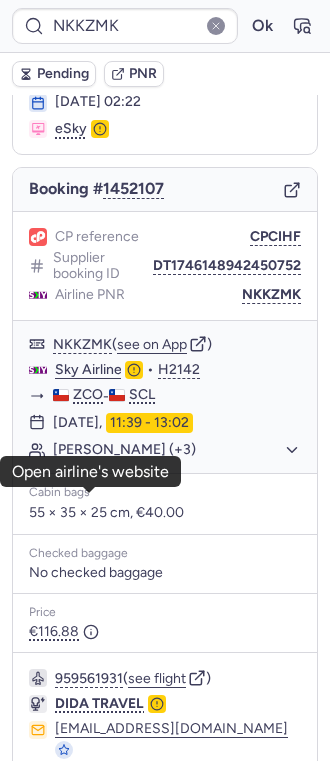 scroll, scrollTop: 237, scrollLeft: 0, axis: vertical 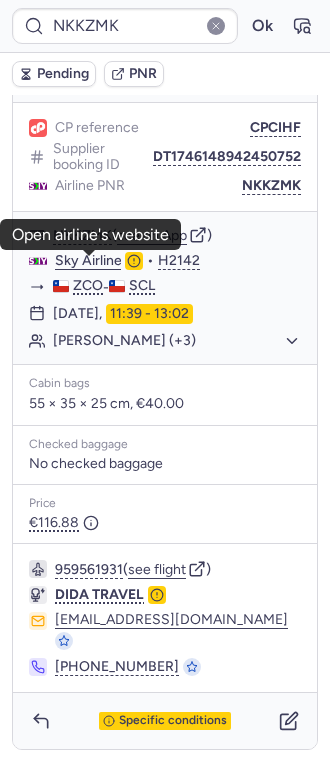 drag, startPoint x: 151, startPoint y: 687, endPoint x: 151, endPoint y: 702, distance: 15 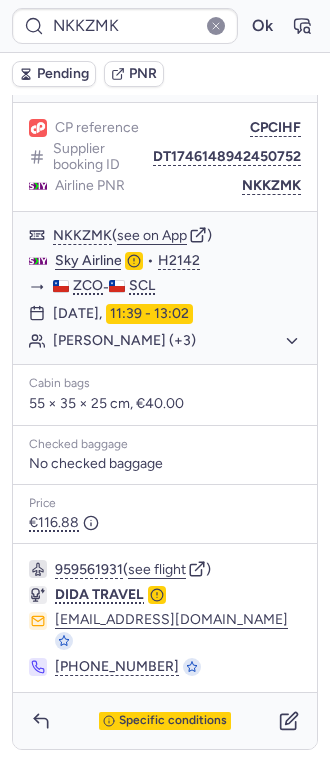 click on "Specific conditions" at bounding box center (165, 721) 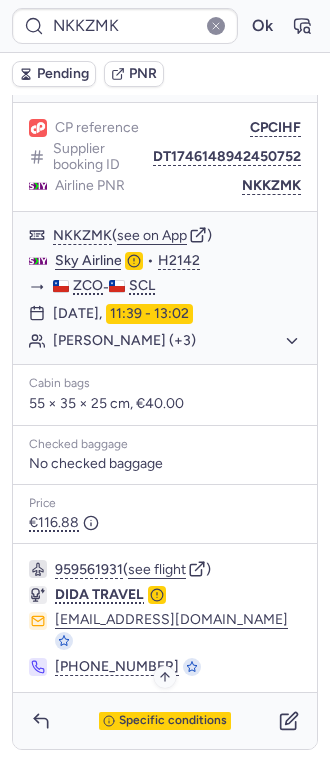 click on "Specific conditions" at bounding box center [173, 721] 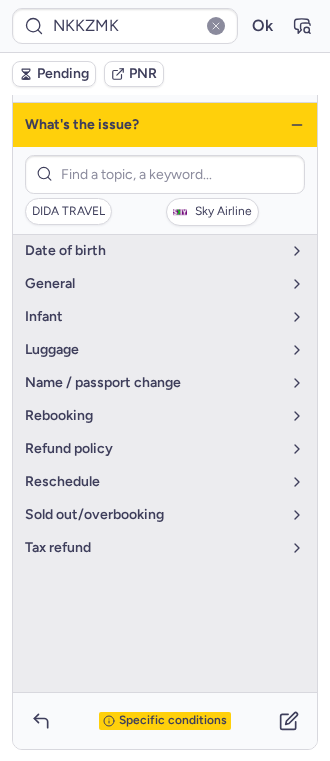 click 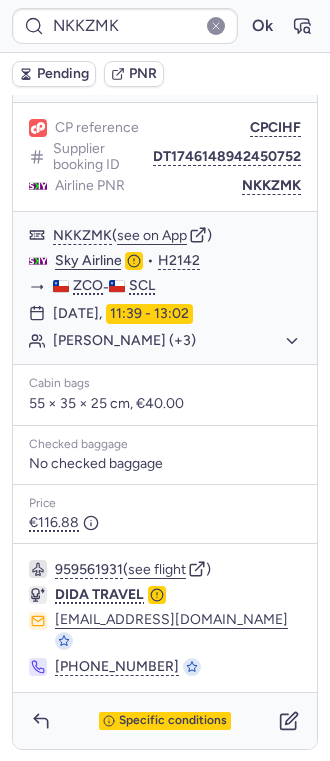 scroll, scrollTop: 0, scrollLeft: 0, axis: both 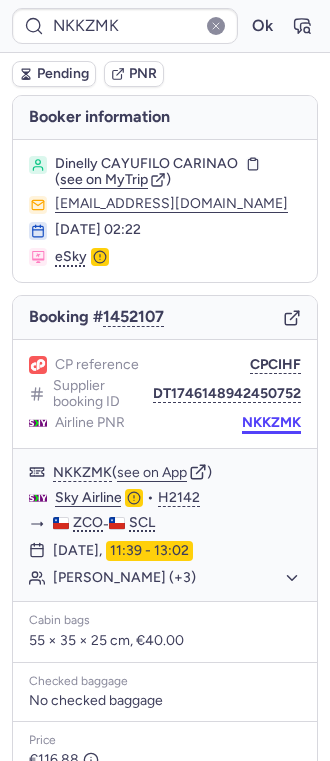 click on "NKKZMK" at bounding box center [271, 423] 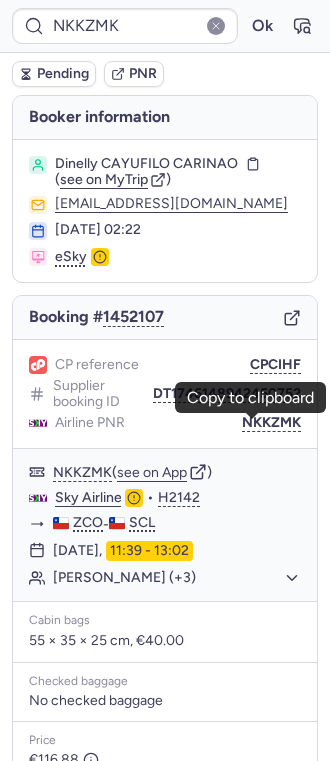 click on "Dinelly CAYUFILO CARINAO" at bounding box center [146, 164] 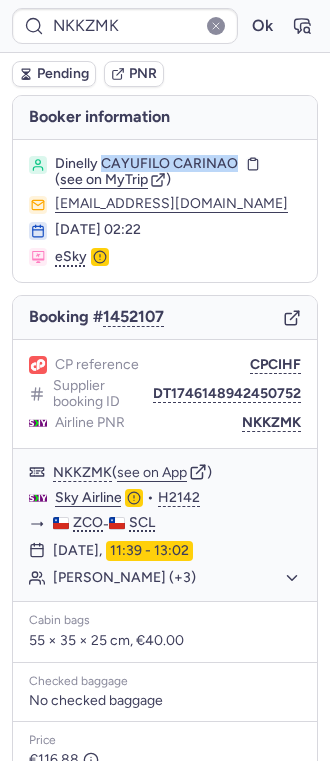 drag, startPoint x: 127, startPoint y: 164, endPoint x: 212, endPoint y: 169, distance: 85.146935 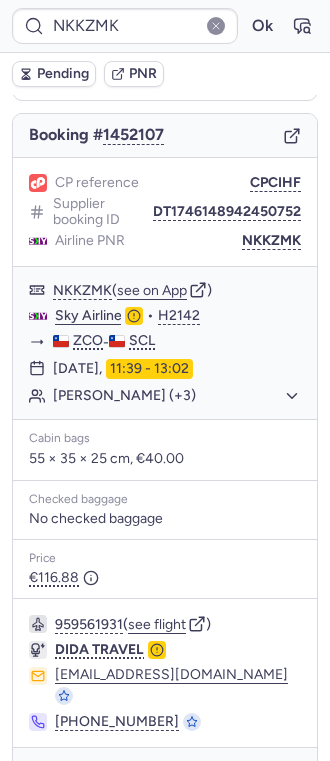 scroll, scrollTop: 237, scrollLeft: 0, axis: vertical 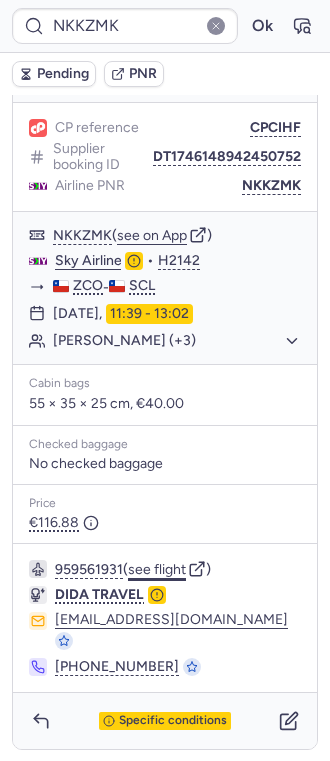 click on "see flight" 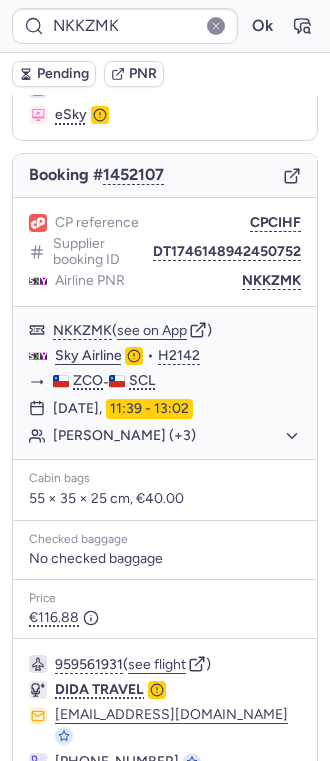 scroll, scrollTop: 0, scrollLeft: 0, axis: both 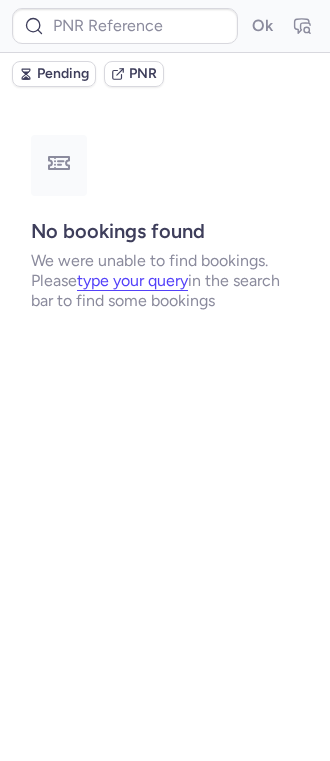 click on "Ok" at bounding box center (165, 26) 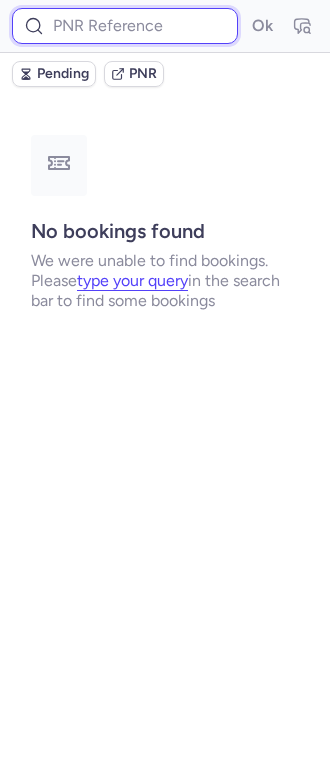 click at bounding box center (125, 26) 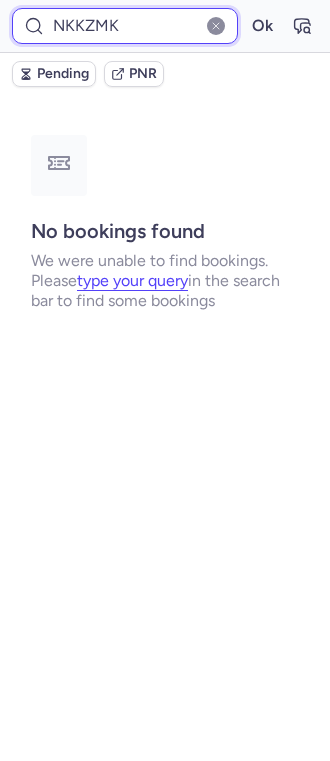 type on "NKKZMK" 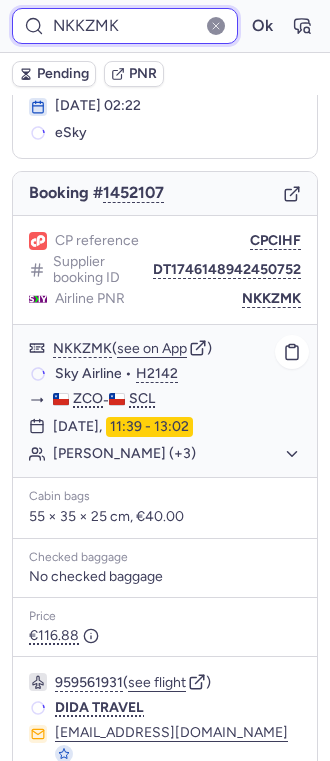 scroll, scrollTop: 237, scrollLeft: 0, axis: vertical 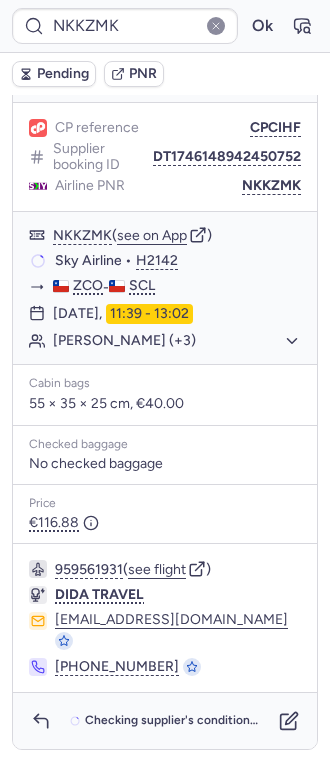 type 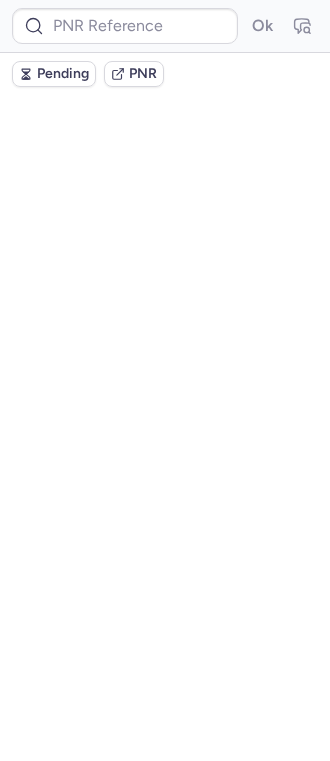 scroll, scrollTop: 0, scrollLeft: 0, axis: both 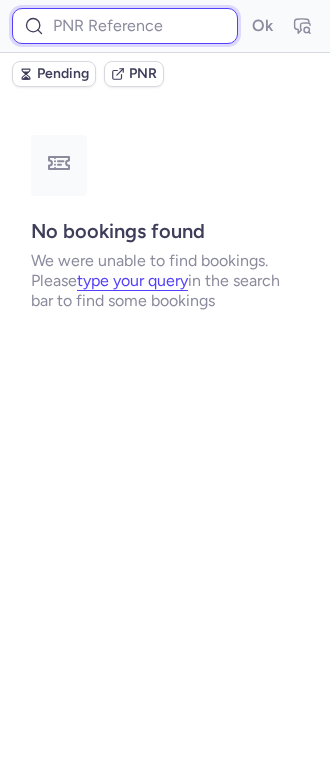 click at bounding box center [125, 26] 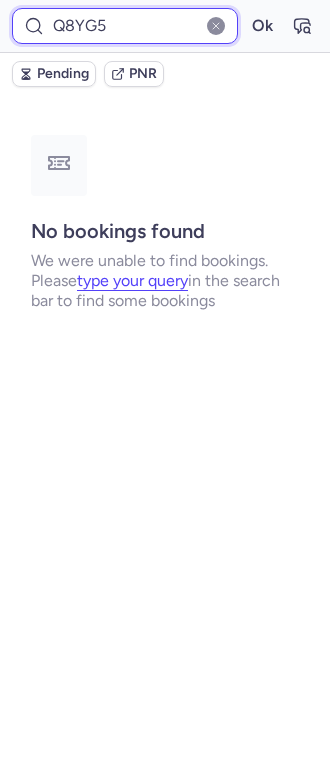 type on "Q8YG5" 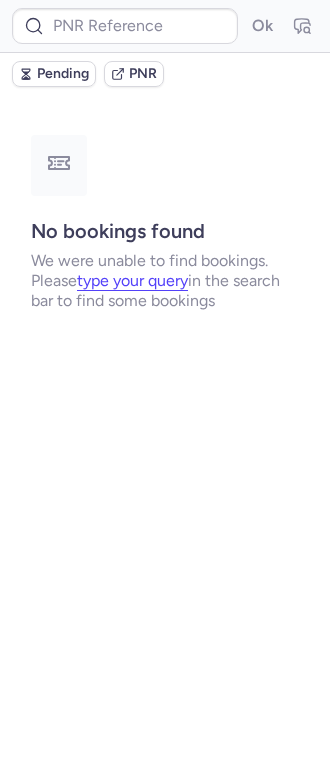 type on "CPXBPF" 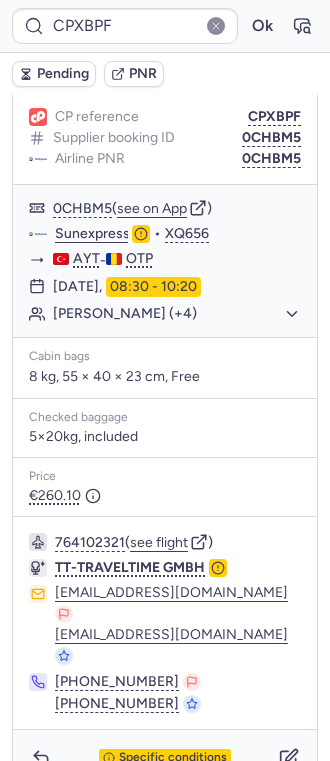 scroll, scrollTop: 250, scrollLeft: 0, axis: vertical 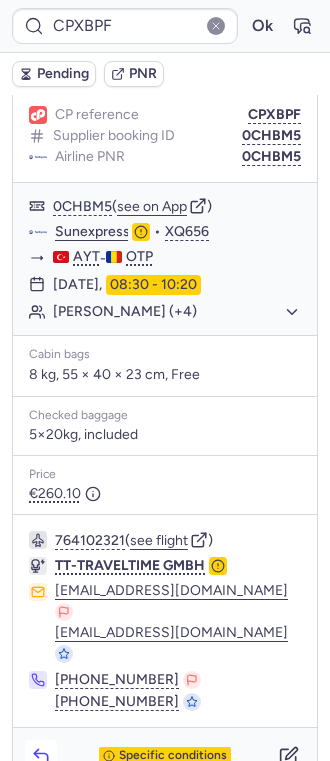 click 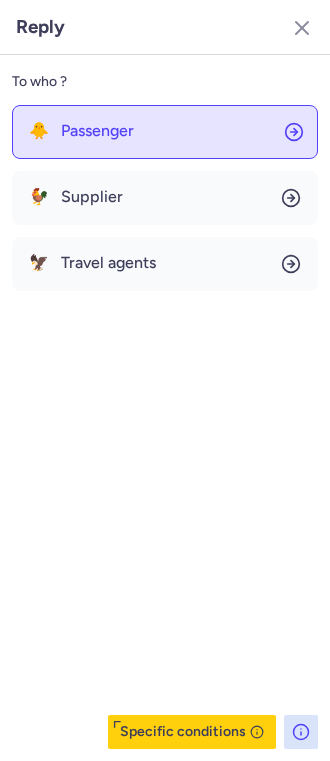 click on "🐥 Passenger" 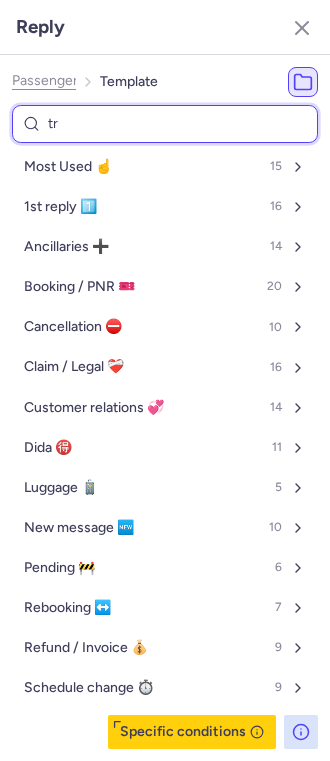 type on "tru" 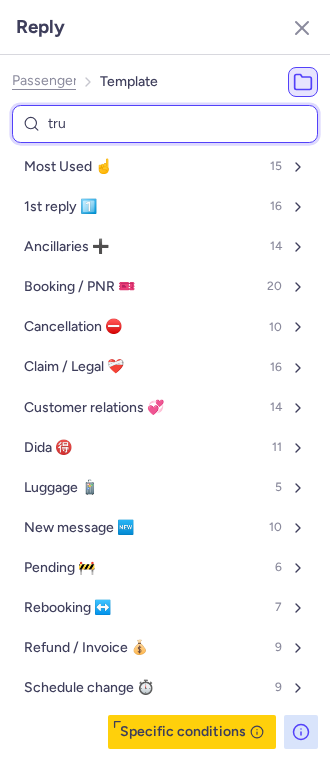 select on "en" 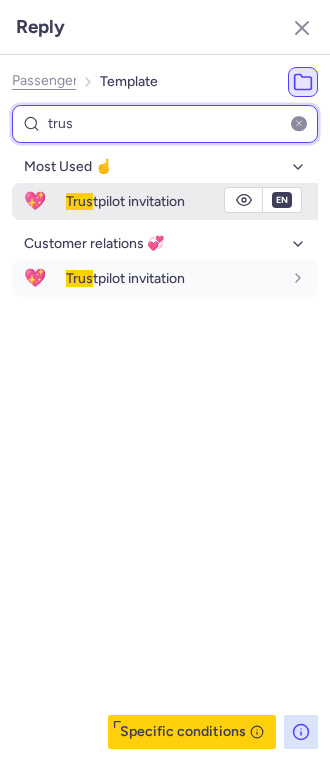 type on "trus" 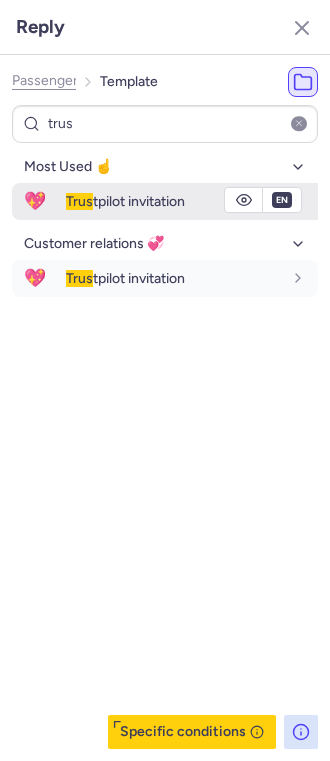 click on "Trus tpilot invitation" at bounding box center [125, 201] 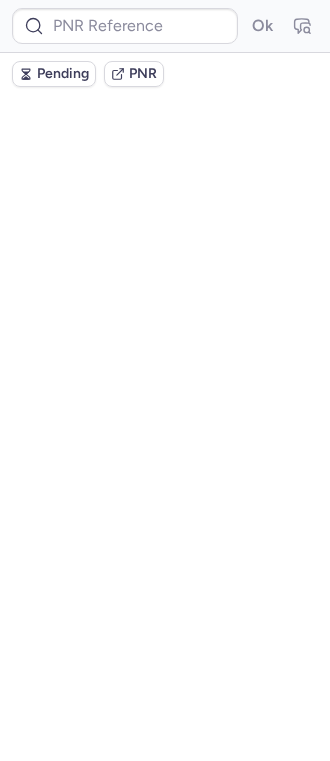 scroll, scrollTop: 0, scrollLeft: 0, axis: both 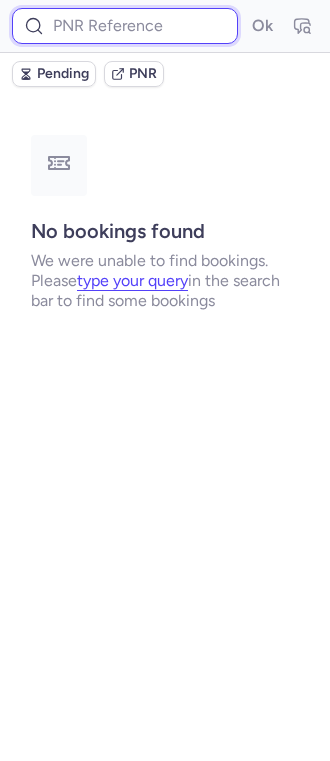 click at bounding box center [125, 26] 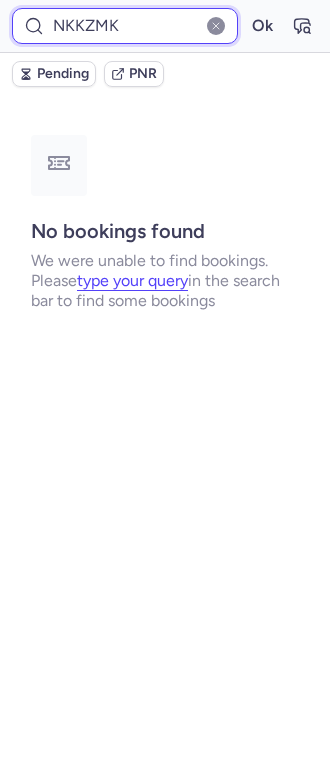 type on "NKKZMK" 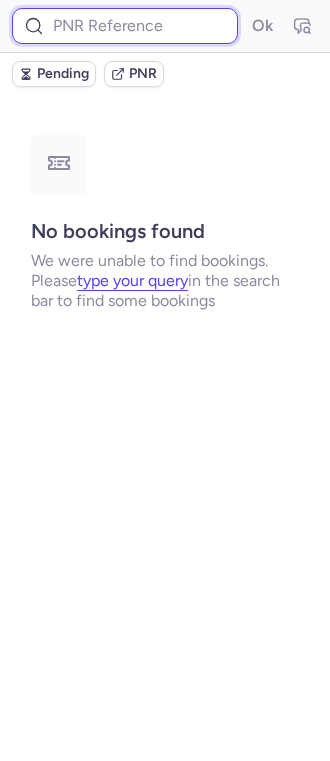 click at bounding box center (125, 26) 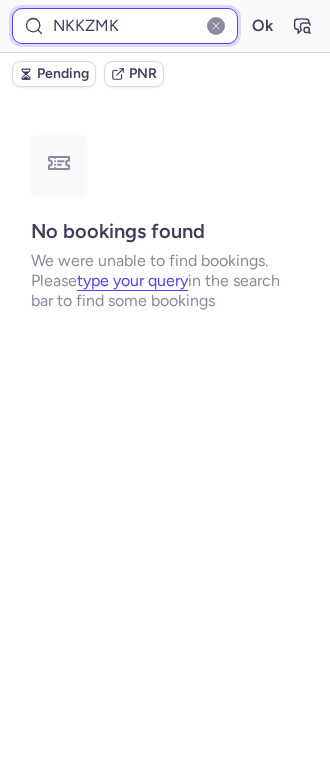 type on "NKKZMK" 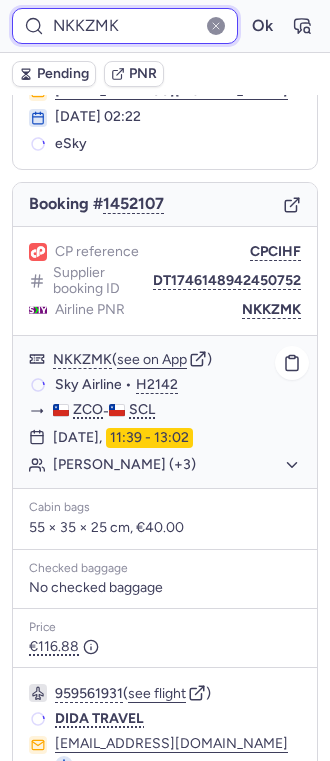 scroll, scrollTop: 237, scrollLeft: 0, axis: vertical 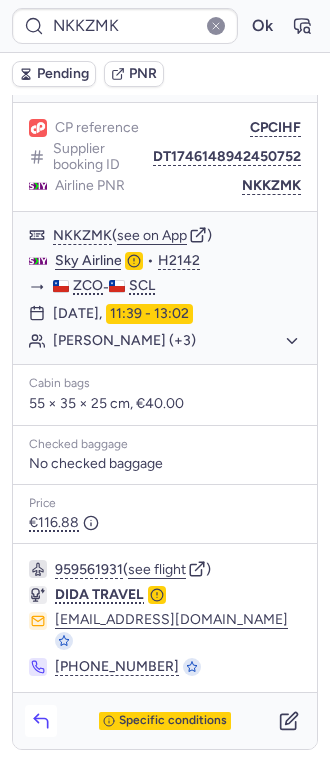 click 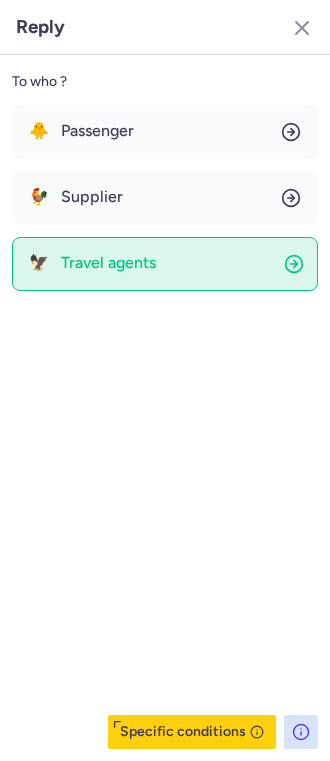 click on "Travel agents" at bounding box center [108, 263] 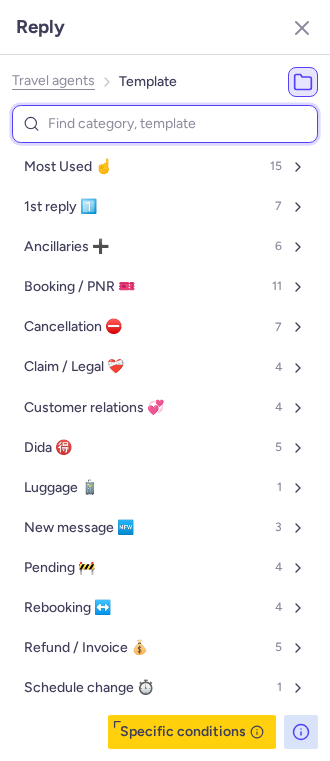 click at bounding box center [165, 124] 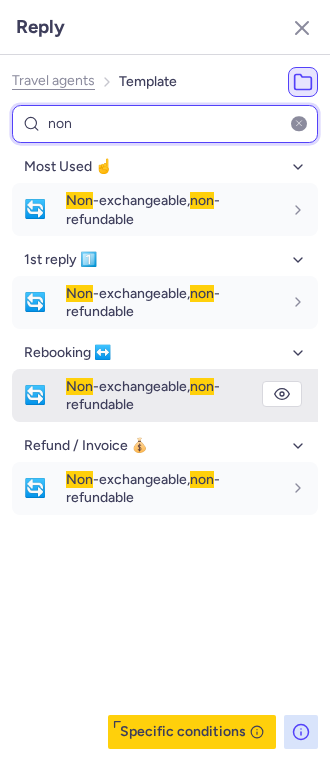 type on "non" 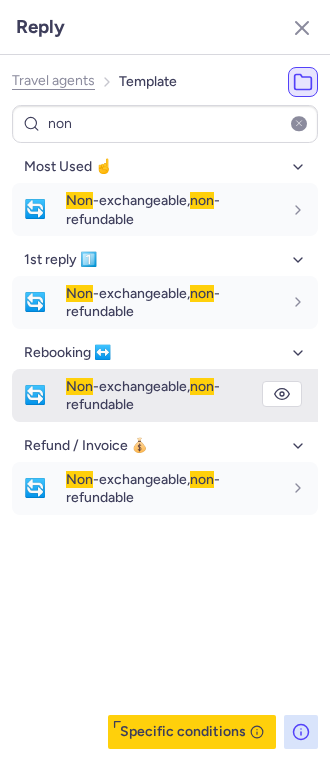 click on "Non -exchangeable,  non -refundable" at bounding box center (143, 395) 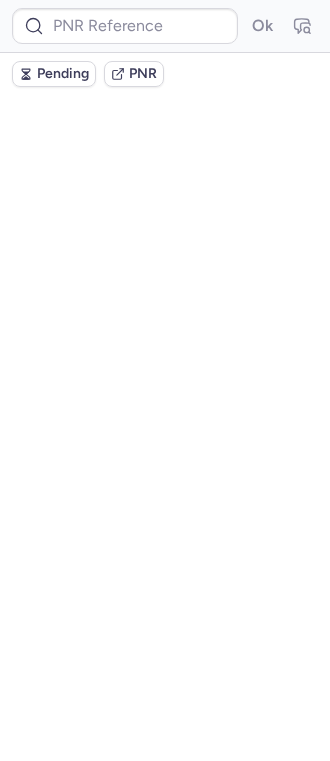scroll, scrollTop: 0, scrollLeft: 0, axis: both 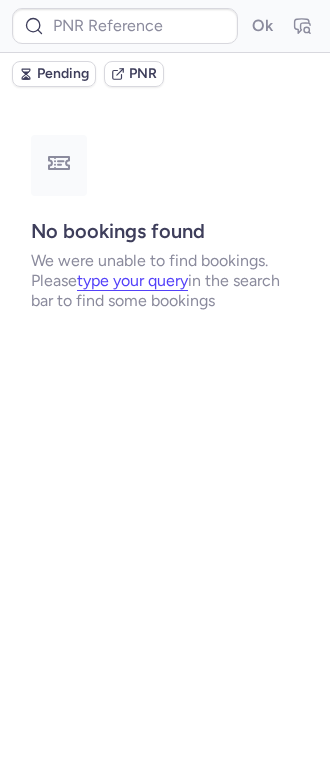 click on "Ok  Pending PNR No bookings found We were unable to find bookings.  Please   type your query   in the search bar to find some bookings" 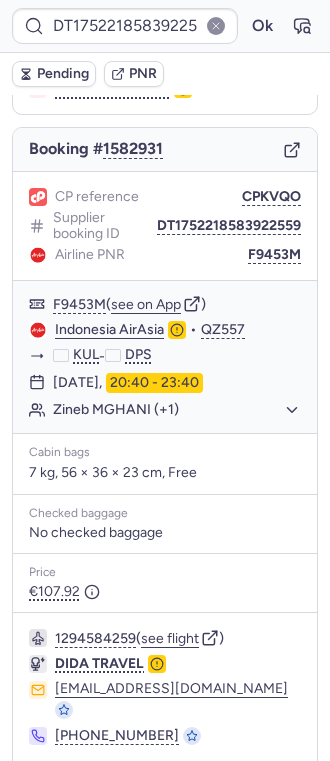 scroll, scrollTop: 222, scrollLeft: 0, axis: vertical 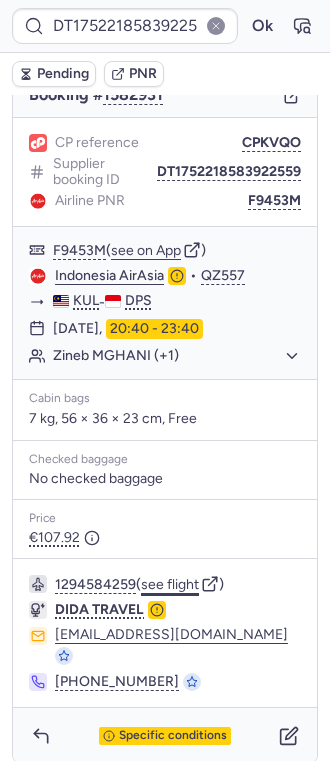 click on "see flight" 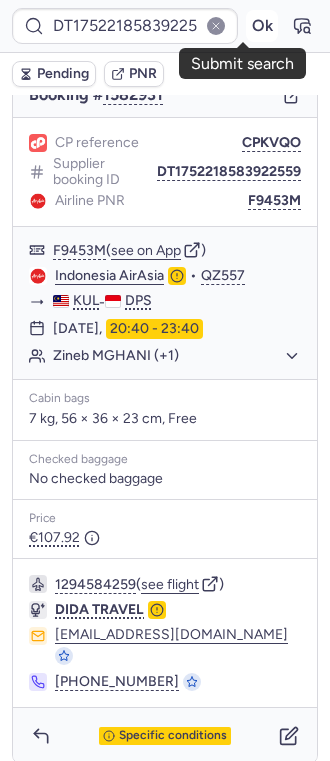 click on "Ok" at bounding box center [262, 26] 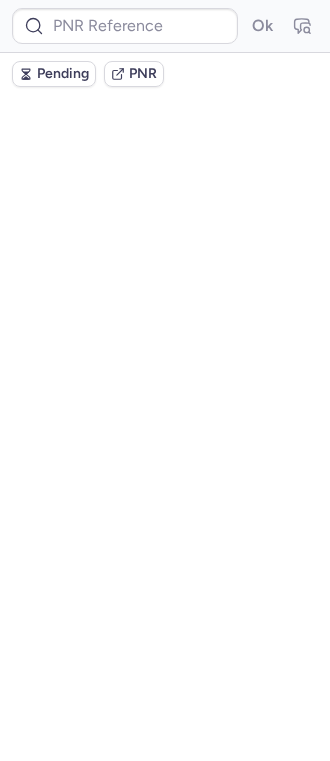 scroll, scrollTop: 0, scrollLeft: 0, axis: both 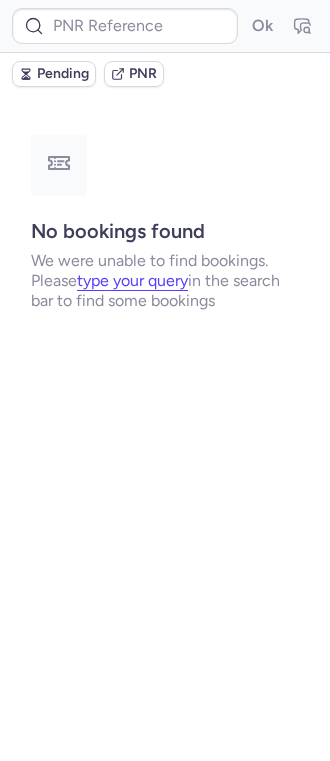 type on "CPGT2J" 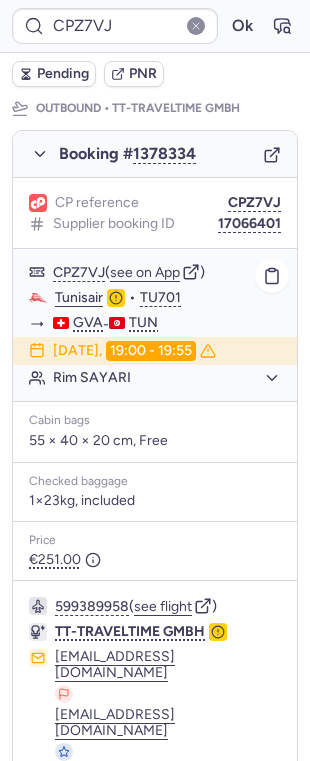 scroll, scrollTop: 400, scrollLeft: 0, axis: vertical 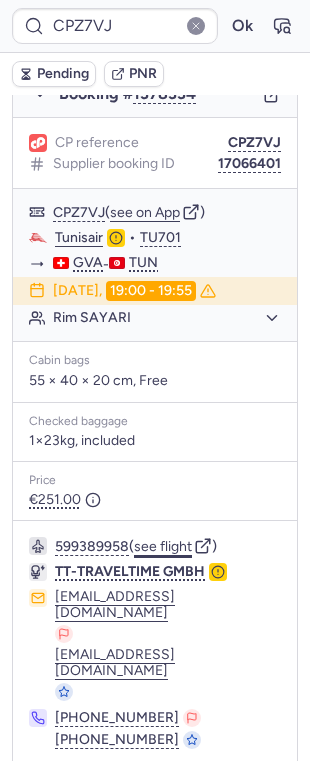 click on "see flight" 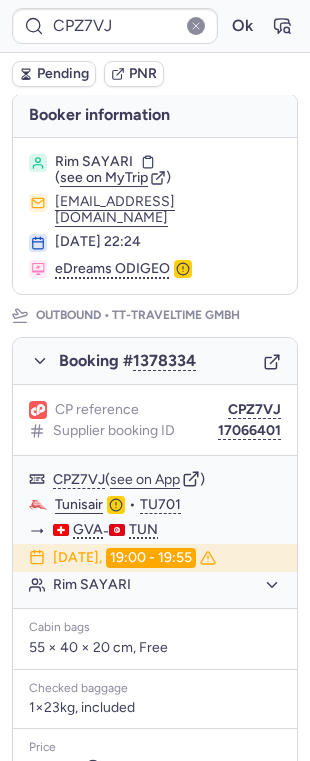 scroll, scrollTop: 0, scrollLeft: 0, axis: both 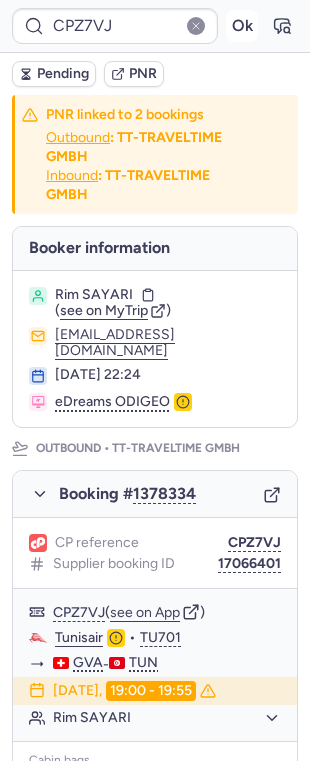 drag, startPoint x: 218, startPoint y: 19, endPoint x: 122, endPoint y: 47, distance: 100 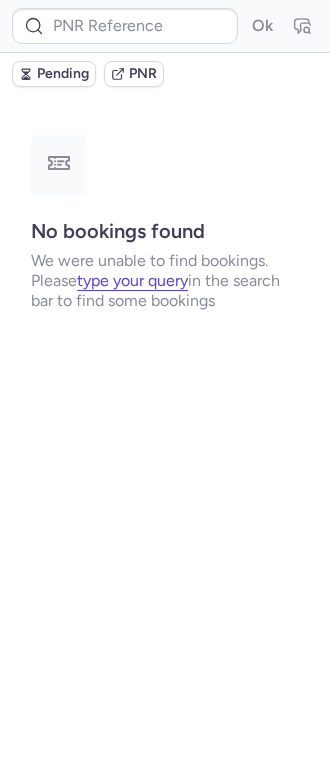 type on "CPVUTT" 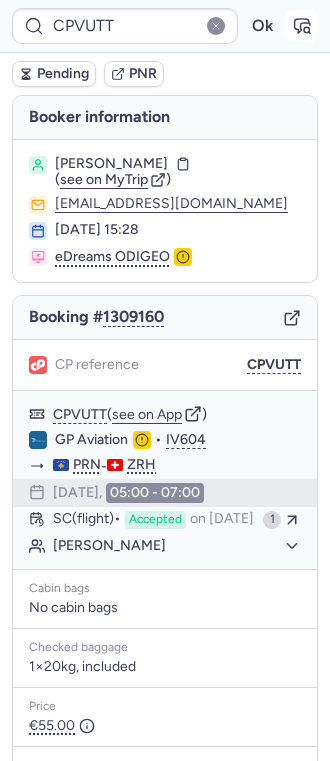 click 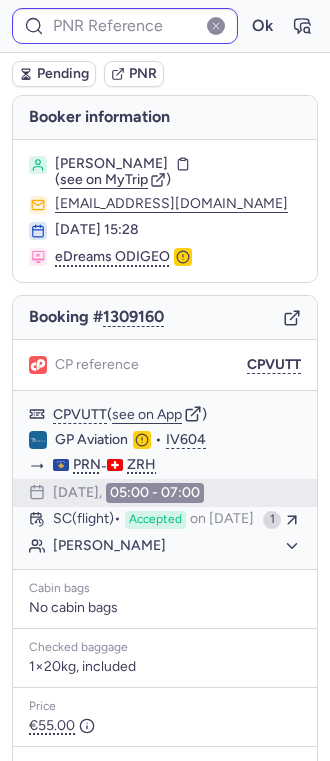 type on "CPVUTT" 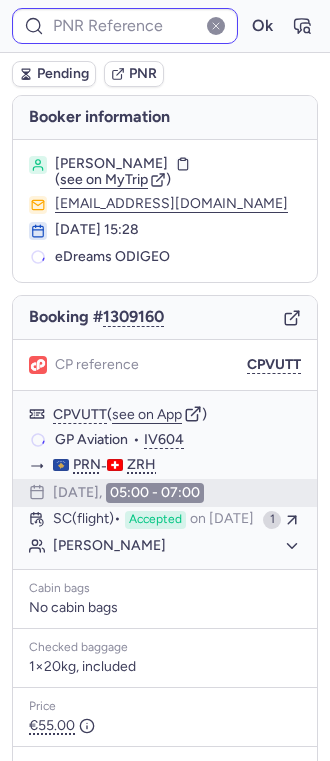 type on "CPVUTT" 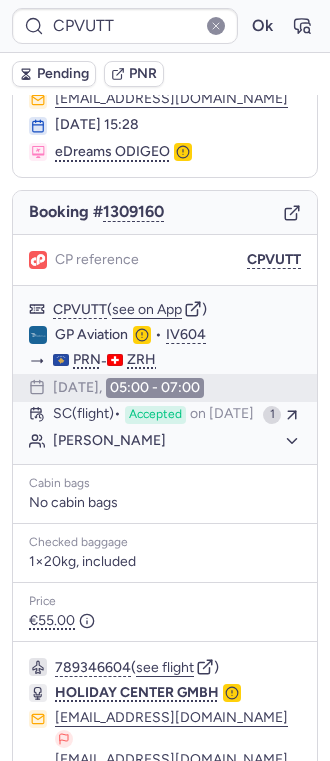 scroll, scrollTop: 230, scrollLeft: 0, axis: vertical 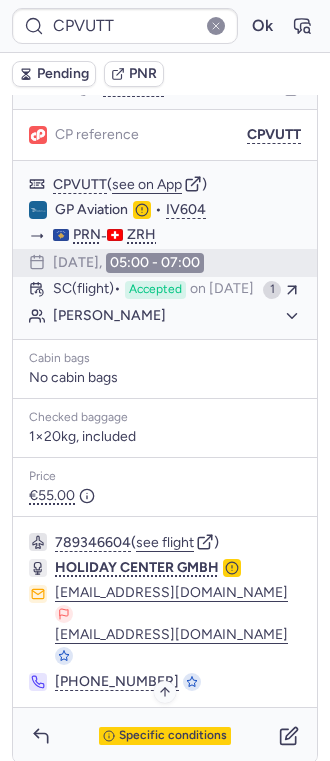 click on "Specific conditions" at bounding box center (173, 736) 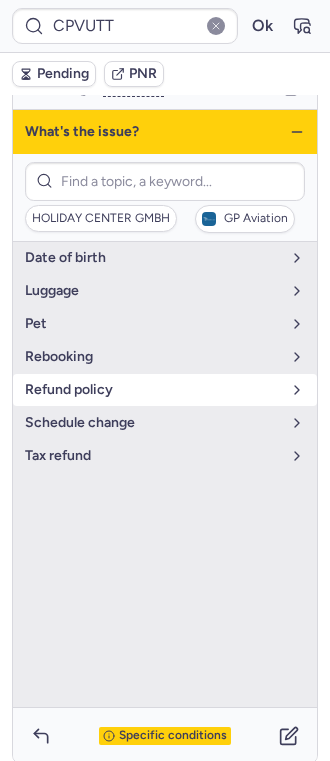 click on "refund policy" at bounding box center [153, 390] 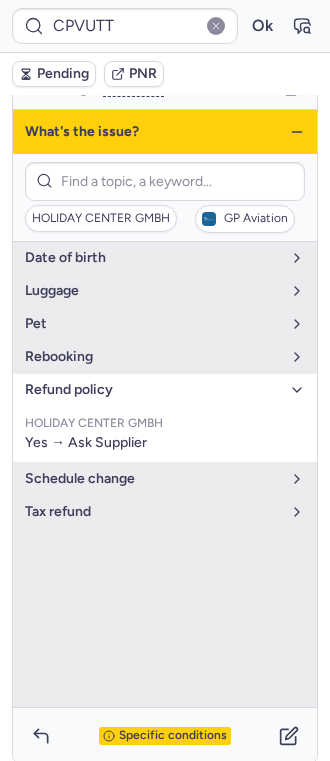 click on "refund policy" at bounding box center (153, 390) 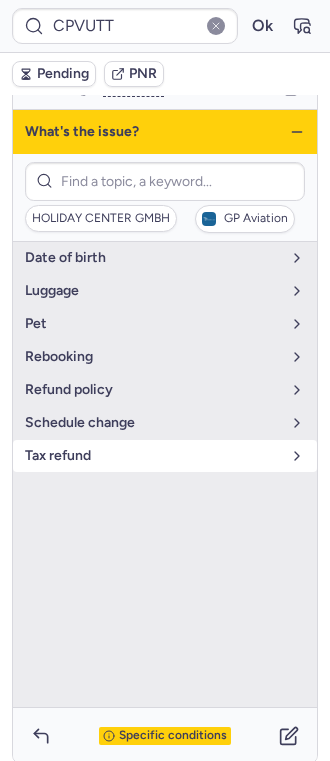 click on "tax refund" at bounding box center [153, 456] 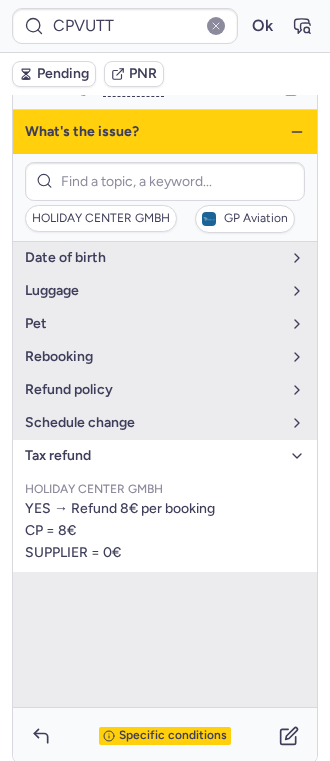 click on "tax refund" at bounding box center (153, 456) 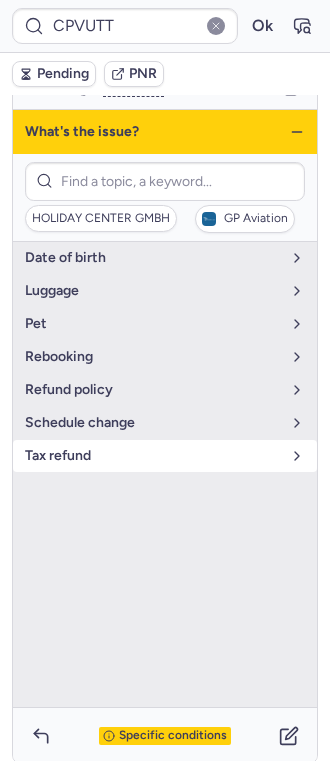 click on "tax refund" at bounding box center [153, 456] 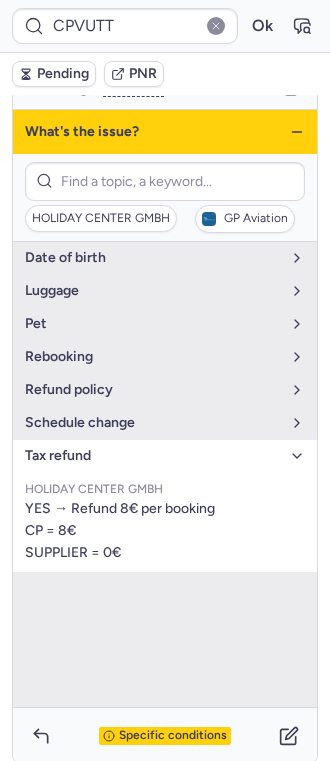 click on "tax refund" at bounding box center (153, 456) 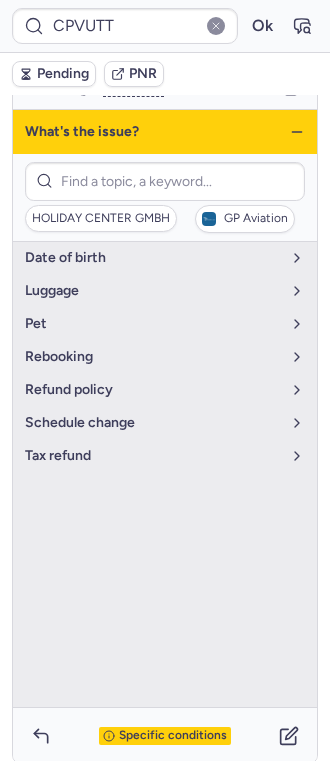 click on "What's the issue?" at bounding box center (165, 132) 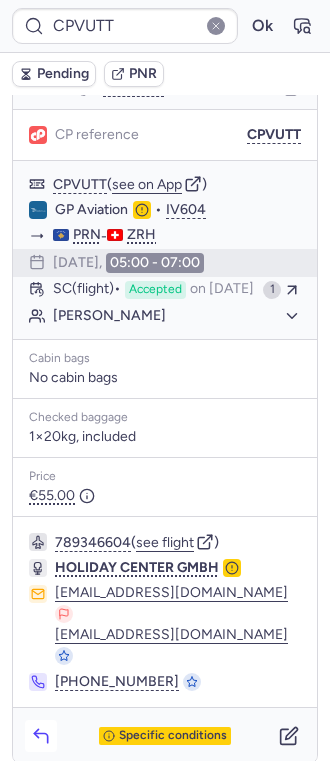 click at bounding box center [41, 736] 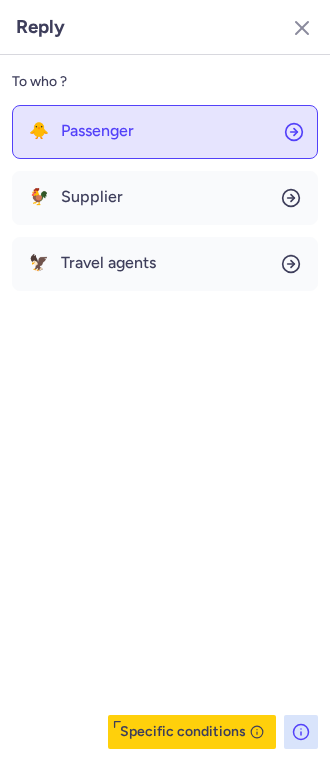 click on "Passenger" at bounding box center (97, 131) 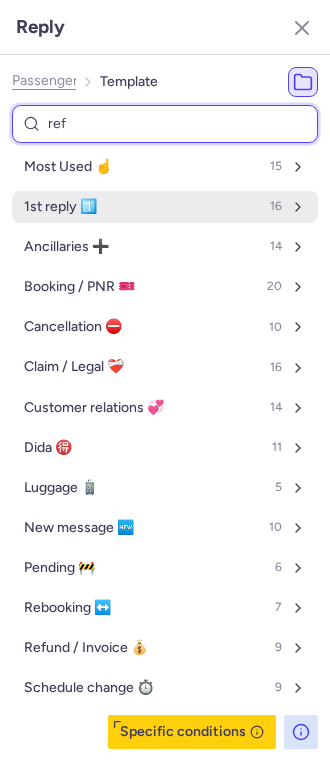 type on "refu" 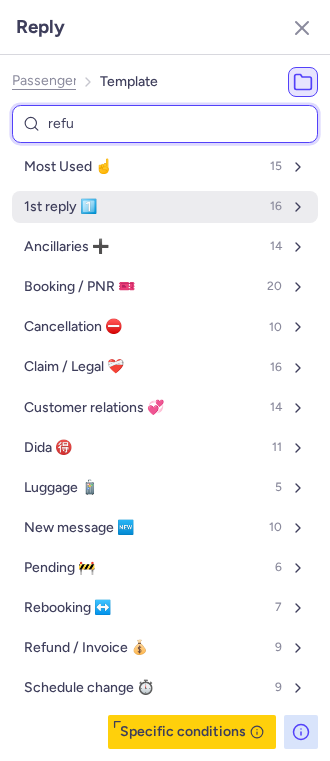 select on "en" 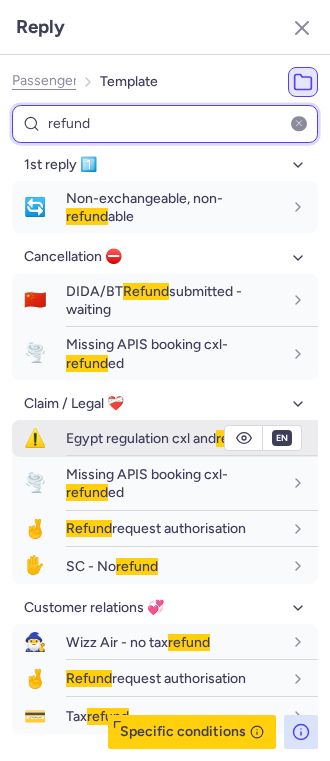 scroll, scrollTop: 266, scrollLeft: 0, axis: vertical 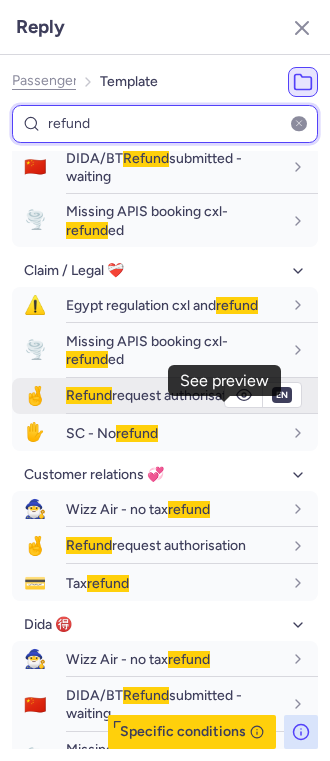 type on "refund" 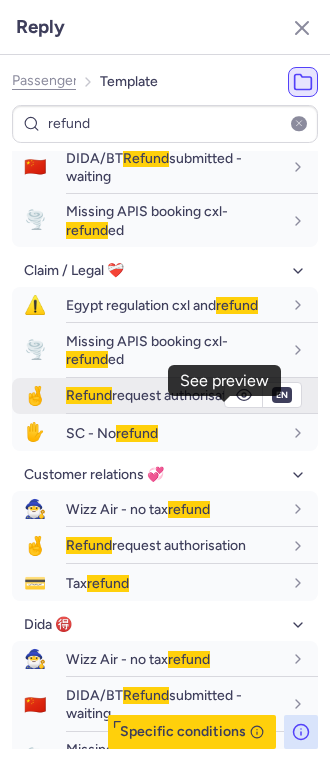 click 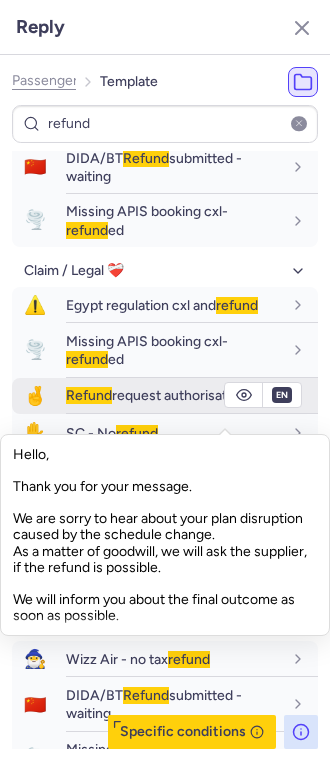 click 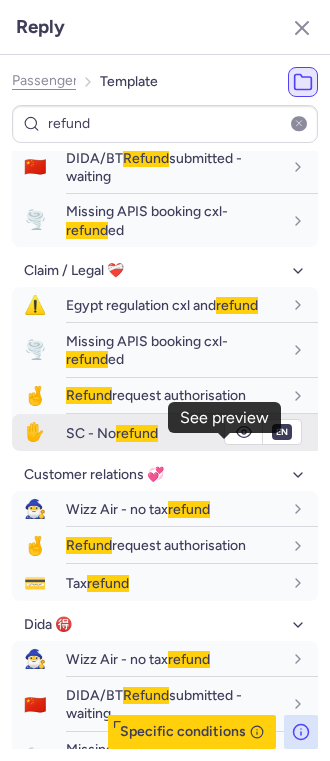 click 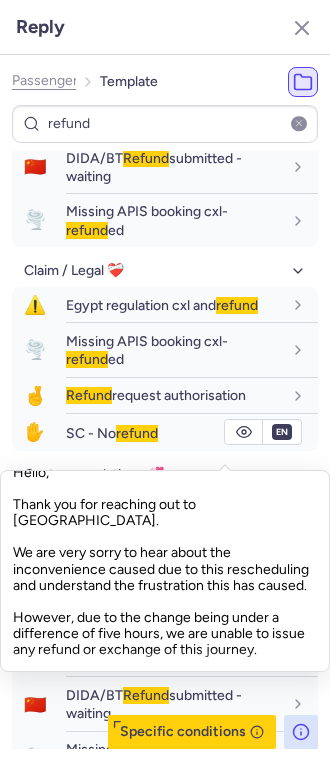 scroll, scrollTop: 0, scrollLeft: 0, axis: both 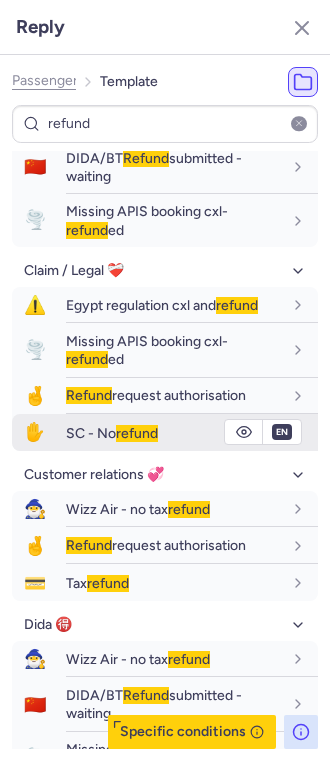 click on "SC - No  refund" at bounding box center (192, 433) 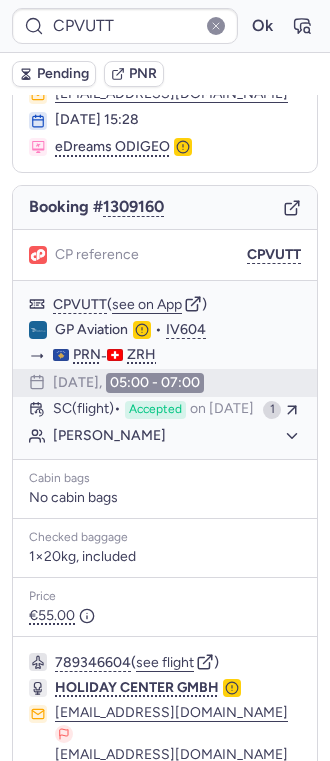 scroll, scrollTop: 0, scrollLeft: 0, axis: both 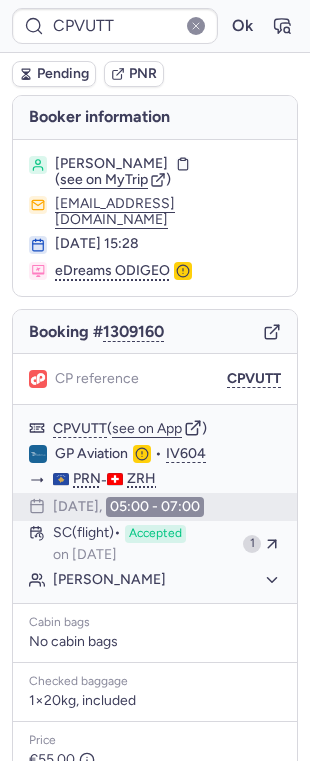click on "Pending" at bounding box center [54, 74] 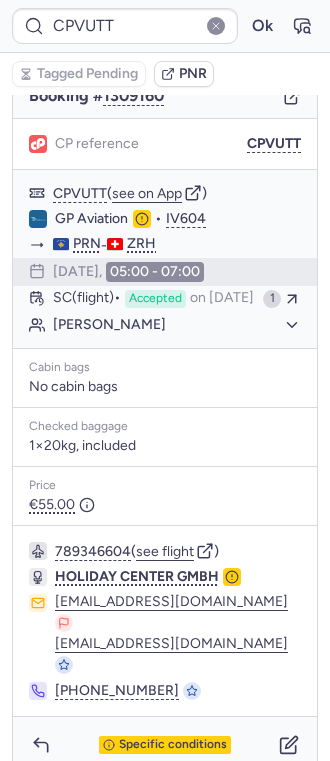 scroll, scrollTop: 230, scrollLeft: 0, axis: vertical 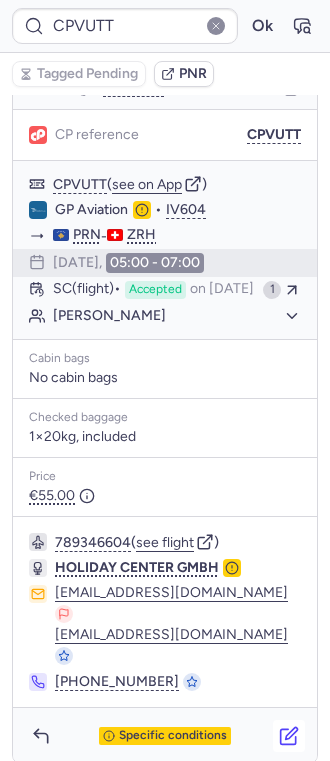 click at bounding box center [289, 736] 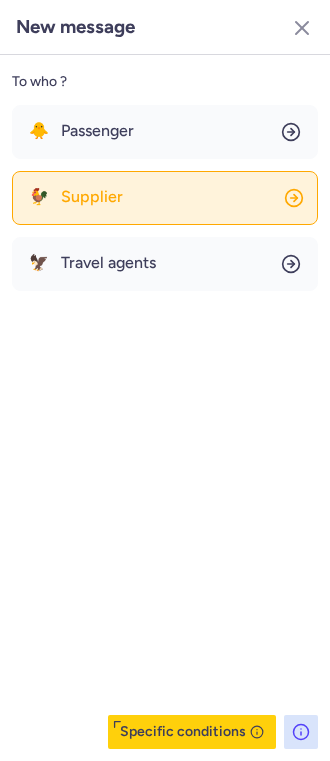 click on "🐓 Supplier" 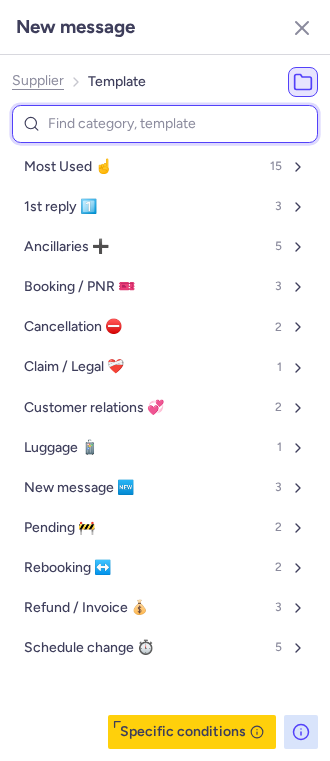 click at bounding box center (165, 124) 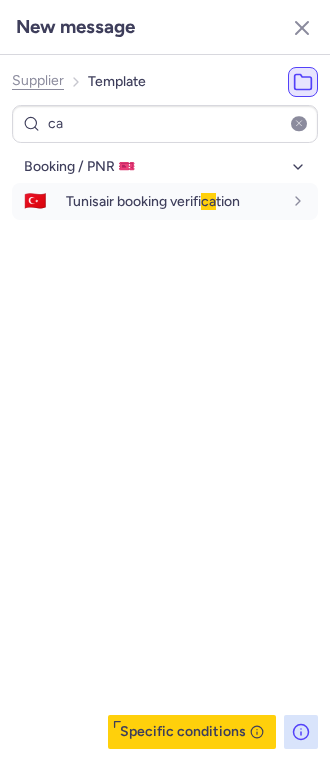 click on "Booking / PNR 🎫 🇹🇷 Tunisair booking verifi ca tion en" at bounding box center [165, 450] 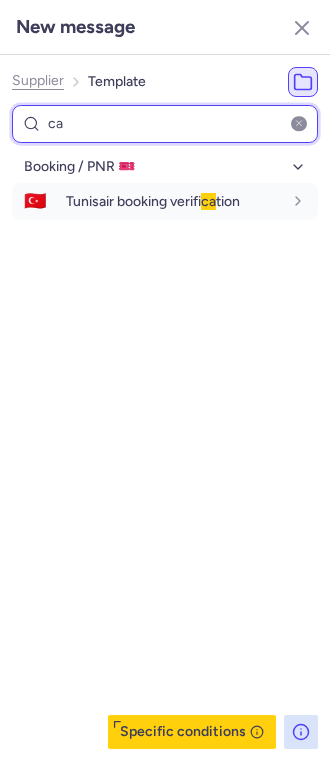 click on "ca" at bounding box center (165, 124) 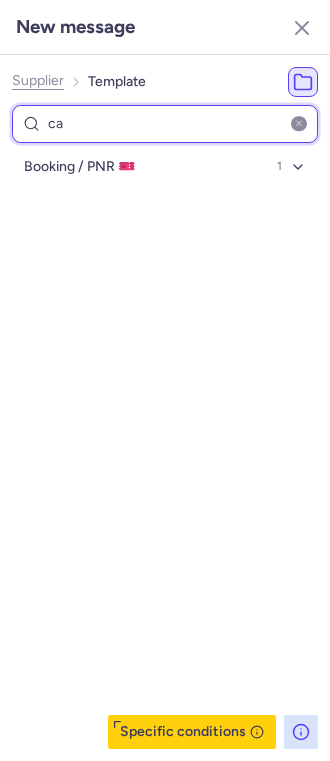 type on "c" 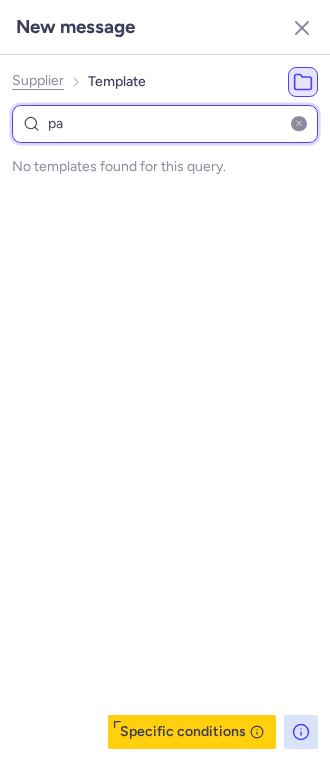 type on "p" 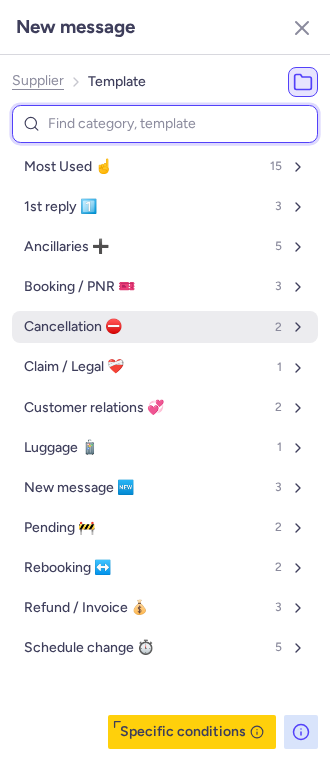 type 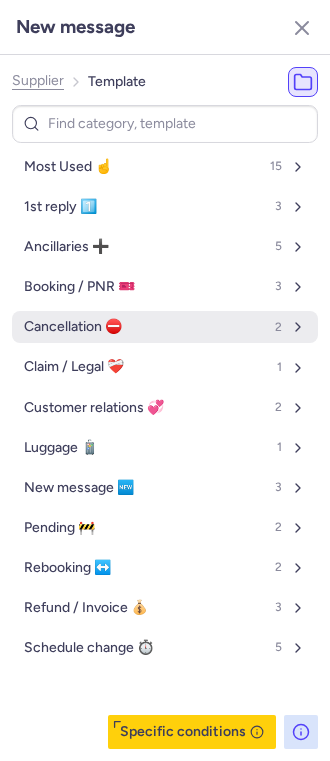 click on "Cancellation ⛔️ 2" at bounding box center (165, 327) 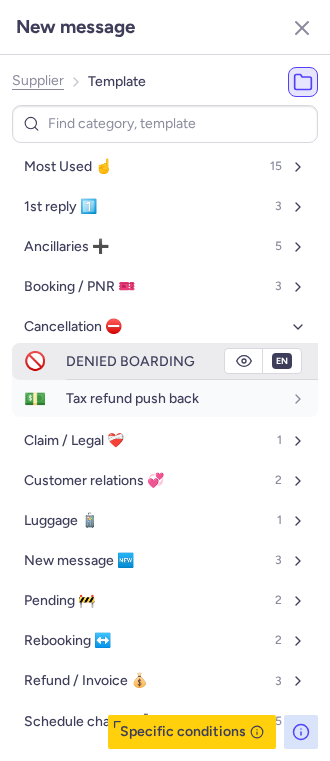 click 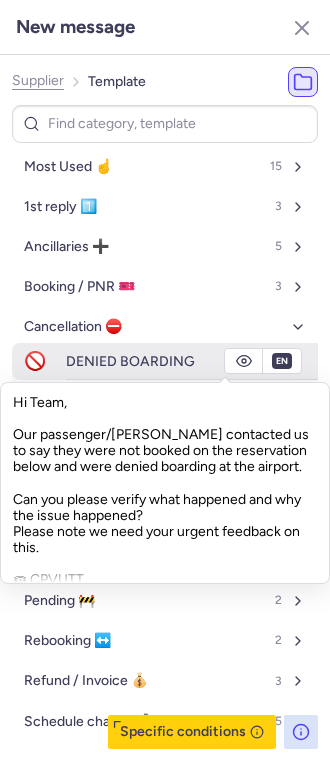 click on "DENIED BOARDING" at bounding box center (130, 361) 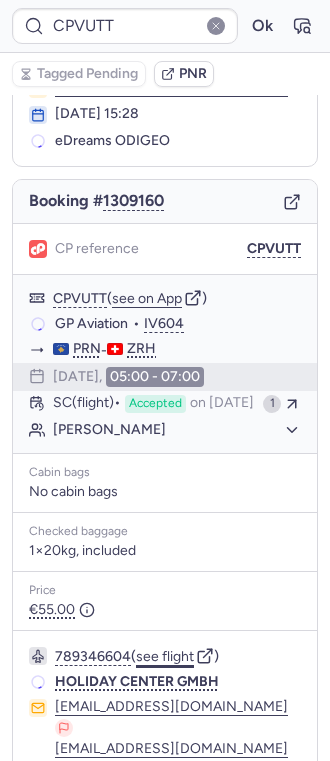 scroll, scrollTop: 230, scrollLeft: 0, axis: vertical 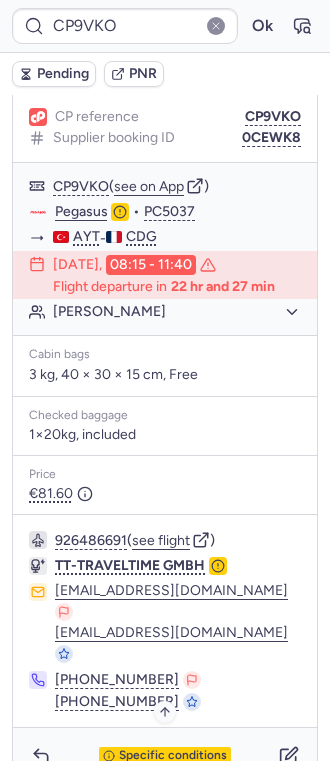click on "Specific conditions" at bounding box center [173, 756] 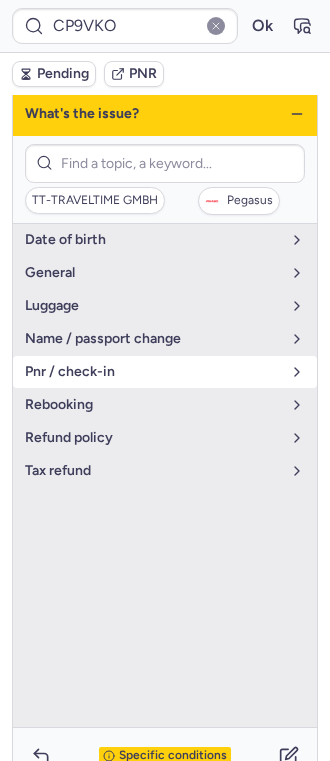 click on "pnr / check-in" at bounding box center [153, 372] 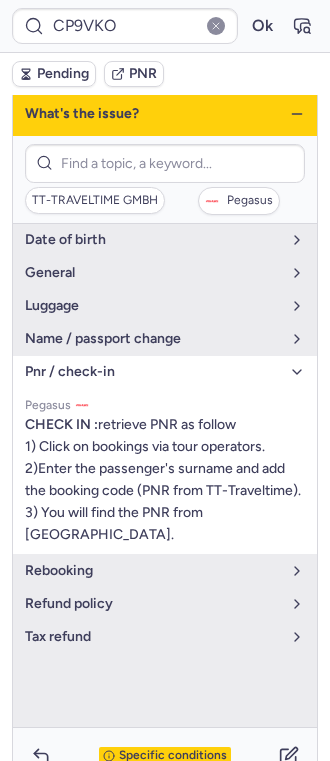 click on "pnr / check-in" at bounding box center (153, 372) 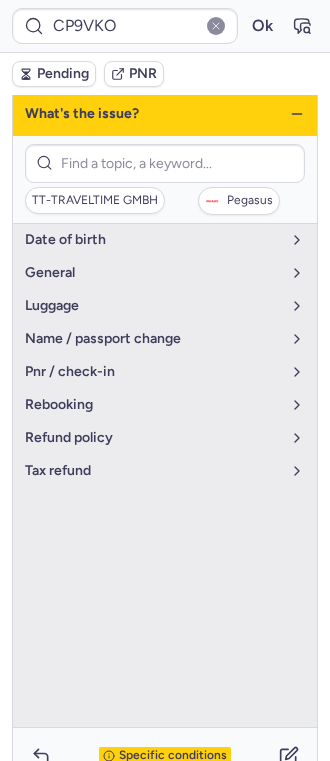 type on "CPMHI8" 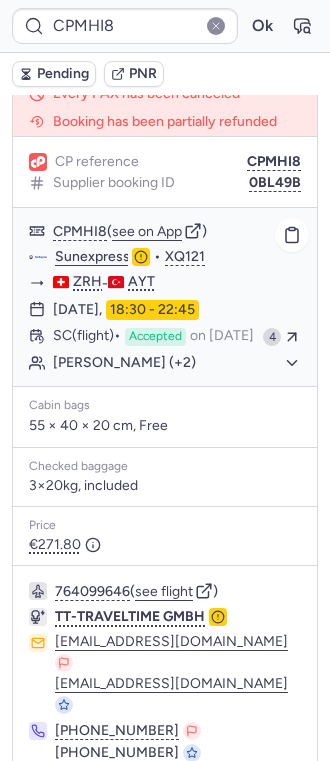 scroll, scrollTop: 198, scrollLeft: 0, axis: vertical 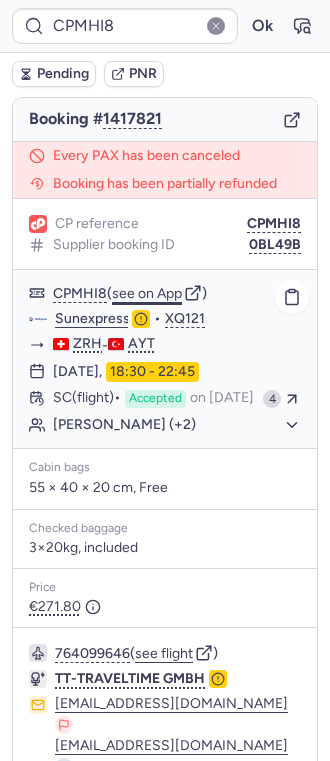 click on "see on App" 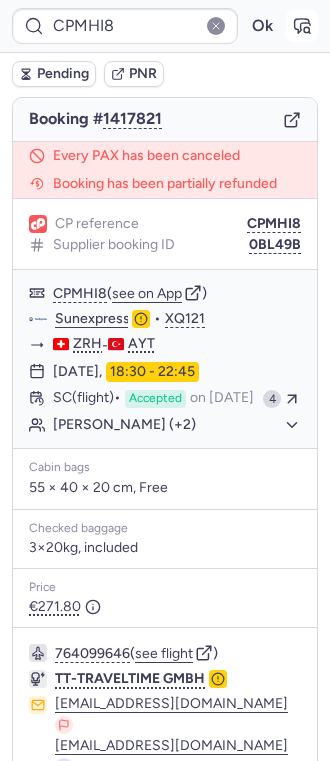 click 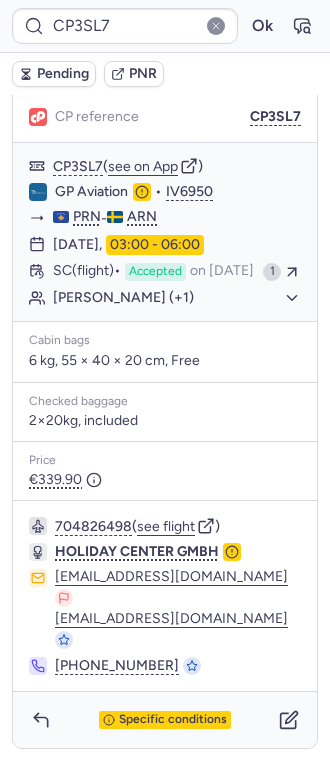 scroll, scrollTop: 0, scrollLeft: 0, axis: both 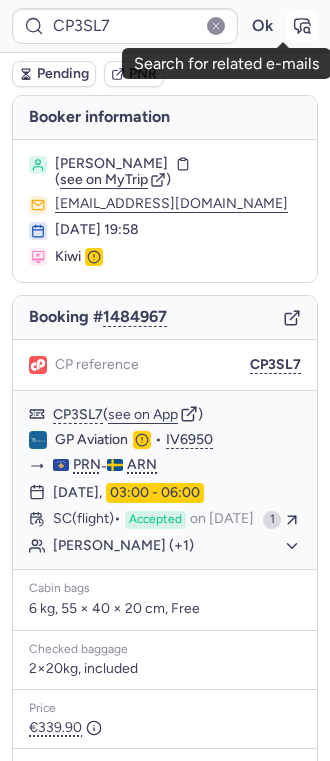click 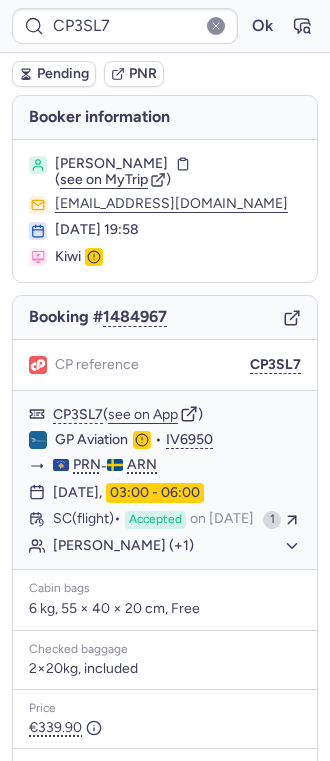 type on "CP9VKO" 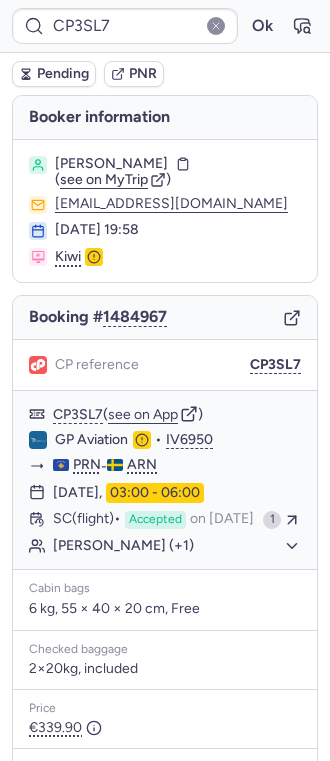 type on "CPWLF8" 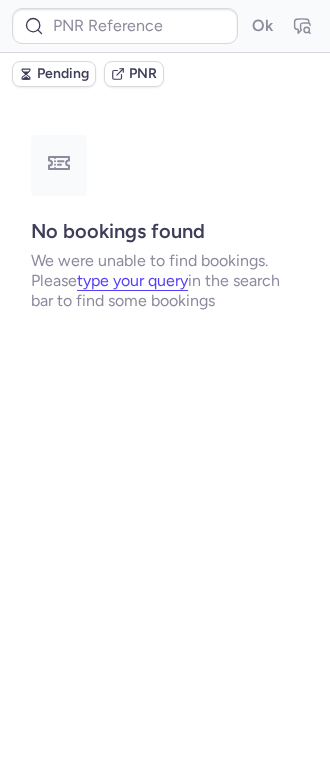 type on "CPVUTT" 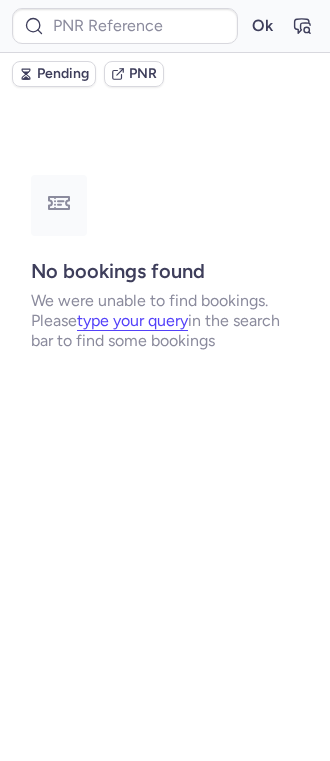 type on "CPVUTT" 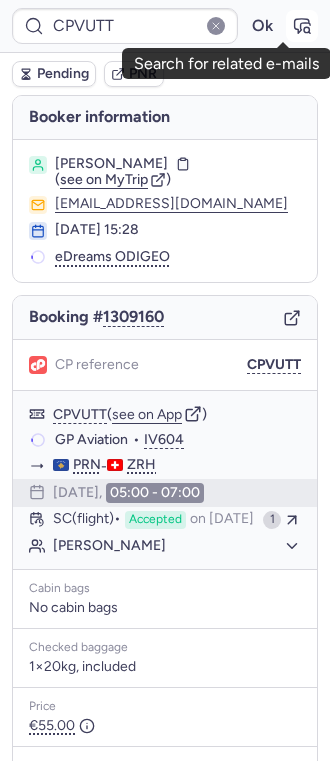 click 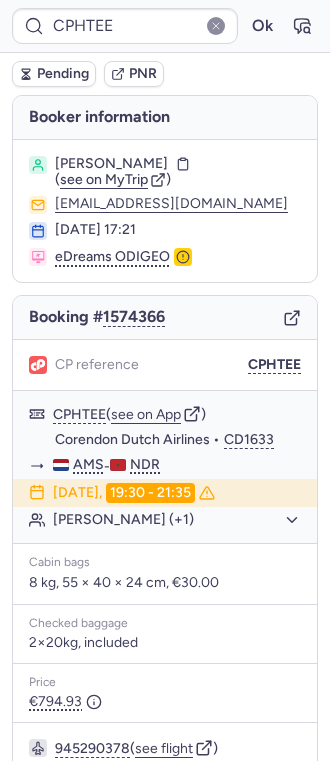 type on "CP3SL7" 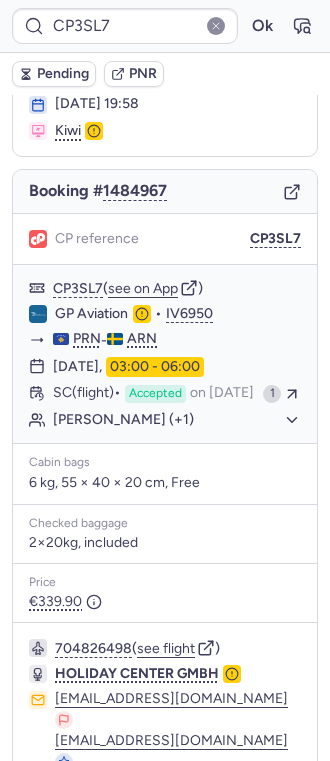 scroll, scrollTop: 0, scrollLeft: 0, axis: both 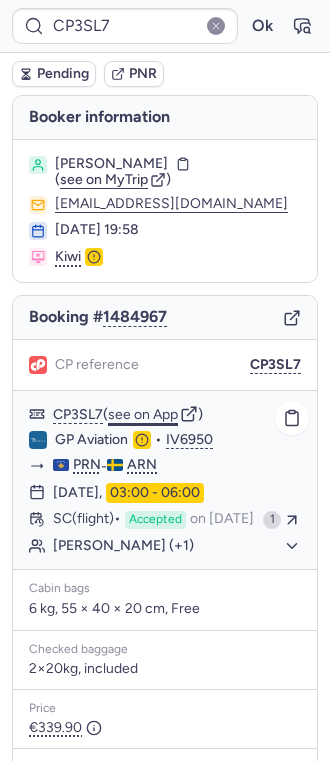 click on "see on App" 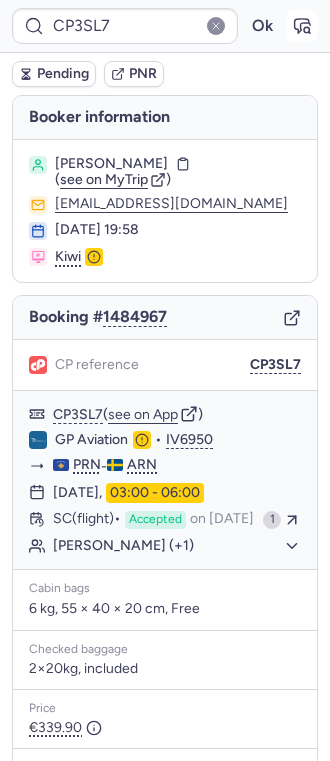 click 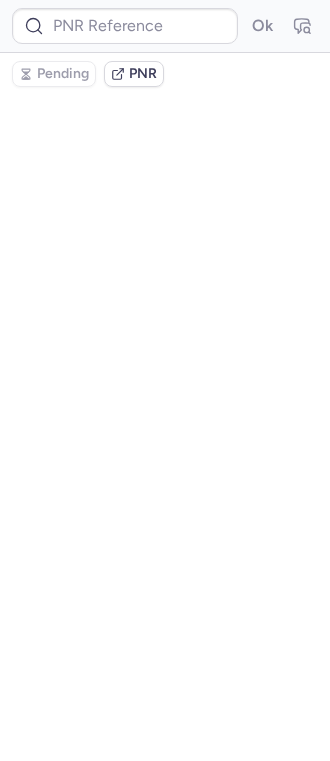type on "CP3SL7" 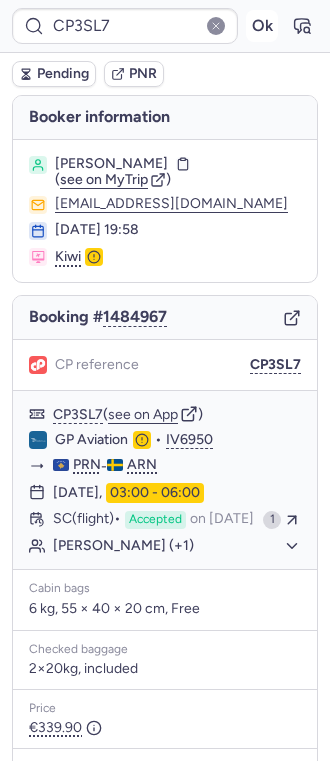 click on "Ok" at bounding box center (262, 26) 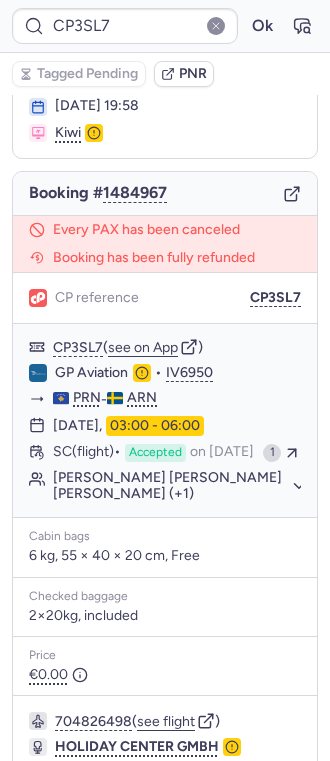 scroll, scrollTop: 320, scrollLeft: 0, axis: vertical 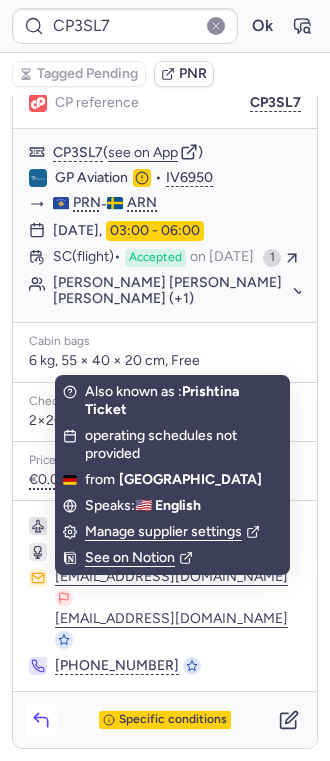 click 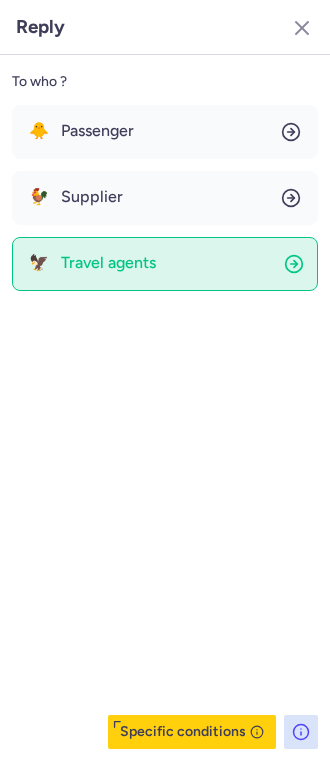 click on "🦅 Travel agents" 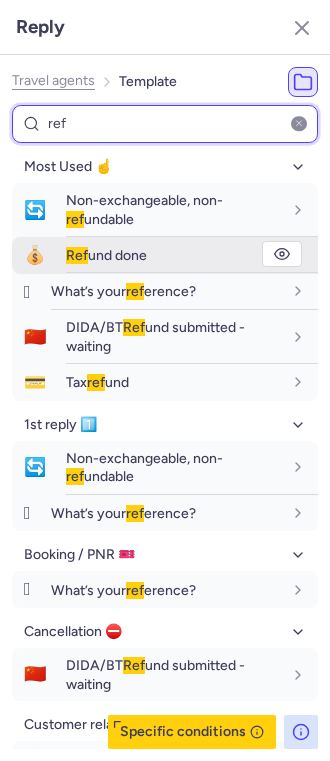 type on "ref" 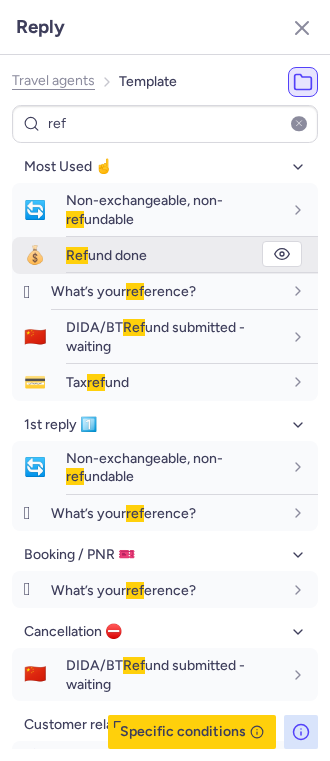 click on "Ref" at bounding box center (77, 255) 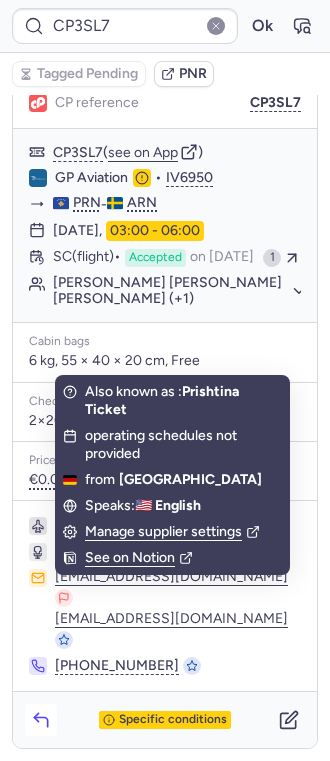 drag, startPoint x: 30, startPoint y: 724, endPoint x: 38, endPoint y: 717, distance: 10.630146 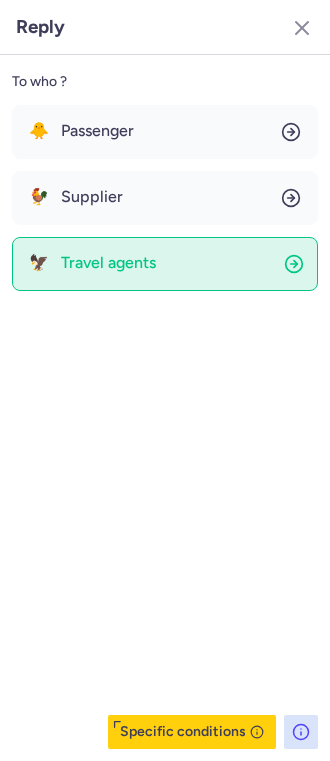 click on "🦅 Travel agents" 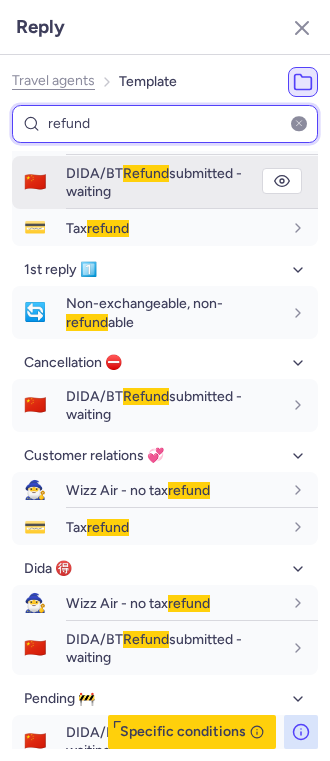 scroll, scrollTop: 0, scrollLeft: 0, axis: both 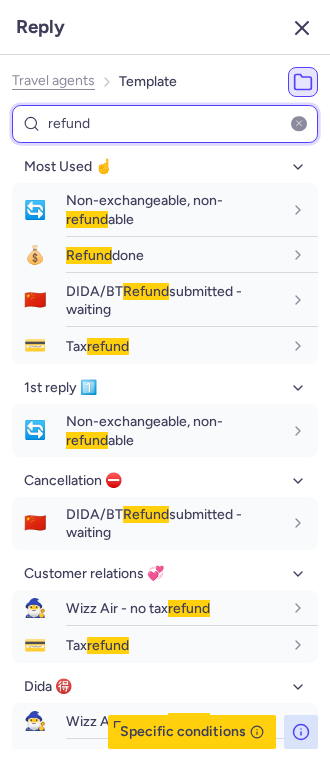 type on "refund" 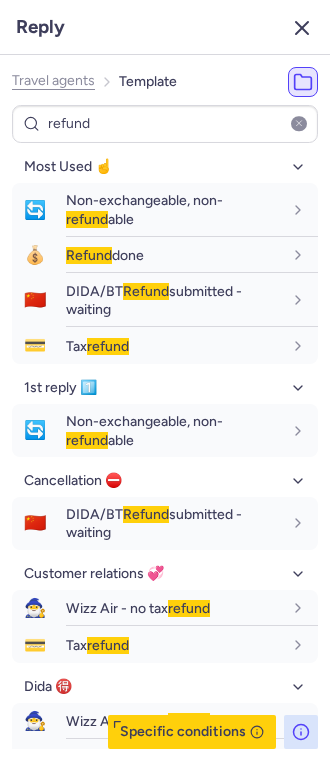 click 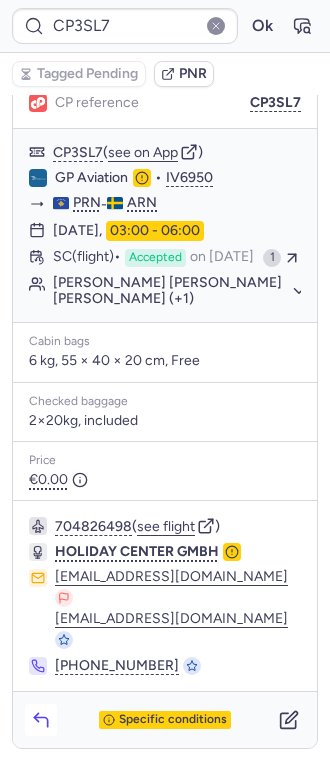 click at bounding box center (41, 720) 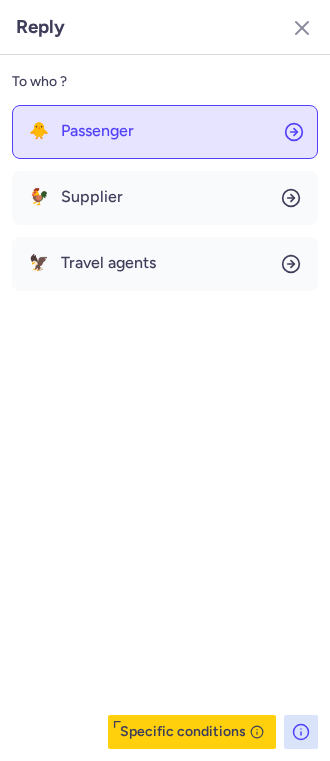 click on "Passenger" at bounding box center [97, 131] 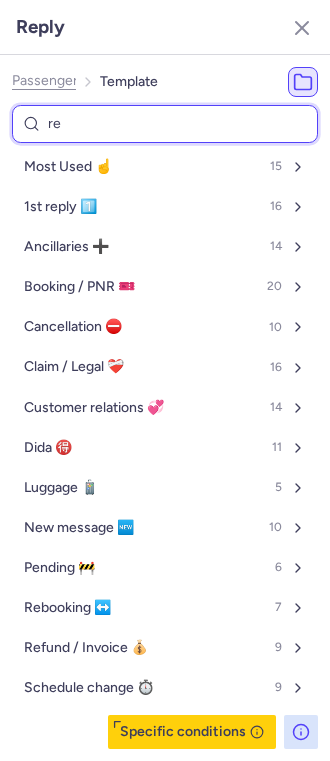 type on "ref" 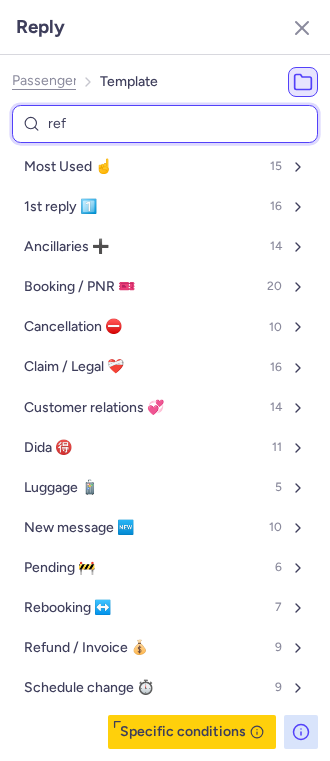 select on "en" 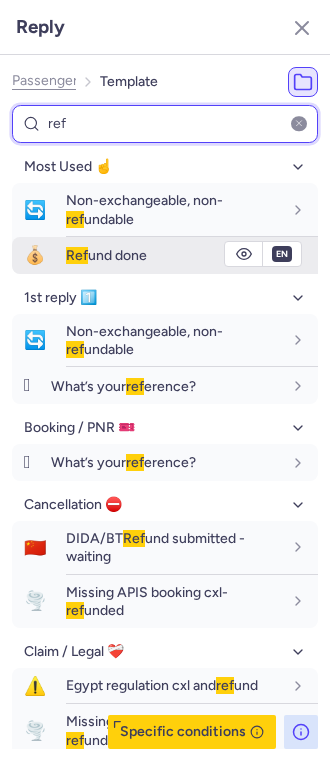 type on "refund" 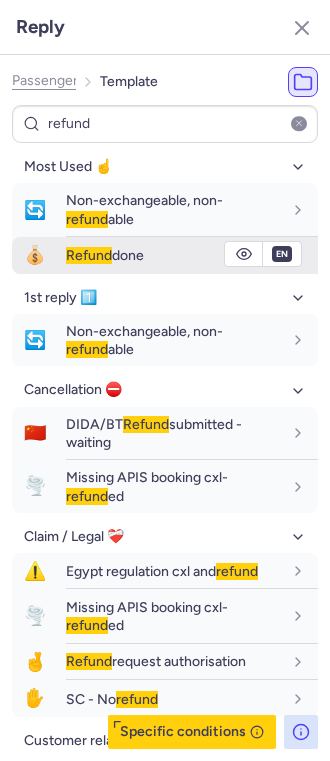click 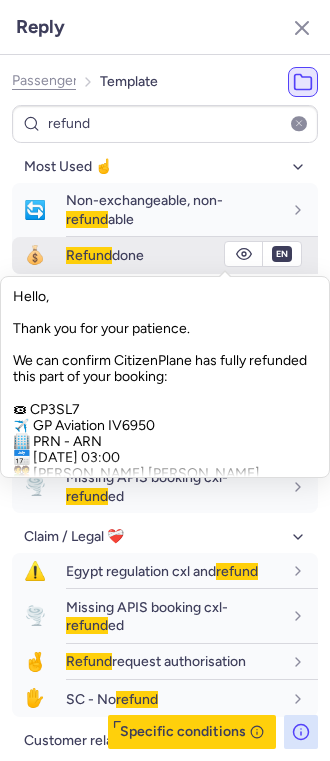 click on "Refund  done" at bounding box center [174, 255] 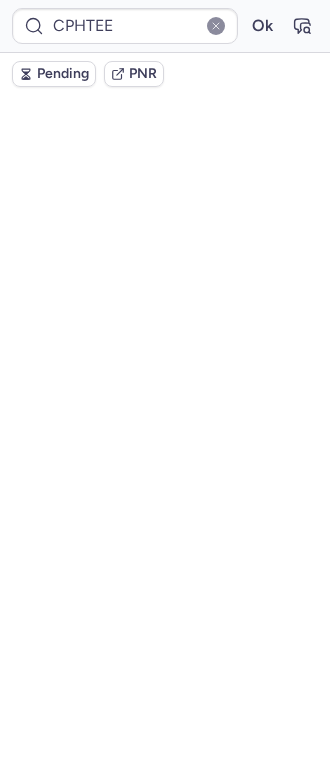 scroll, scrollTop: 360, scrollLeft: 0, axis: vertical 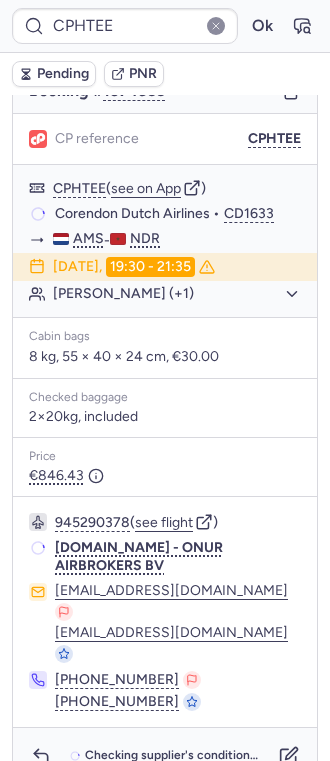 type on "CPVUTT" 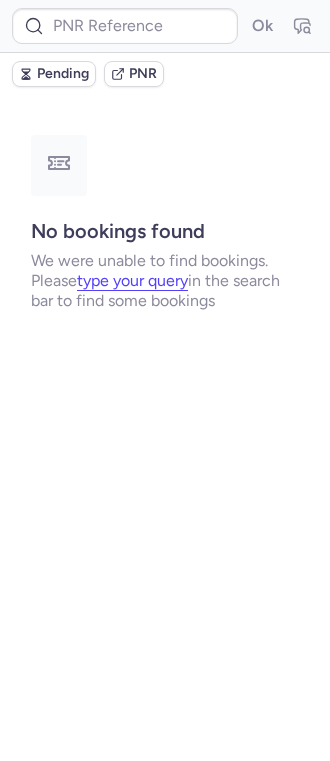 scroll, scrollTop: 0, scrollLeft: 0, axis: both 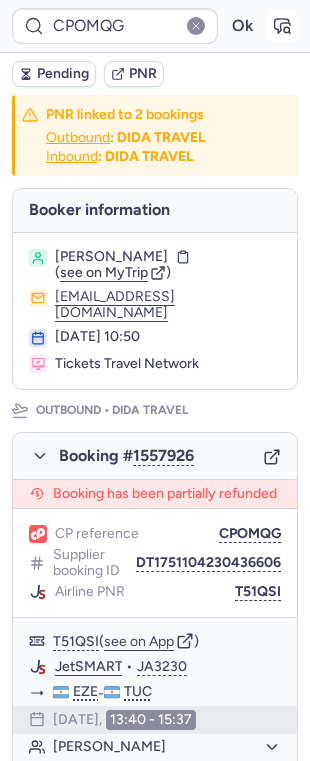 click at bounding box center [282, 26] 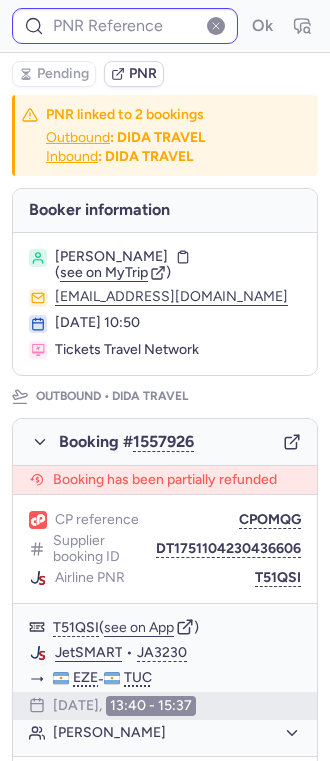 type on "CPOMQG" 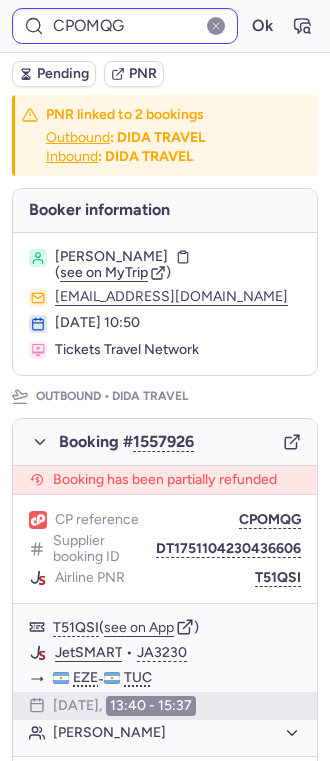type on "CPBOGE" 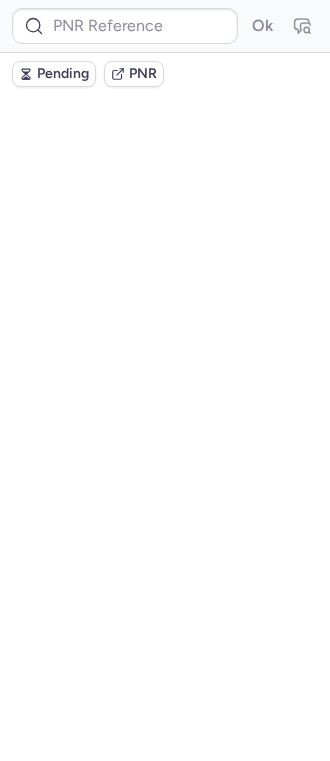 scroll, scrollTop: 0, scrollLeft: 0, axis: both 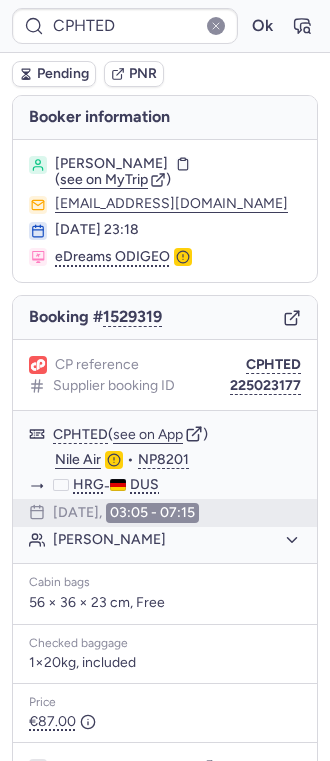 type on "CPHTEE" 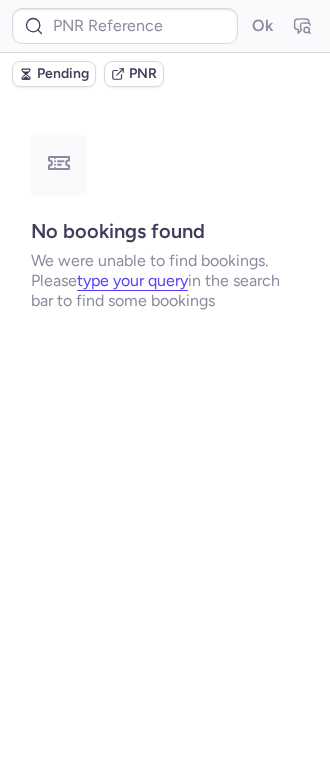 type on "CPBOGE" 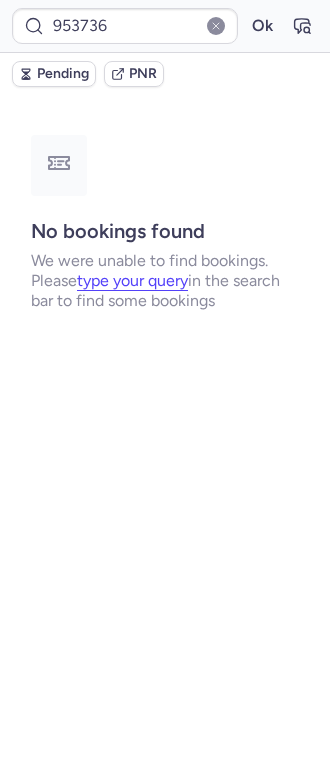 type on "CPBOGE" 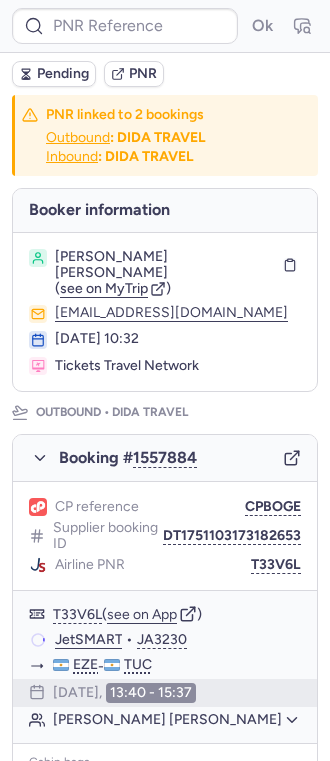 type on "CPBOGE" 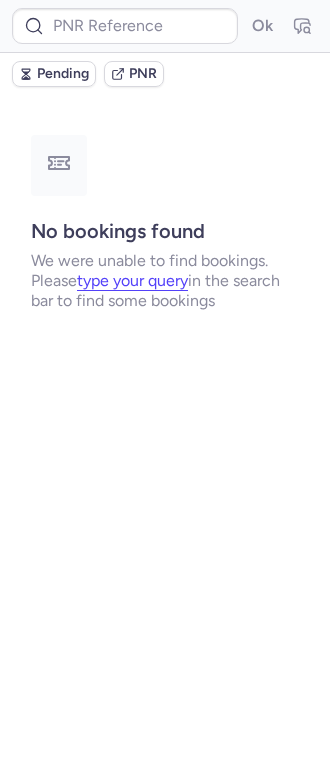 type on "CPBOGE" 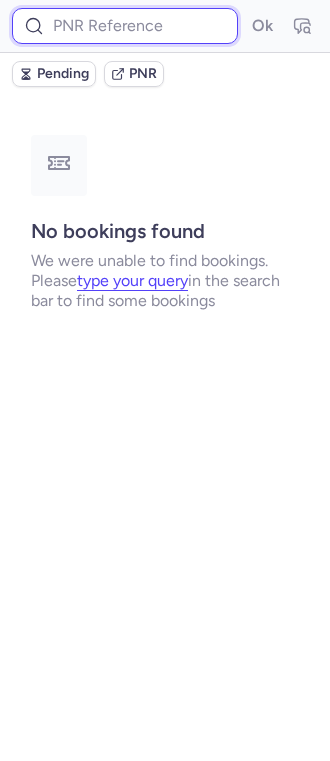 click at bounding box center (125, 26) 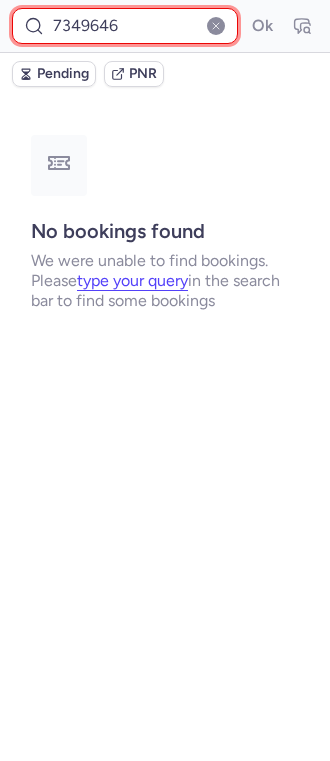 type on "7349646" 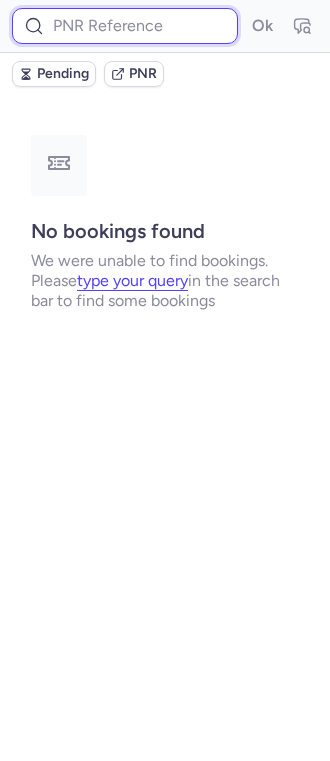 click at bounding box center (125, 26) 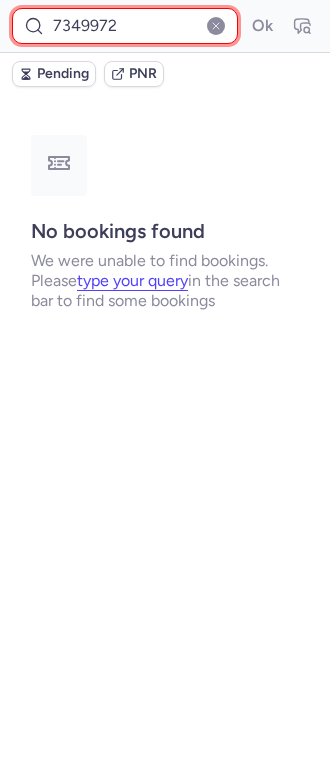 click on "Ok" at bounding box center (262, 26) 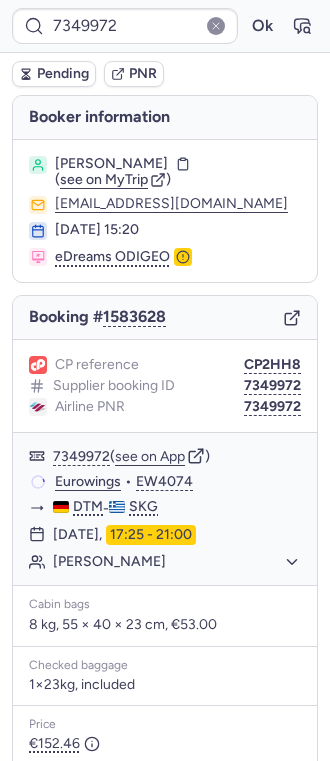 type on "CPHTEE" 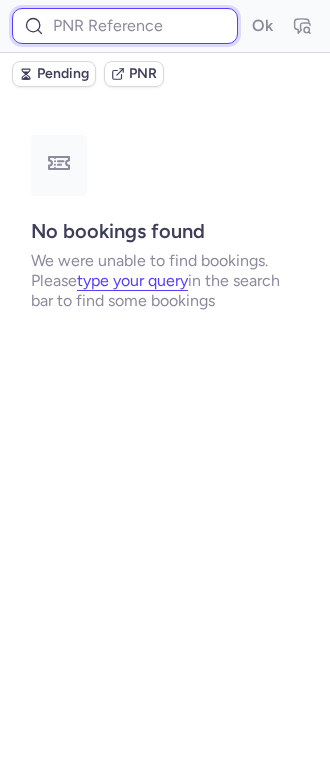 click at bounding box center (125, 26) 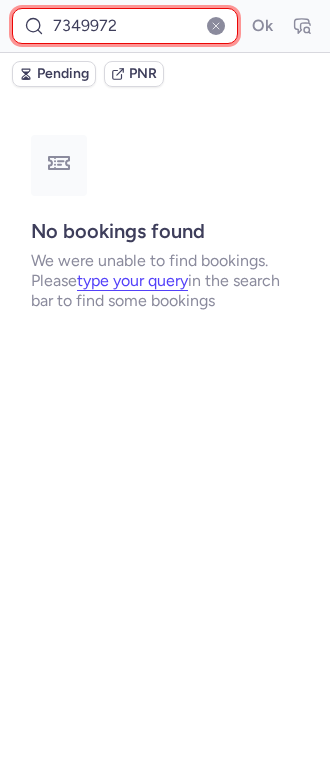 click on "7349972" at bounding box center [125, 26] 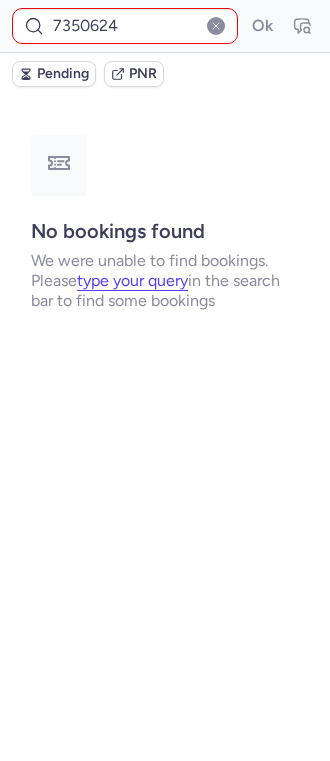click on "Pending PNR" at bounding box center (165, 74) 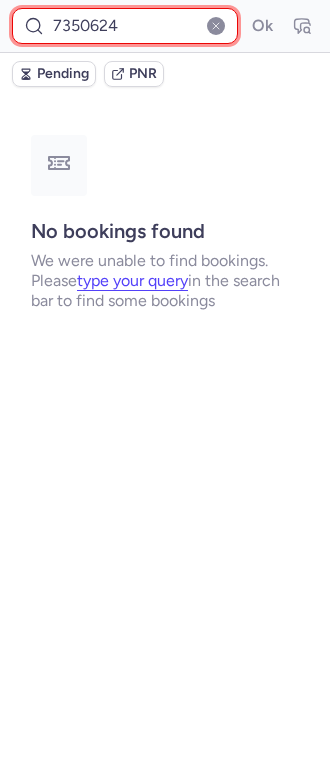 click on "7350624" at bounding box center (125, 26) 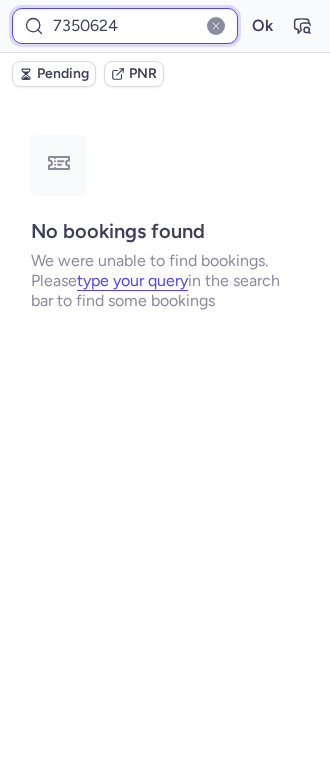type on "7350624" 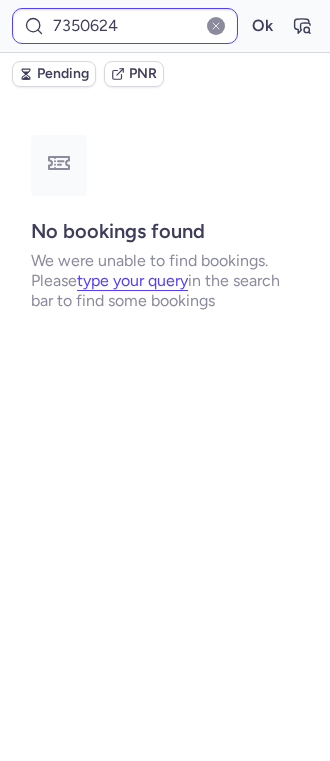 click 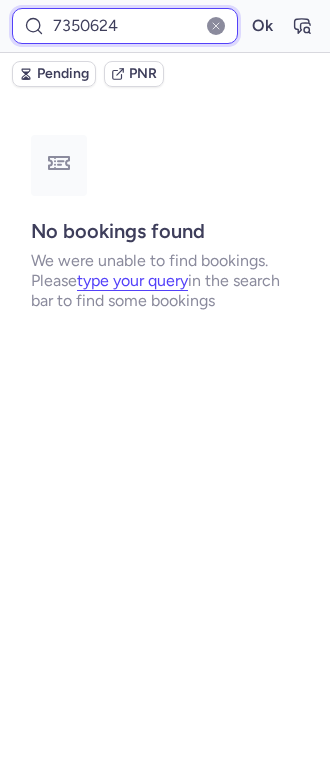 click on "7350624" at bounding box center (125, 26) 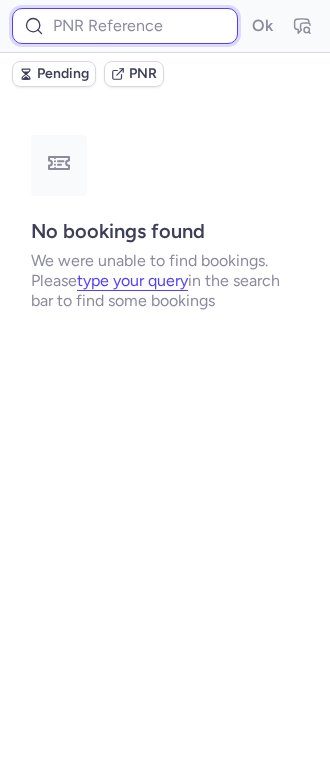 paste on "7350624" 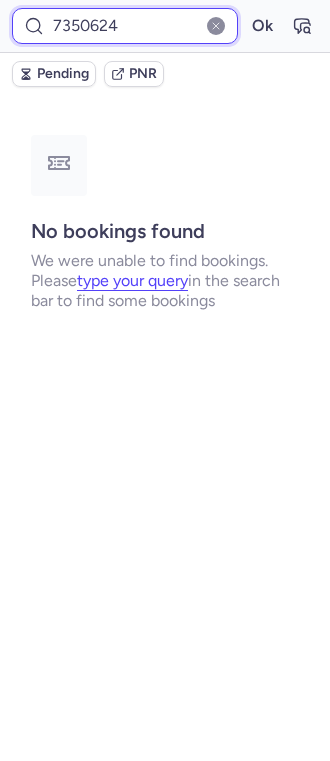 click on "Ok" at bounding box center [262, 26] 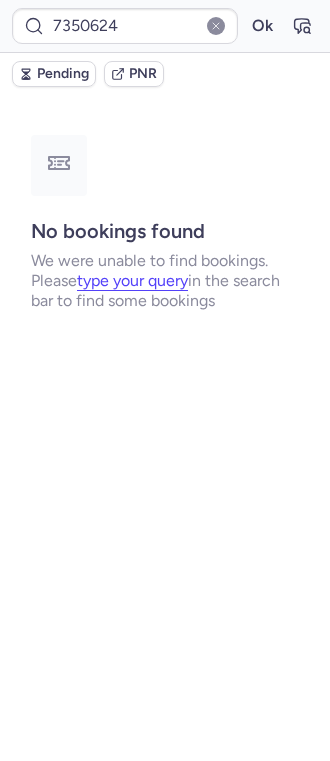 click on "No bookings found We were unable to find bookings.  Please   type your query   in the search bar to find some bookings" at bounding box center [165, 222] 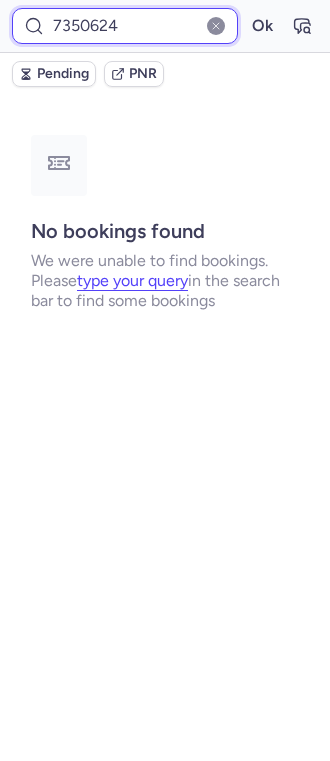 click on "7350624" at bounding box center [125, 26] 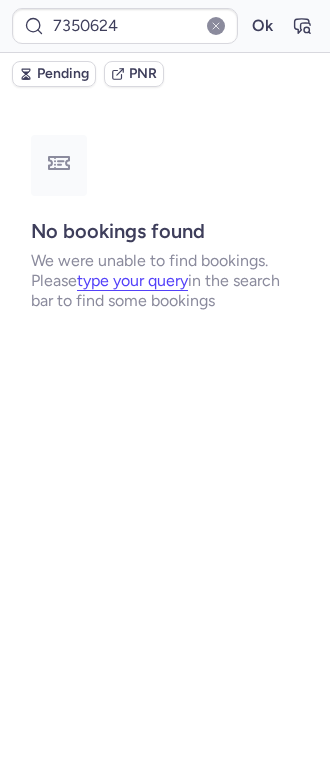 type on "CPWRFU" 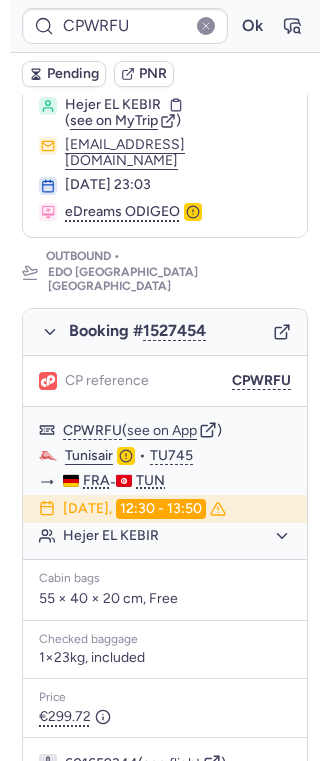 scroll, scrollTop: 533, scrollLeft: 0, axis: vertical 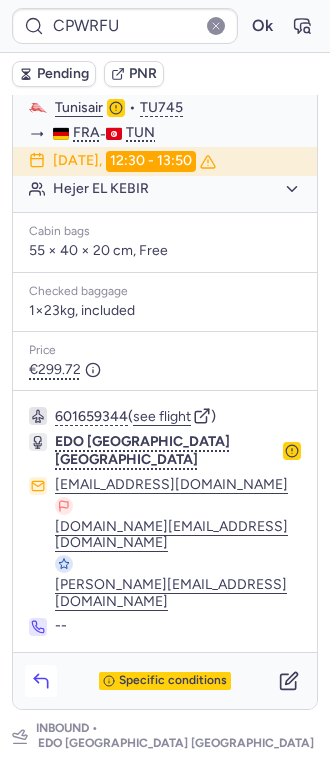 click at bounding box center (41, 681) 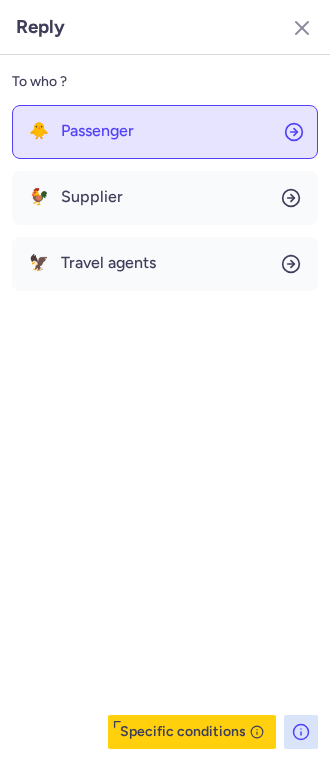 click on "Passenger" at bounding box center [97, 131] 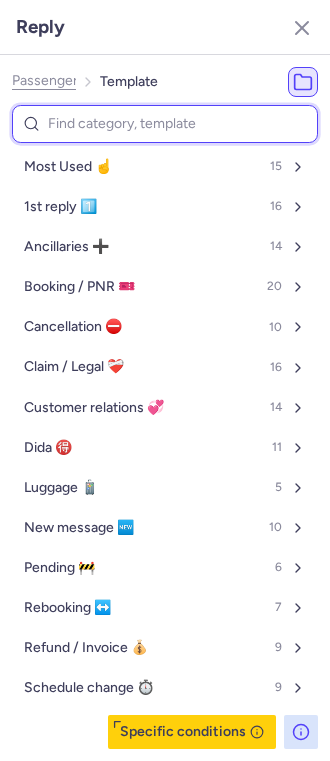 click at bounding box center (165, 124) 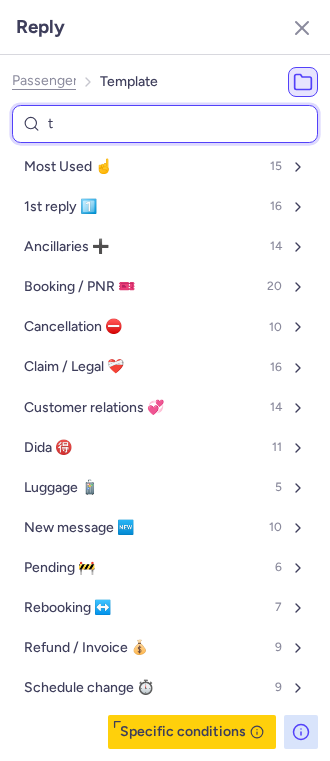 type on "tr" 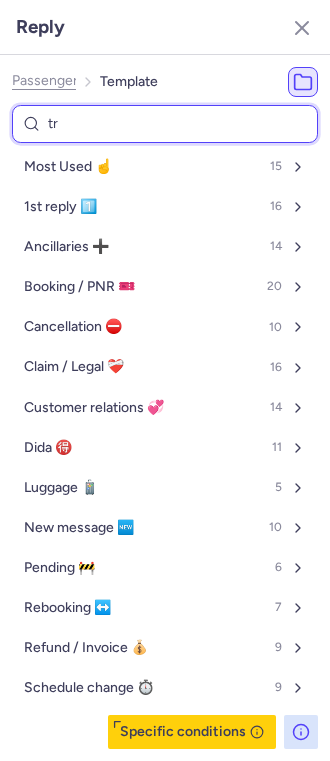 select on "de" 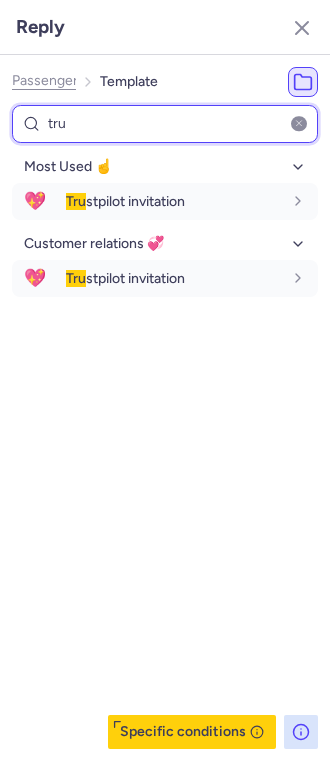 type on "trust" 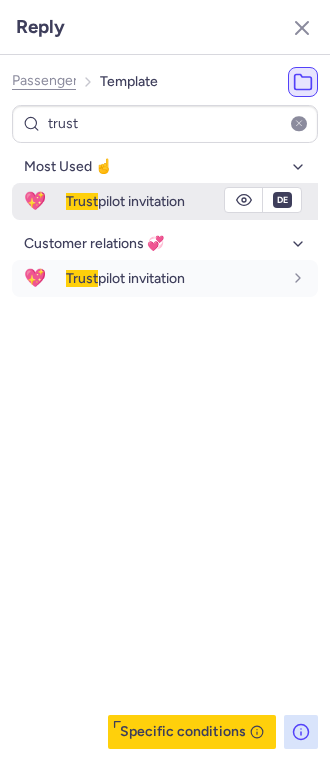 click on "Trust pilot invitation" at bounding box center [125, 201] 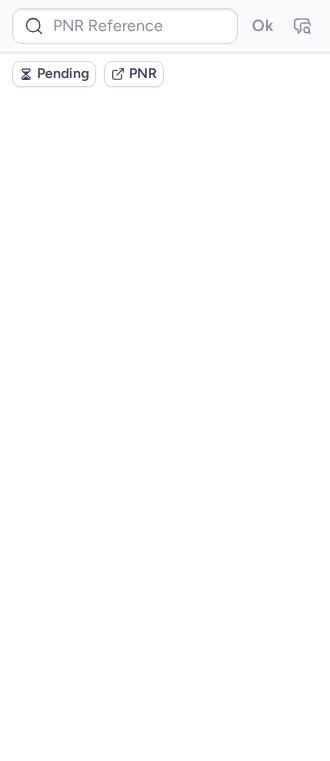 scroll, scrollTop: 0, scrollLeft: 0, axis: both 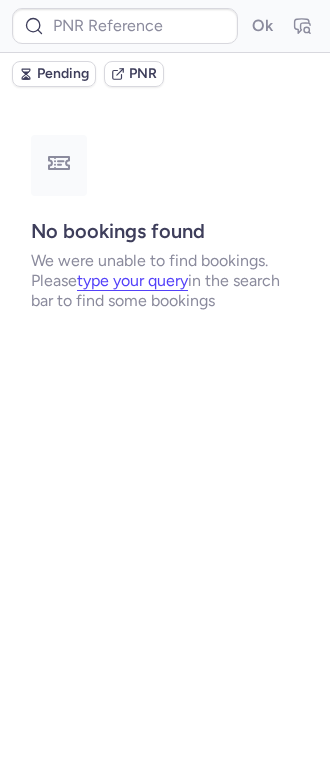 type on "CPHTEE" 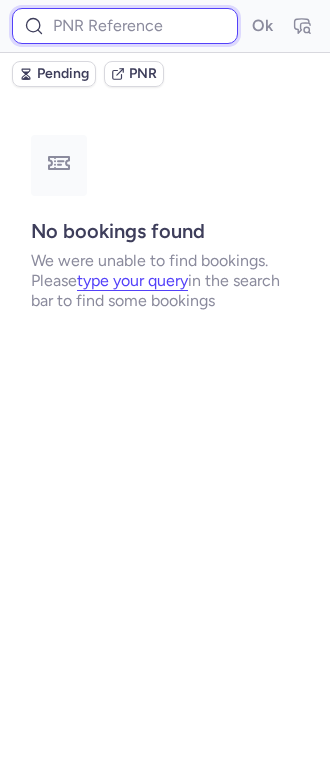 click at bounding box center [125, 26] 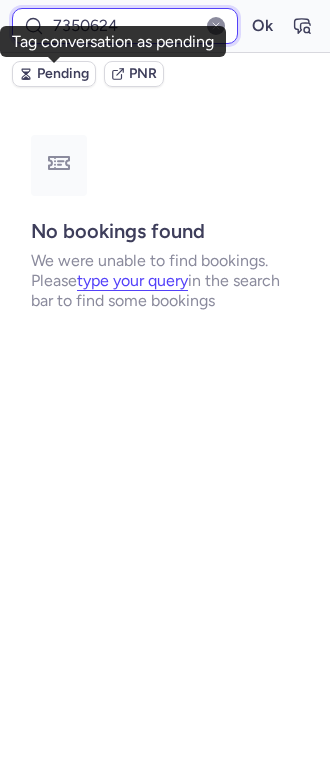 click on "Ok" at bounding box center (262, 26) 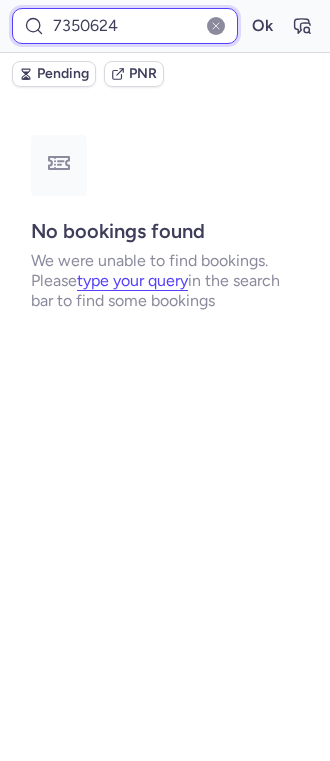 click on "7350624" at bounding box center (125, 26) 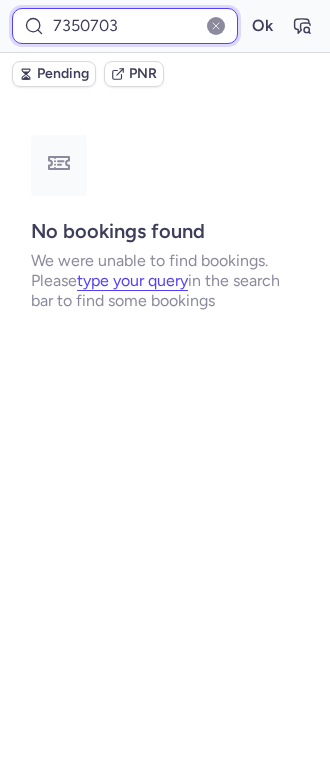 type on "7350703" 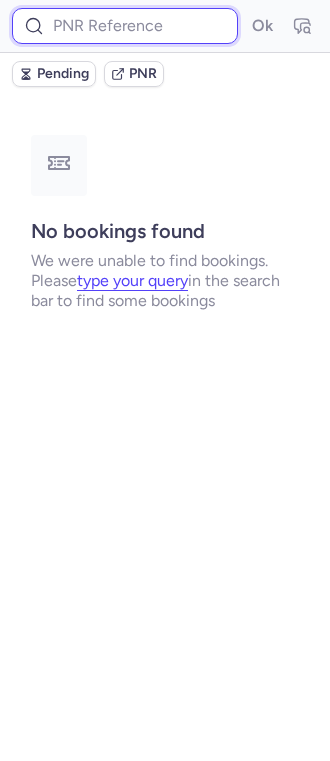 click at bounding box center [125, 26] 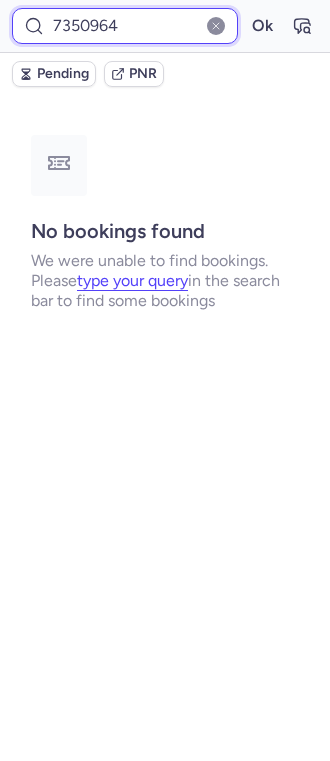 type on "7350964" 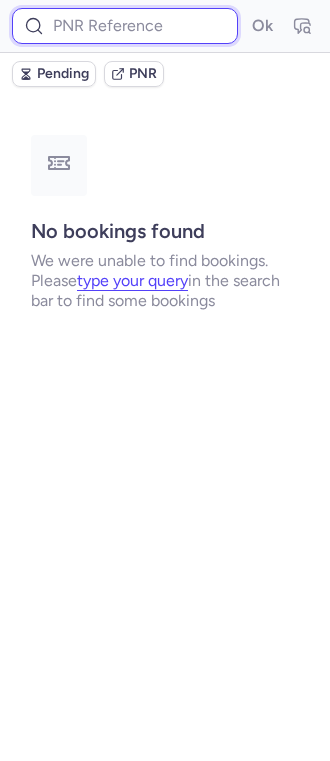 click at bounding box center [125, 26] 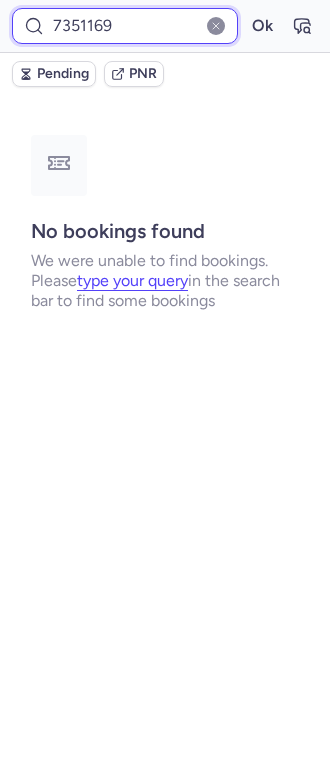 type on "7351169" 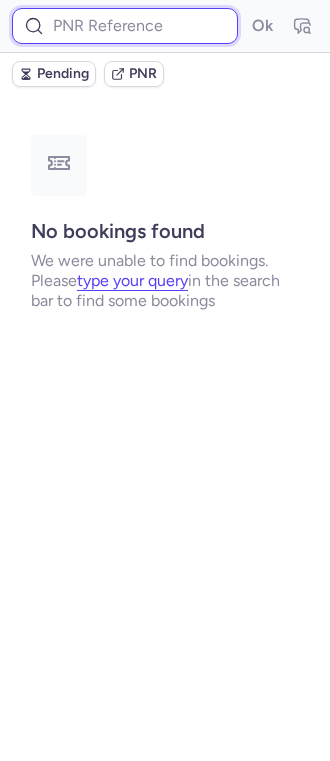 click at bounding box center [125, 26] 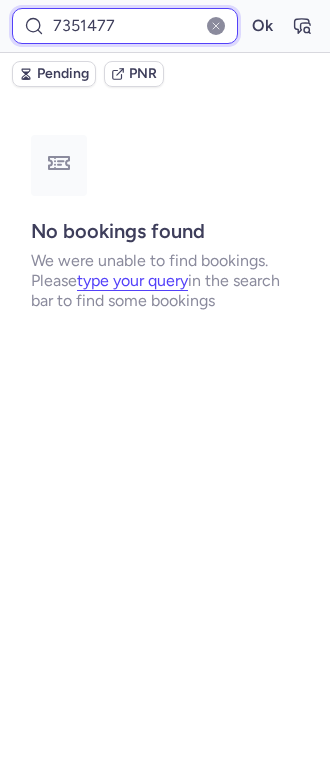 click on "Ok" at bounding box center (262, 26) 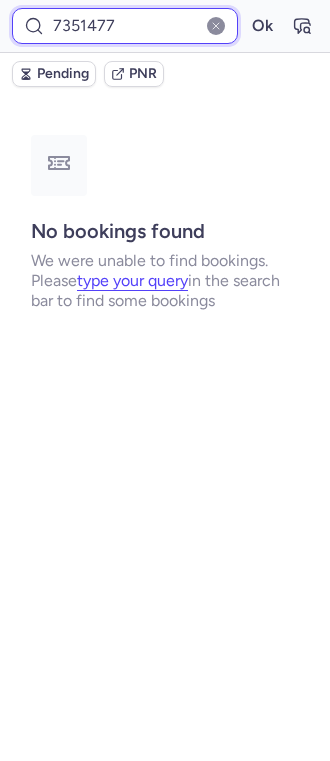 click on "7351477" at bounding box center [125, 26] 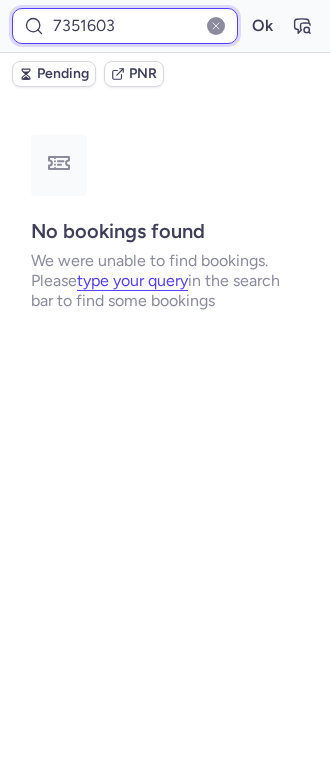 type on "7351603" 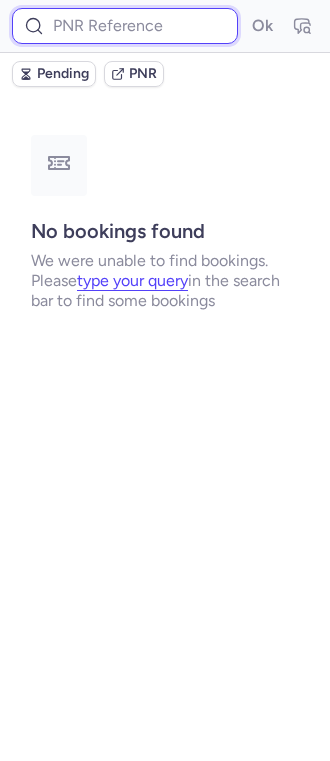 click at bounding box center [125, 26] 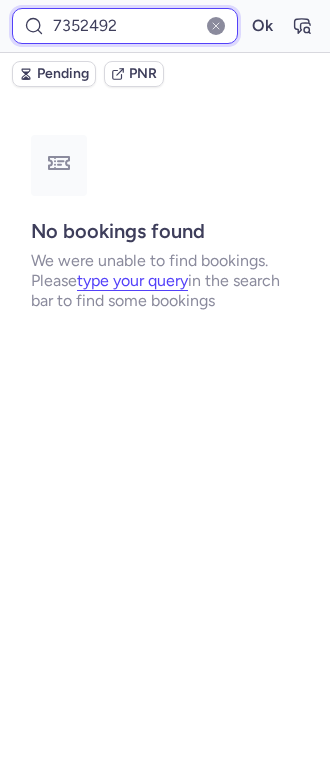 click on "Ok" at bounding box center (262, 26) 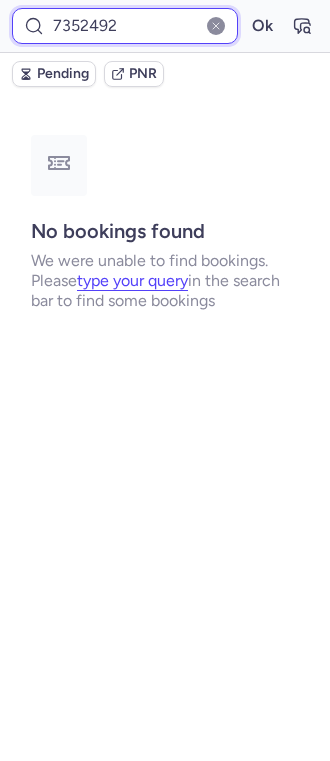 click on "7352492" at bounding box center (125, 26) 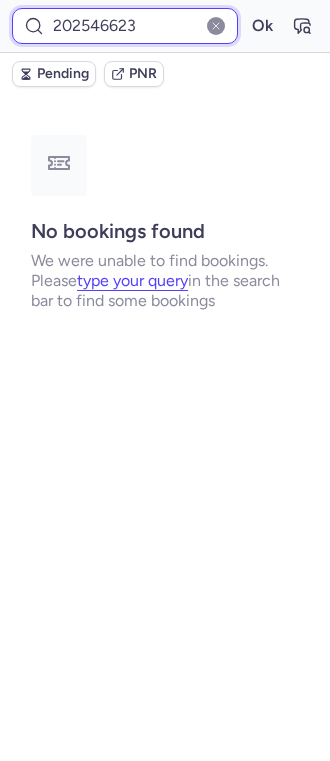 click on "Ok" at bounding box center (262, 26) 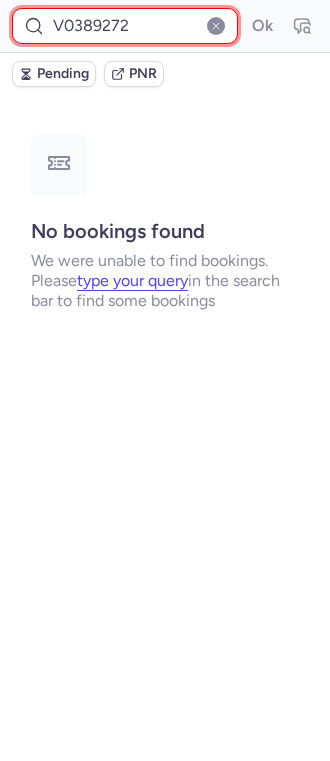 click on "Ok" at bounding box center [262, 26] 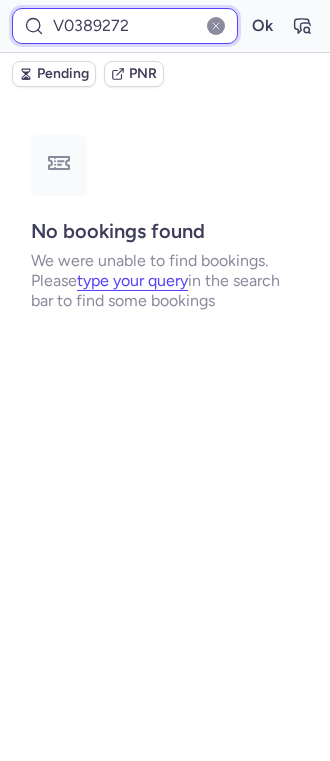 click on "V0389272" at bounding box center (125, 26) 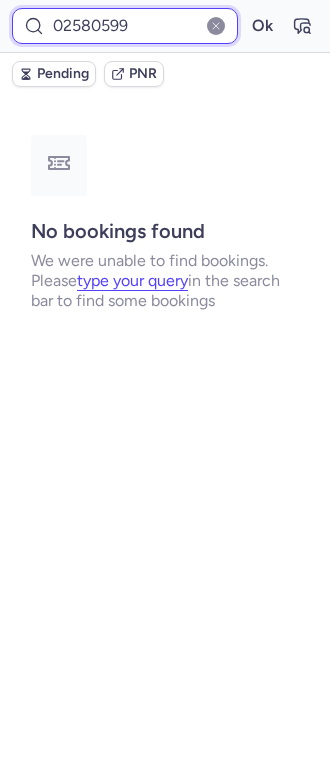 click on "Ok" at bounding box center [262, 26] 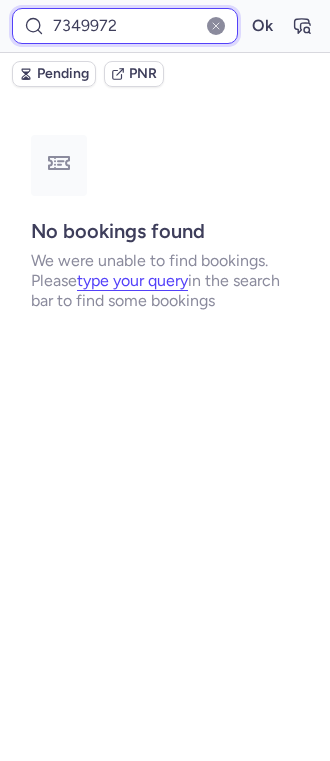 type on "7349972" 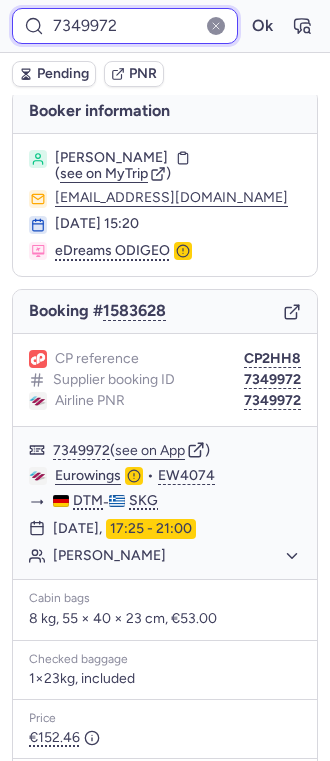 scroll, scrollTop: 0, scrollLeft: 0, axis: both 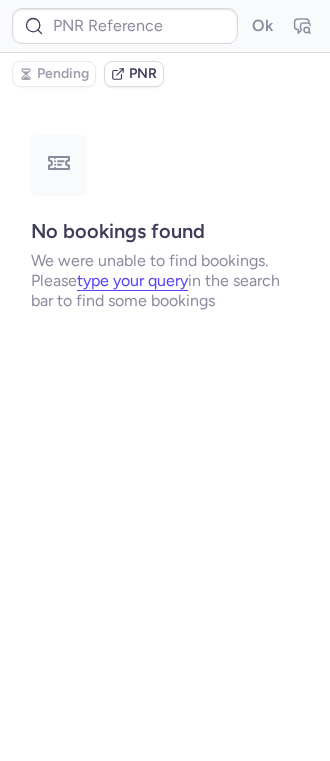 type on "7349972" 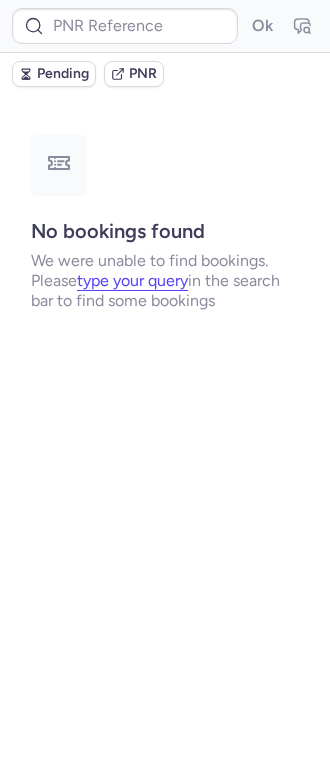 type on "CPHTEE" 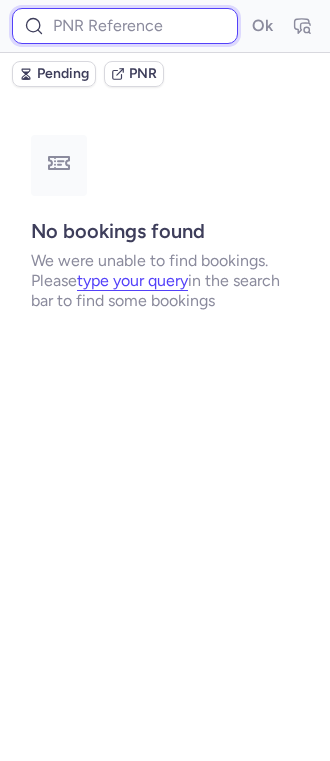 click at bounding box center [125, 26] 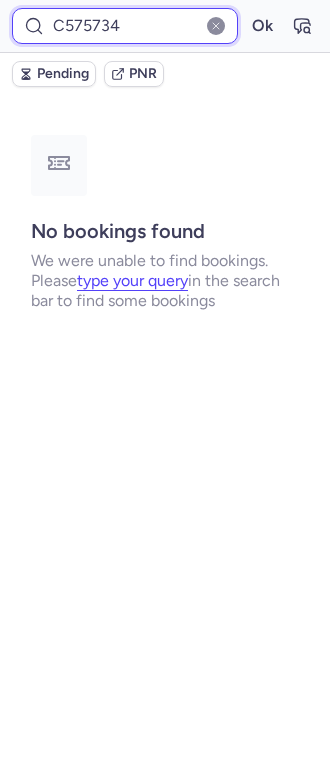 click on "Ok" at bounding box center (262, 26) 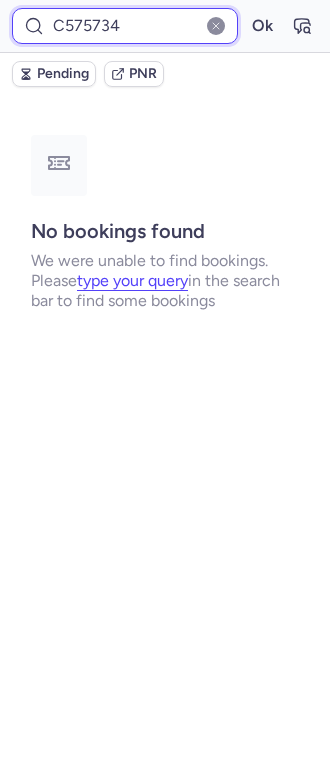 click on "C575734" at bounding box center [125, 26] 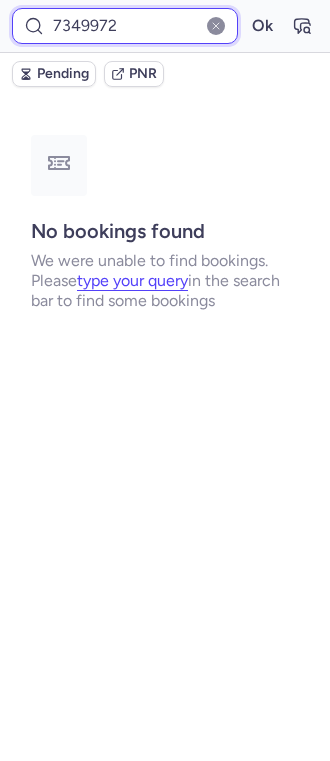 click on "Ok" at bounding box center [262, 26] 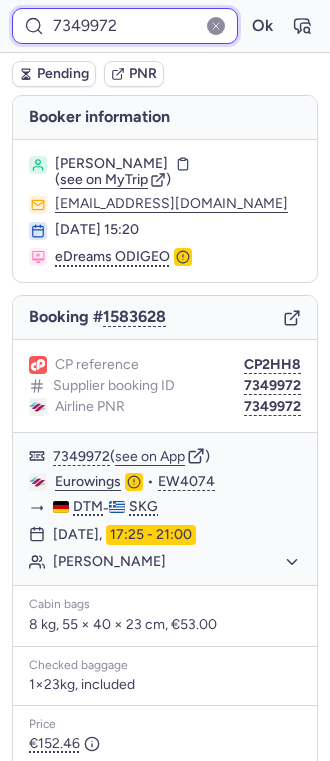 click on "7349972" at bounding box center (125, 26) 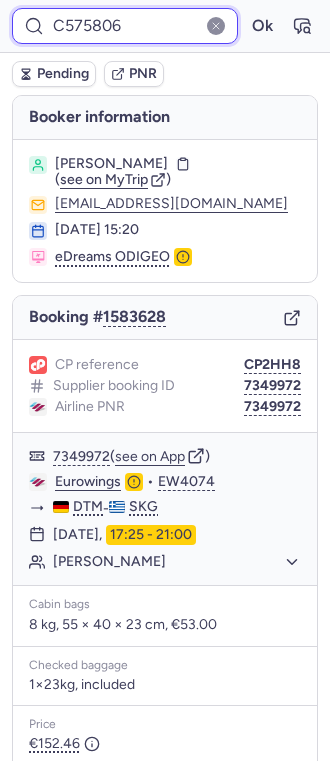 click on "Ok" at bounding box center (262, 26) 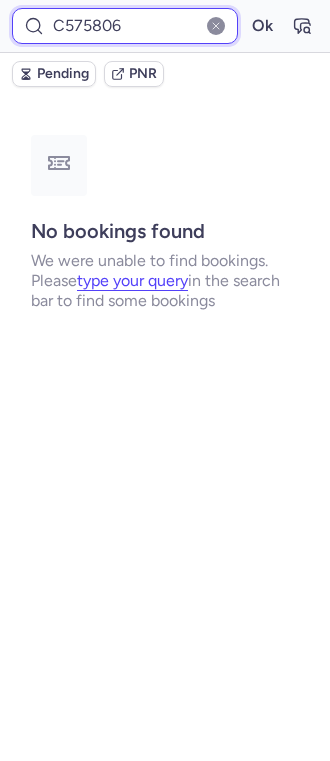 click on "C575806" at bounding box center (125, 26) 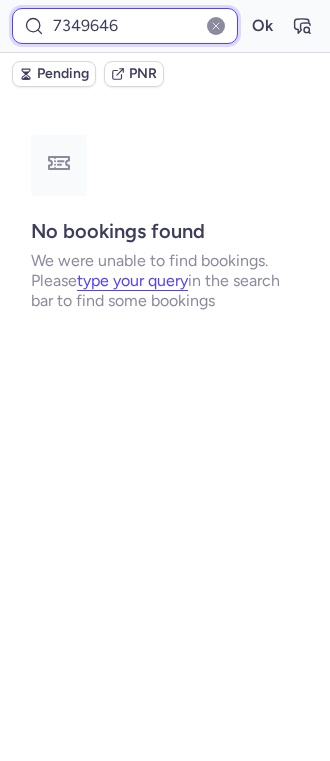 click on "Ok" at bounding box center (262, 26) 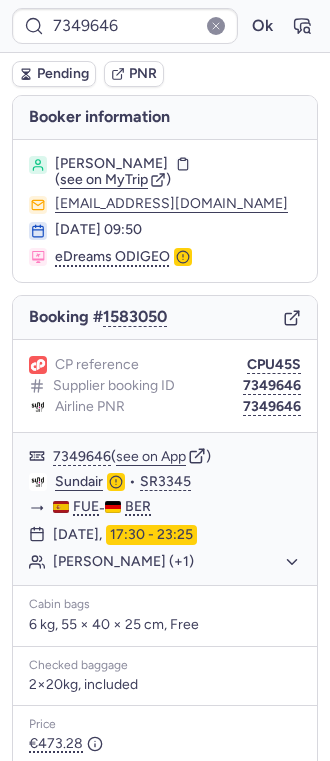 type on "CPJ4J6" 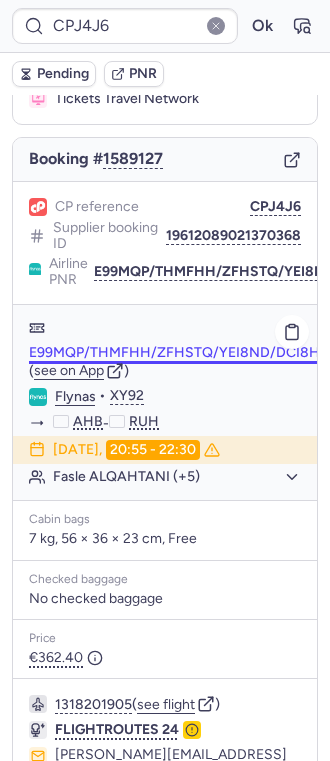 scroll, scrollTop: 266, scrollLeft: 0, axis: vertical 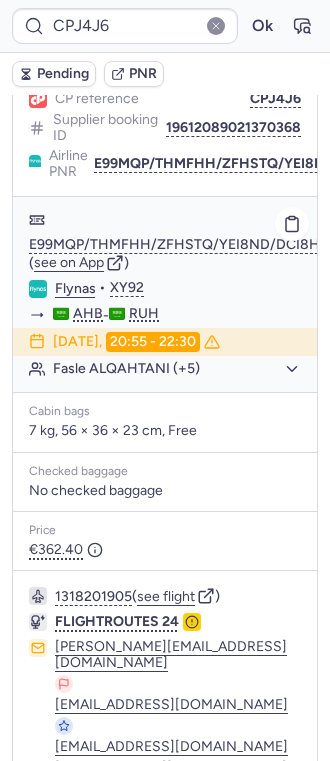 click on "Fasle ALQAHTANI (+5)" 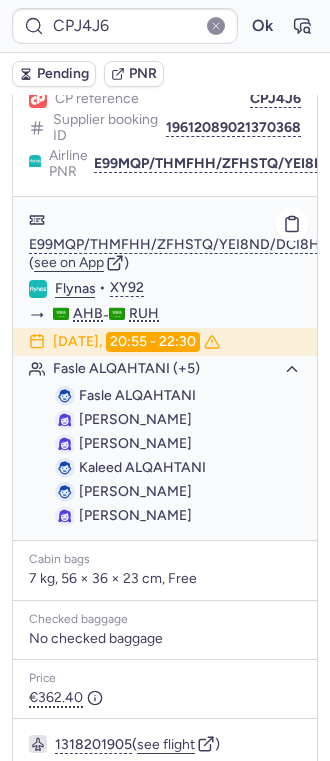 click on "Fasle ALQAHTANI (+5)" 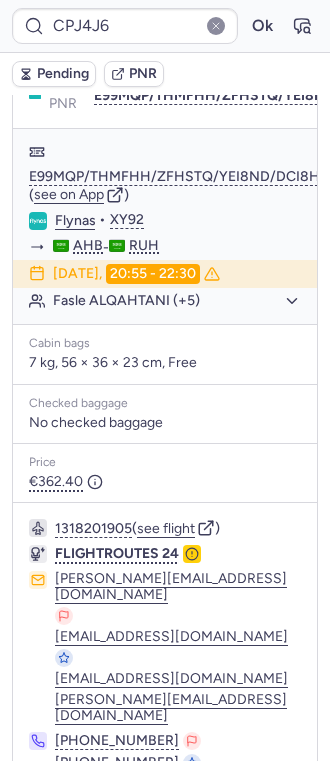 scroll, scrollTop: 362, scrollLeft: 0, axis: vertical 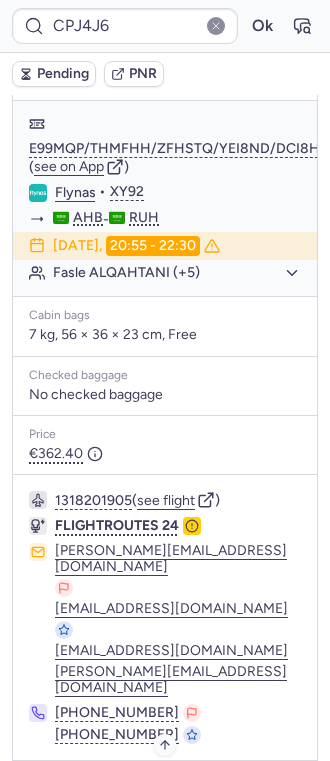 click on "Specific conditions" at bounding box center [165, 789] 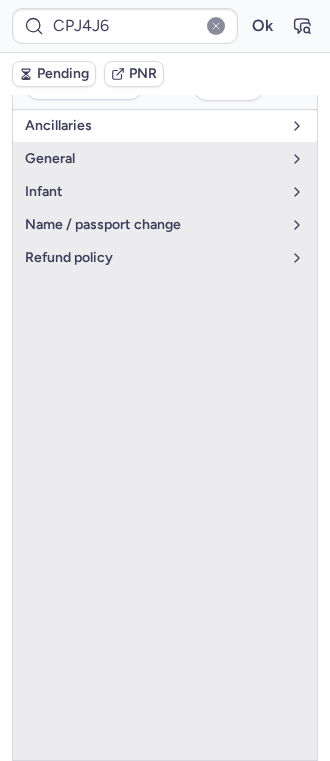 click on "Ancillaries" at bounding box center [153, 126] 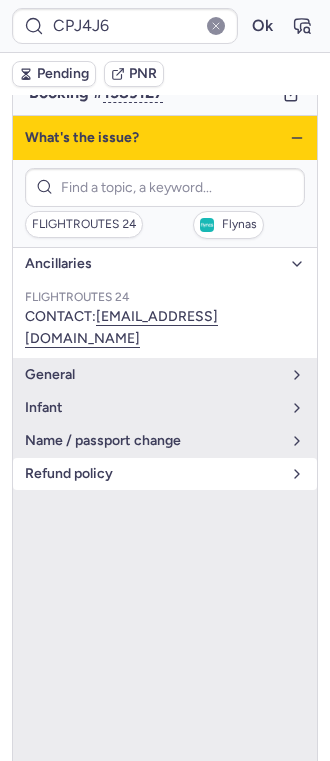 scroll, scrollTop: 96, scrollLeft: 0, axis: vertical 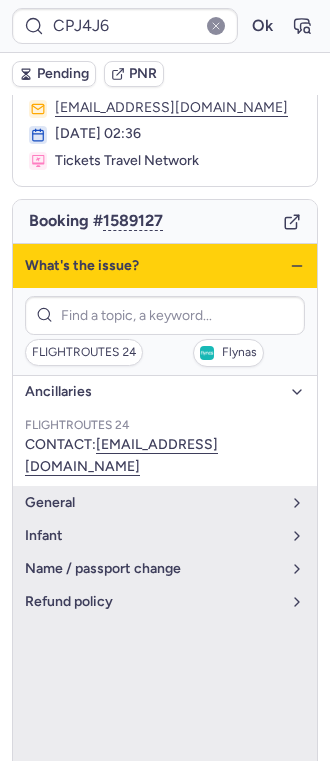 click on "Ancillaries" at bounding box center (165, 392) 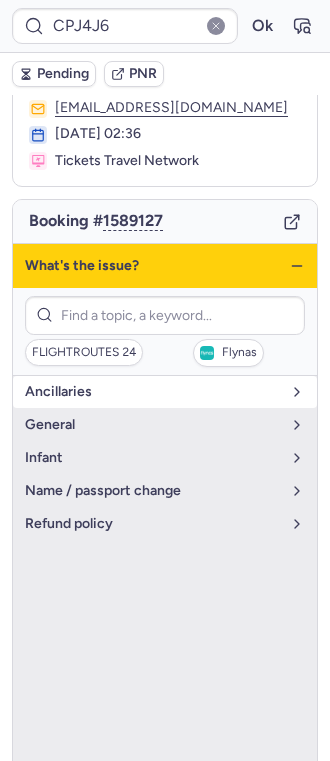 click on "Ancillaries" at bounding box center [153, 392] 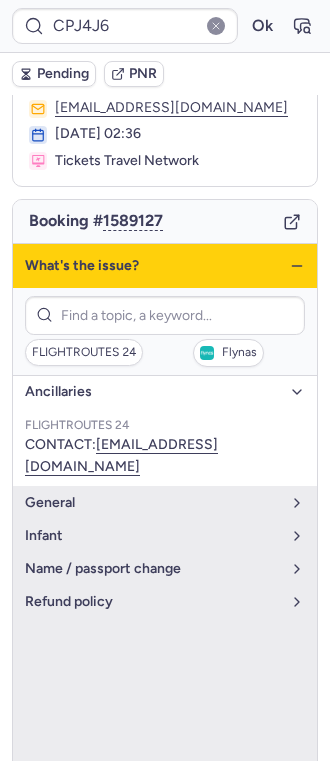 click 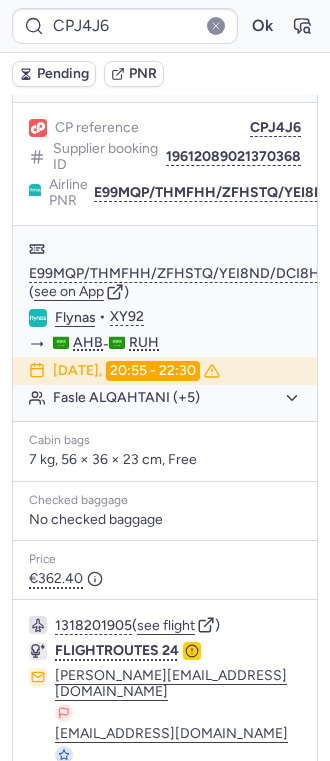 scroll, scrollTop: 362, scrollLeft: 0, axis: vertical 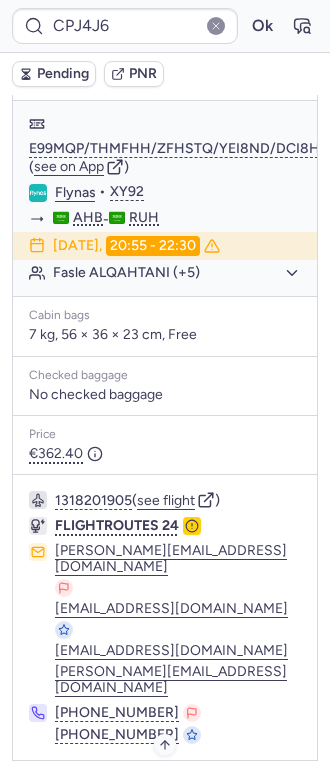 click on "Specific conditions" at bounding box center [173, 789] 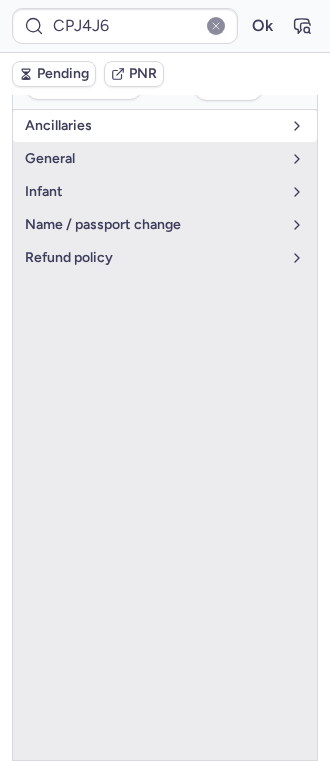 click on "Ancillaries" at bounding box center (153, 126) 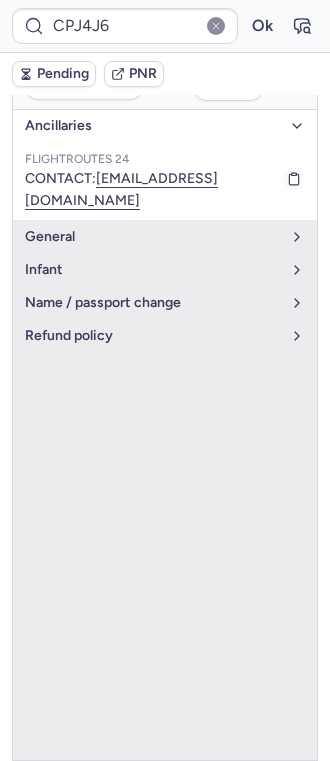 scroll, scrollTop: 229, scrollLeft: 0, axis: vertical 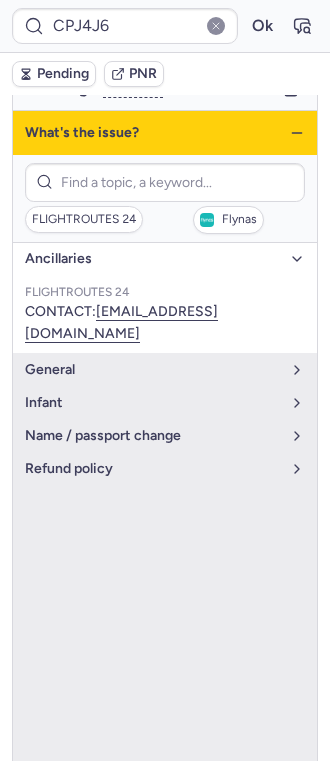drag, startPoint x: 106, startPoint y: 340, endPoint x: 273, endPoint y: 134, distance: 265.1886 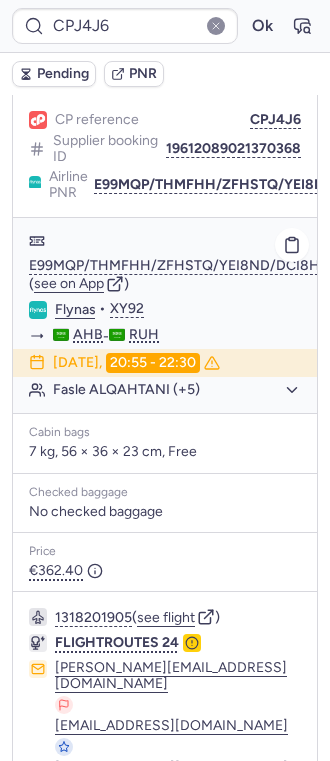 scroll, scrollTop: 362, scrollLeft: 0, axis: vertical 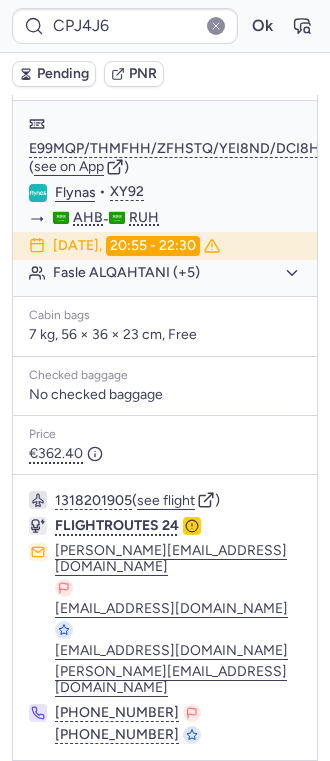 click 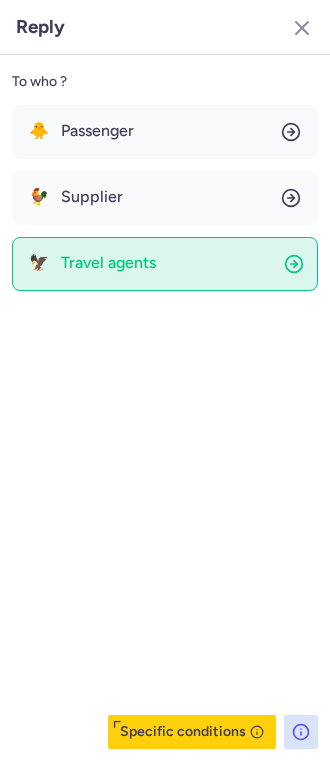 click on "Travel agents" at bounding box center (108, 263) 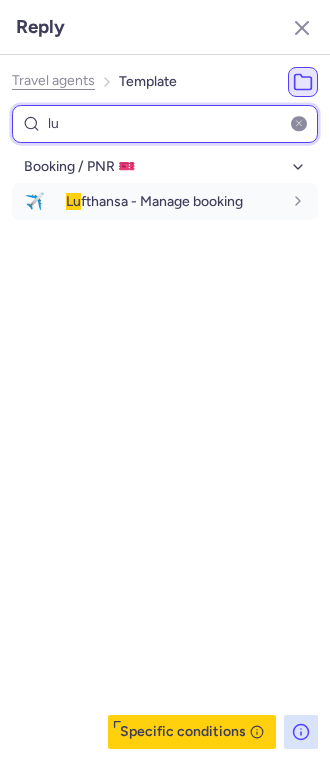 type on "l" 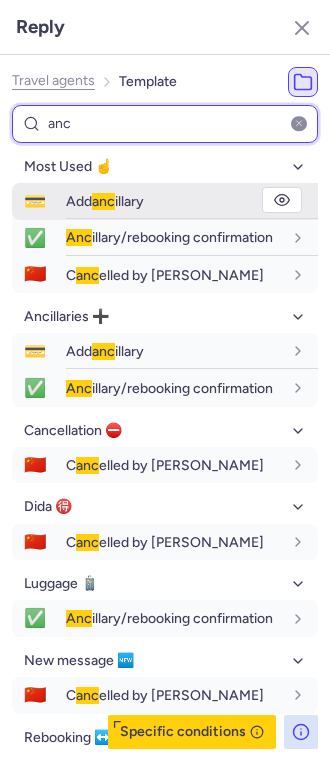 type on "anc" 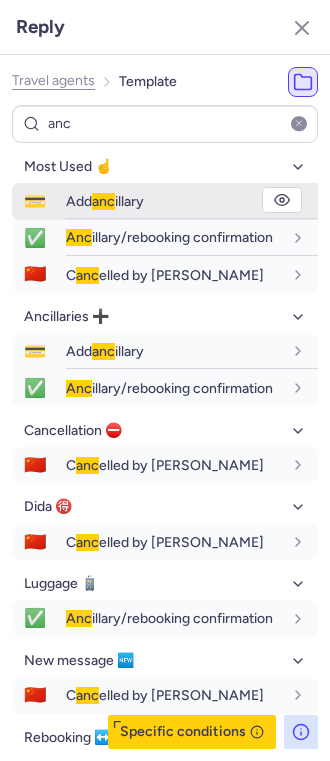 click on "anc" at bounding box center (103, 201) 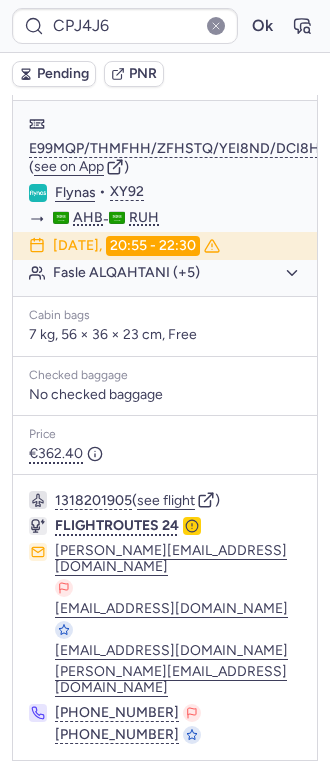 click at bounding box center [41, 789] 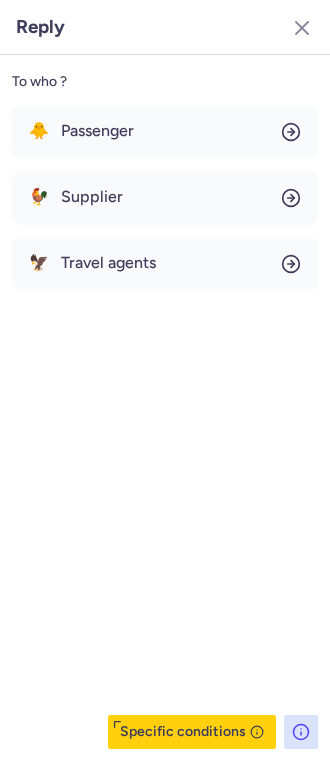 click on "To who ? 🐥 Passenger 🐓 Supplier 🦅 Travel agents  Specific conditions" 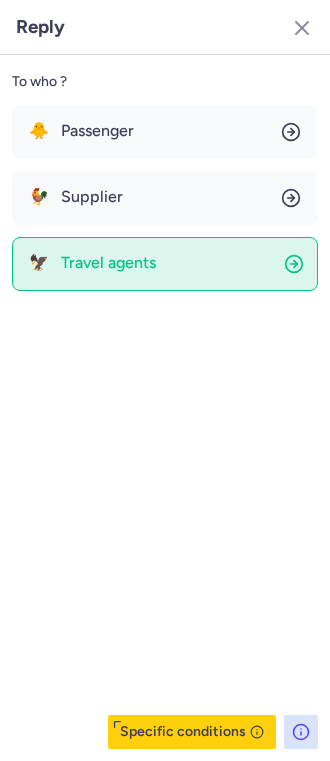 click on "🦅 Travel agents" 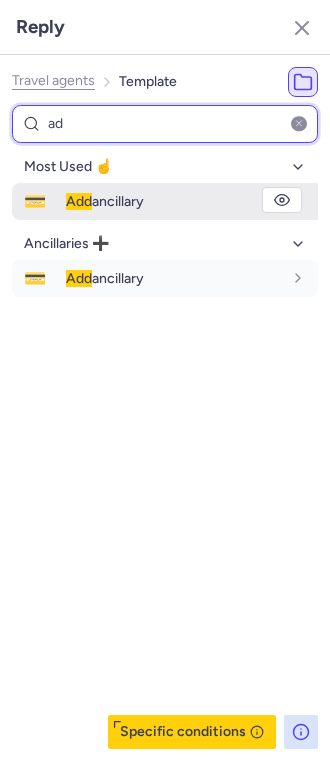 type on "a" 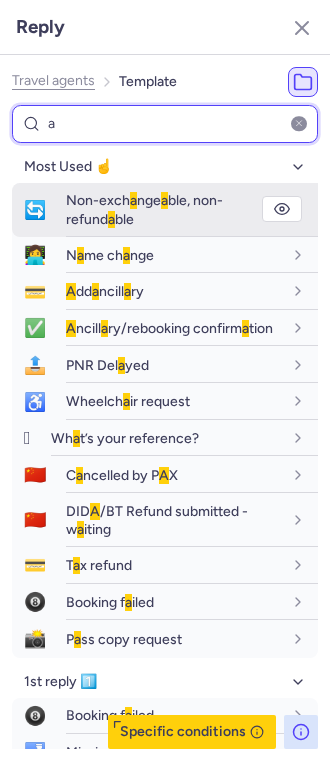 type 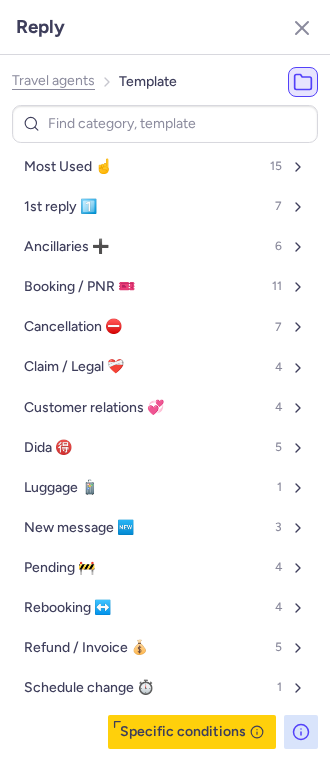 click on "Most Used ☝️ 15 1st reply 1️⃣ 7 Ancillaries ➕ 6 Booking / PNR 🎫 11 Cancellation ⛔️ 7 Claim / Legal ❤️‍🩹 4 Customer relations 💞 4 Dida 🉐 5 Luggage 🧳 1 New message 🆕 3 Pending 🚧 4 Rebooking ↔️ 4 Refund / Invoice 💰 5 Schedule change ⏱️ 1" at bounding box center [165, 427] 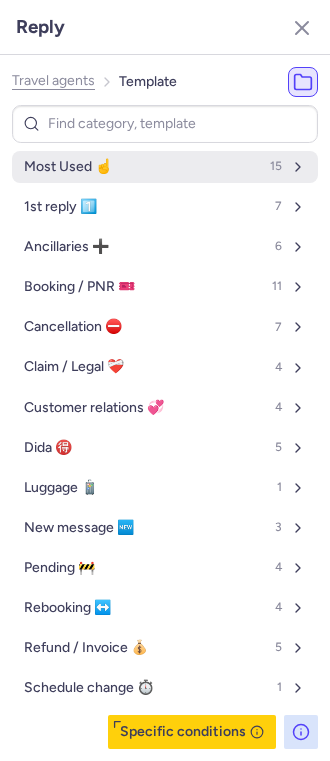 click on "Most Used ☝️ 15" at bounding box center [165, 167] 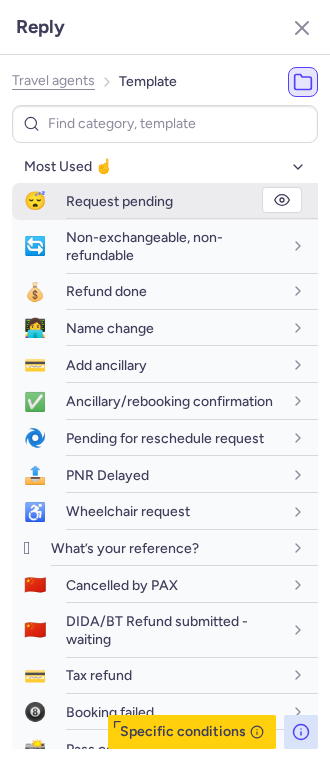 click on "Request pending" at bounding box center [119, 201] 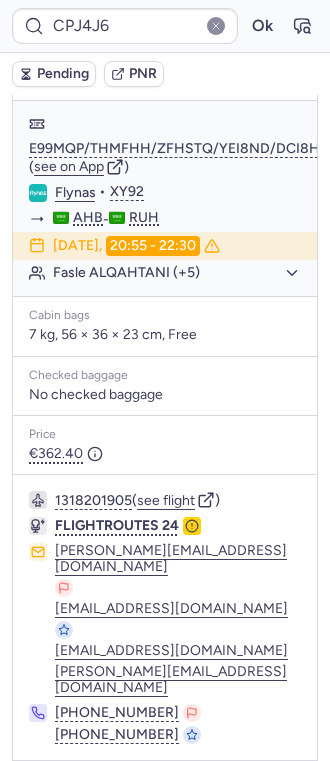 click on "Pending" at bounding box center (54, 74) 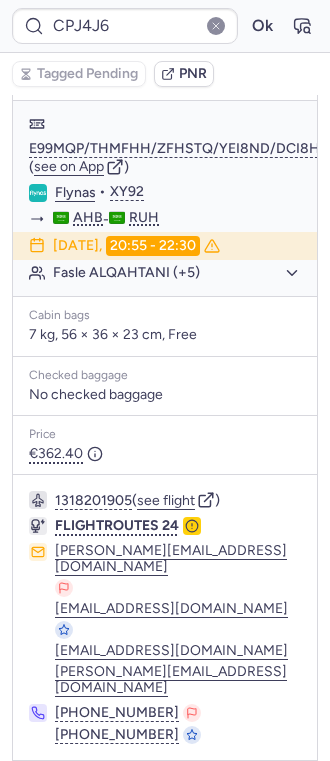 click 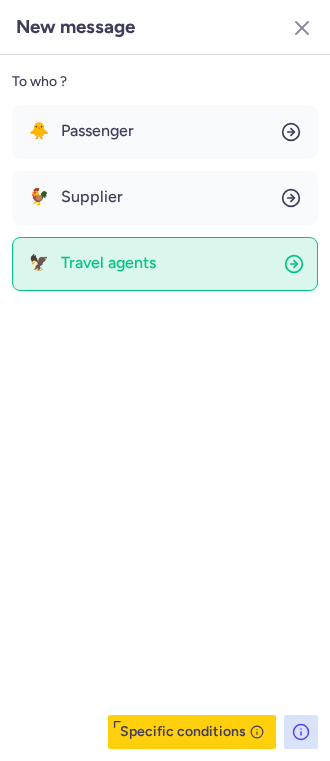 click on "🦅 Travel agents" 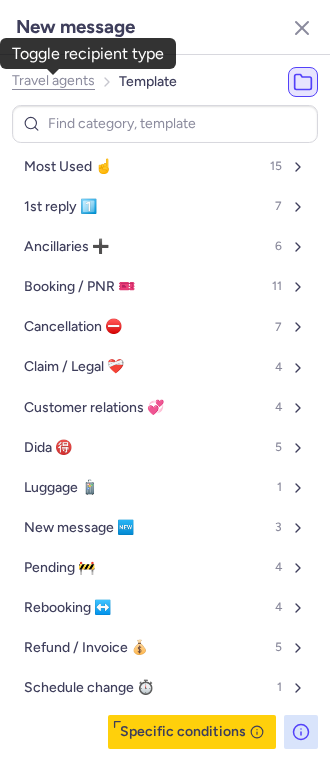 click on "Travel agents" 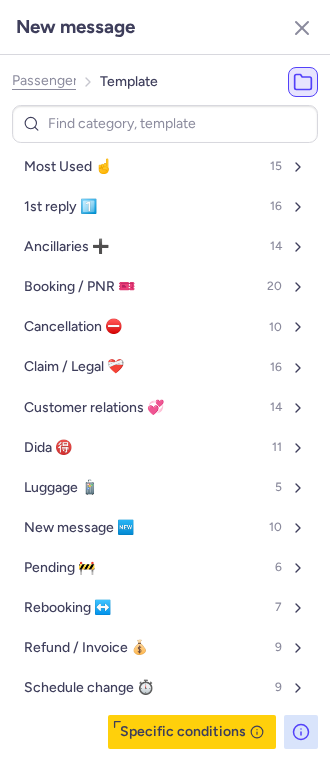 click on "Passenger" 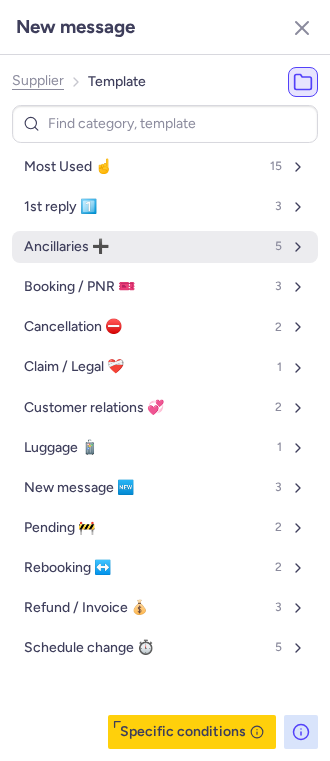 click on "Ancillaries ➕ 5" at bounding box center [165, 247] 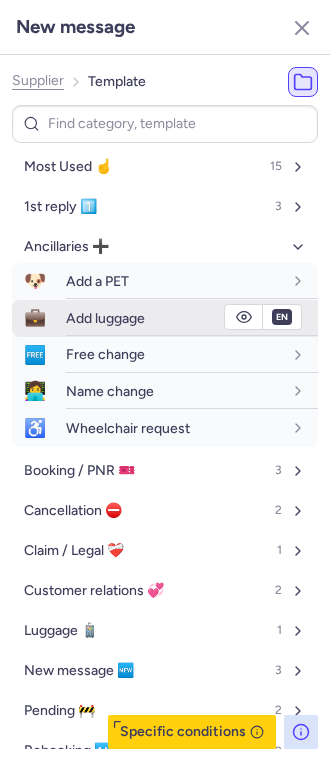 click on "Add luggage" at bounding box center [105, 318] 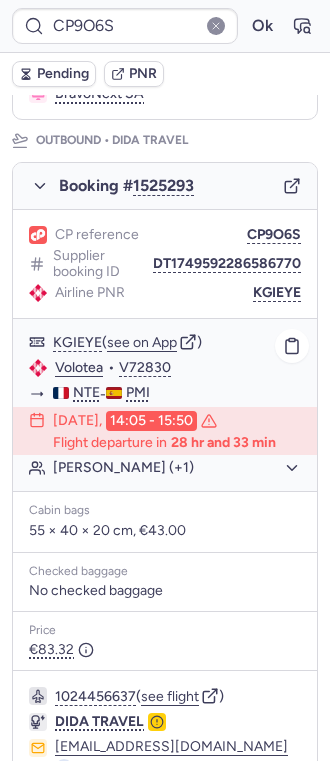 scroll, scrollTop: 266, scrollLeft: 0, axis: vertical 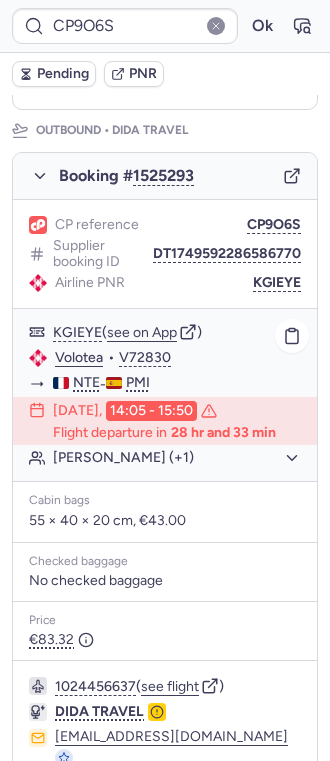 click on "[PERSON_NAME] (+1)" 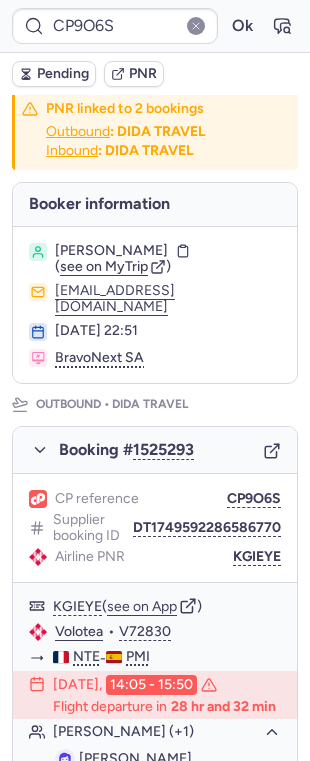 scroll, scrollTop: 0, scrollLeft: 0, axis: both 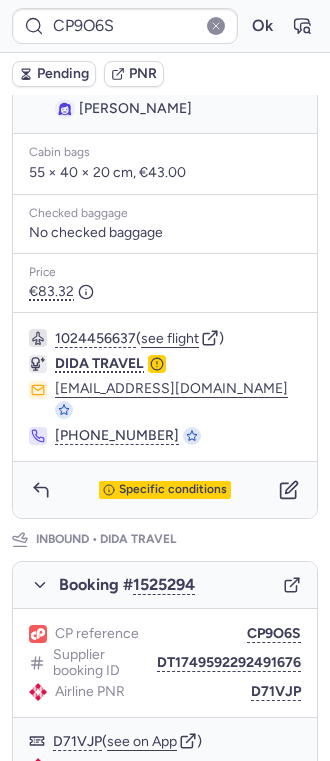 click on "Specific conditions" at bounding box center (165, 490) 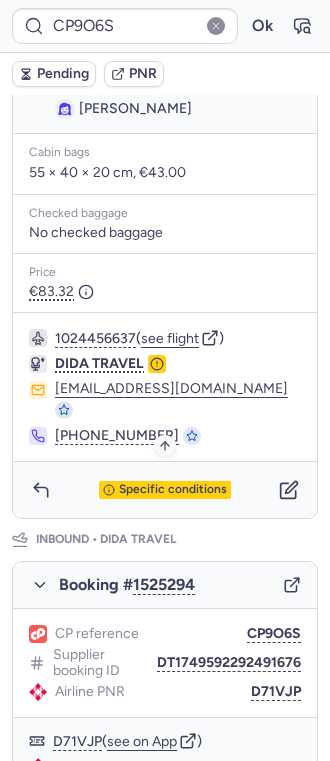 click on "Specific conditions" at bounding box center [173, 490] 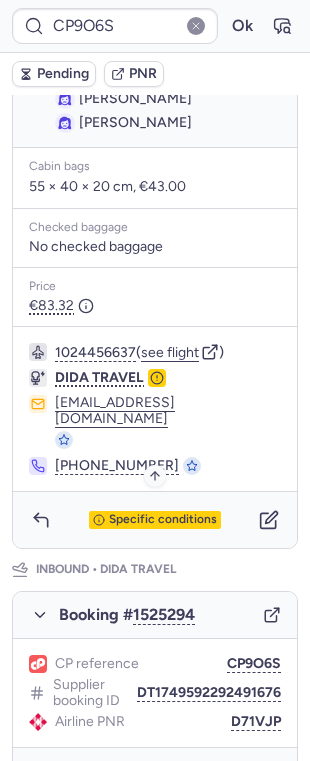 scroll, scrollTop: 197, scrollLeft: 0, axis: vertical 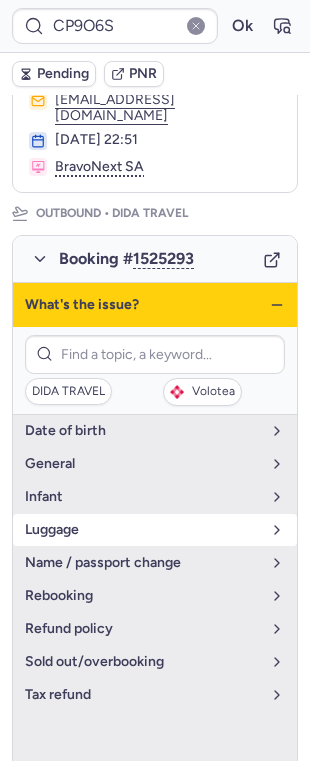 click on "luggage" at bounding box center (143, 530) 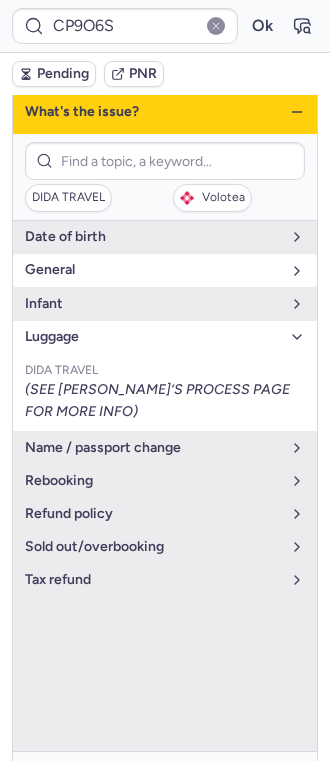 scroll, scrollTop: 330, scrollLeft: 0, axis: vertical 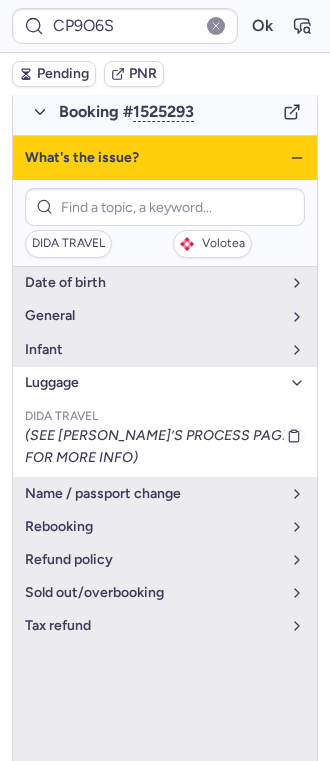 click on "(SEE DIDA’S PROCESS PAGE FOR MORE INFO)" at bounding box center [165, 447] 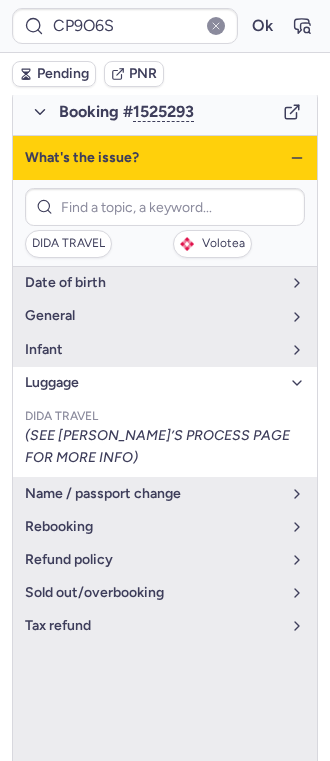 click on "luggage" at bounding box center (153, 383) 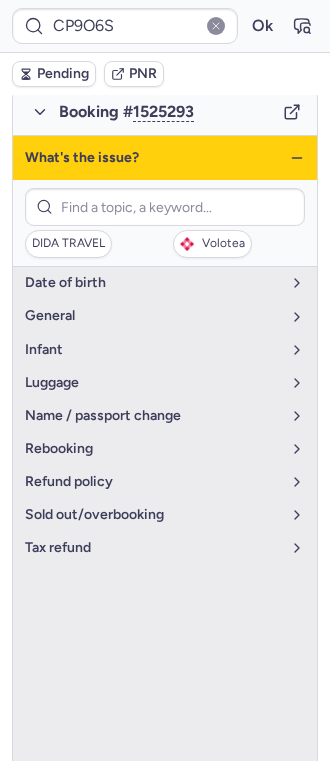 click on "What's the issue?" at bounding box center [165, 158] 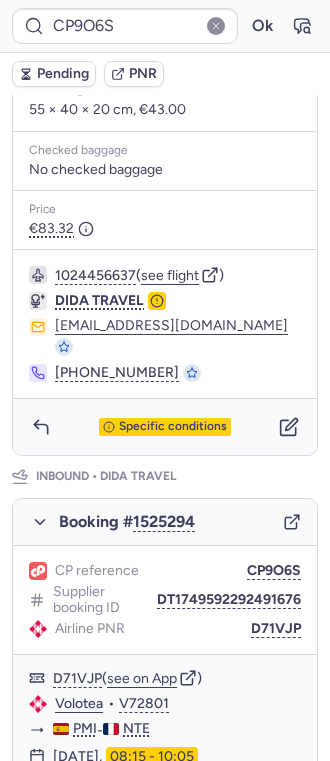 scroll, scrollTop: 730, scrollLeft: 0, axis: vertical 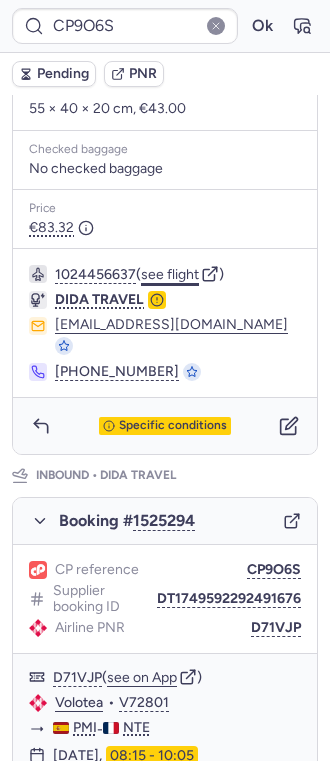click on "see flight" 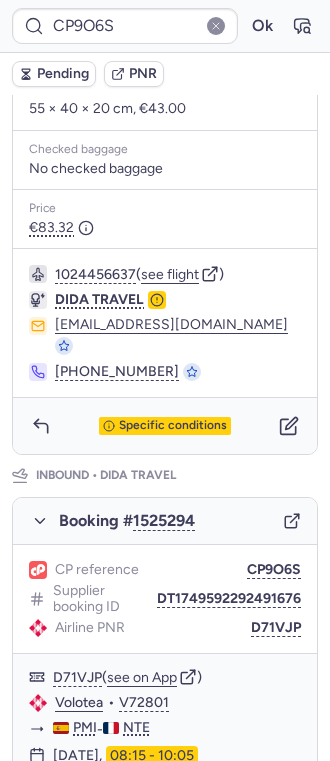 scroll, scrollTop: 1140, scrollLeft: 0, axis: vertical 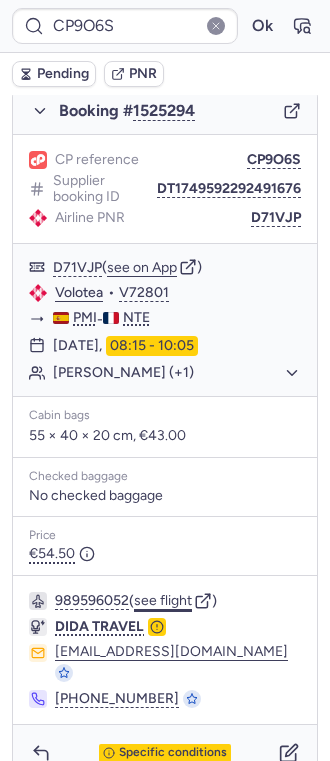 click on "see flight" 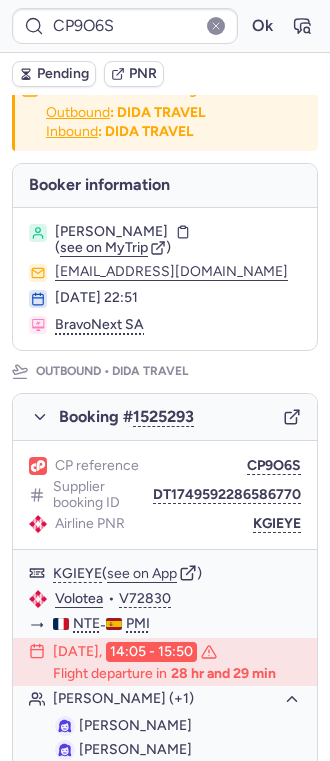 scroll, scrollTop: 0, scrollLeft: 0, axis: both 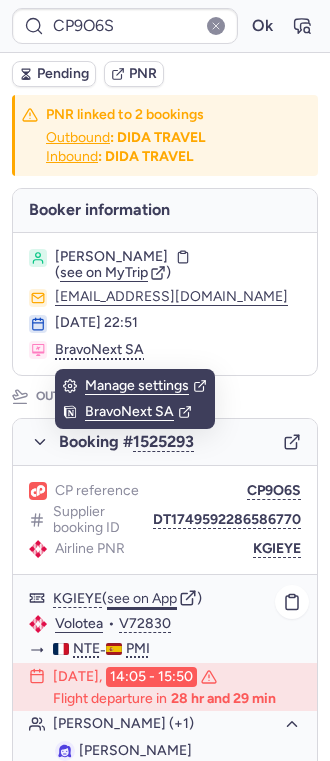 click on "see on App" 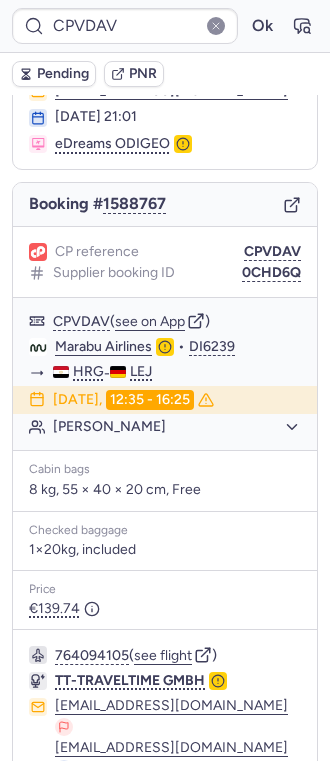 scroll, scrollTop: 228, scrollLeft: 0, axis: vertical 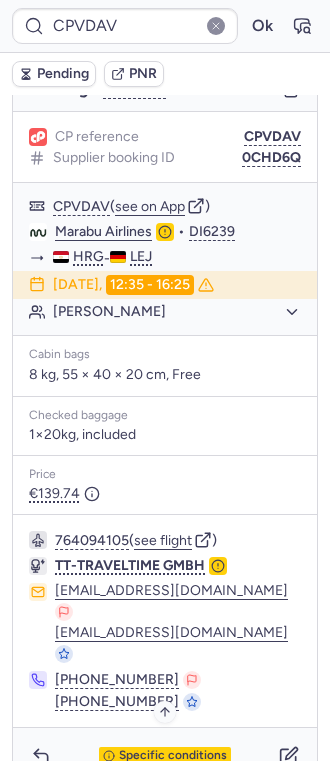 click on "Specific conditions" at bounding box center (173, 756) 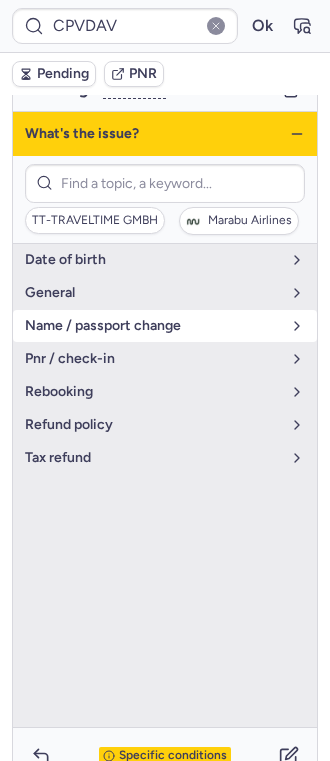 click on "name / passport change" at bounding box center [153, 326] 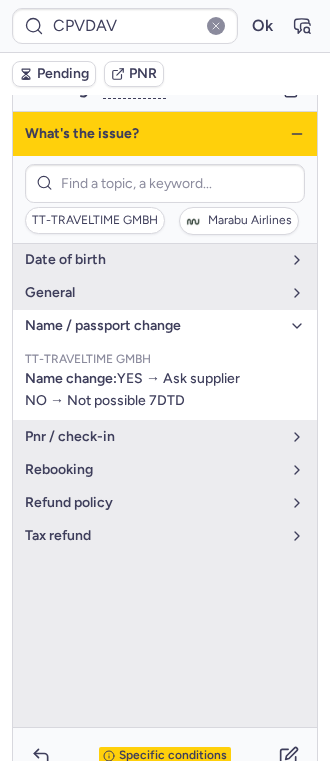 click on "name / passport change" at bounding box center (165, 326) 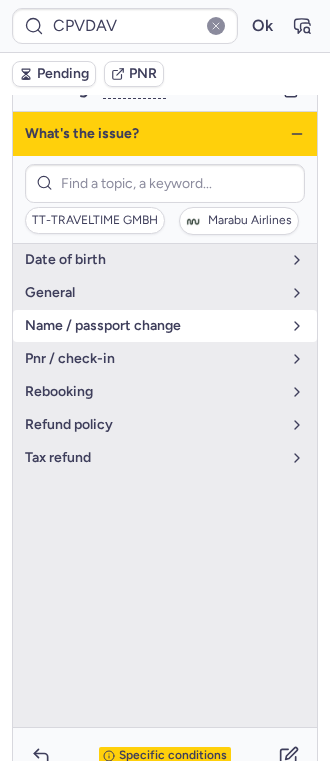 click on "name / passport change" at bounding box center [153, 326] 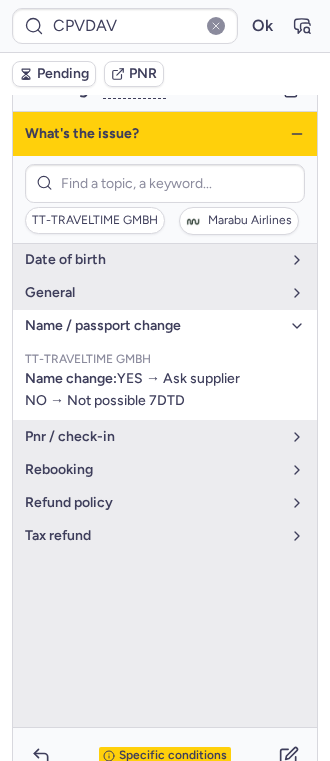 click on "name / passport change" at bounding box center (153, 326) 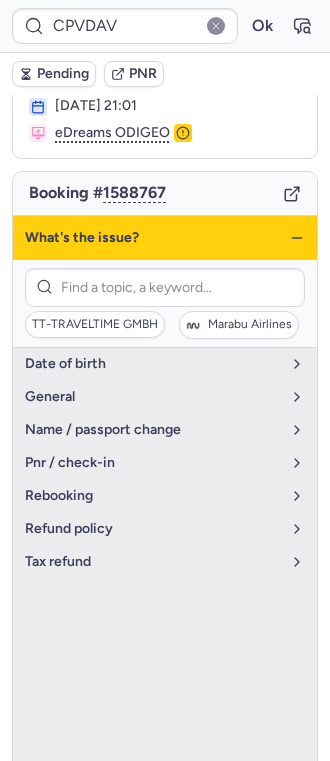 scroll, scrollTop: 0, scrollLeft: 0, axis: both 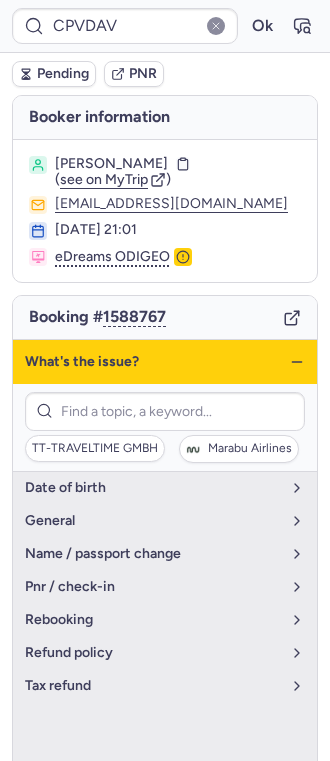 click 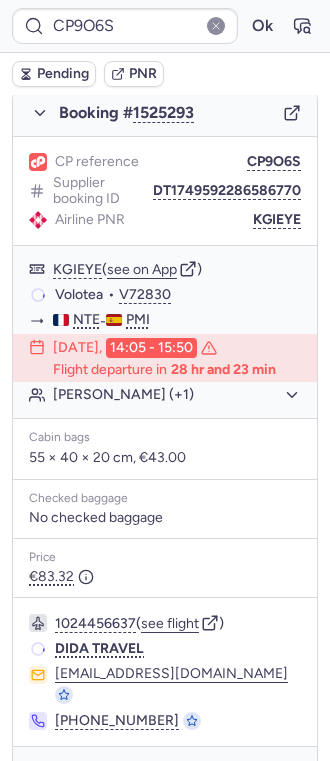 scroll, scrollTop: 321, scrollLeft: 0, axis: vertical 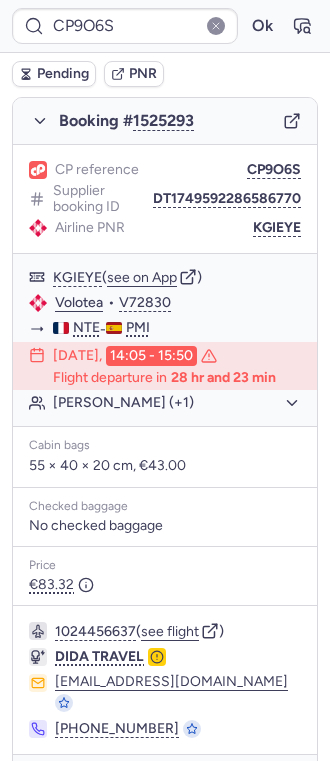 type on "CPVDAV" 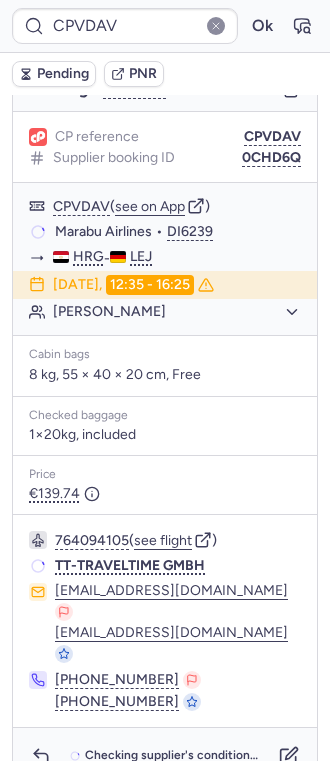 scroll, scrollTop: 228, scrollLeft: 0, axis: vertical 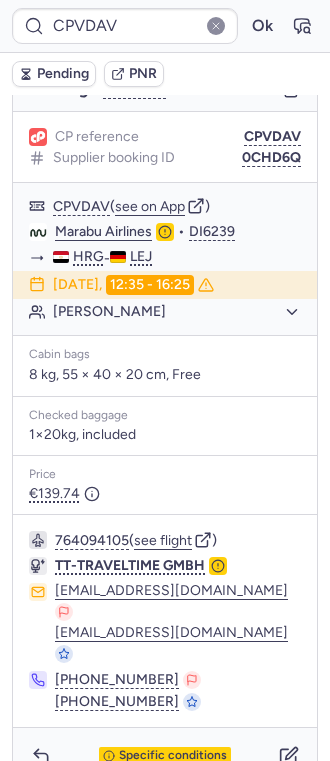 click on "Specific conditions" at bounding box center [165, 756] 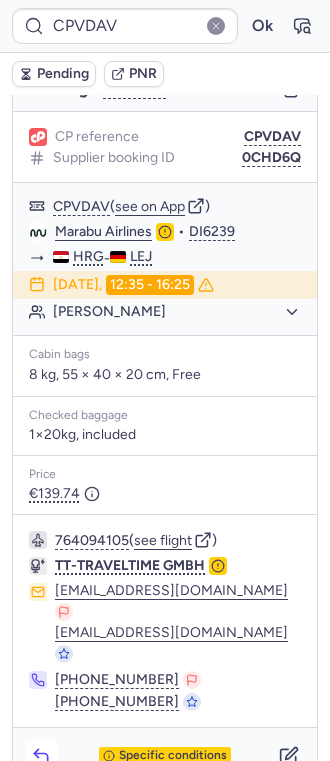 click 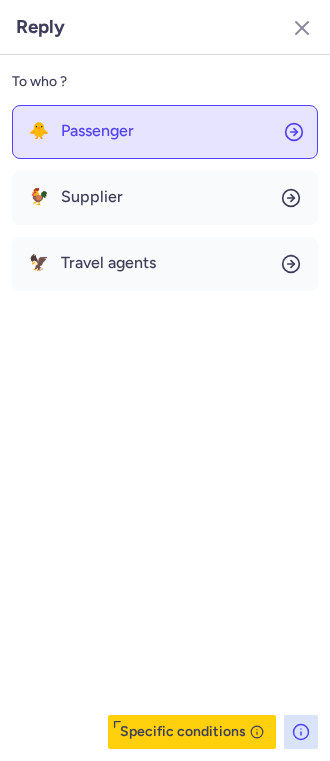 click on "🐥 Passenger" 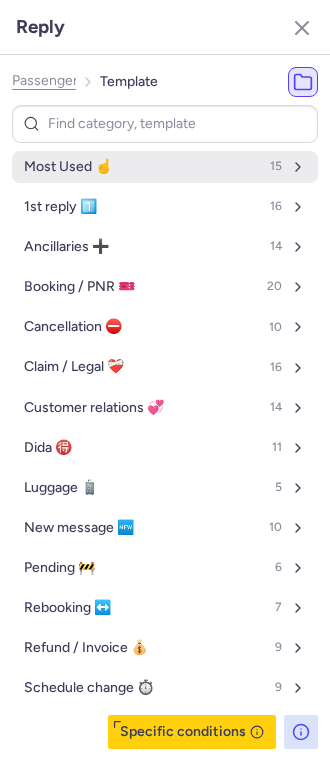 click on "Most Used ☝️ 15" at bounding box center (165, 167) 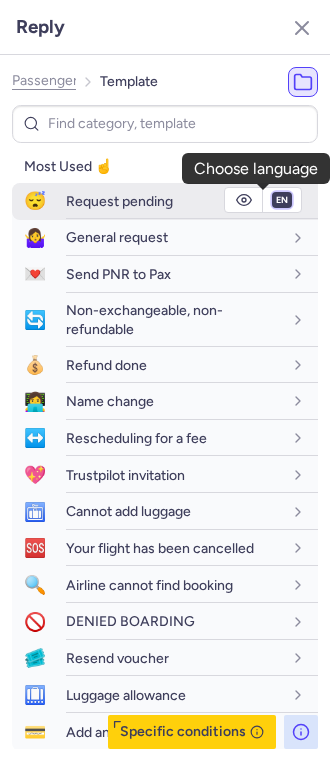 click on "fr en de nl pt es it ru" at bounding box center [282, 200] 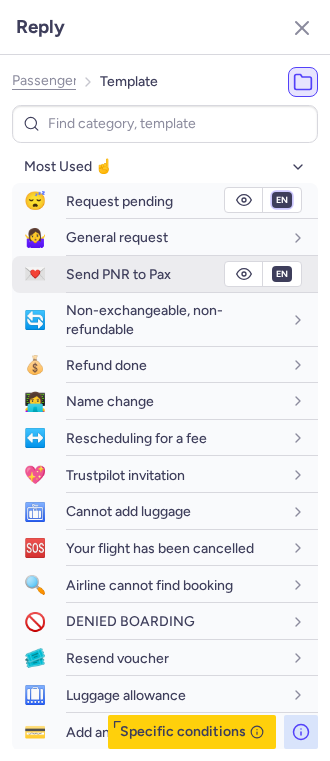 select on "de" 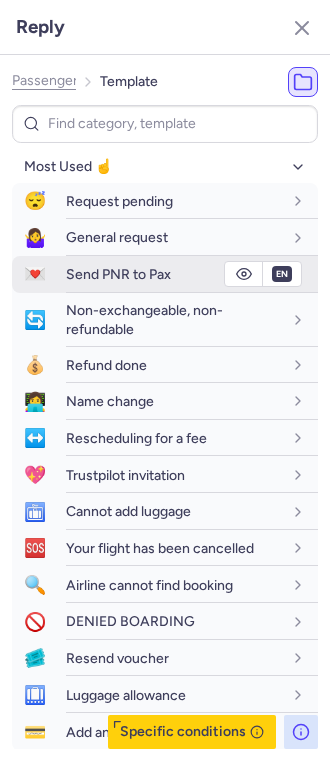 click on "fr en de nl pt es it ru" at bounding box center [282, 200] 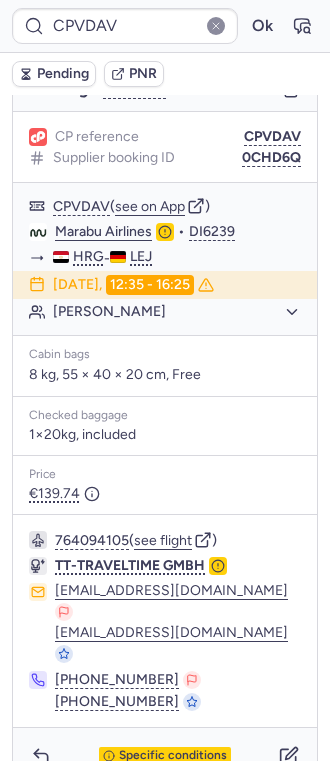 click on "Pending" at bounding box center [63, 74] 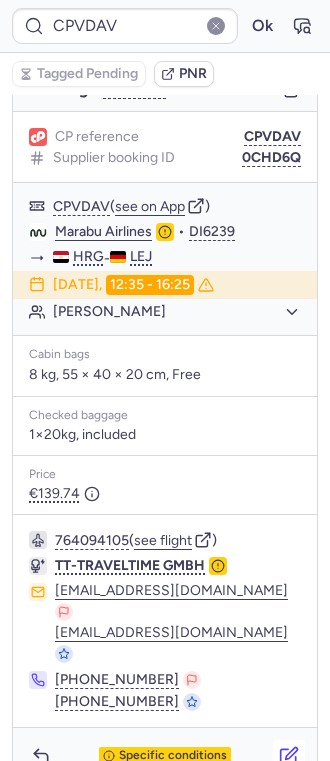 click 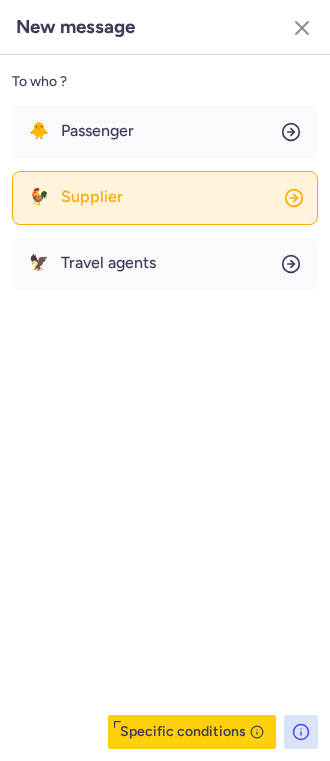 click on "🐓 Supplier" 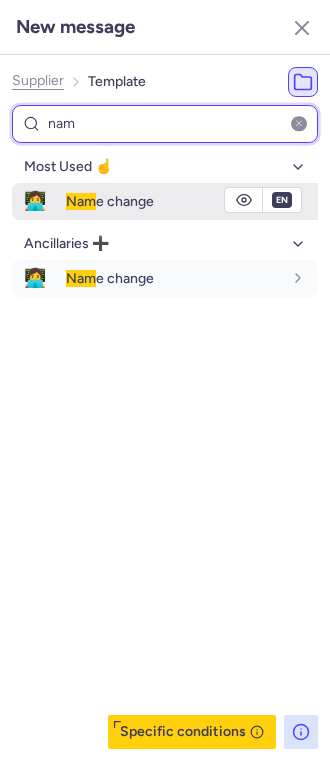 type on "nam" 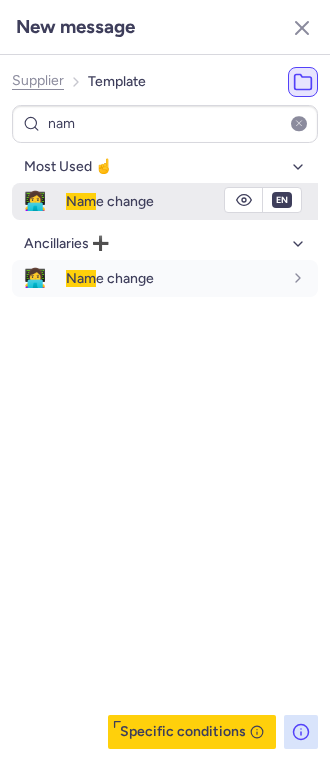 click on "Nam e change" at bounding box center [174, 201] 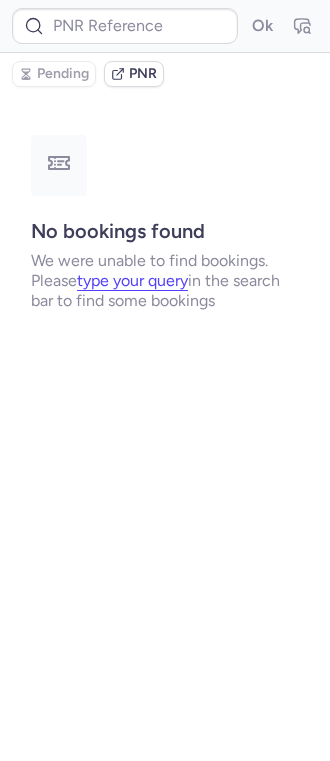 scroll, scrollTop: 0, scrollLeft: 0, axis: both 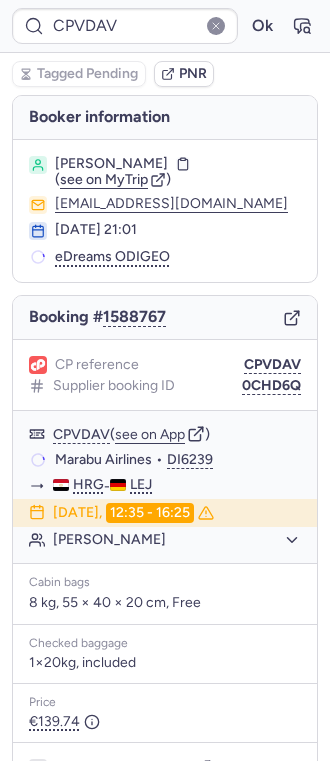 type on "CP9O6S" 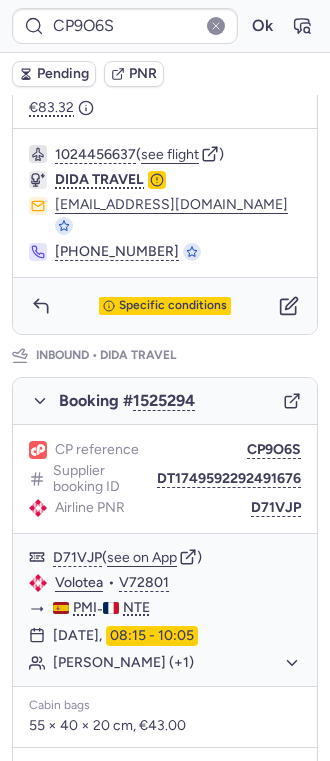 scroll, scrollTop: 800, scrollLeft: 0, axis: vertical 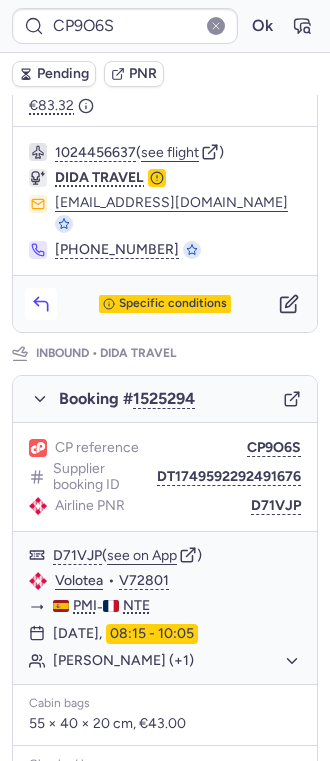 click 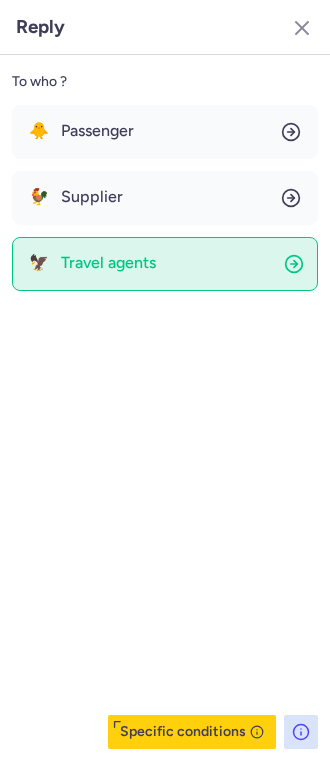 click on "🦅 Travel agents" 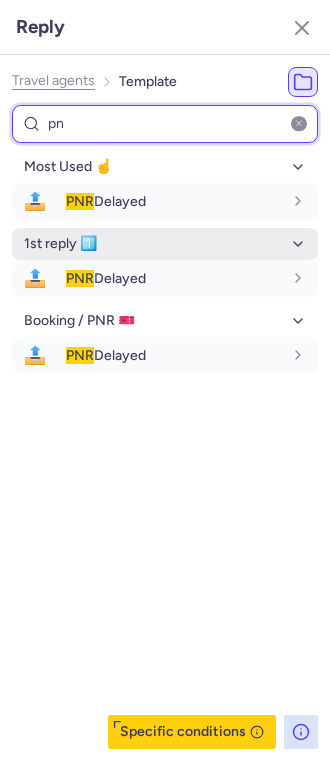 type on "p" 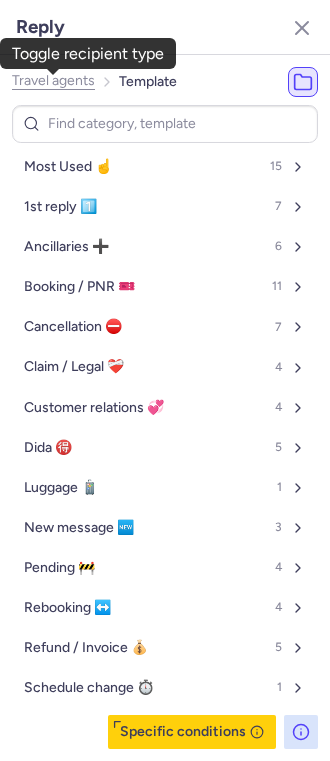 click on "Travel agents" 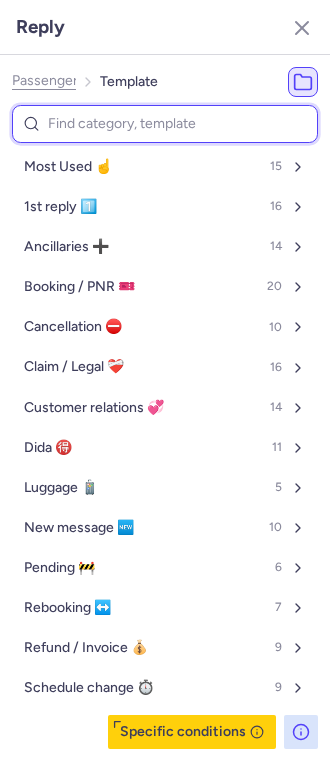 click at bounding box center (165, 124) 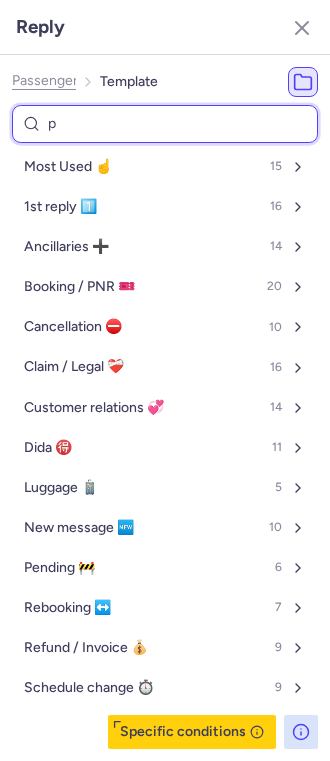 type on "pn" 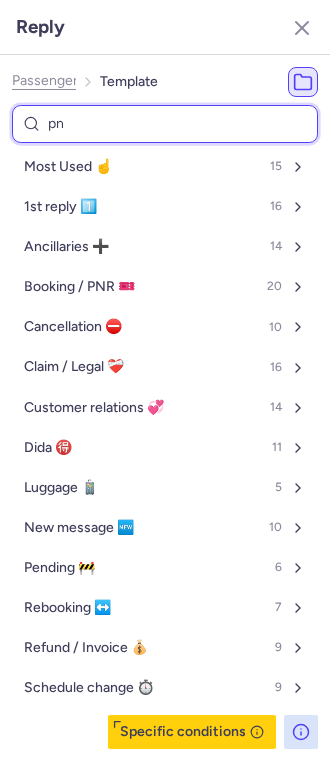 select on "en" 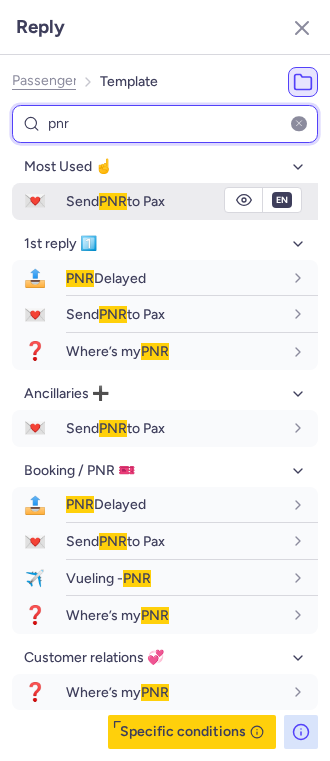 type on "pnr" 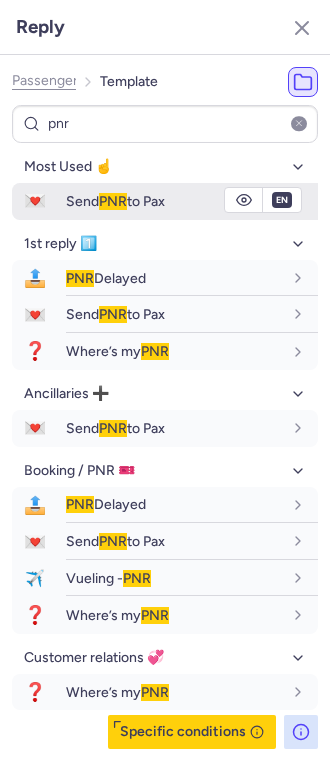 click on "Send  PNR  to Pax" at bounding box center (115, 201) 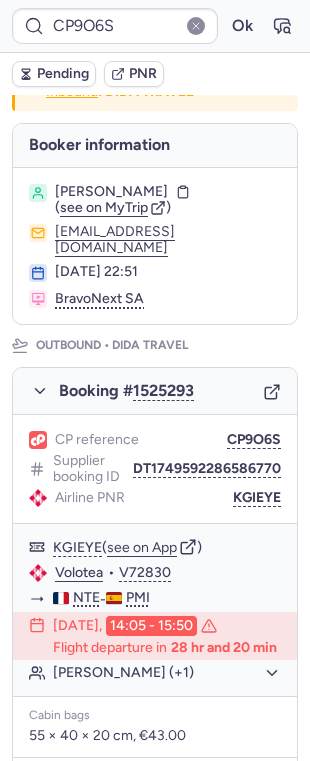 scroll, scrollTop: 21, scrollLeft: 0, axis: vertical 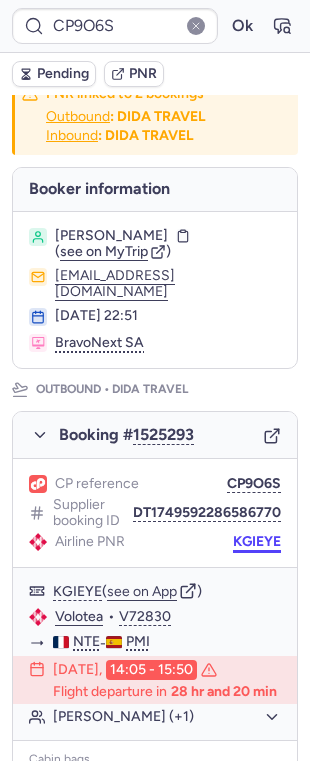 click on "KGIEYE" at bounding box center [257, 542] 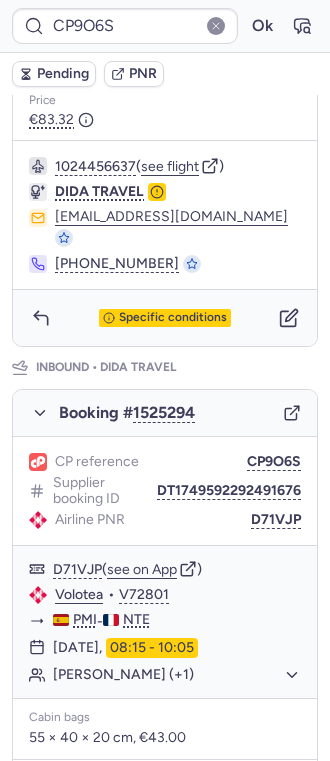 scroll, scrollTop: 933, scrollLeft: 0, axis: vertical 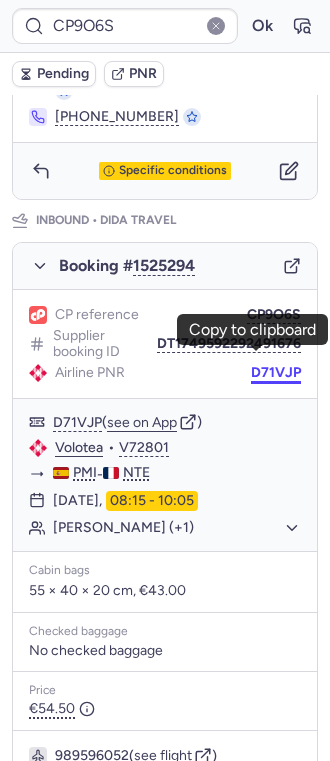 click on "D71VJP" at bounding box center (276, 373) 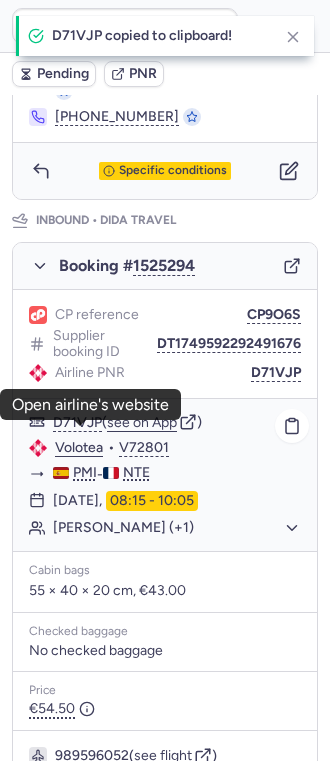 click on "Volotea" 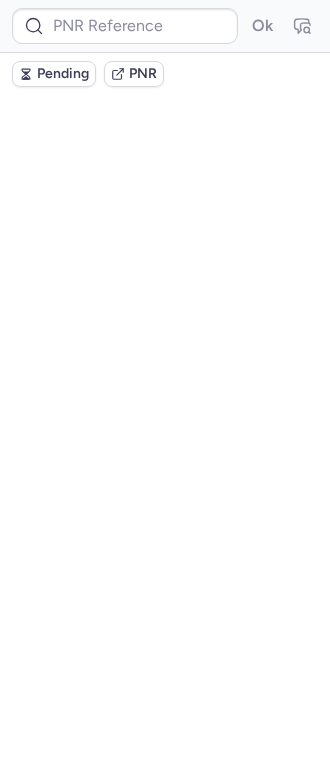 scroll, scrollTop: 0, scrollLeft: 0, axis: both 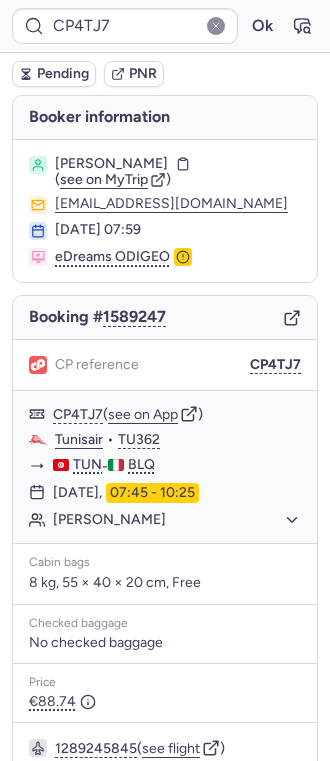 type on "CPJ4J6" 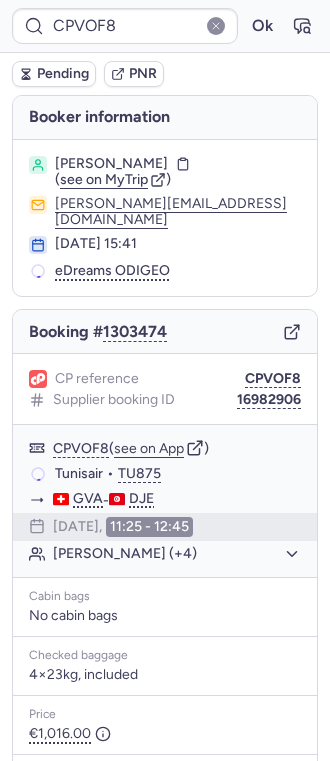 type on "Y88MJL" 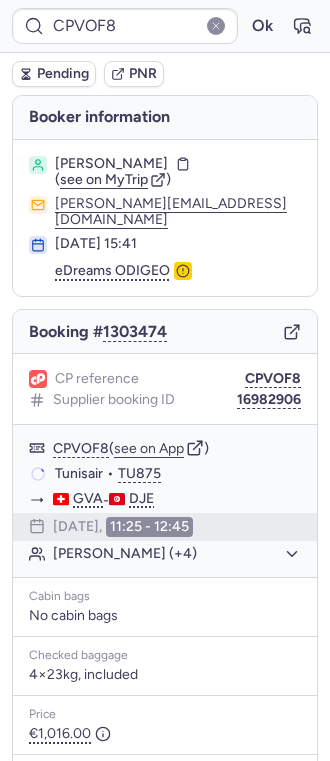 type on "Y88MJL" 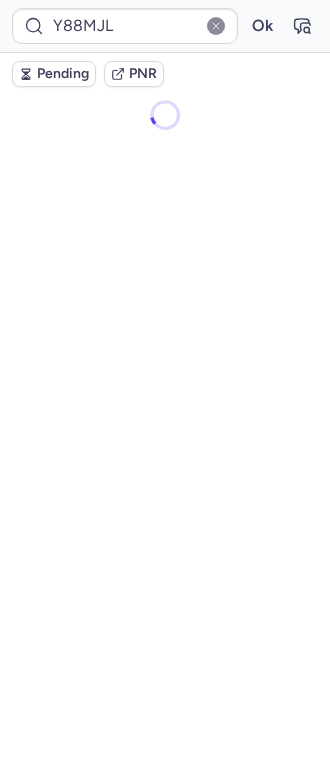 scroll, scrollTop: 0, scrollLeft: 0, axis: both 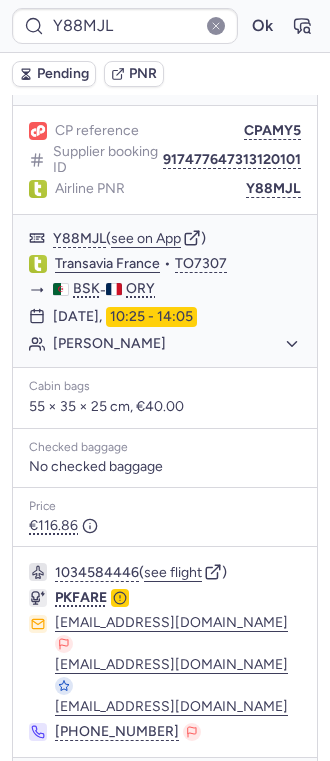 click on "see flight" 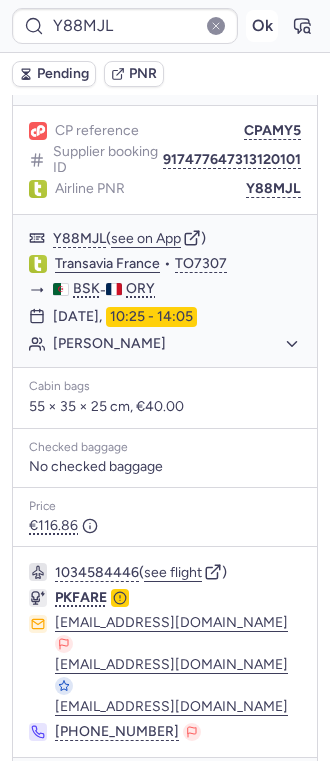 click on "Ok" at bounding box center (262, 26) 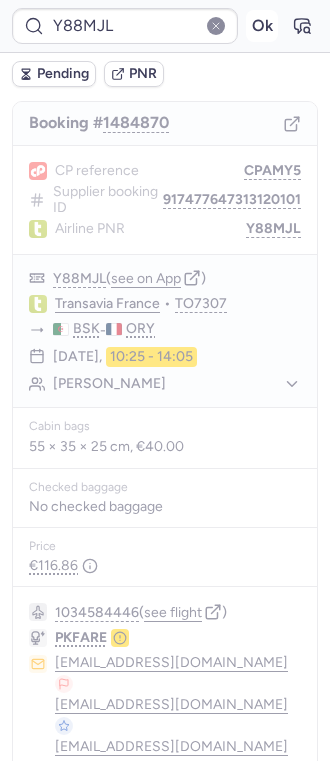 click on "Ok" at bounding box center (262, 26) 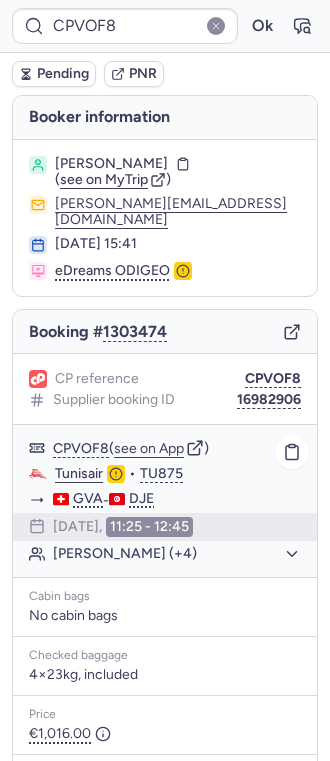 scroll, scrollTop: 182, scrollLeft: 0, axis: vertical 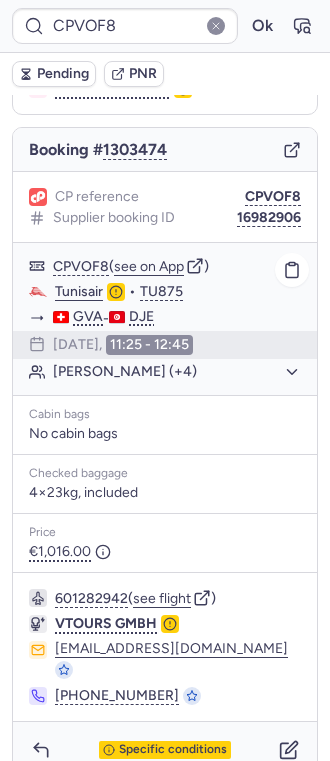 click on "CPVOF8  ( see on App )" 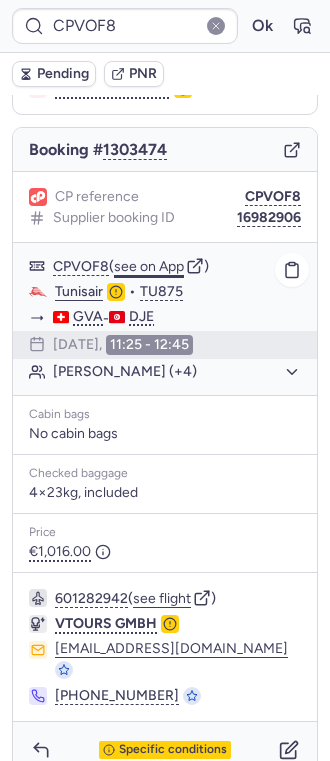 click on "see on App" 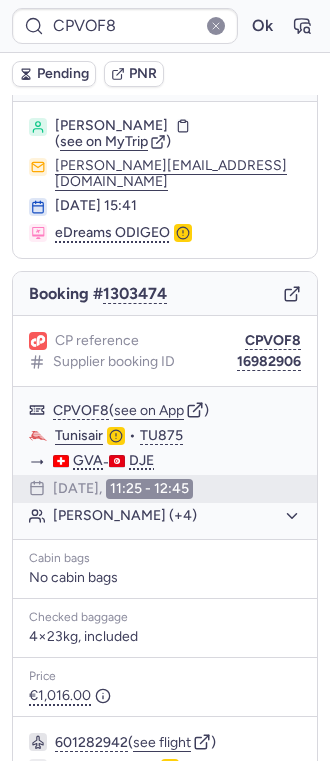 scroll, scrollTop: 182, scrollLeft: 0, axis: vertical 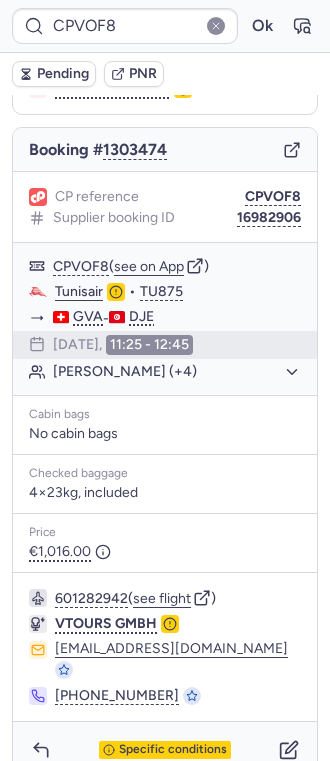 type on "CP9LQ6" 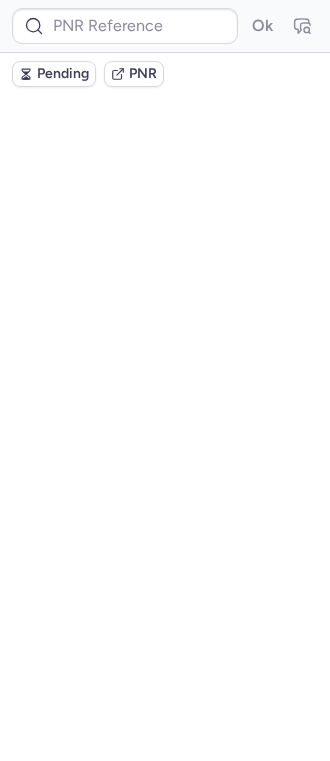 scroll, scrollTop: 0, scrollLeft: 0, axis: both 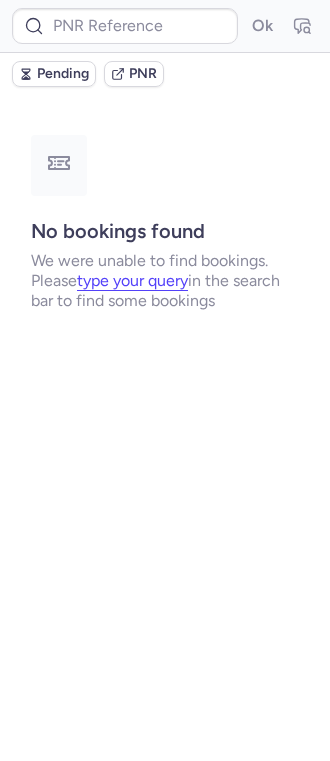 type on "CP9LQ6" 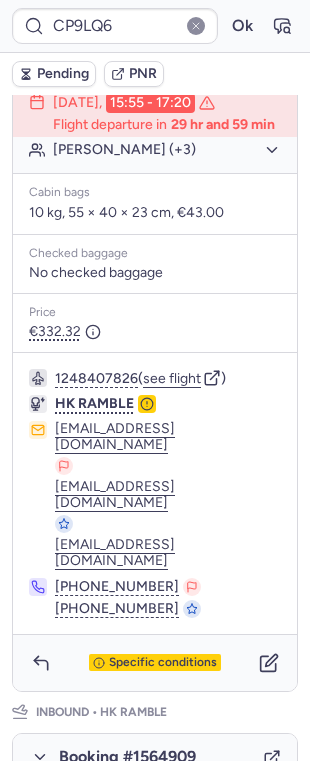 scroll, scrollTop: 824, scrollLeft: 0, axis: vertical 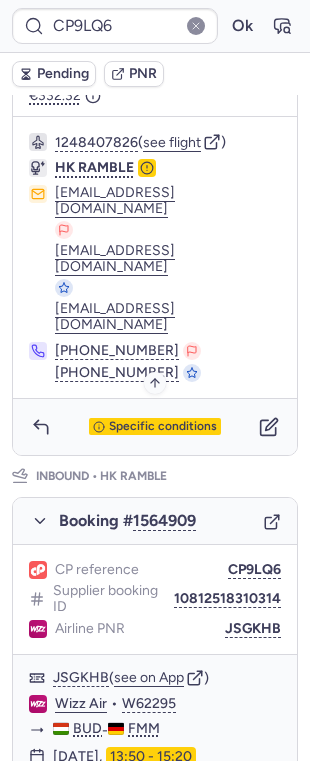 click on "Specific conditions" at bounding box center [163, 427] 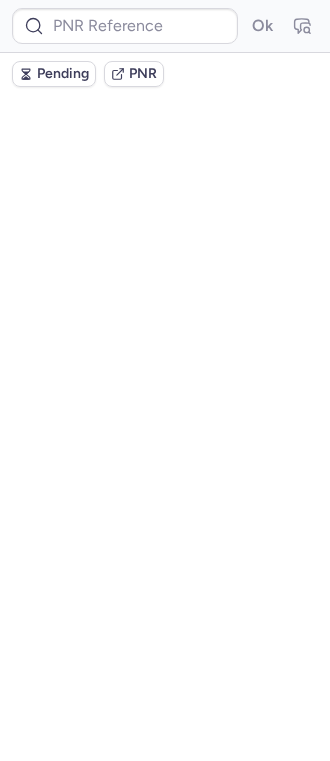 scroll, scrollTop: 0, scrollLeft: 0, axis: both 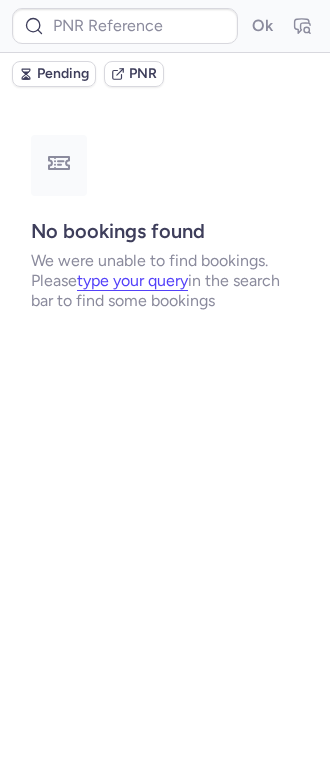 type on "0CG16C" 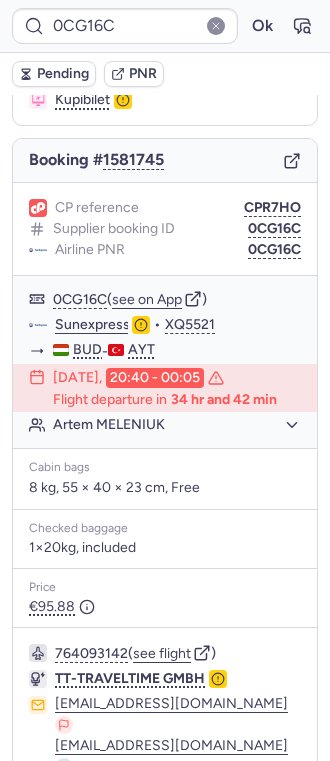 scroll, scrollTop: 270, scrollLeft: 0, axis: vertical 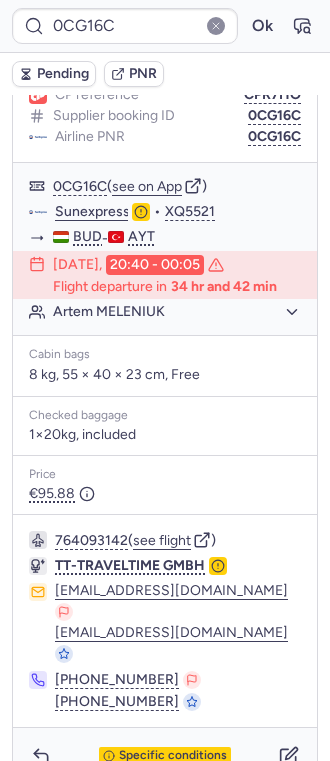 click on "Specific conditions" at bounding box center (165, 756) 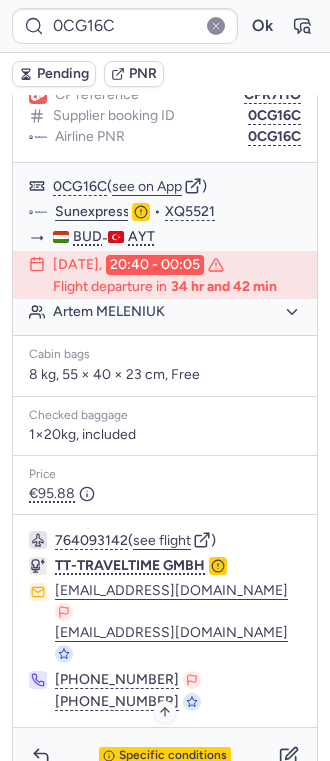 click on "Specific conditions" at bounding box center [173, 756] 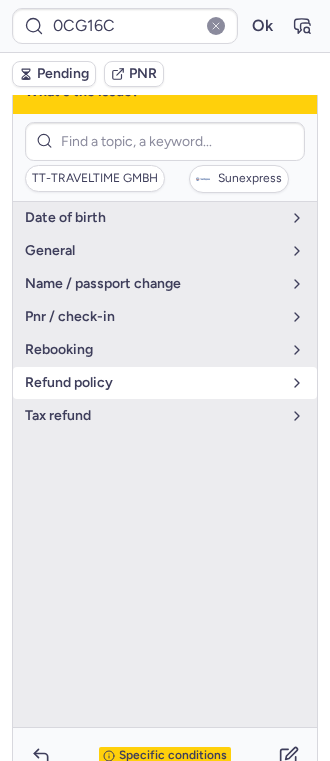 click on "refund policy" at bounding box center [153, 383] 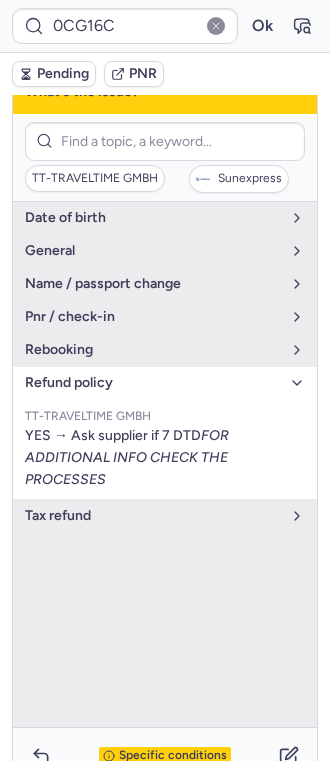 click on "refund policy" at bounding box center (153, 383) 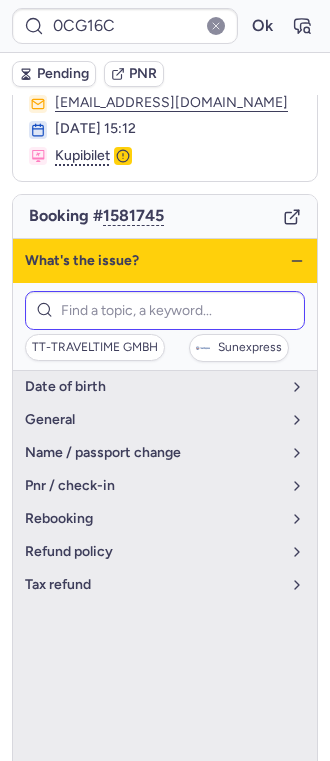 scroll, scrollTop: 0, scrollLeft: 0, axis: both 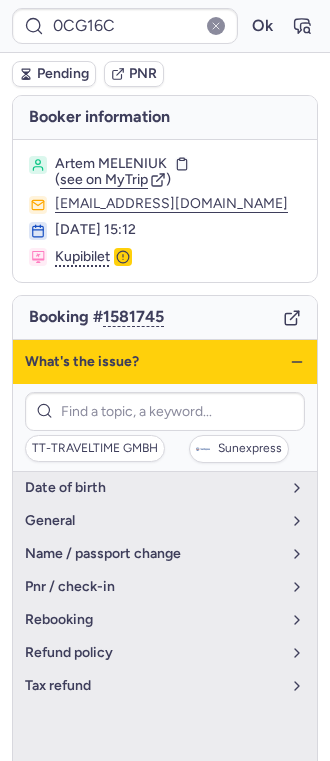 click 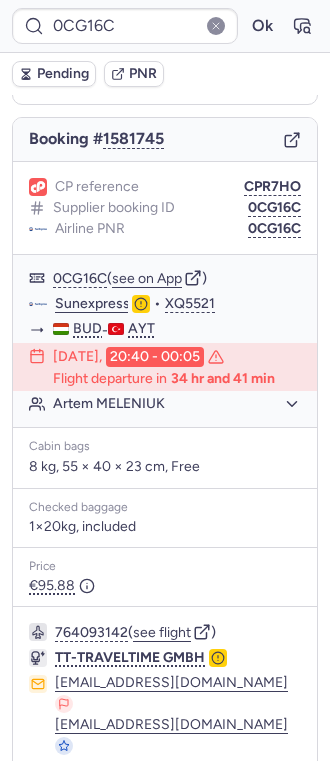 scroll, scrollTop: 270, scrollLeft: 0, axis: vertical 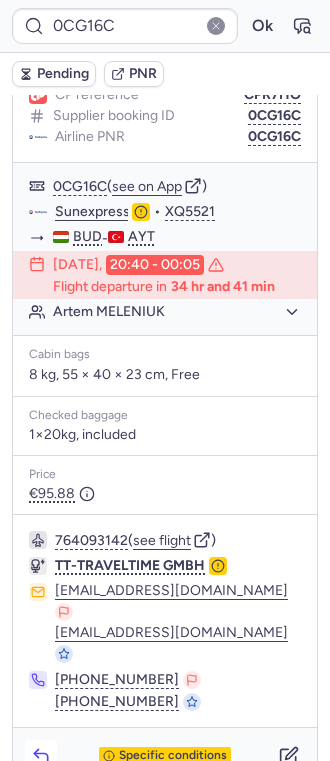 click 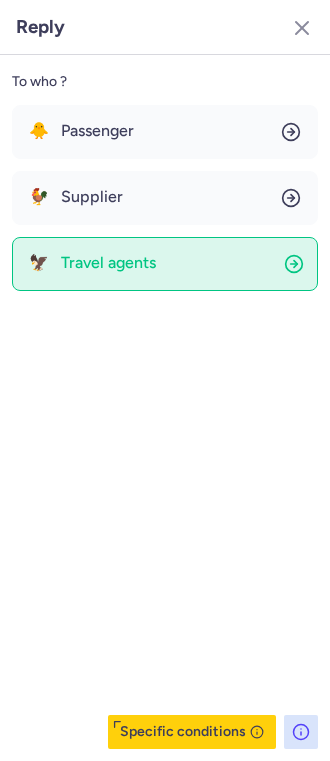 click on "Travel agents" at bounding box center [108, 263] 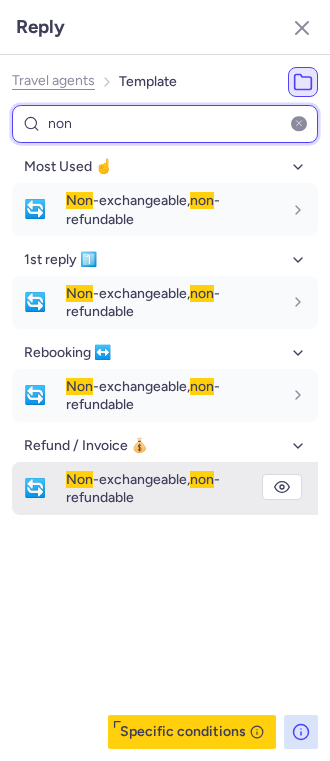 type on "non" 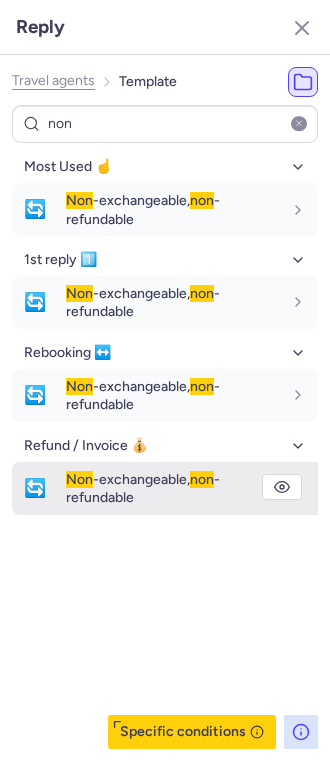 click on "Non -exchangeable,  non -refundable" at bounding box center [143, 488] 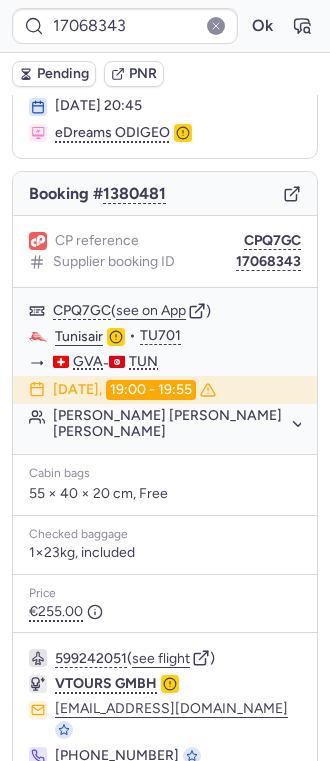 scroll, scrollTop: 184, scrollLeft: 0, axis: vertical 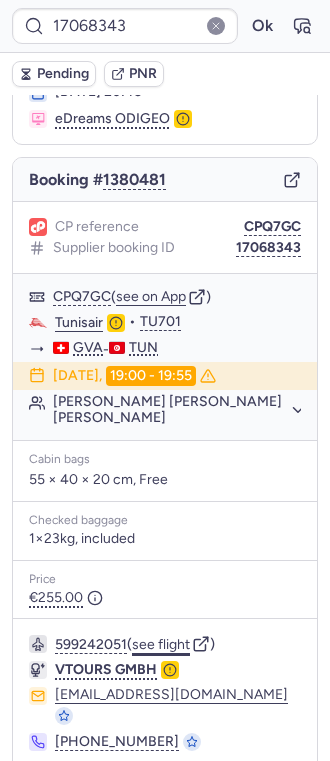 click on "see flight" 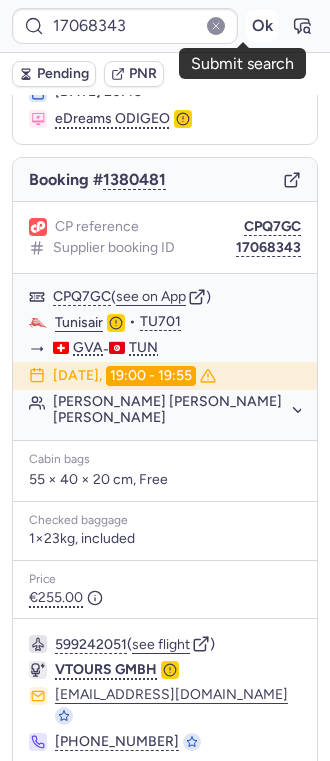 click on "Ok" at bounding box center (262, 26) 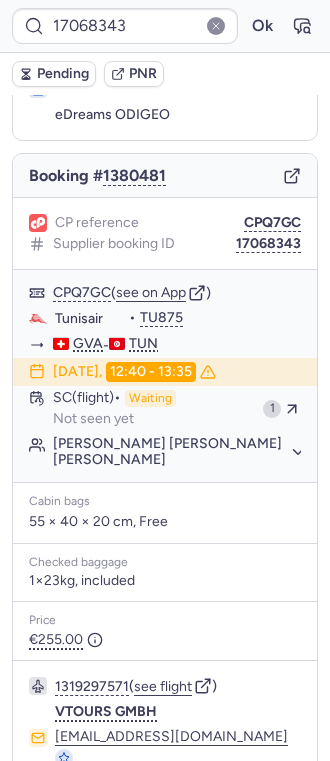 scroll, scrollTop: 184, scrollLeft: 0, axis: vertical 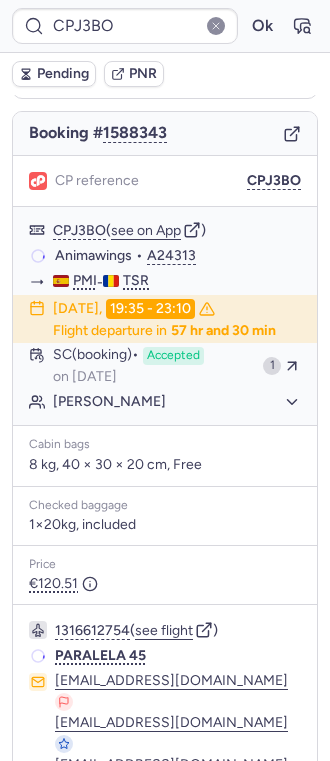 type on "CPVDAV" 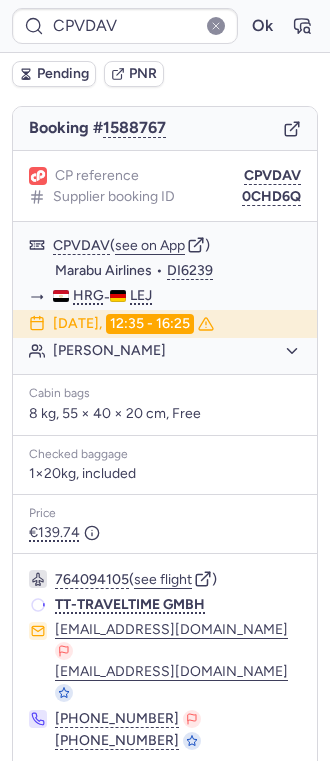 scroll, scrollTop: 184, scrollLeft: 0, axis: vertical 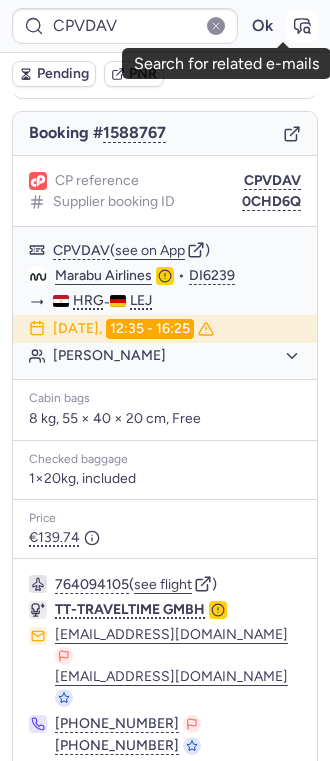 click 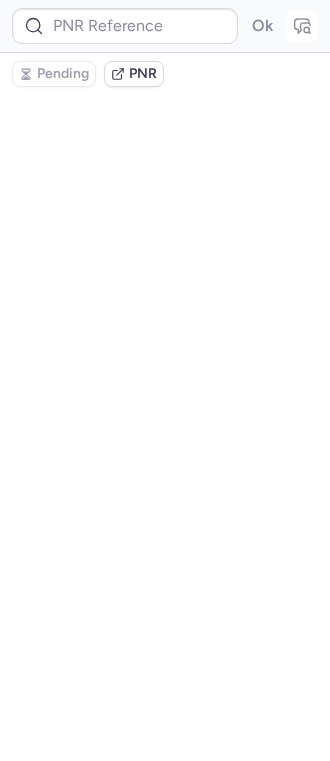 scroll, scrollTop: 0, scrollLeft: 0, axis: both 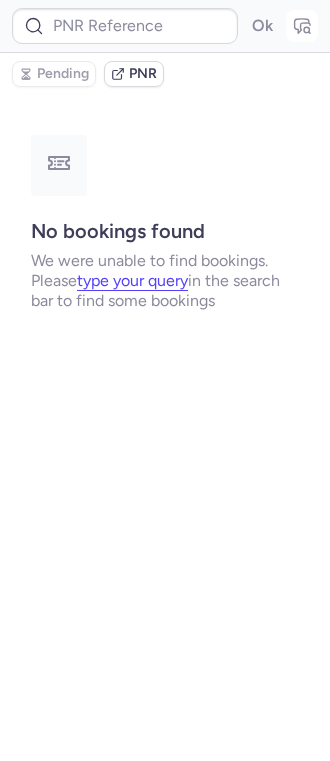 type on "CPVDAV" 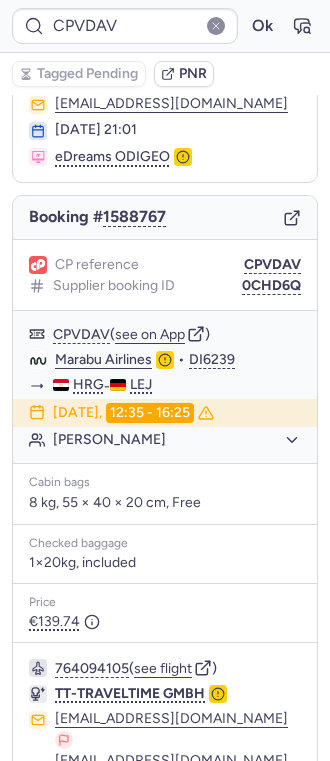 scroll, scrollTop: 228, scrollLeft: 0, axis: vertical 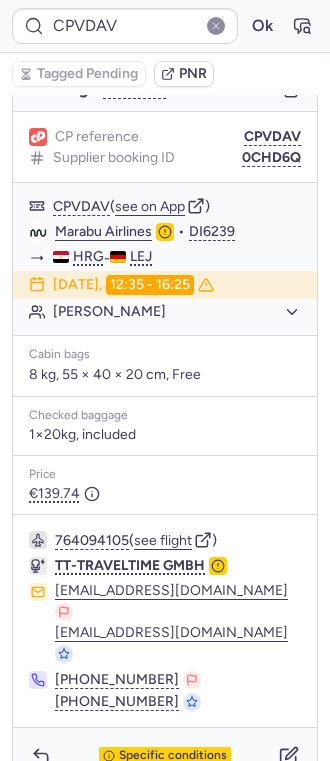 click on "Specific conditions" at bounding box center (165, 756) 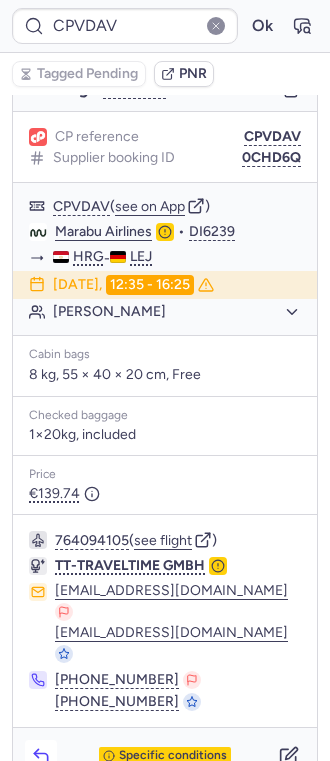 click at bounding box center [41, 756] 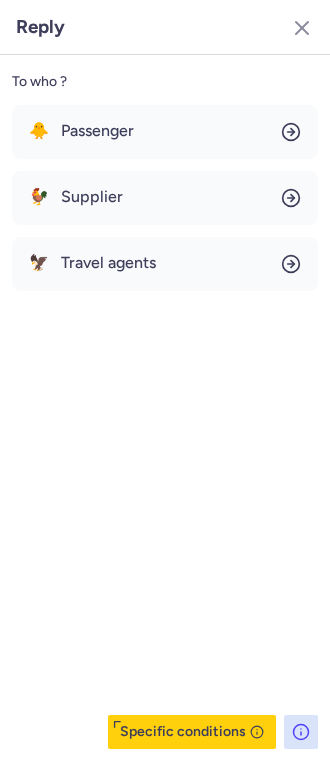 click on "To who ? 🐥 Passenger 🐓 Supplier 🦅 Travel agents  Specific conditions" 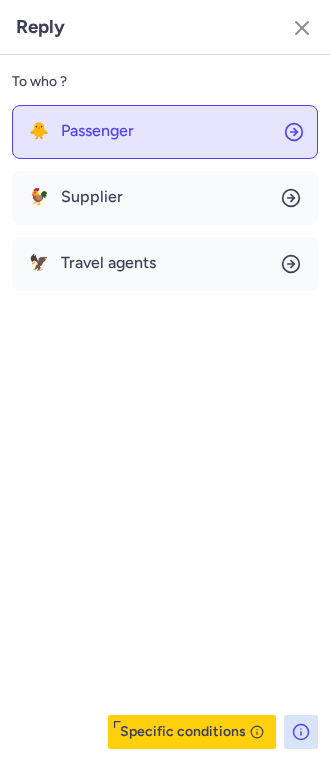 click on "🐥 Passenger" 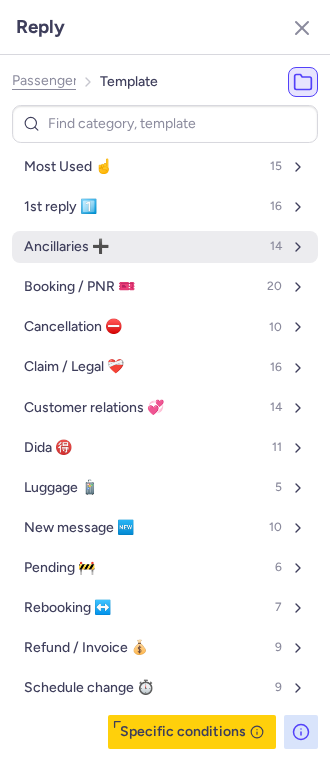 select on "en" 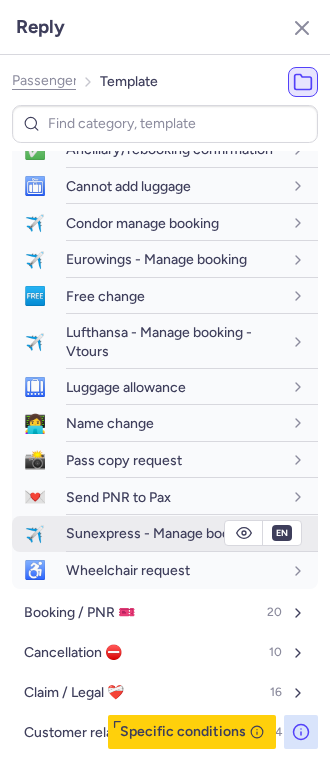 scroll, scrollTop: 266, scrollLeft: 0, axis: vertical 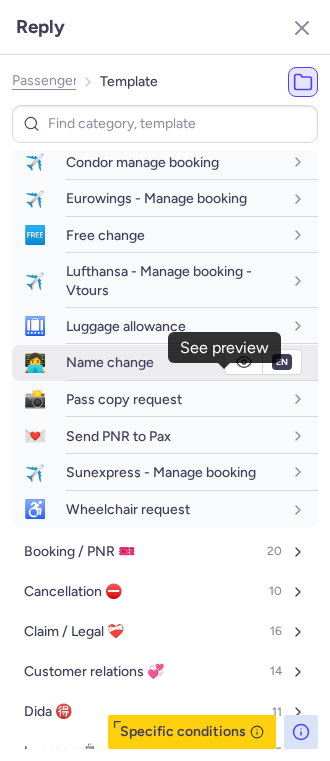 click 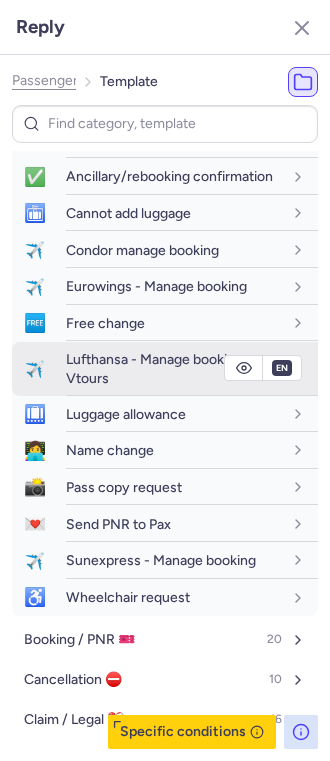 scroll, scrollTop: 133, scrollLeft: 0, axis: vertical 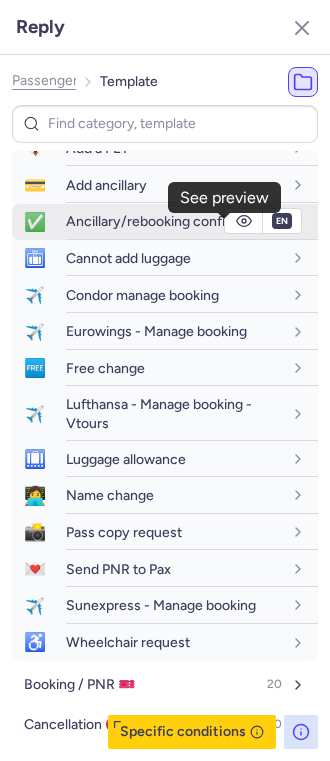 click 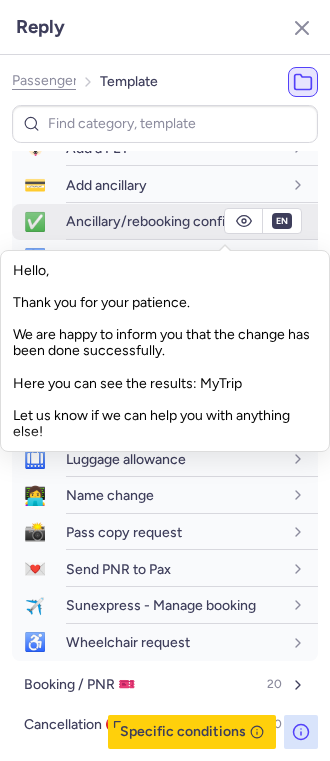 click 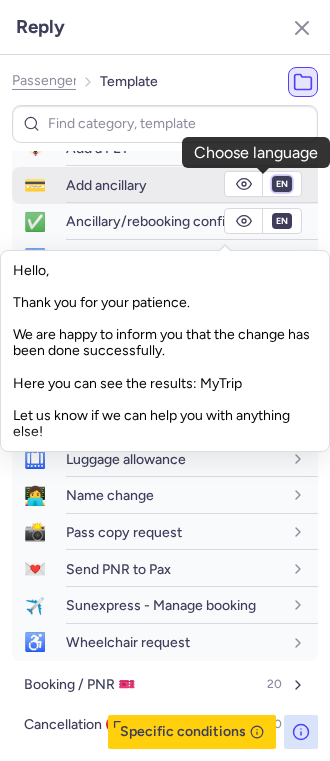 click on "fr en de nl pt es it ru" at bounding box center [282, 184] 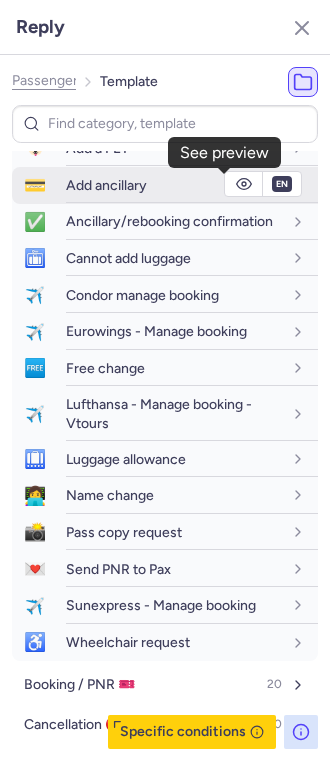 click 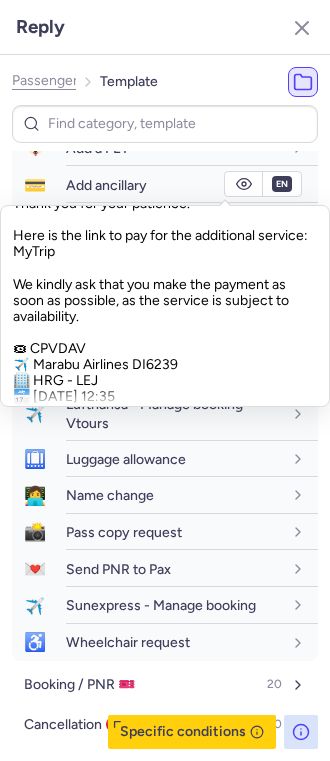 scroll, scrollTop: 0, scrollLeft: 0, axis: both 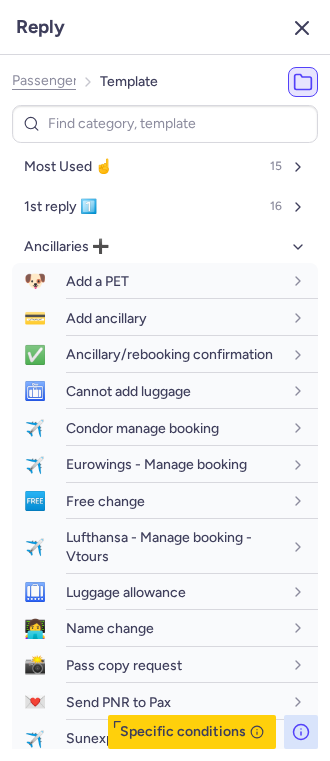 click 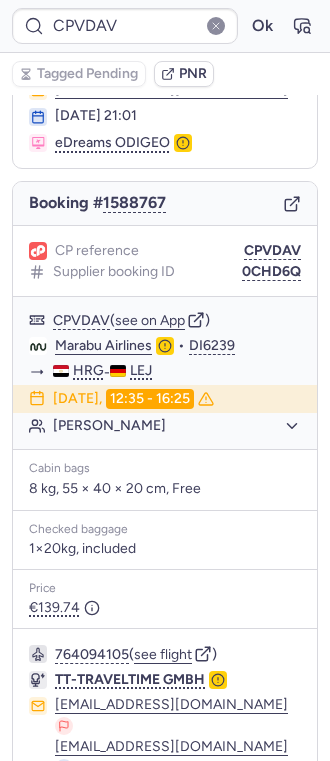 scroll, scrollTop: 228, scrollLeft: 0, axis: vertical 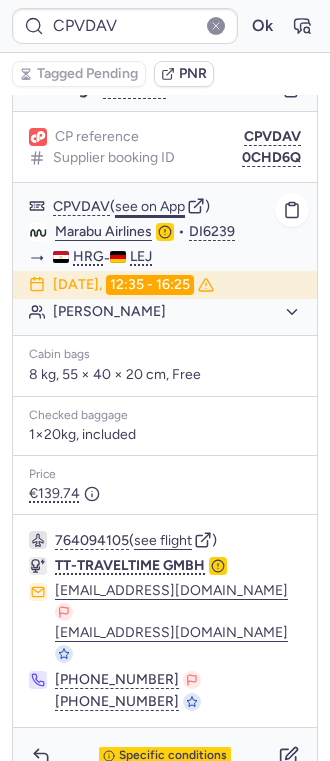 click on "see on App" 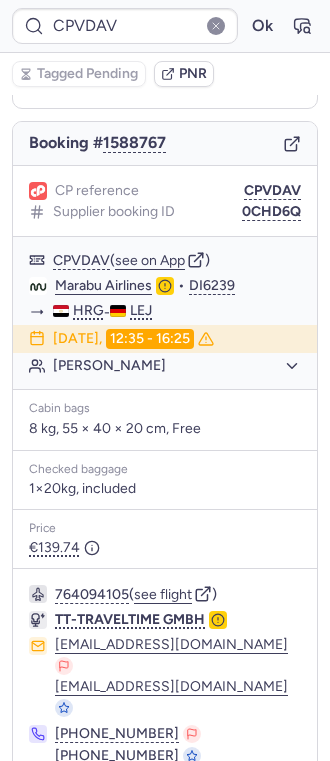 scroll, scrollTop: 228, scrollLeft: 0, axis: vertical 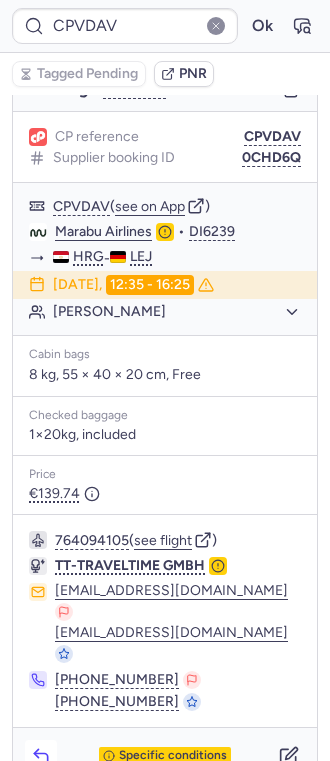 click at bounding box center (41, 756) 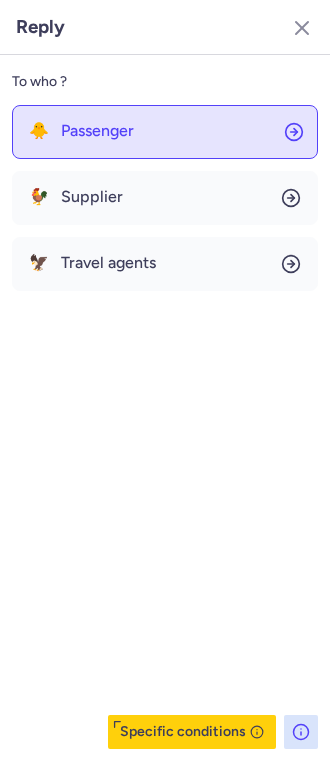 click on "🐥 Passenger" 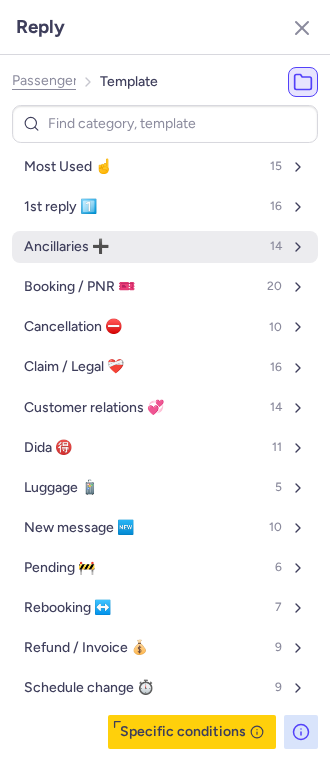 click on "Ancillaries ➕ 14" at bounding box center (165, 247) 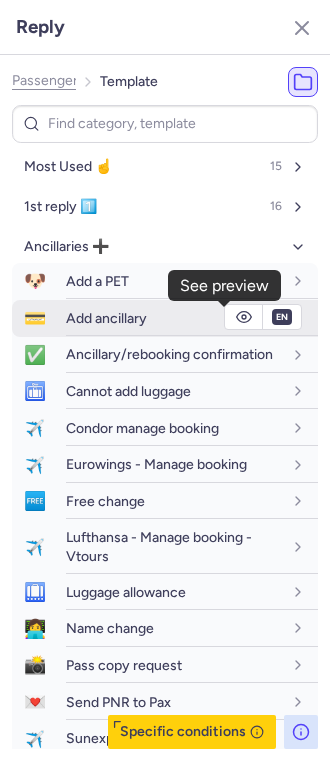 click 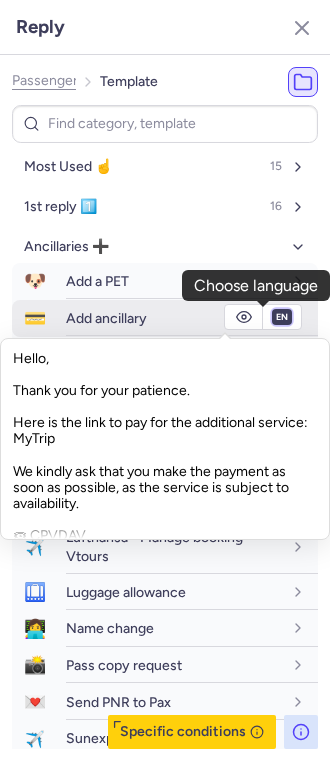 drag, startPoint x: 254, startPoint y: 319, endPoint x: 238, endPoint y: 342, distance: 28.01785 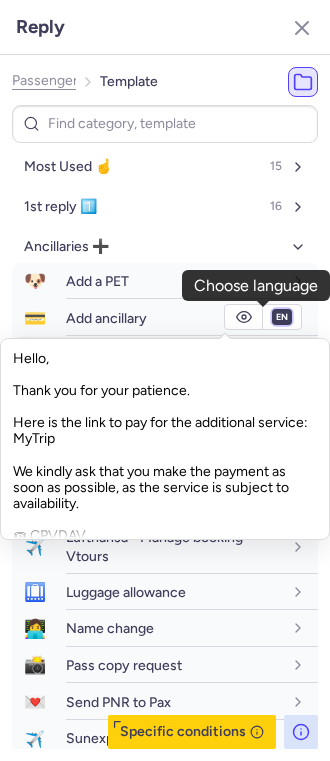 click on "fr en de nl pt es it ru" at bounding box center (282, 317) 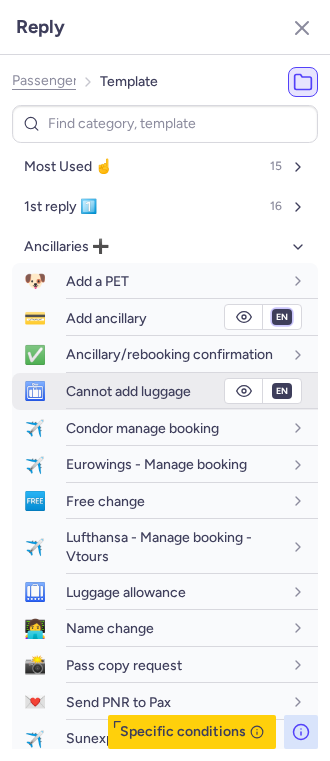 select on "de" 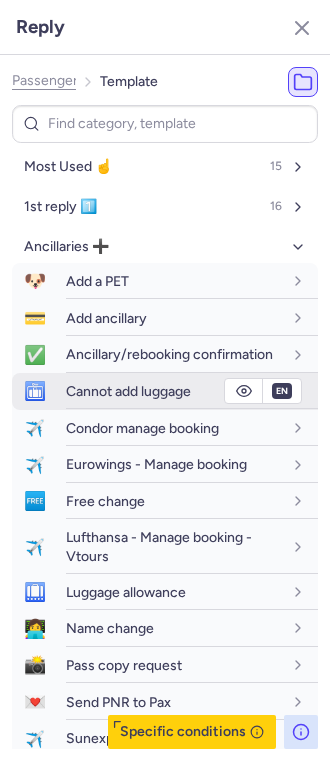 click on "fr en de nl pt es it ru" at bounding box center (282, 317) 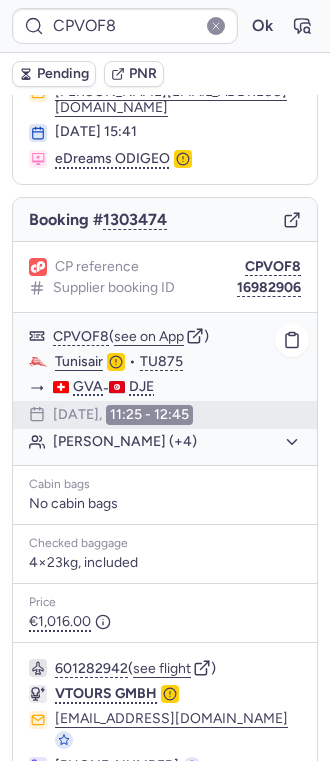 scroll, scrollTop: 0, scrollLeft: 0, axis: both 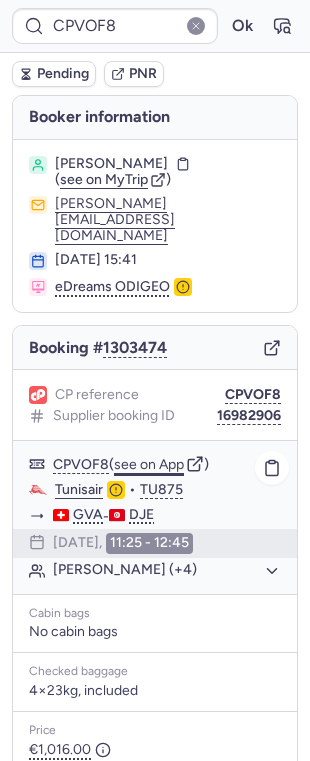 click on "see on App" 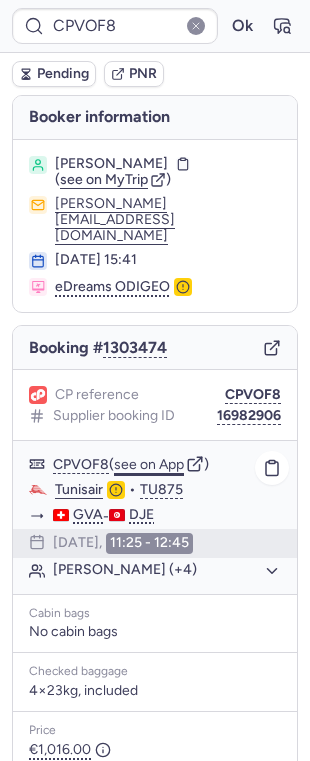 type on "CPJ4J6" 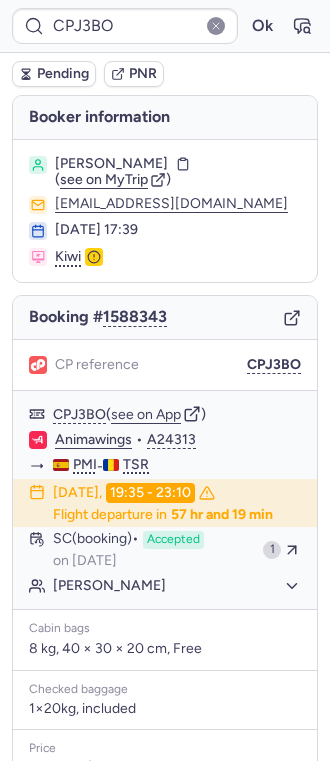 type on "CPAYXO" 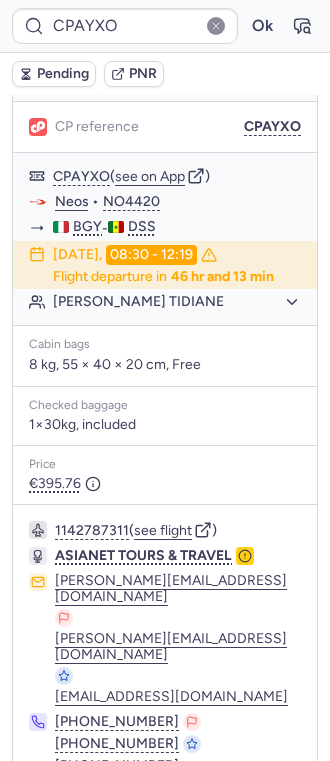 scroll, scrollTop: 270, scrollLeft: 0, axis: vertical 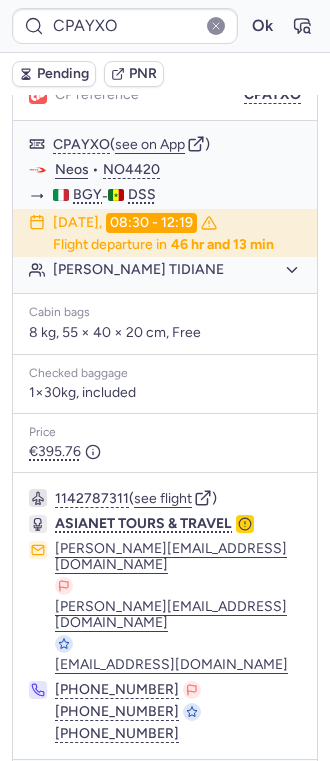 click 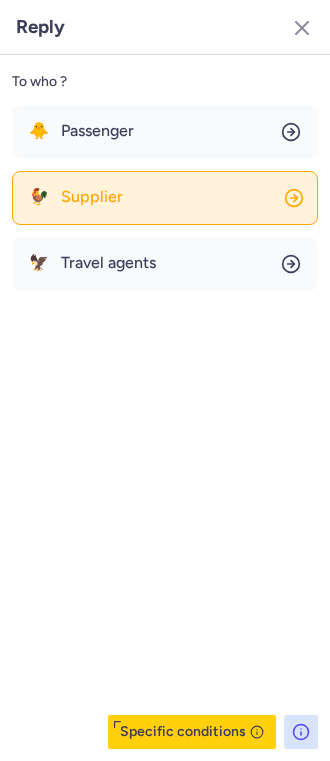 click on "🐓 Supplier" 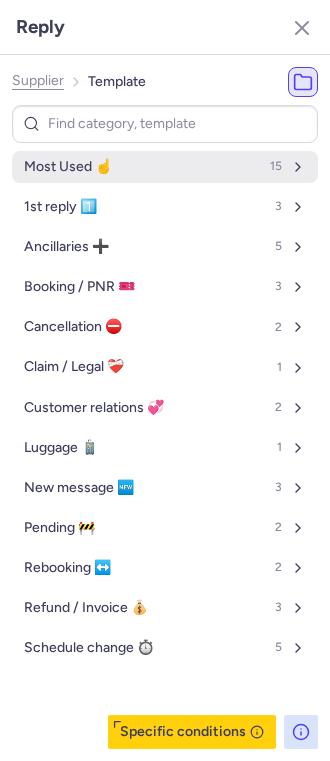 click on "Most Used ☝️" at bounding box center [68, 167] 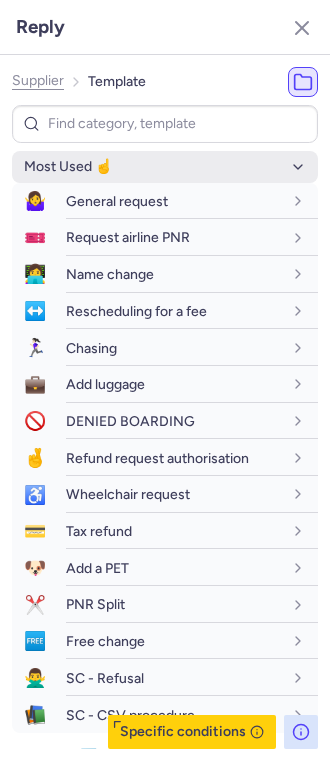 click on "Most Used ☝️" at bounding box center [165, 167] 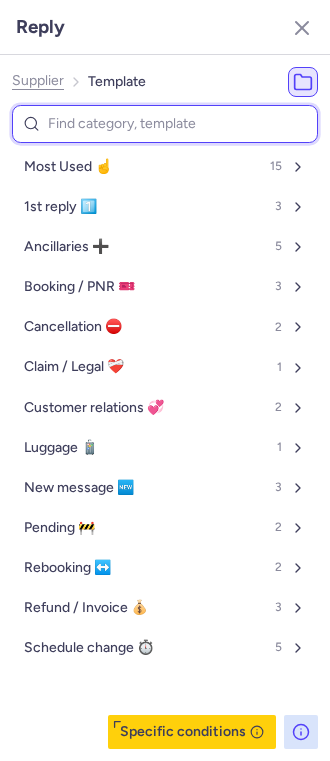 click at bounding box center (165, 124) 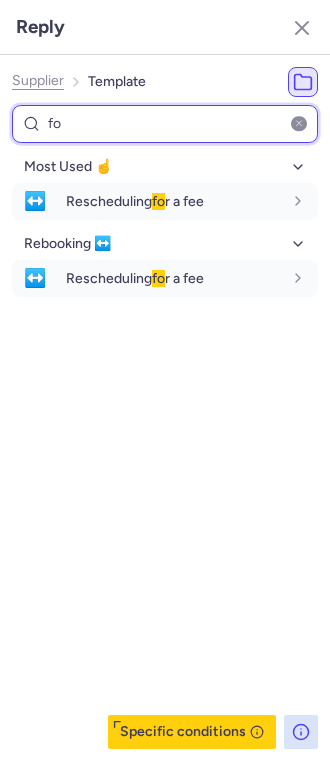 type on "f" 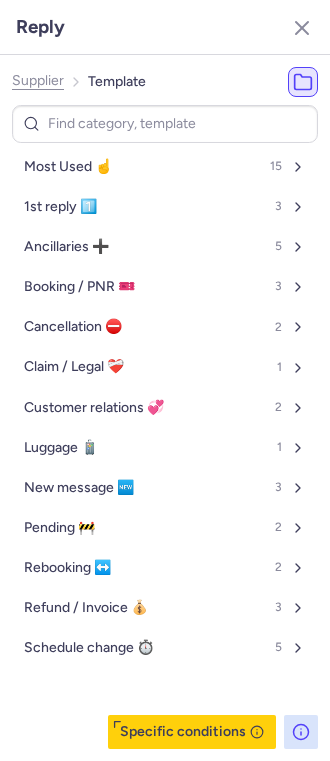 click on "Supplier" 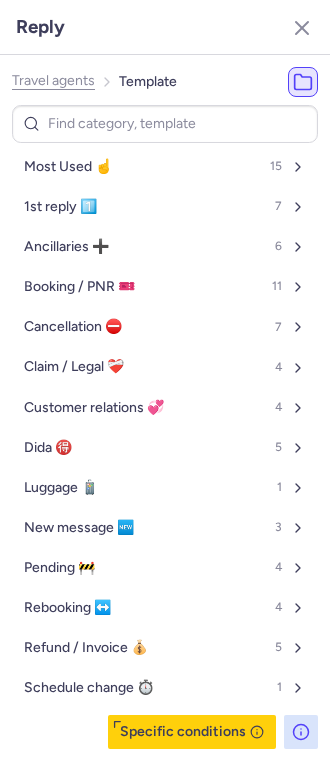 click on "Travel agents" 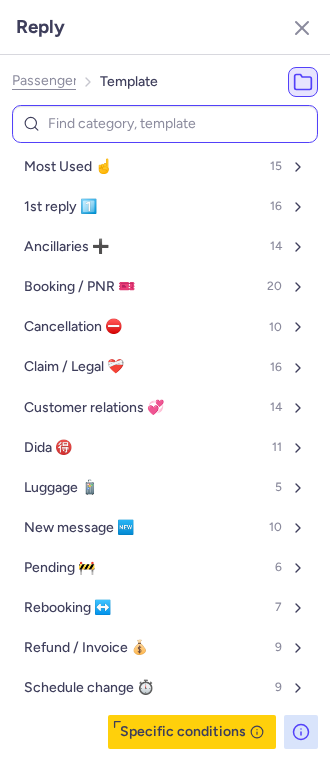 click on "Most Used ☝️ 15 1st reply 1️⃣ 16 Ancillaries ➕ 14 Booking / PNR 🎫 20 Cancellation ⛔️ 10 Claim / Legal ❤️‍🩹 16 Customer relations 💞 14 Dida 🉐 11 Luggage 🧳 5 New message 🆕 10 Pending 🚧 6 Rebooking ↔️ 7 Refund / Invoice 💰 9 Schedule change ⏱️ 9" at bounding box center [165, 427] 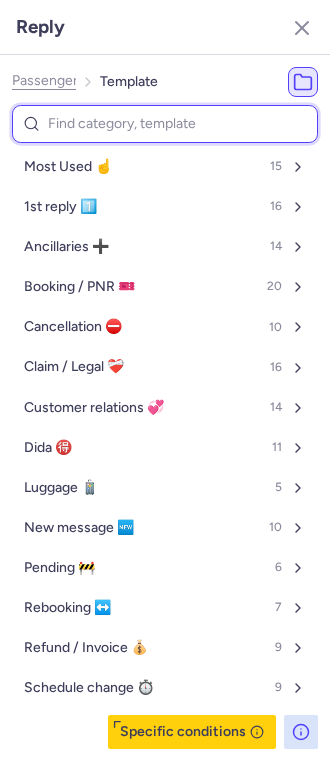 click at bounding box center (165, 124) 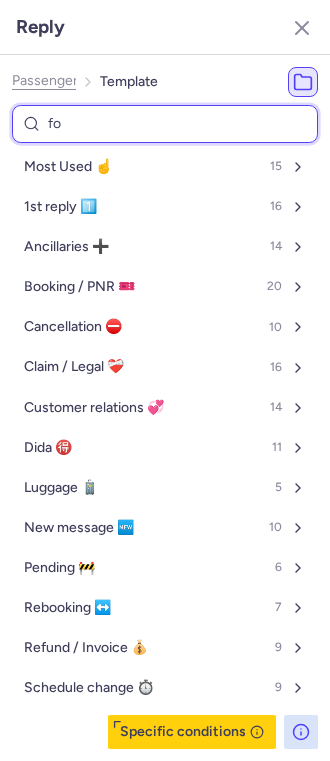 type on "fol" 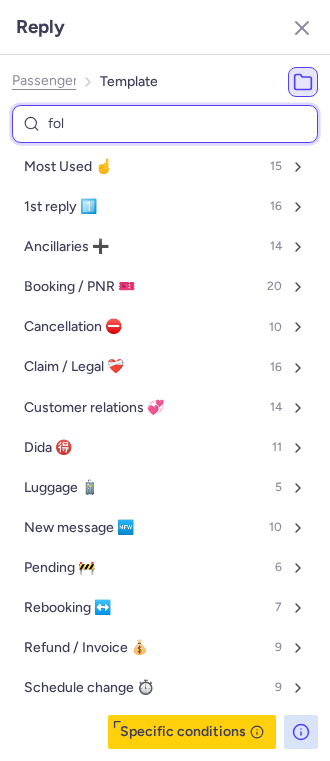 select on "en" 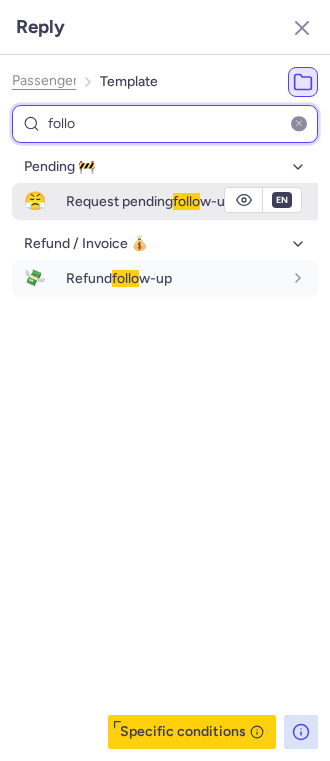 type on "follo" 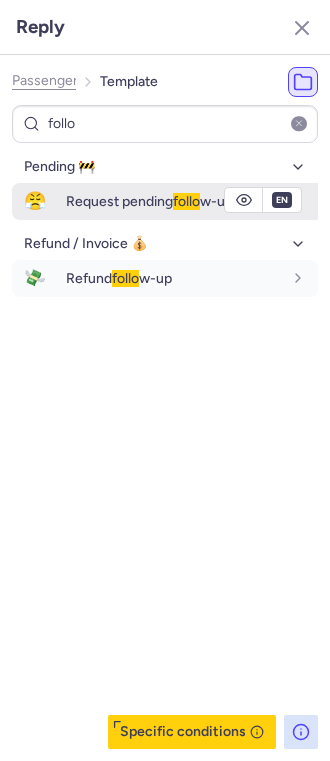 click on "Request pending   follo w-up" at bounding box center [149, 201] 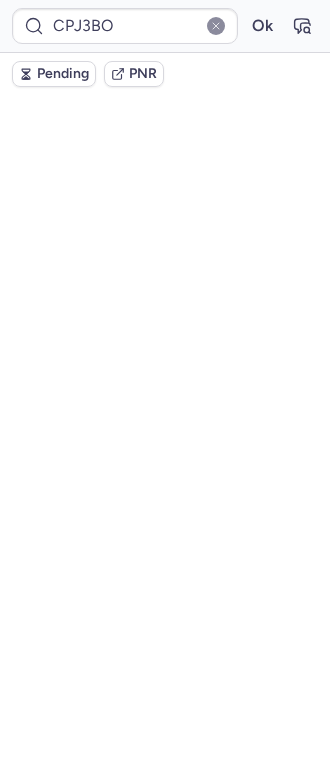 scroll, scrollTop: 0, scrollLeft: 0, axis: both 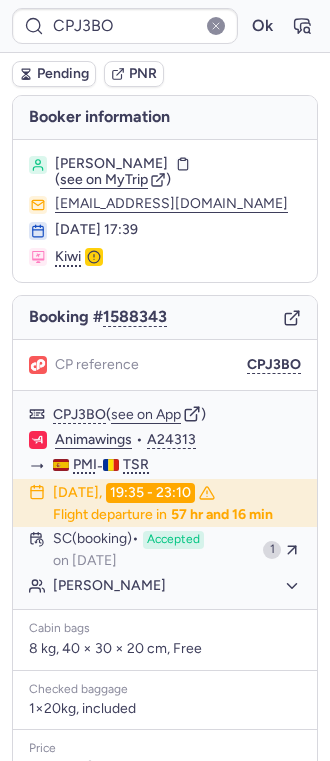 type on "CP9LQ6" 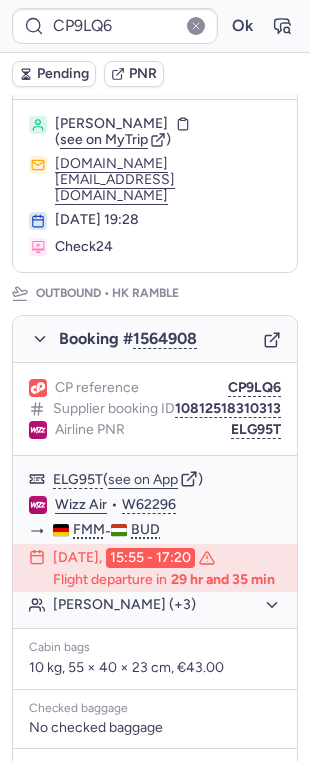 scroll, scrollTop: 0, scrollLeft: 0, axis: both 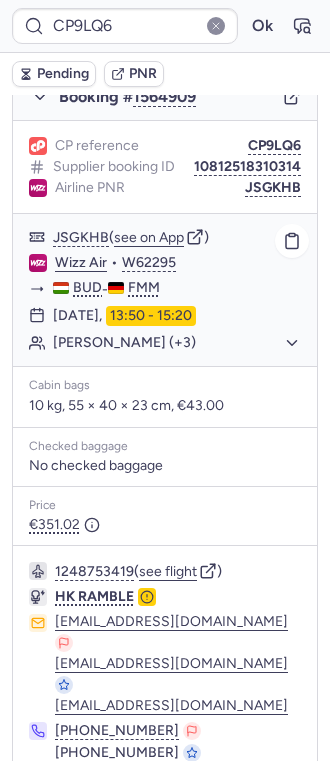 click on "Wizz Air" 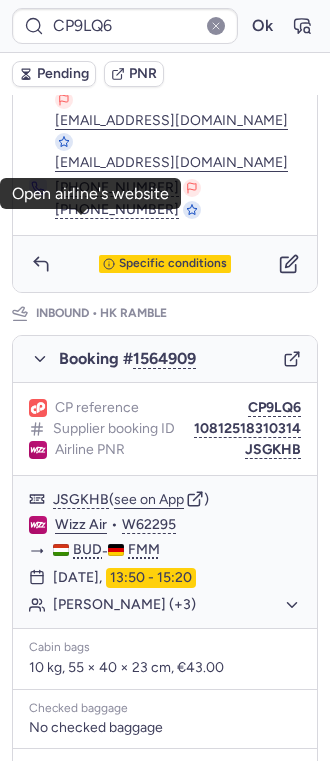 scroll, scrollTop: 784, scrollLeft: 0, axis: vertical 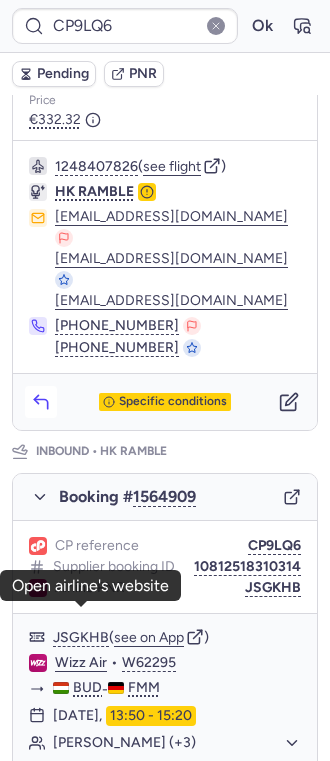 click 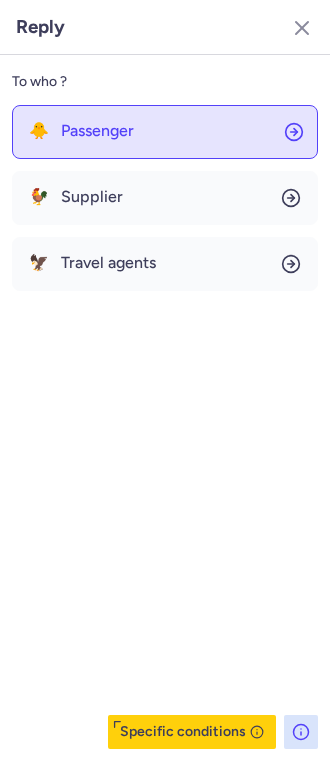 click on "🐥 Passenger" 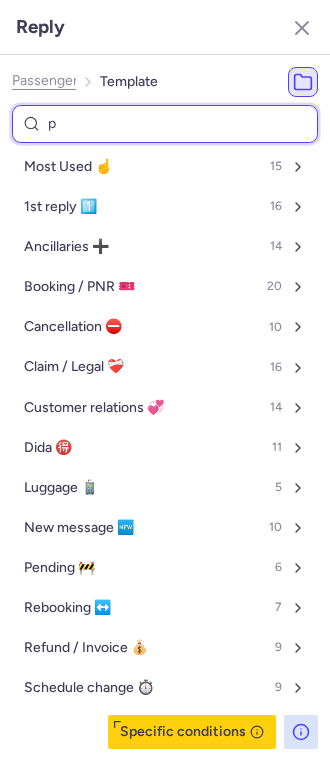 type on "pn" 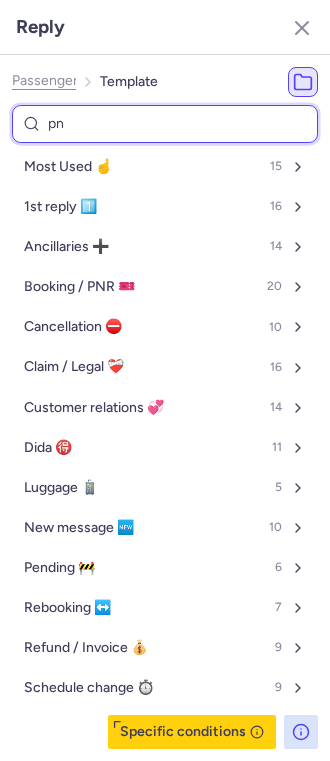 select on "en" 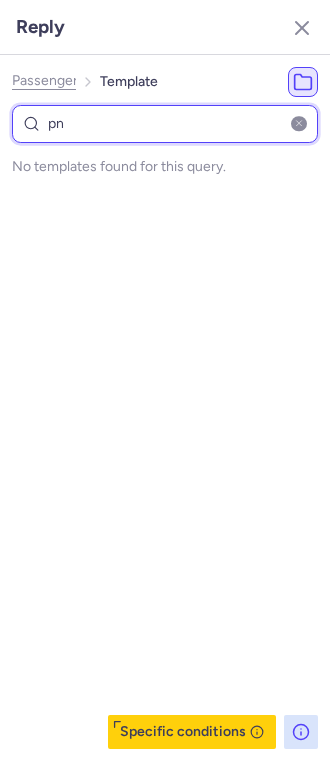 type on "pnr" 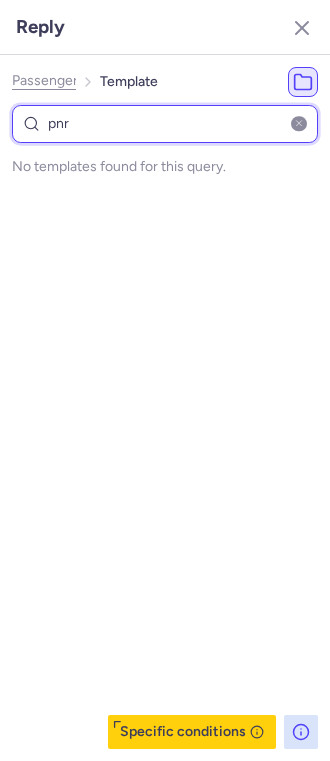 select on "en" 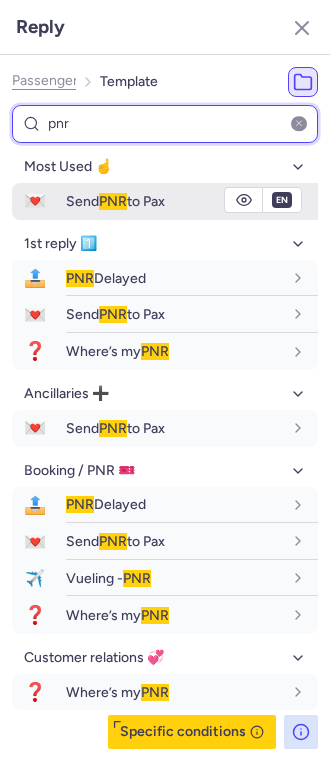 type on "pnr" 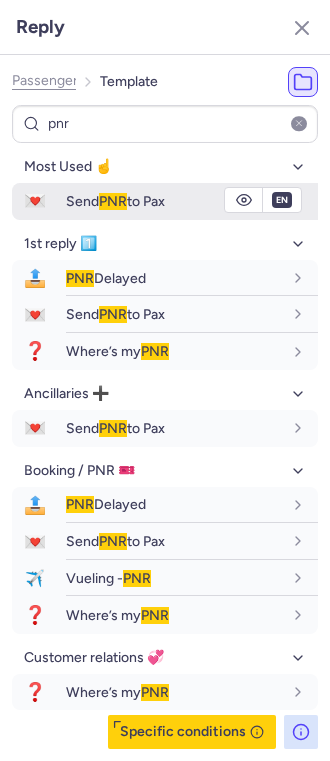 click on "Send  PNR  to Pax" at bounding box center (192, 201) 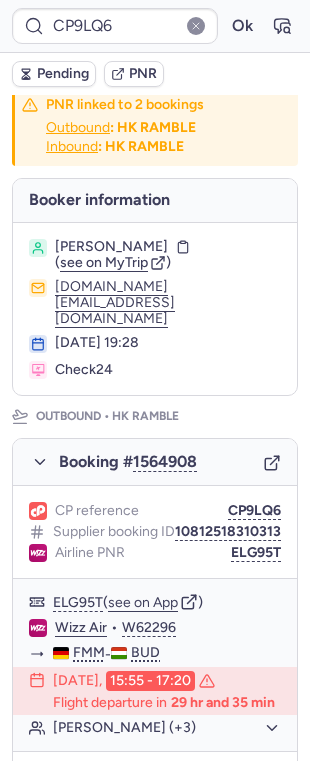 scroll, scrollTop: 0, scrollLeft: 0, axis: both 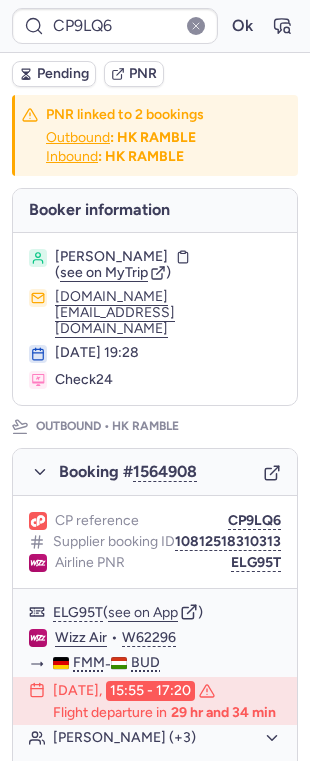 click on "[PERSON_NAME]" at bounding box center [111, 257] 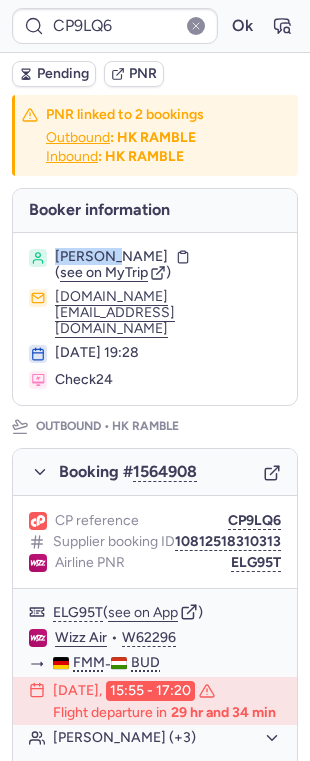 click on "[PERSON_NAME]" at bounding box center (111, 257) 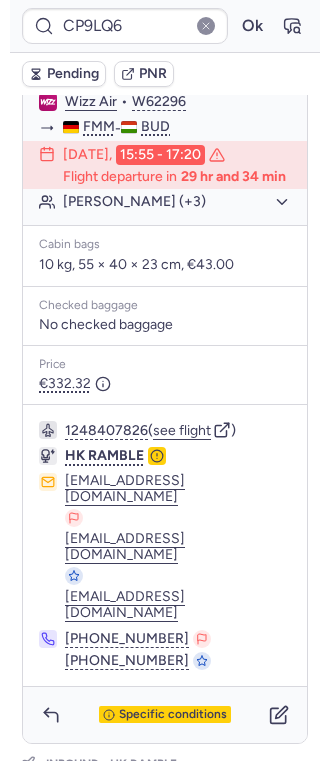 scroll, scrollTop: 766, scrollLeft: 0, axis: vertical 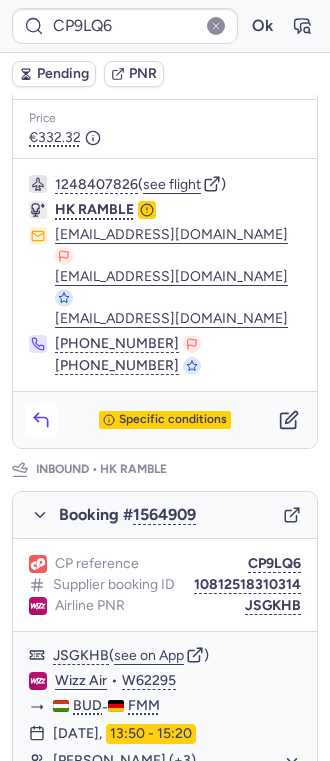 click at bounding box center [41, 420] 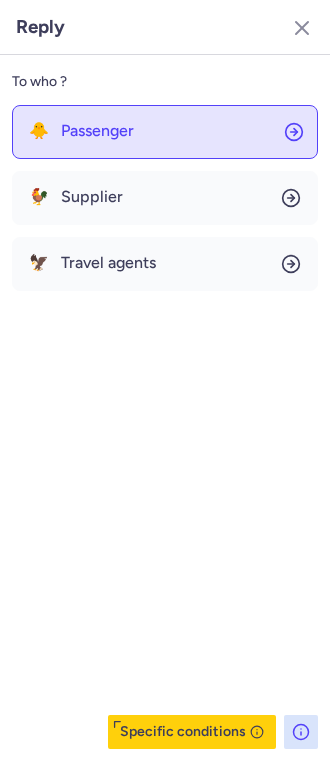 click on "🐥 Passenger" 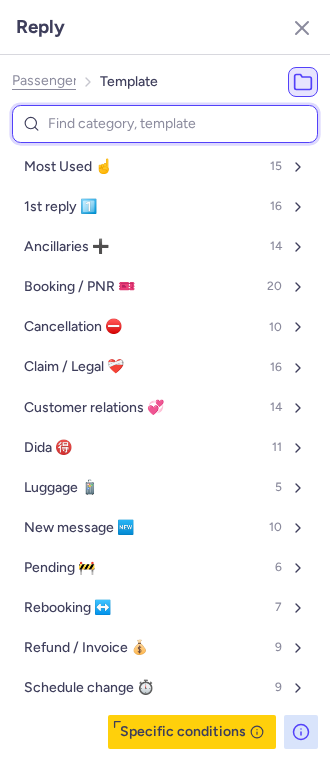 type on "p" 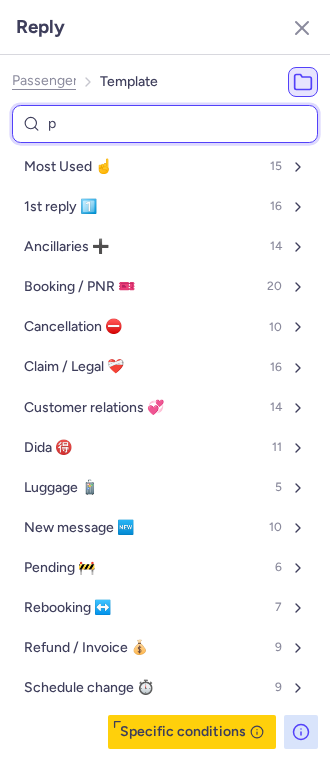 select on "en" 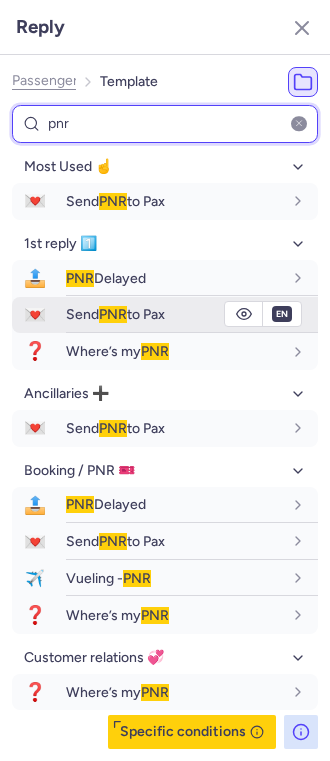 type on "pnr" 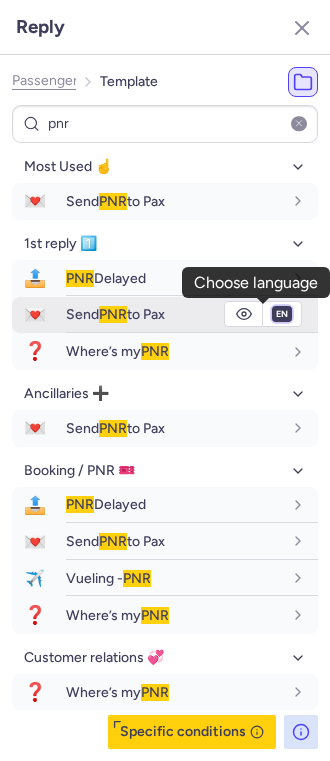 click on "fr en de nl pt es it ru" at bounding box center [282, 314] 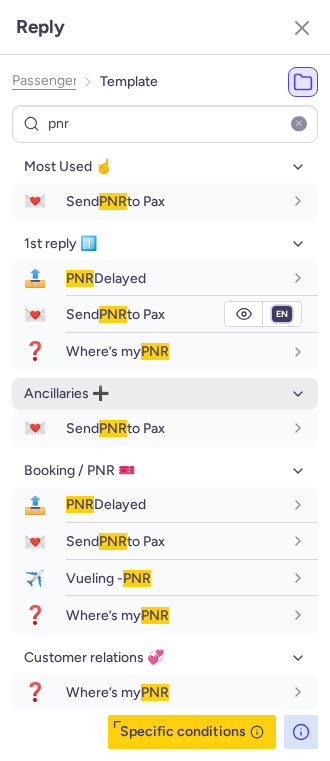 select on "de" 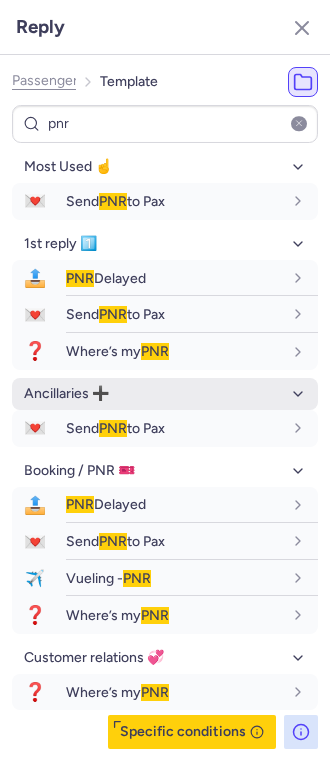 click on "fr en de nl pt es it ru" at bounding box center [282, 314] 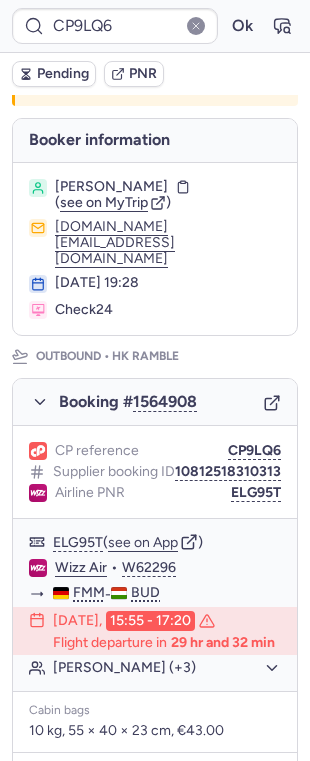 scroll, scrollTop: 133, scrollLeft: 0, axis: vertical 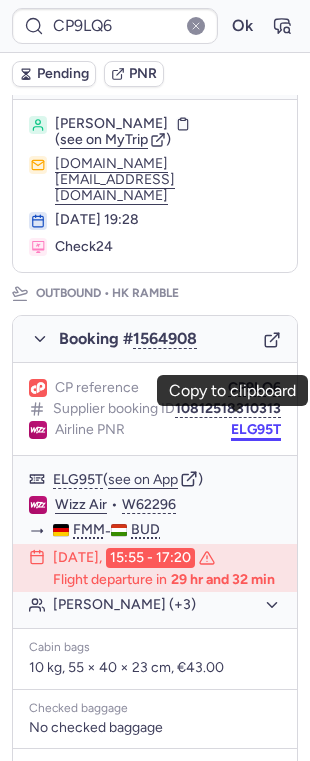 click on "ELG95T" at bounding box center (256, 430) 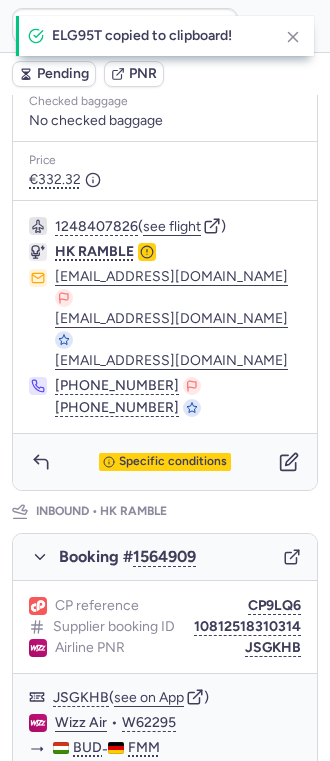 scroll, scrollTop: 782, scrollLeft: 0, axis: vertical 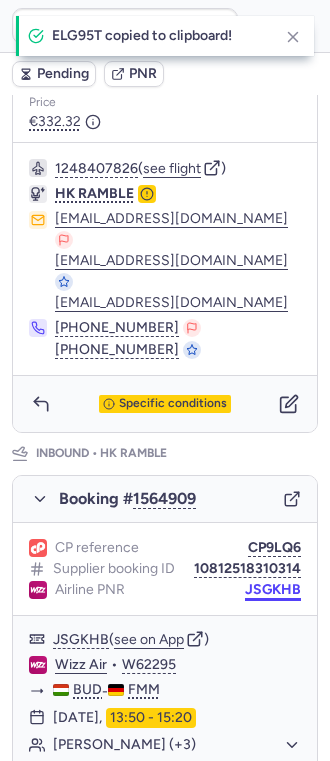 click on "JSGKHB" at bounding box center (273, 590) 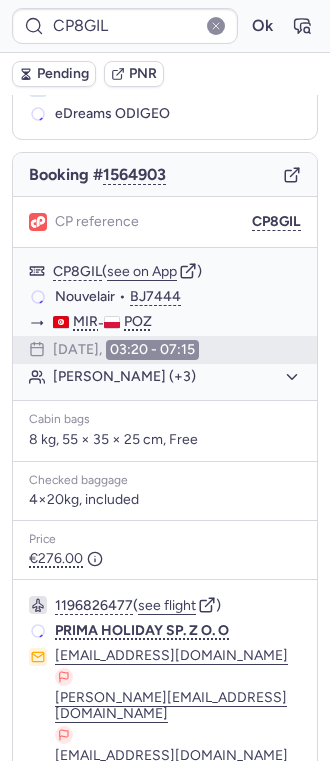 scroll, scrollTop: 117, scrollLeft: 0, axis: vertical 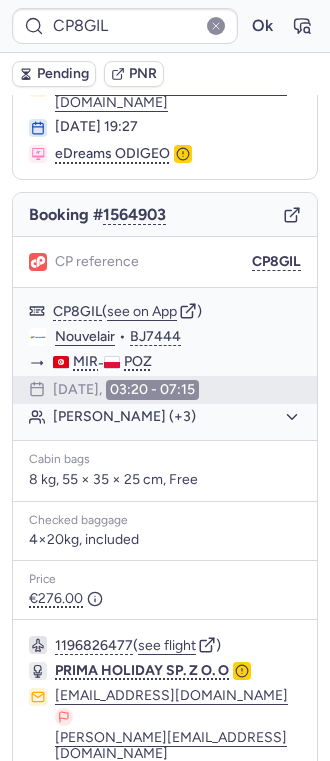 type on "CPVOF8" 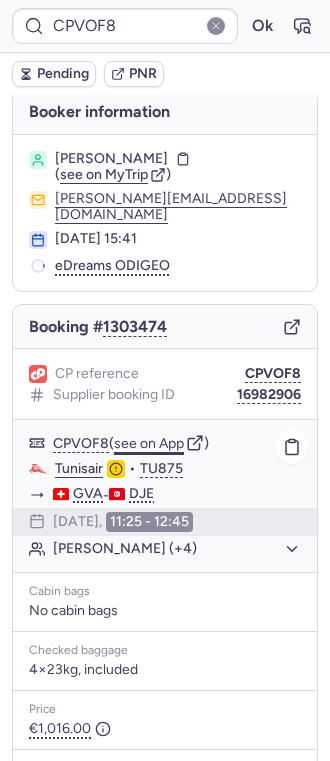 scroll, scrollTop: 0, scrollLeft: 0, axis: both 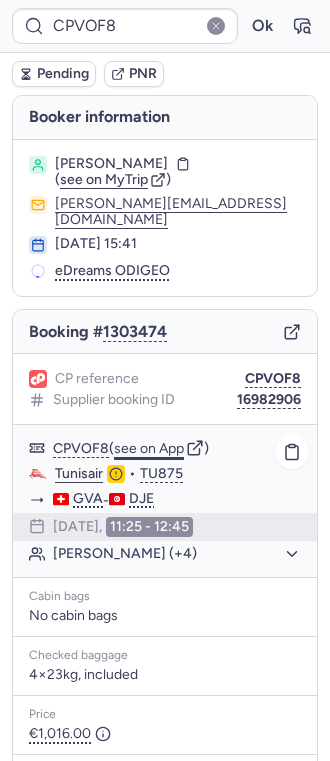 click on "see on App" 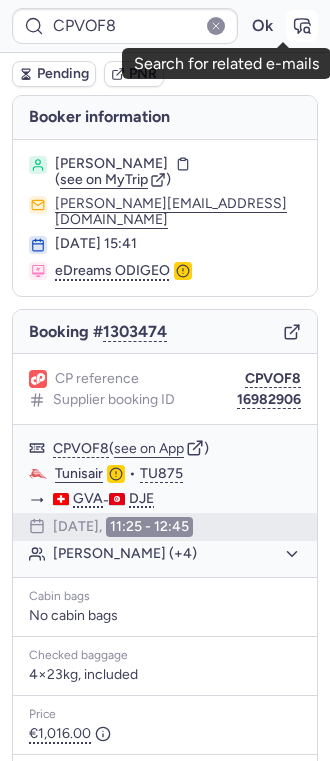 click at bounding box center (302, 26) 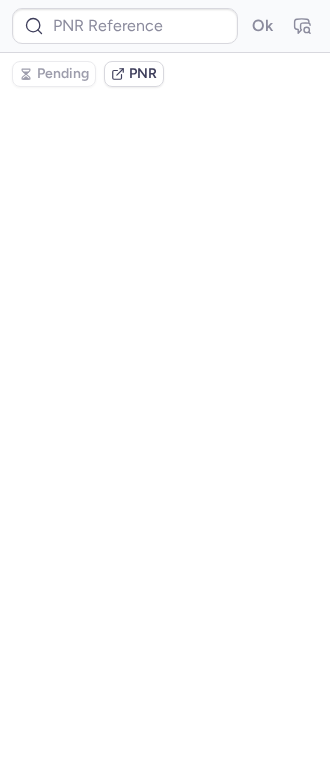 type on "CPVOF8" 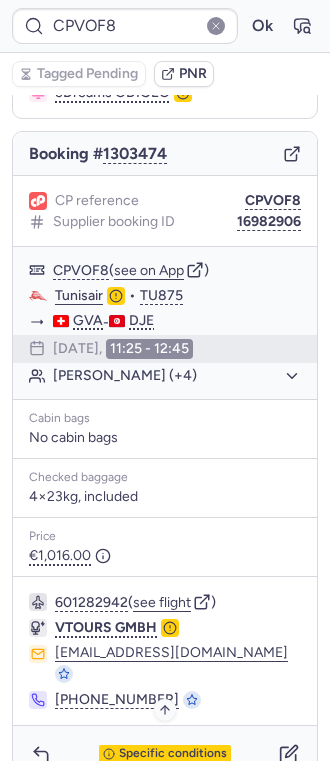 scroll, scrollTop: 182, scrollLeft: 0, axis: vertical 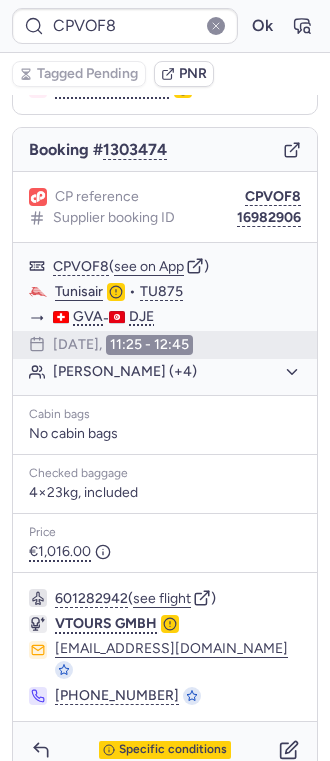 click on "Specific conditions" at bounding box center (165, 750) 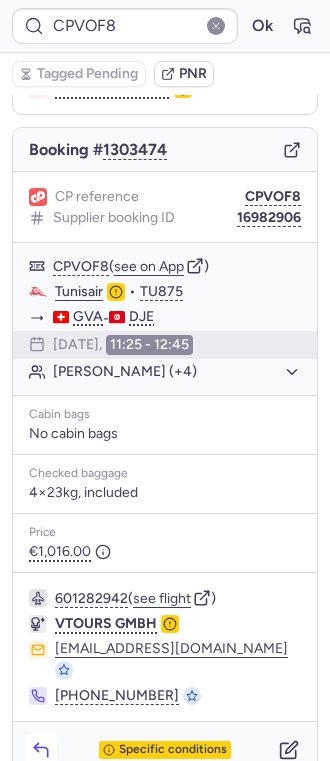 click at bounding box center (41, 750) 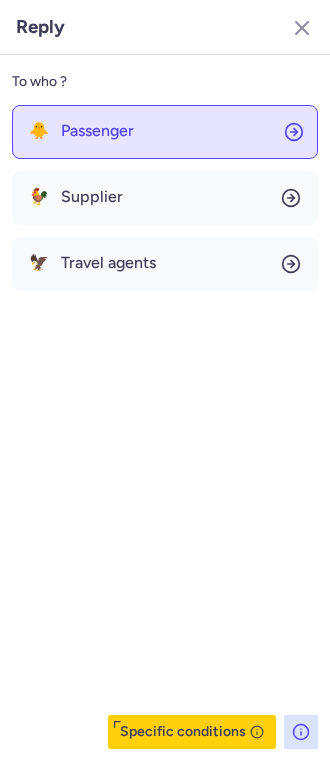 click on "🐥 Passenger" 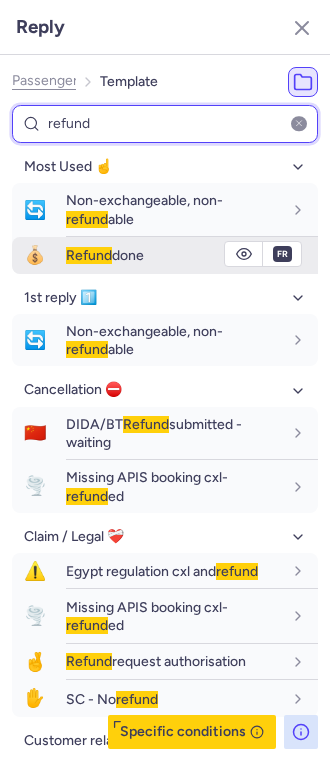 type on "refund" 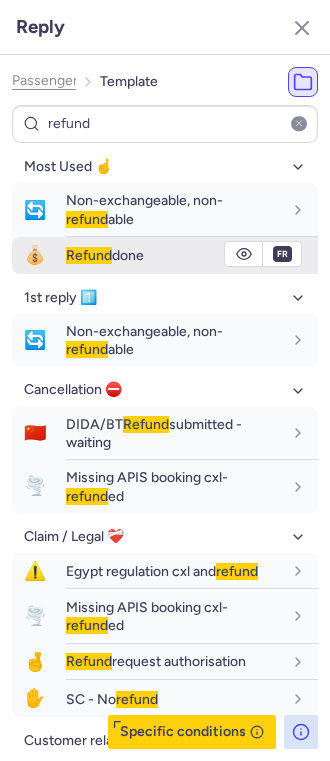 click on "Refund  done" at bounding box center (105, 255) 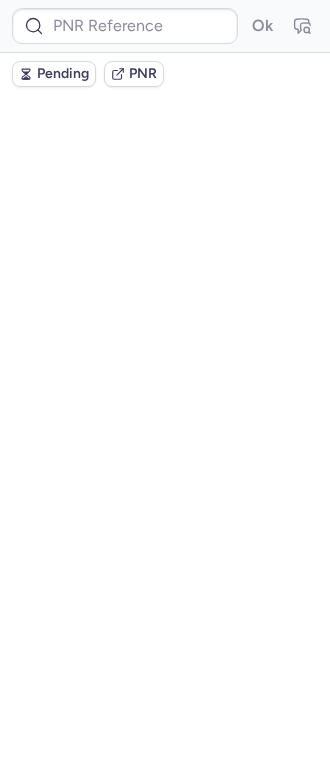 scroll, scrollTop: 0, scrollLeft: 0, axis: both 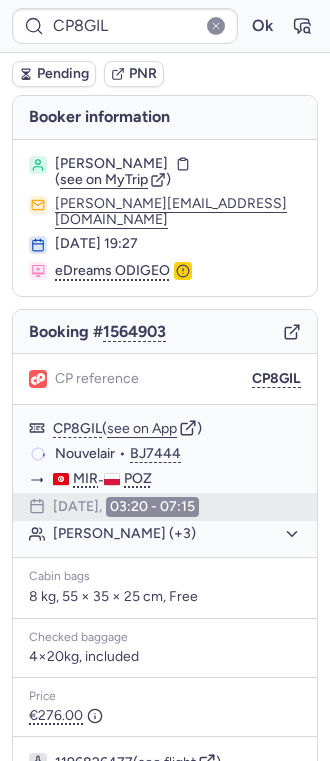 type on "CPFYJF" 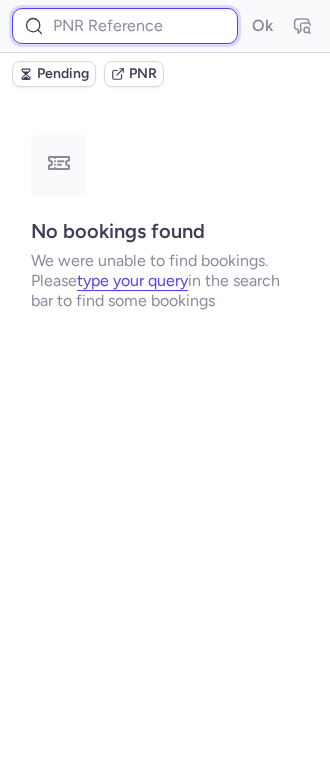click at bounding box center (125, 26) 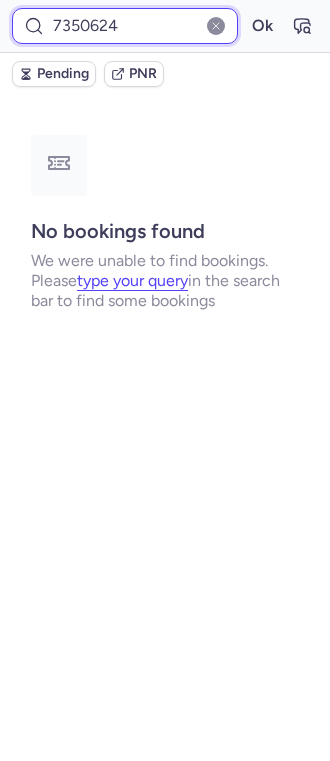 click on "Ok" at bounding box center [262, 26] 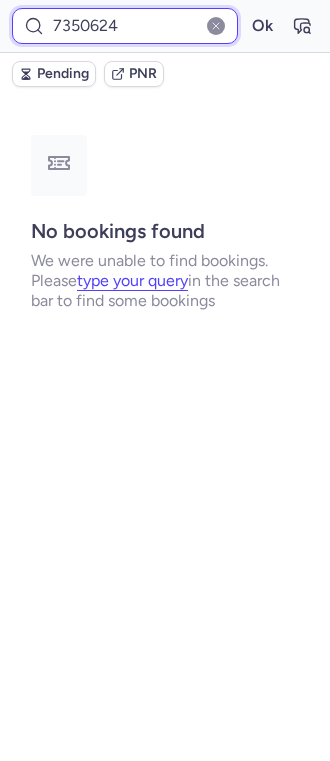 click on "7350624" at bounding box center [125, 26] 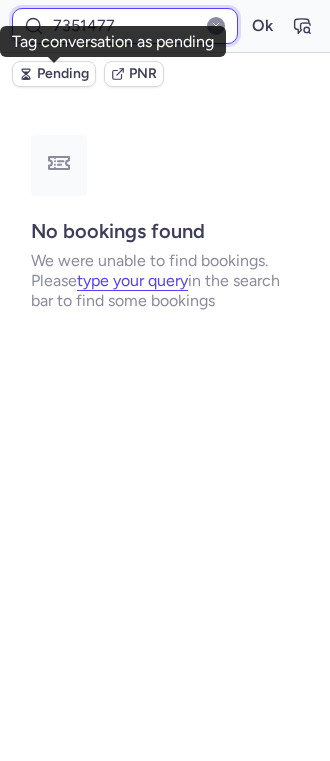 type on "7351477" 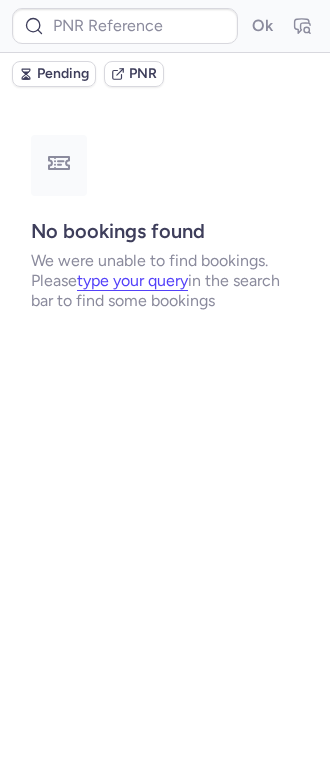 type on "7351477" 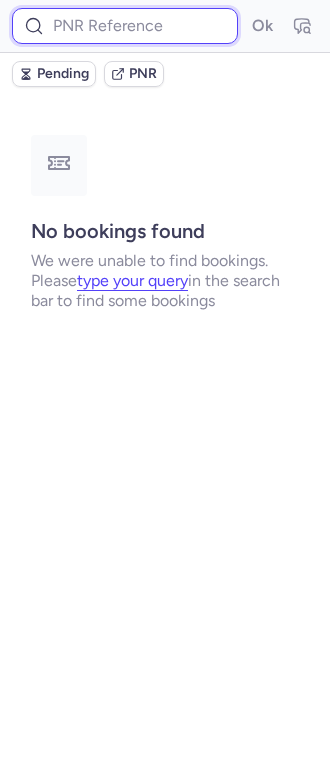 click at bounding box center [125, 26] 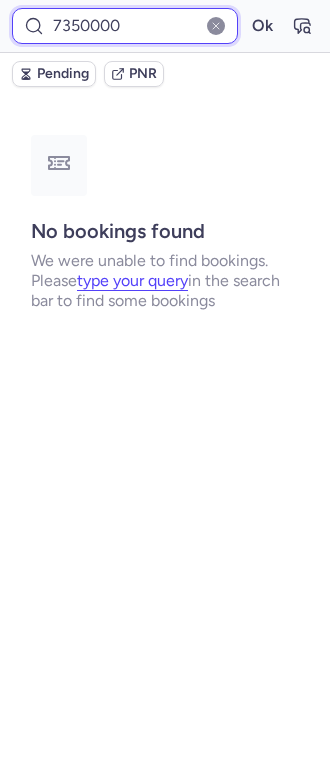 click on "Ok" at bounding box center [262, 26] 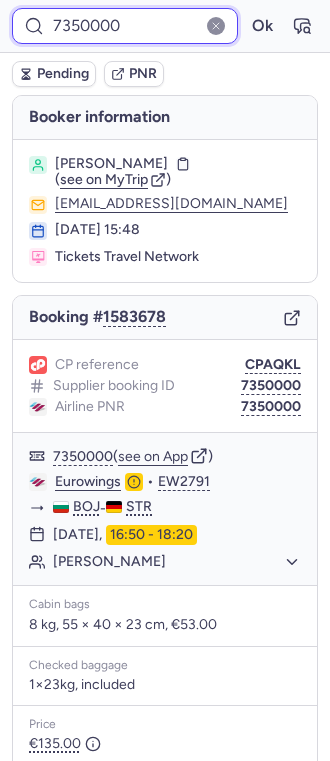 click on "7350000" at bounding box center (125, 26) 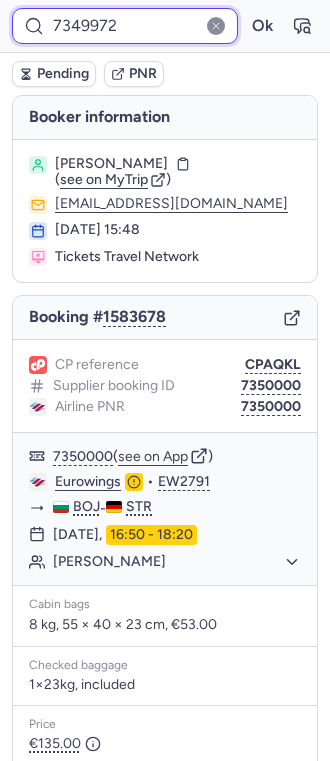 click on "Ok" at bounding box center (262, 26) 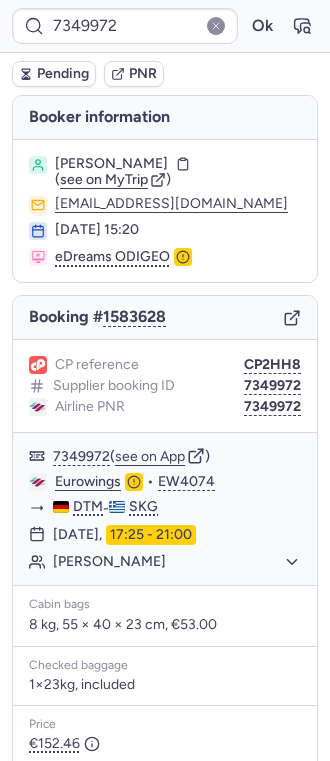 type on "CPVOF8" 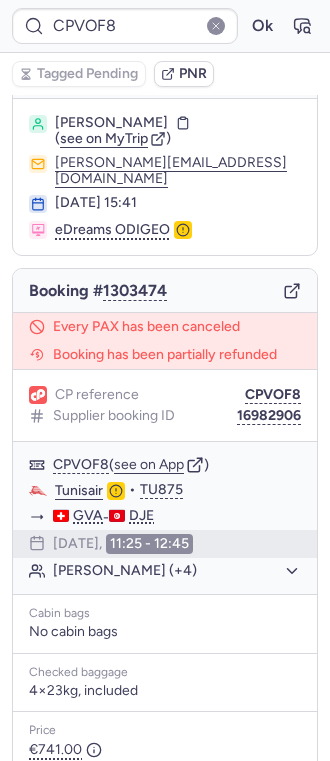 scroll, scrollTop: 0, scrollLeft: 0, axis: both 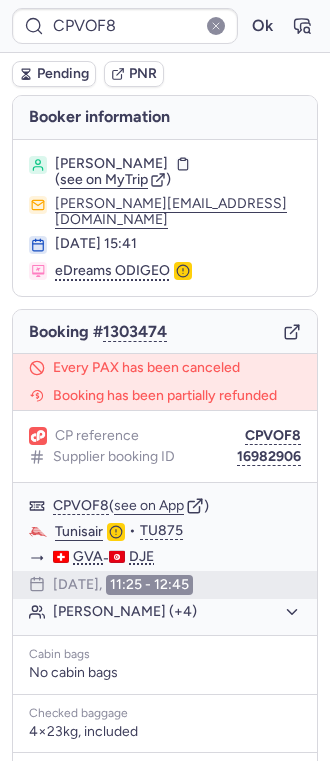 click on "CPVOF8  Ok" at bounding box center (165, 26) 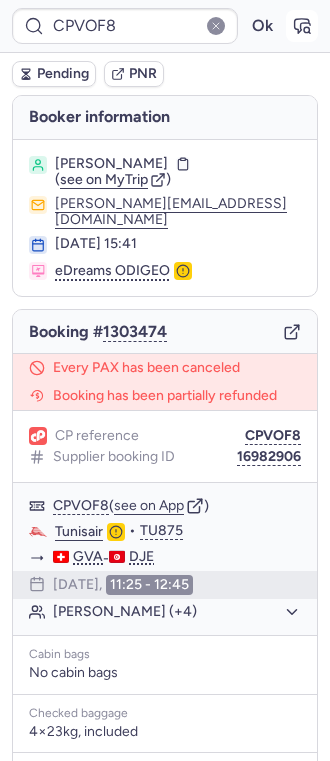 click 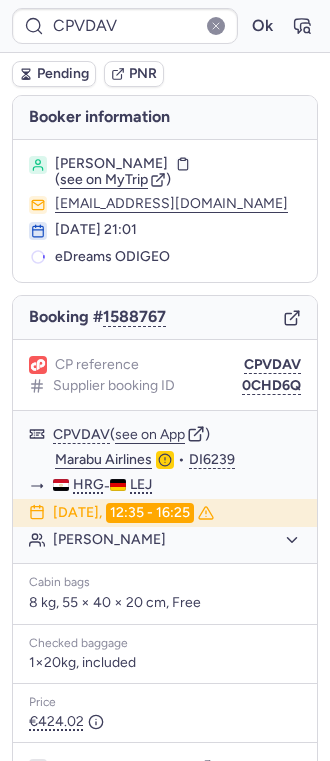 type on "CP8GIL" 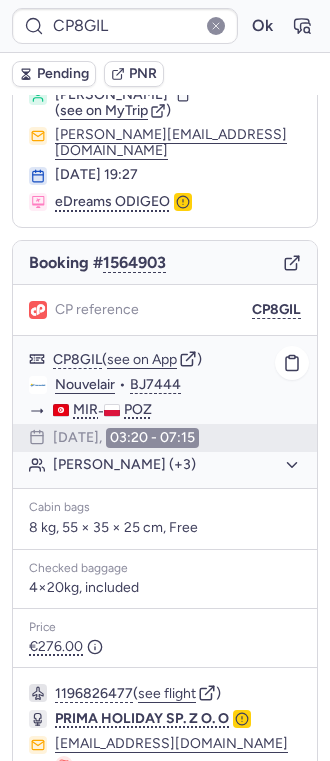 scroll, scrollTop: 0, scrollLeft: 0, axis: both 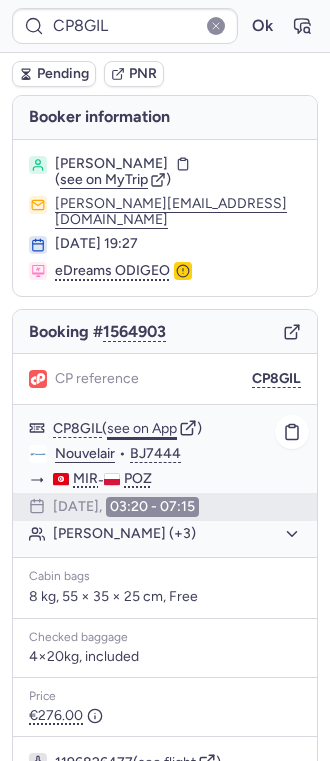 click on "see on App" 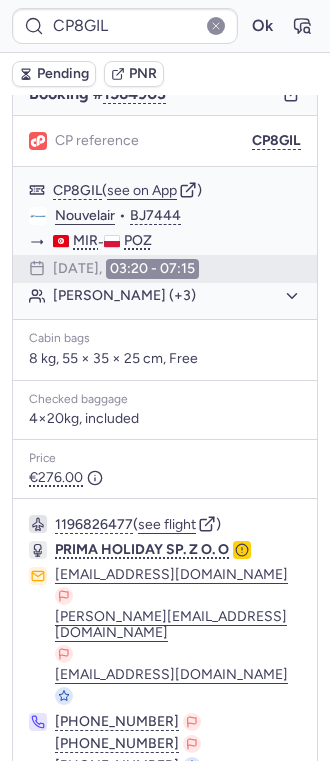 scroll, scrollTop: 252, scrollLeft: 0, axis: vertical 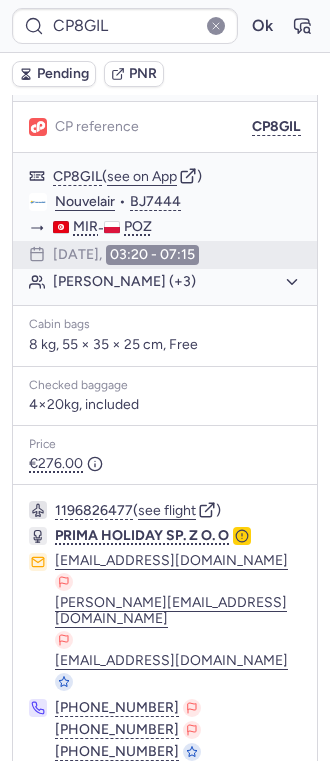 click 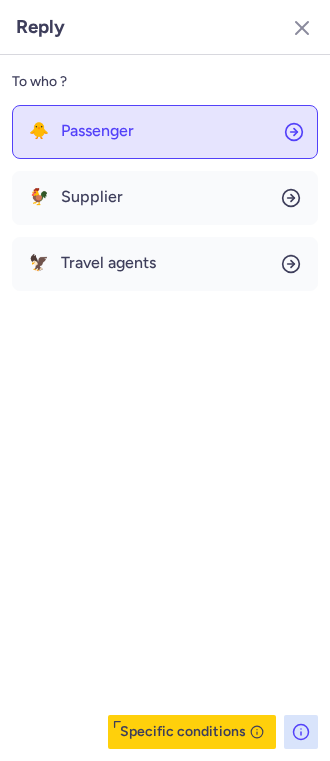 click on "Passenger" at bounding box center [97, 131] 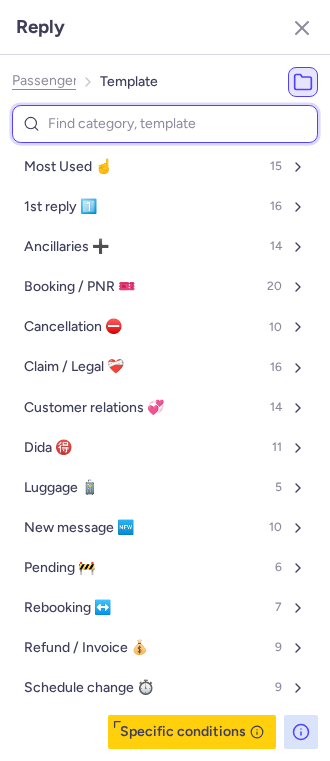 click at bounding box center [165, 124] 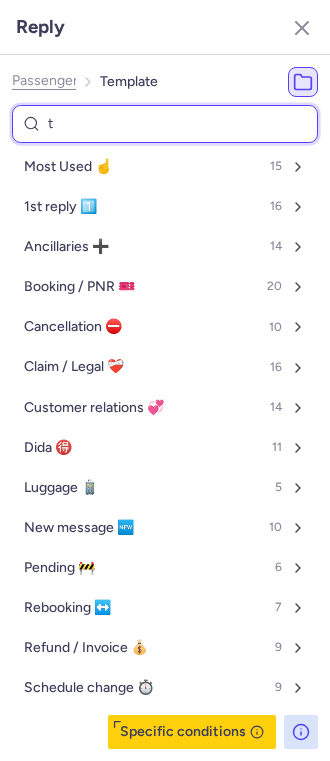 type on "tr" 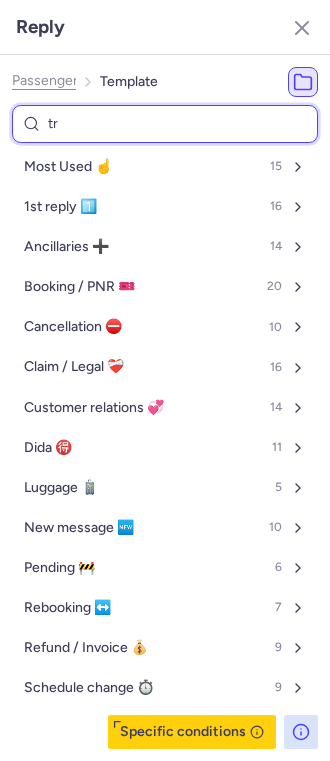 select on "en" 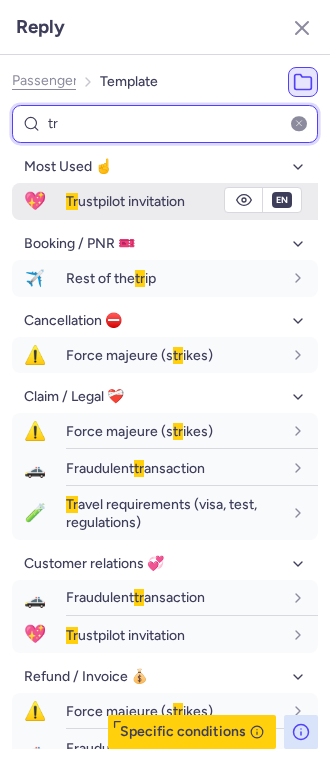 type on "tr" 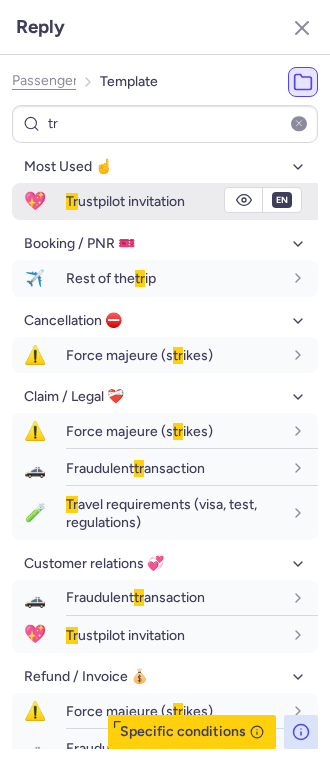 click on "Tr ustpilot invitation" at bounding box center [125, 201] 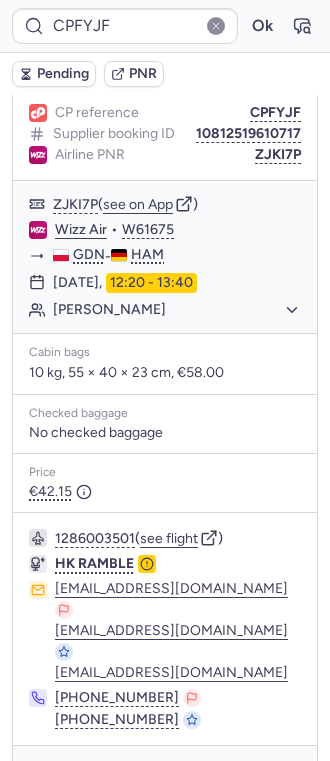 scroll, scrollTop: 270, scrollLeft: 0, axis: vertical 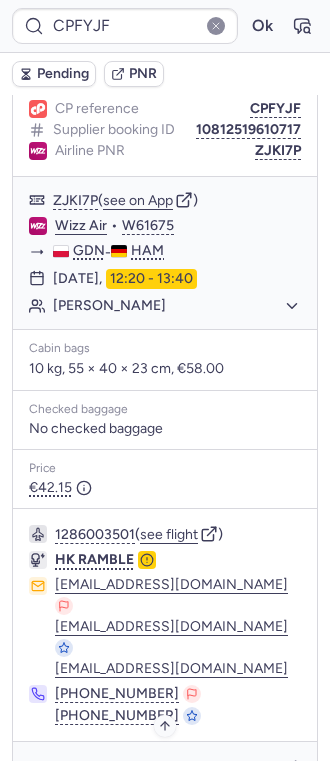 click on "Specific conditions" at bounding box center (173, 770) 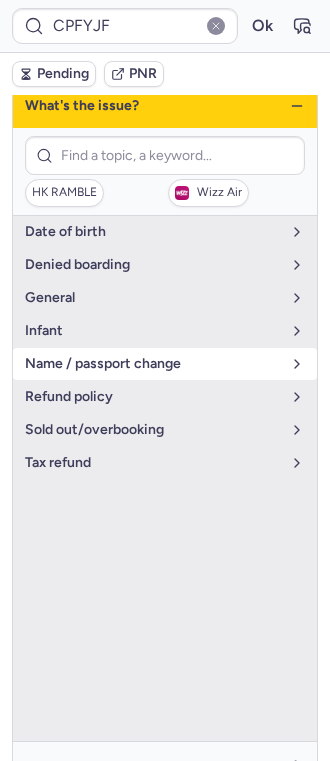 click on "name / passport change" at bounding box center [153, 364] 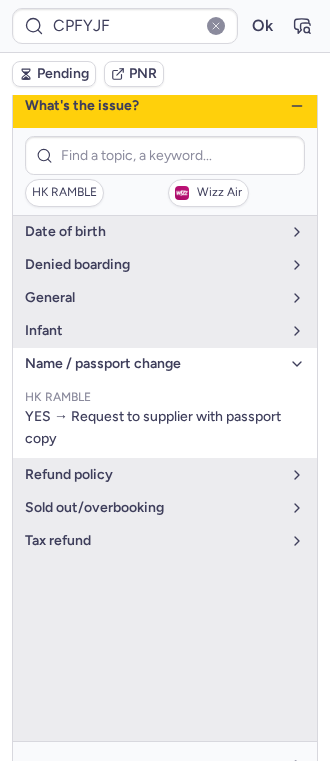 click on "name / passport change" at bounding box center (153, 364) 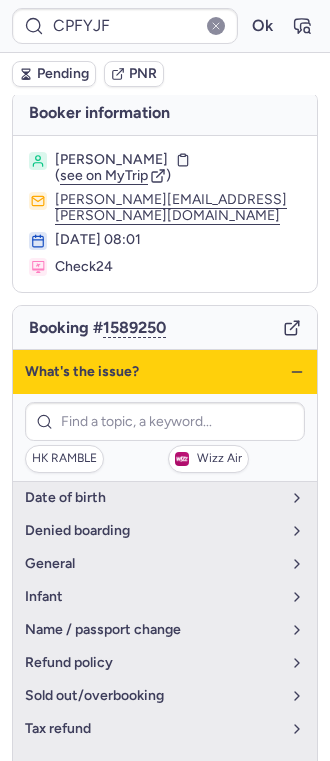 scroll, scrollTop: 0, scrollLeft: 0, axis: both 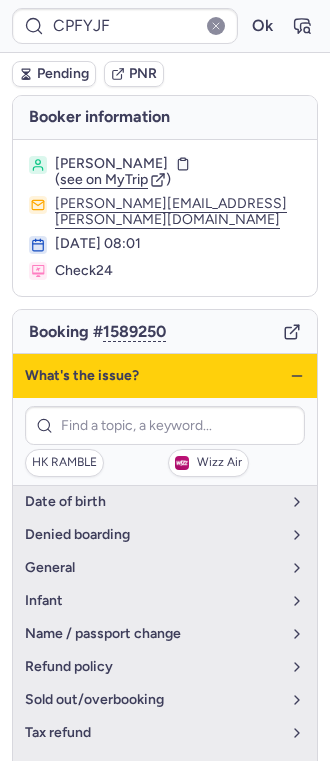 click on "What's the issue?" at bounding box center [165, 376] 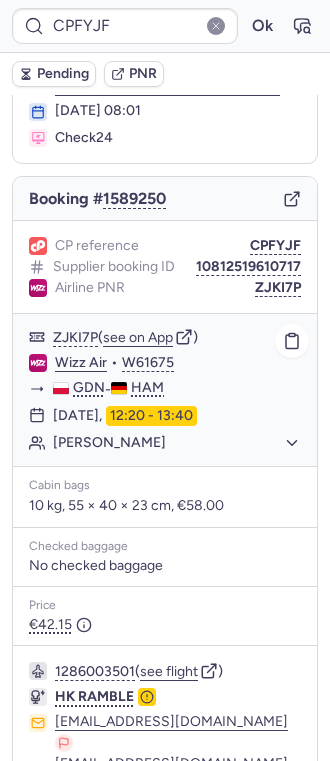 scroll, scrollTop: 4, scrollLeft: 0, axis: vertical 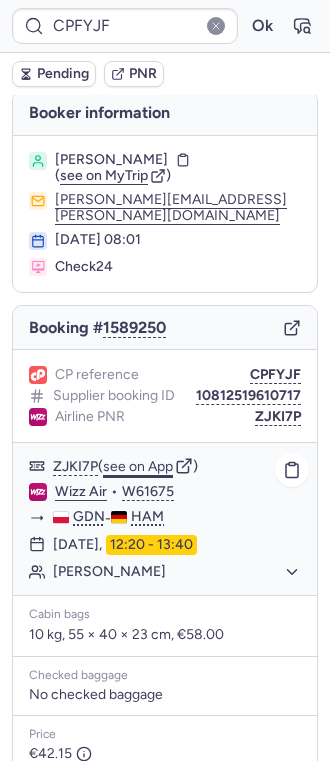 click on "see on App" 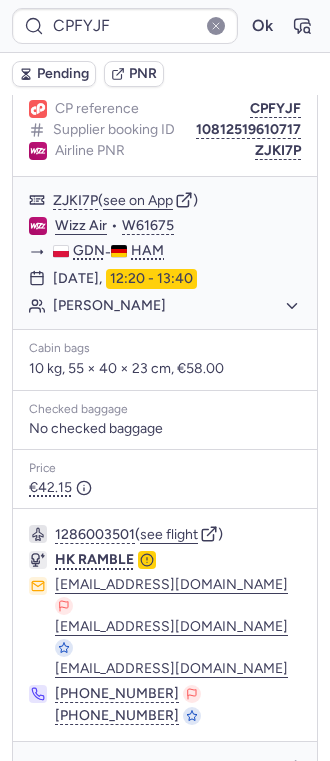 scroll, scrollTop: 4, scrollLeft: 0, axis: vertical 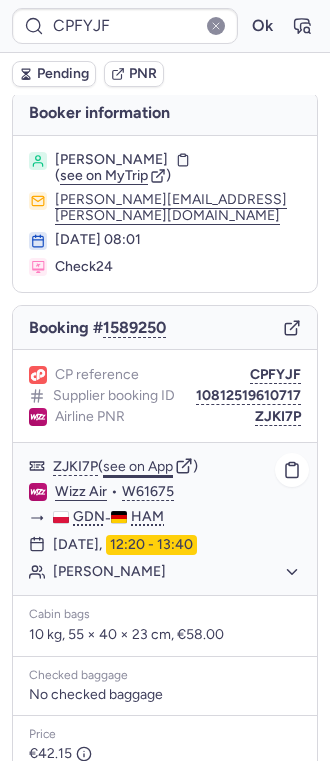 click on "see on App" 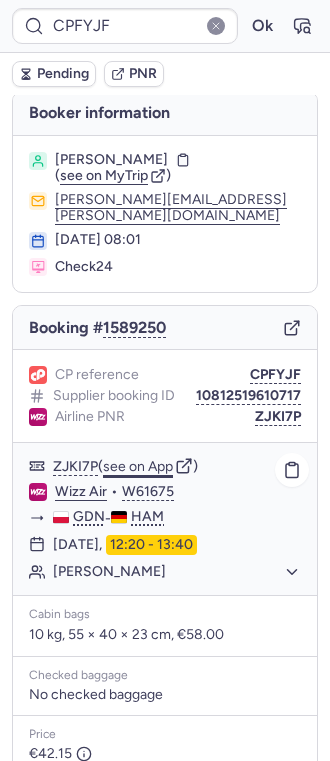 type on "CPJ4J6" 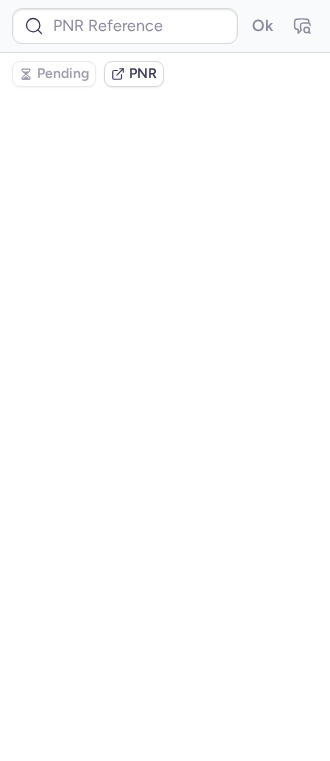 scroll, scrollTop: 0, scrollLeft: 0, axis: both 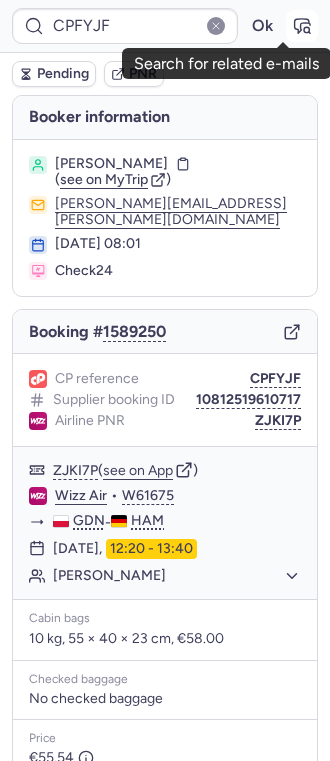 click 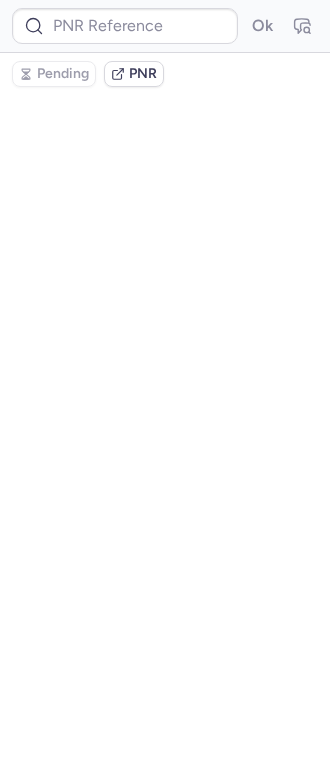 type on "CPFYJF" 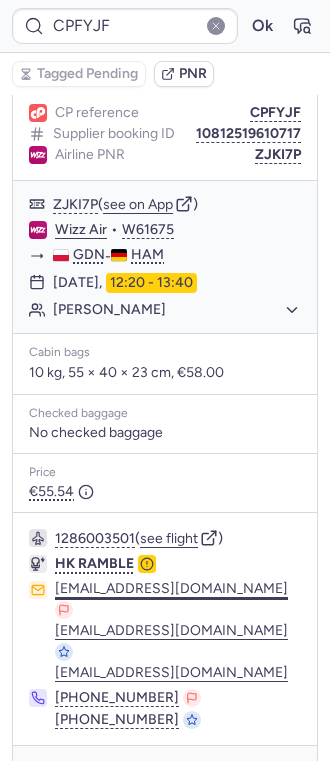 scroll, scrollTop: 270, scrollLeft: 0, axis: vertical 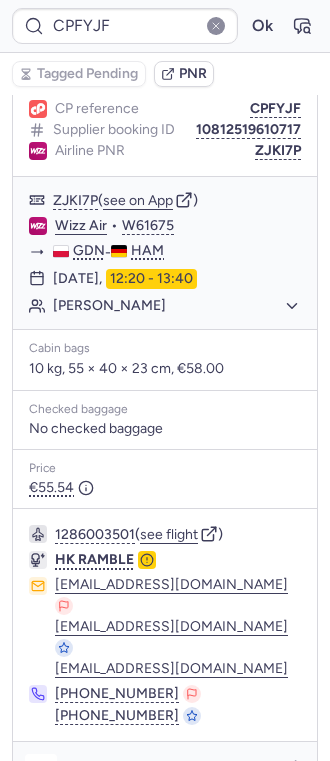 click at bounding box center [41, 770] 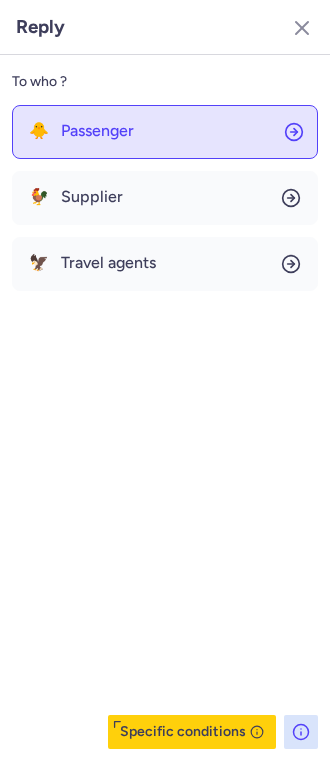 click on "🐥 Passenger" 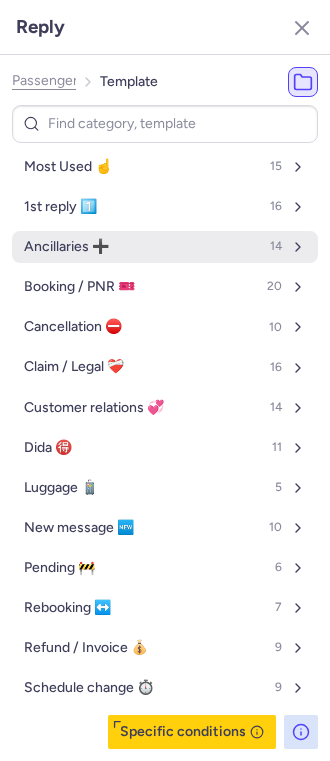 click on "Ancillaries ➕ 14" at bounding box center (165, 247) 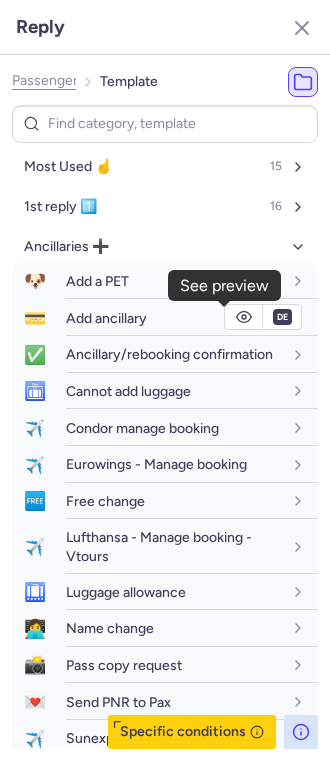 click 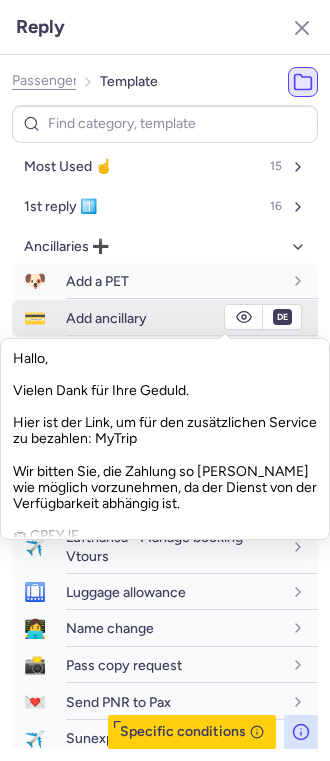 click on "Add ancillary" at bounding box center (106, 318) 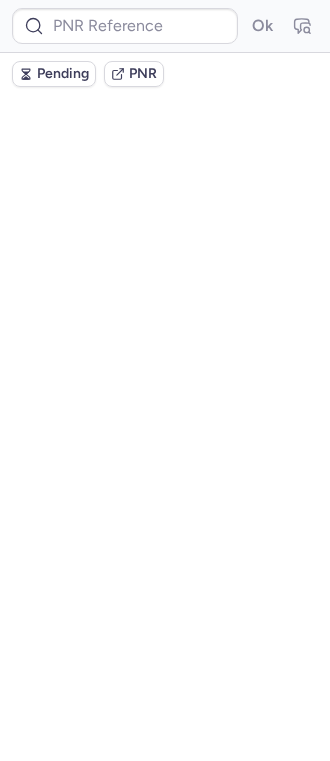 scroll, scrollTop: 0, scrollLeft: 0, axis: both 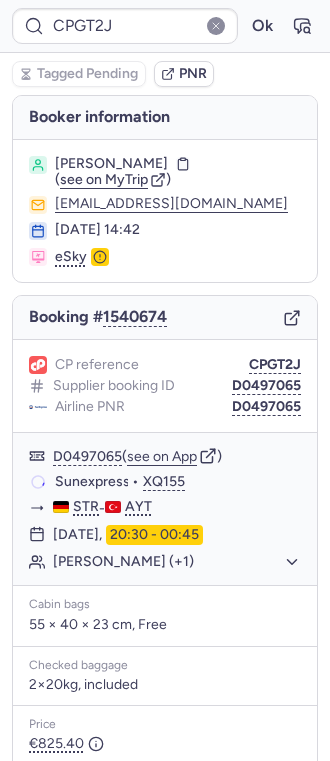 type on "CPJ4J6" 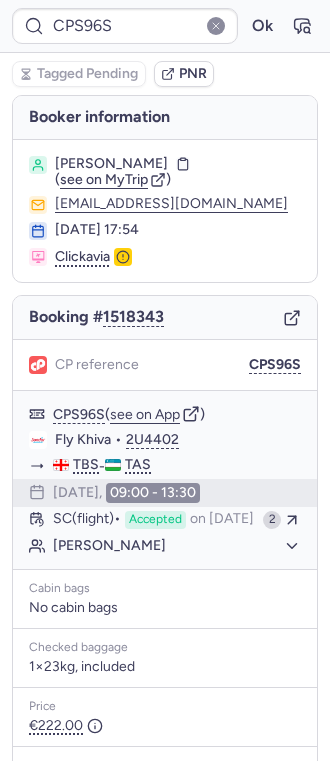 type on "CPJ4J6" 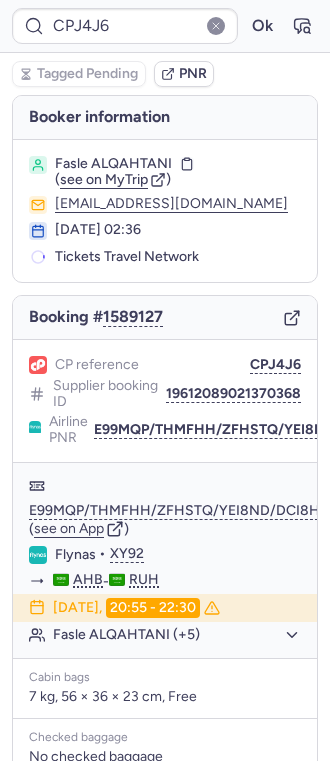 type on "CPSPQB" 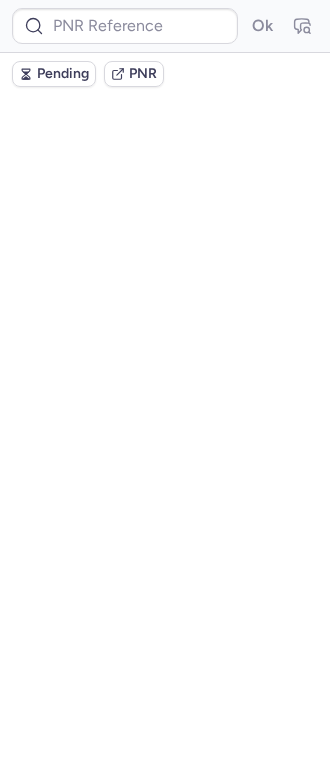 scroll, scrollTop: 0, scrollLeft: 0, axis: both 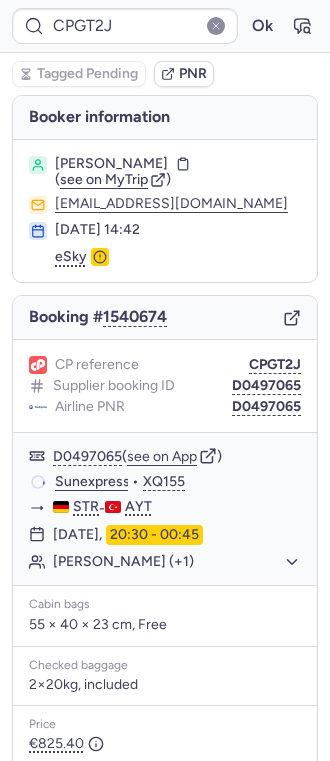 type on "CPSPQB" 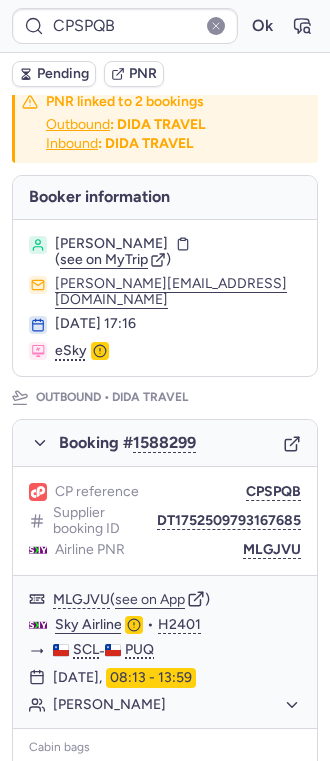 scroll, scrollTop: 0, scrollLeft: 0, axis: both 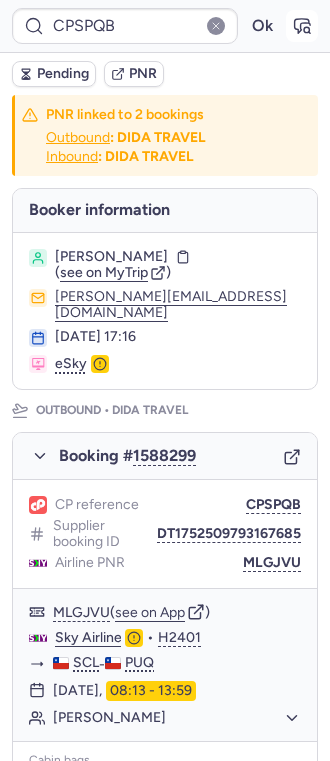 click at bounding box center (302, 26) 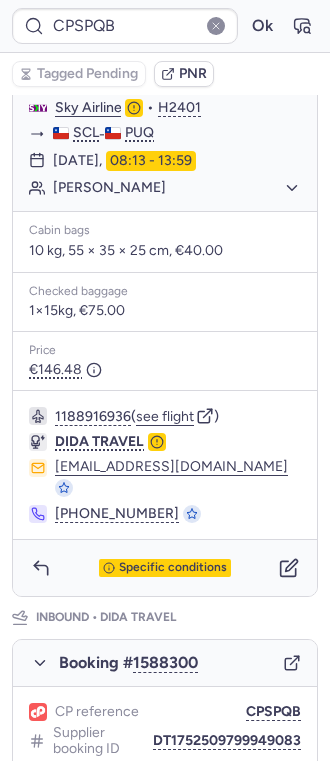 scroll, scrollTop: 533, scrollLeft: 0, axis: vertical 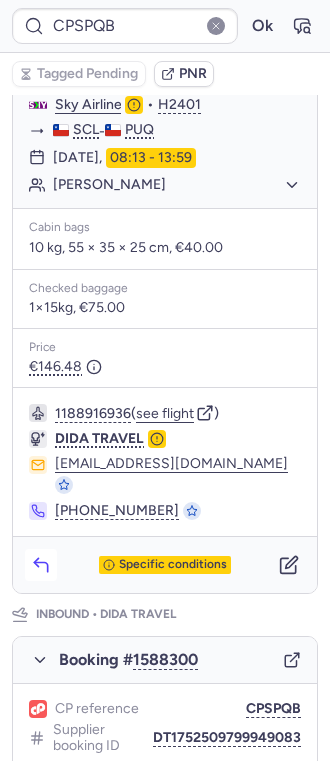 click 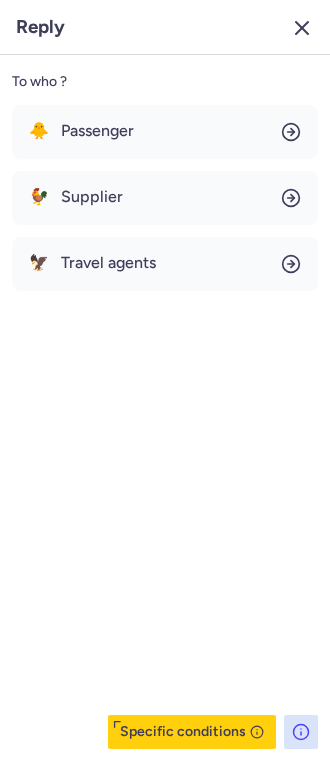 click 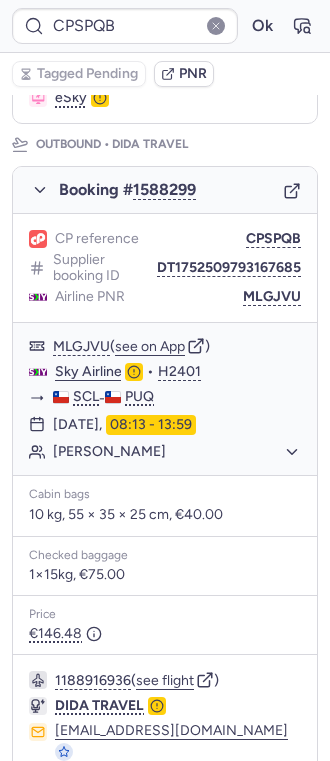 scroll, scrollTop: 400, scrollLeft: 0, axis: vertical 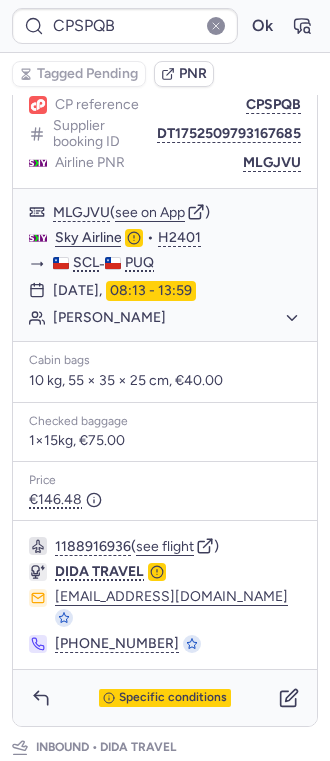 click on "Specific conditions" at bounding box center [165, 698] 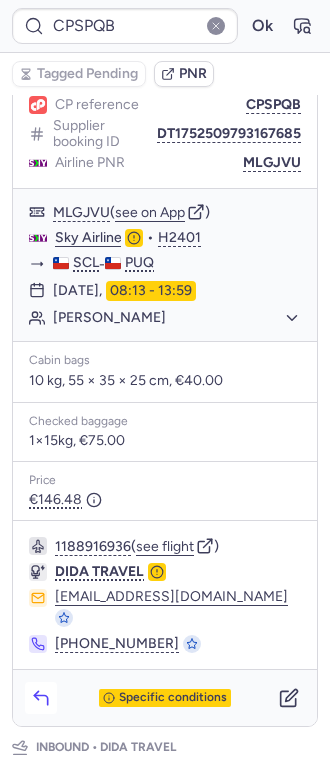 click 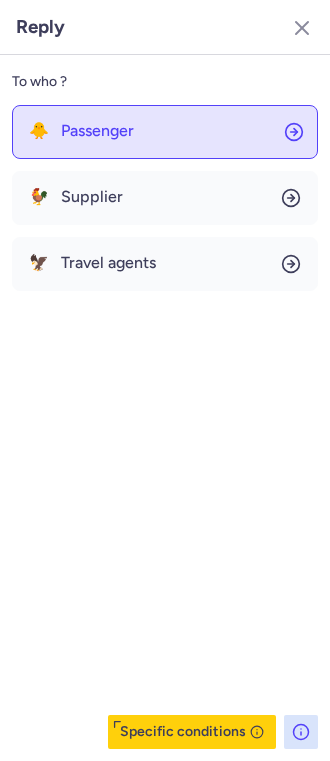 click on "🐥 Passenger" 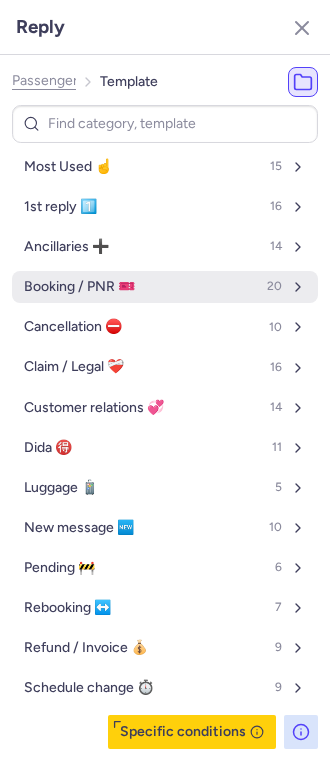 click on "Booking / PNR 🎫 20" at bounding box center (165, 287) 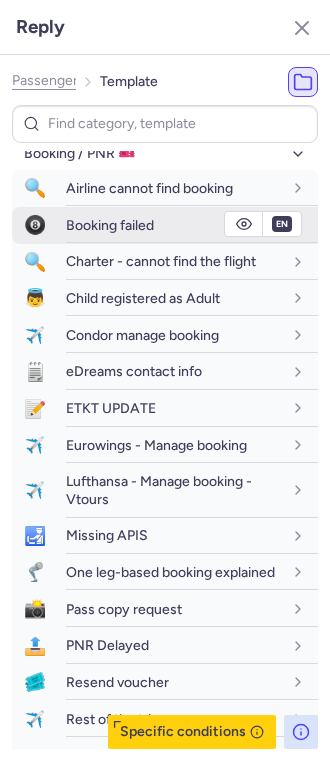 scroll, scrollTop: 0, scrollLeft: 0, axis: both 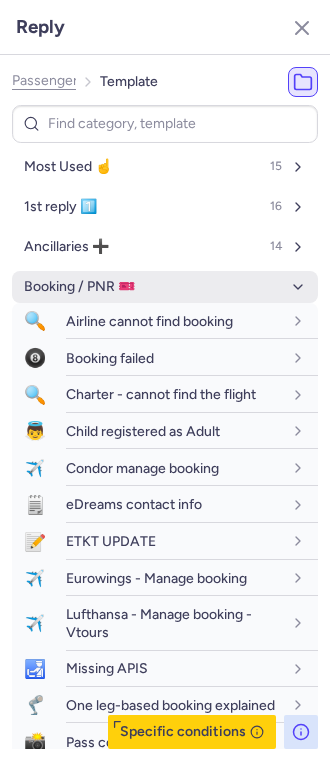 click on "Booking / PNR 🎫" at bounding box center (165, 287) 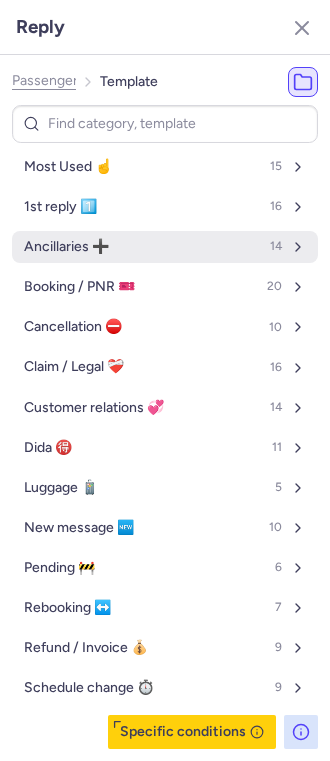 click on "Ancillaries ➕ 14" at bounding box center [165, 247] 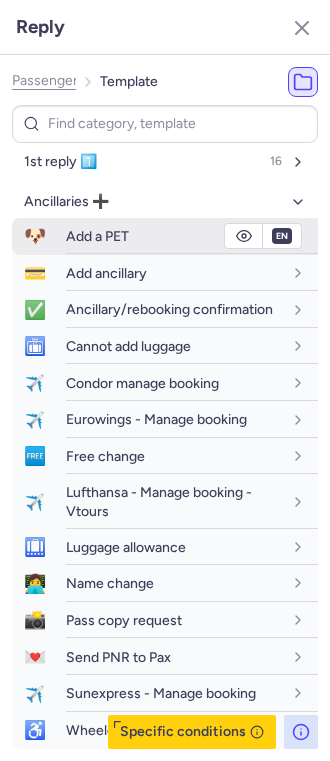 scroll, scrollTop: 0, scrollLeft: 0, axis: both 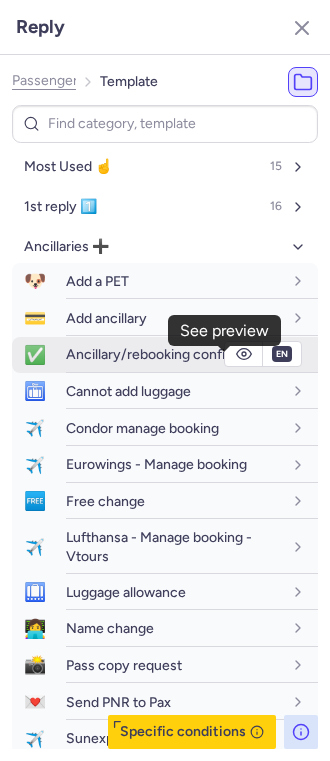 click 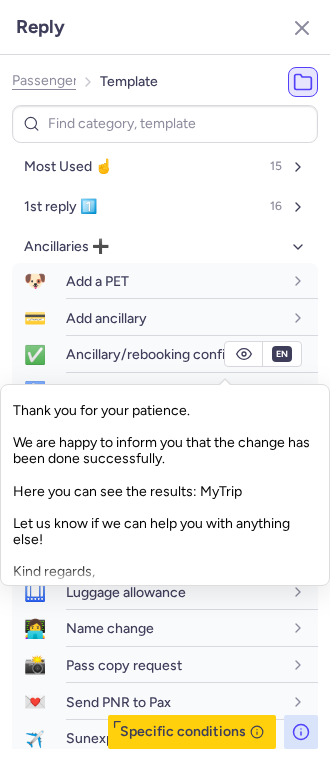 scroll, scrollTop: 33, scrollLeft: 0, axis: vertical 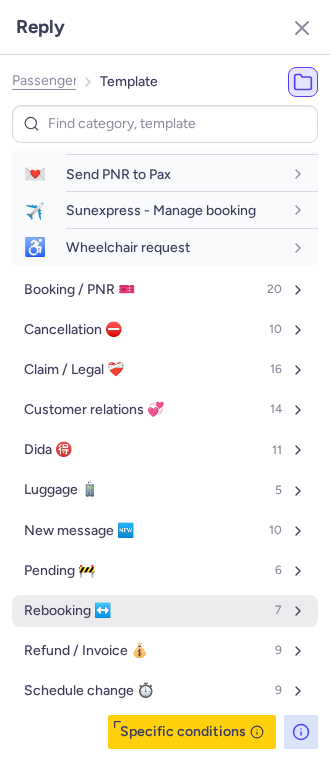 click on "Rebooking ↔️ 7" at bounding box center (165, 611) 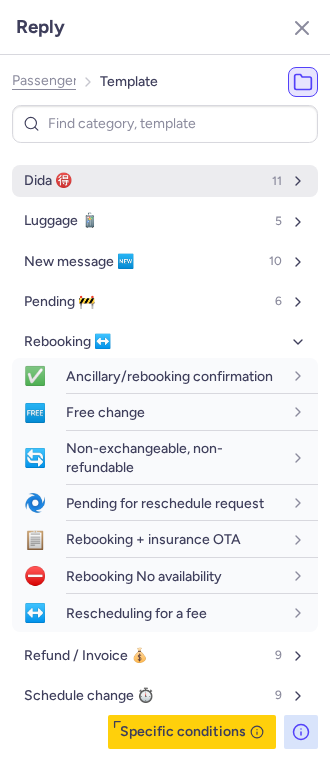 scroll, scrollTop: 813, scrollLeft: 0, axis: vertical 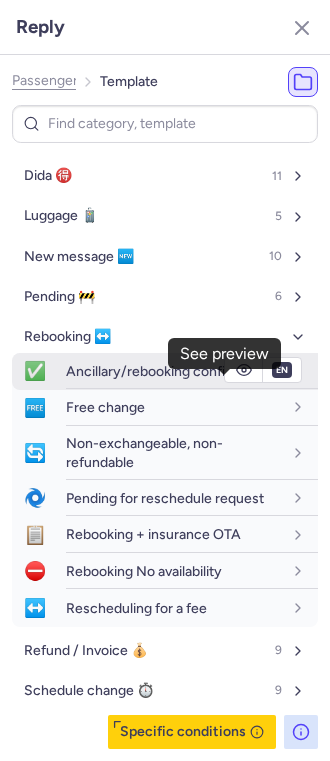 click 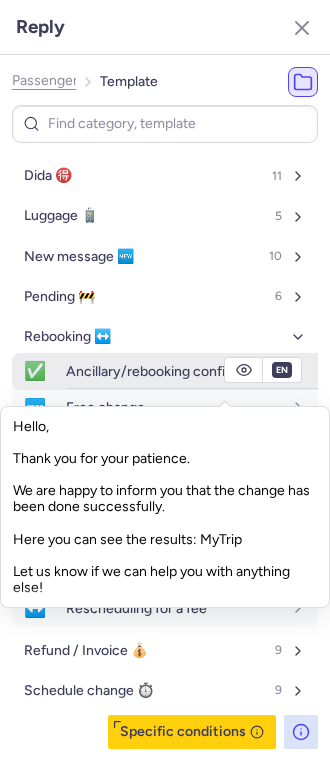 click 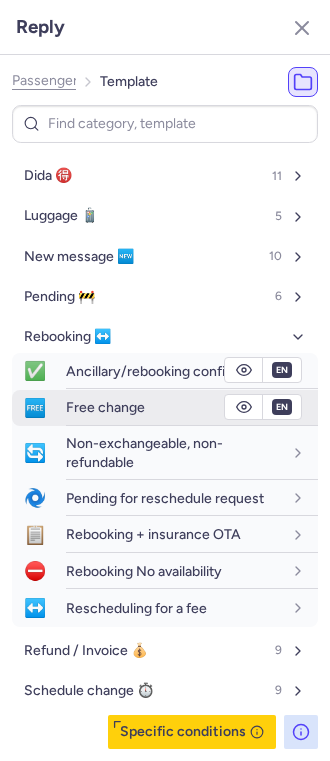 scroll, scrollTop: 856, scrollLeft: 0, axis: vertical 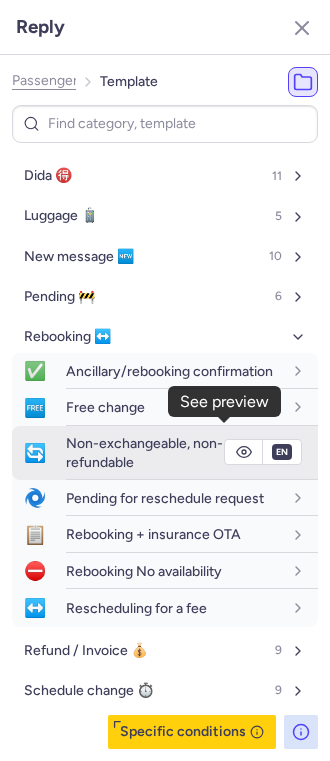 click 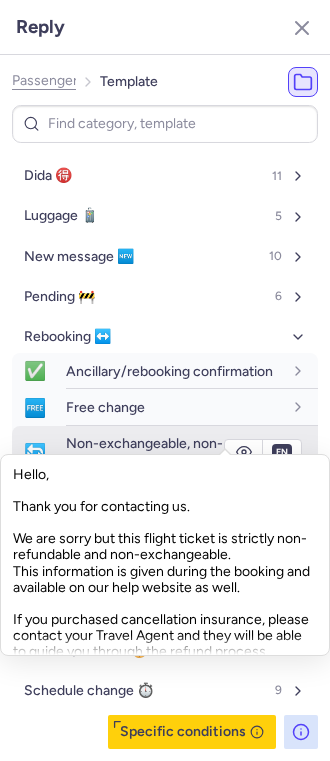 click 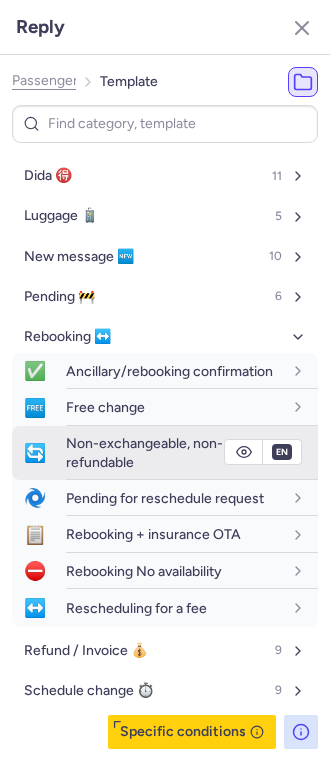 click 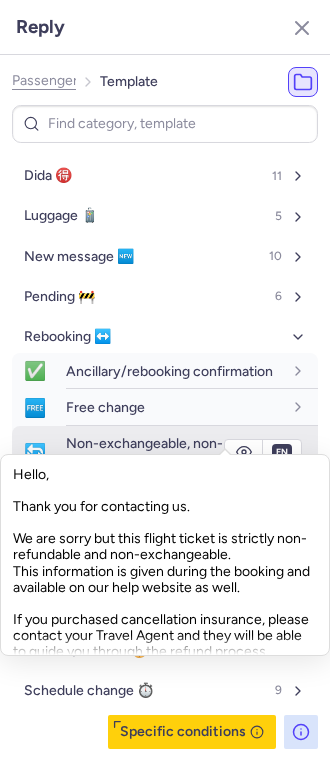 click 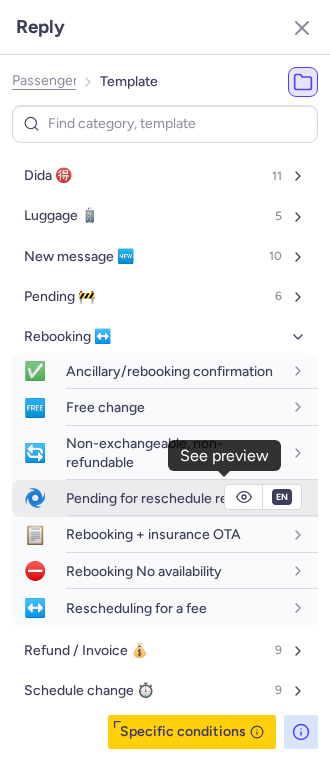 click 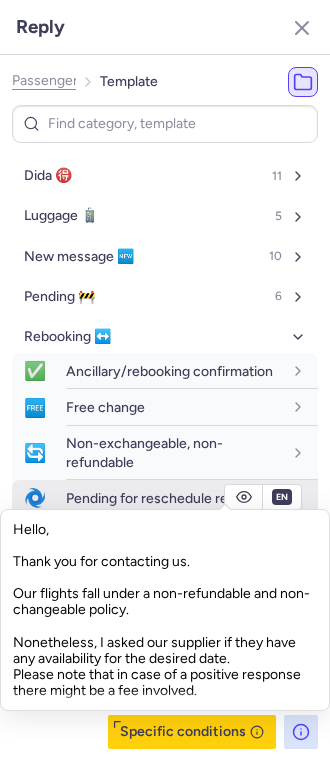 click 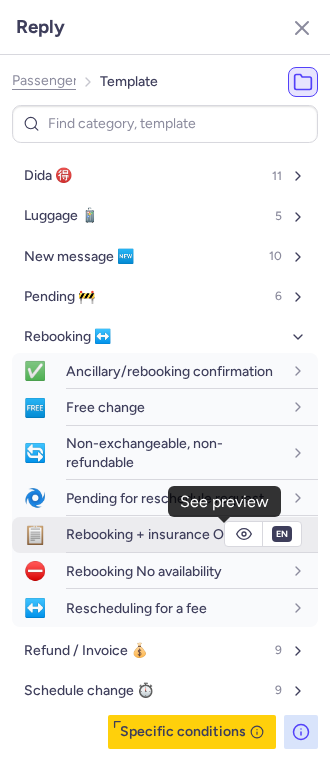 click 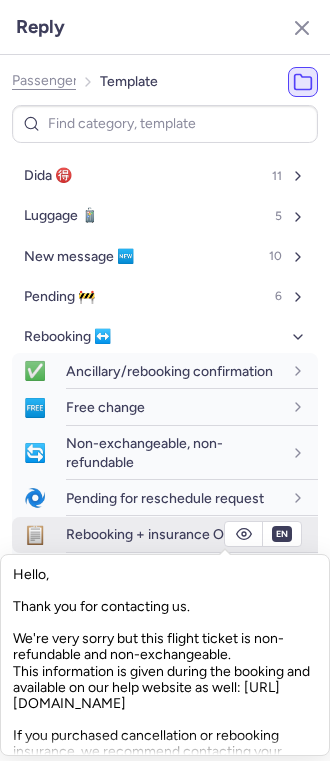 click 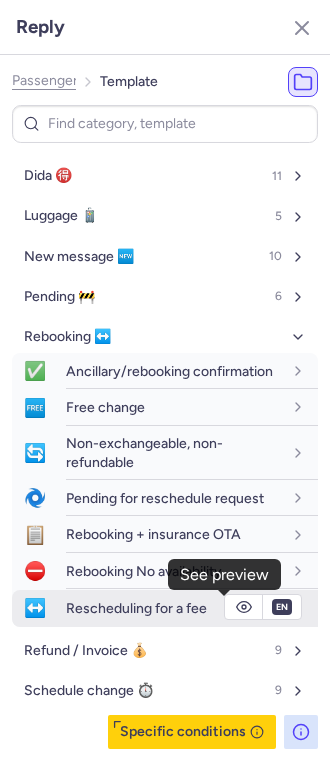 click 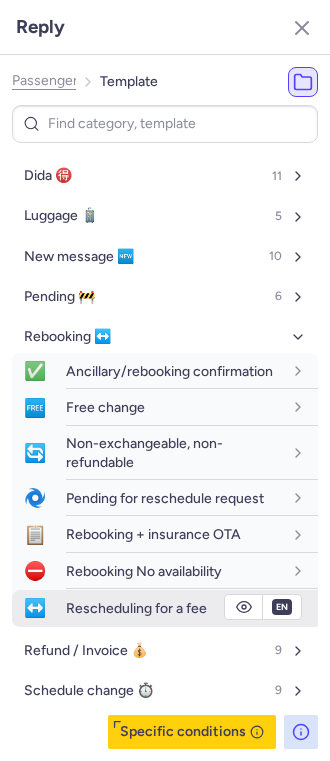 click on "Rescheduling for a fee" at bounding box center [136, 608] 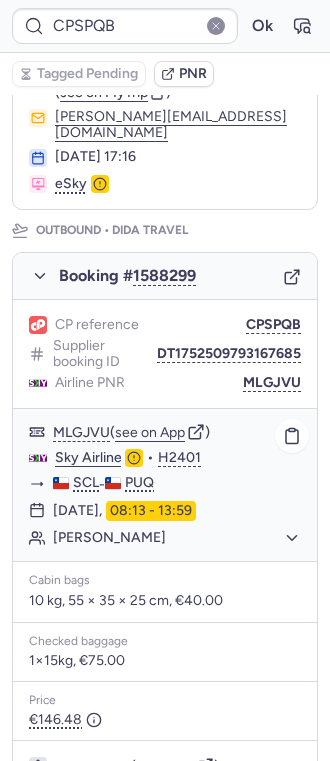 scroll, scrollTop: 133, scrollLeft: 0, axis: vertical 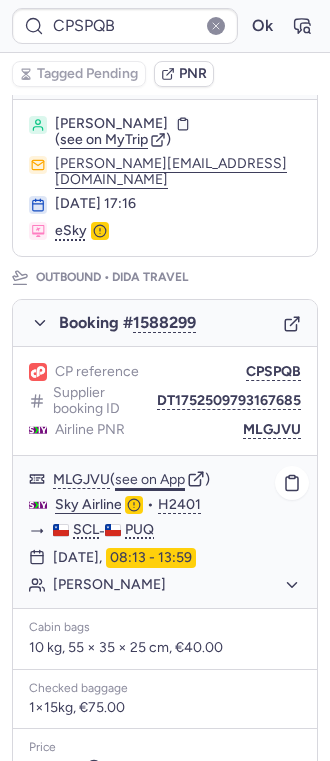 click on "see on App" 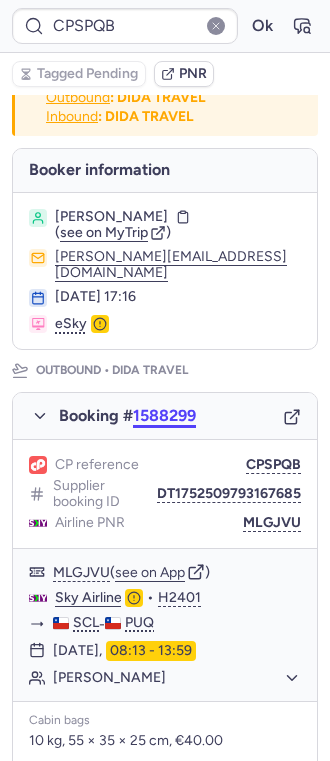 scroll, scrollTop: 0, scrollLeft: 0, axis: both 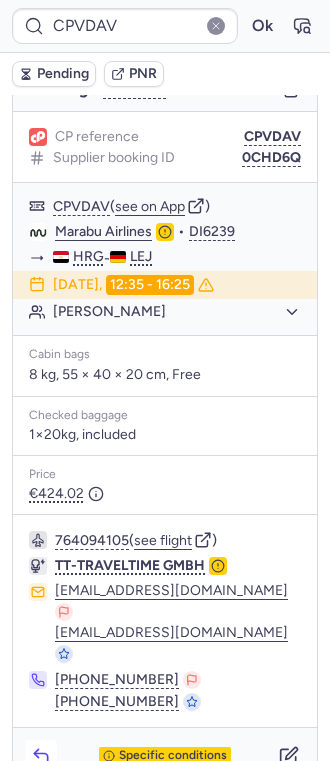 click 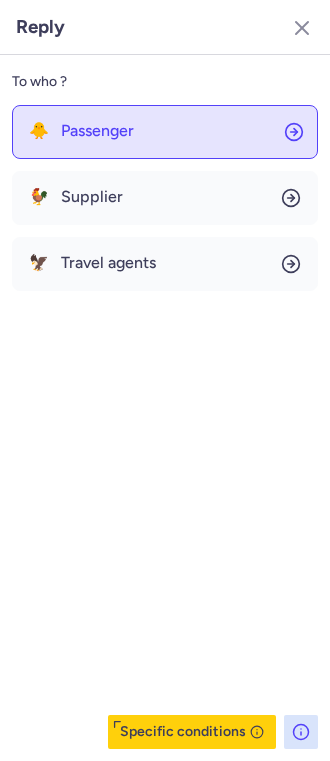 click on "🐥 Passenger" 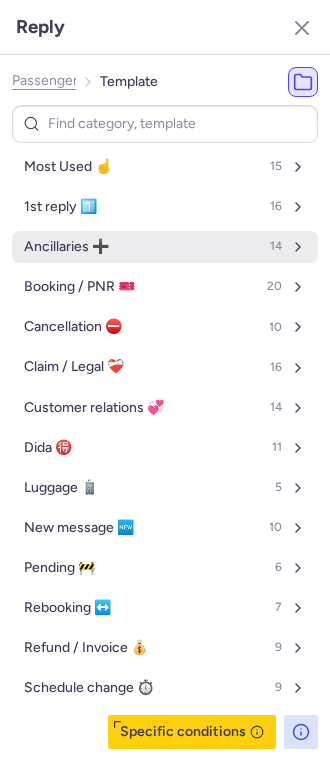 click on "Ancillaries ➕ 14" at bounding box center [165, 247] 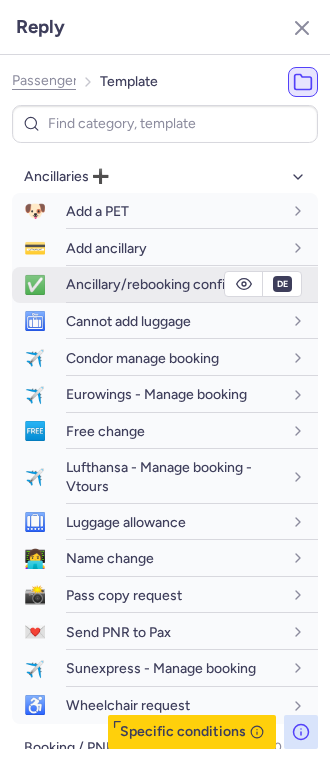 scroll, scrollTop: 133, scrollLeft: 0, axis: vertical 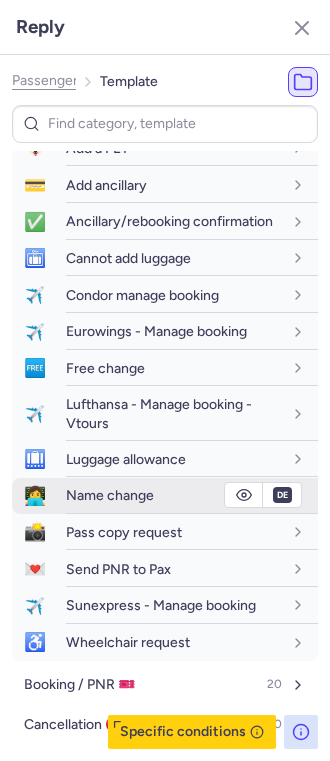 click 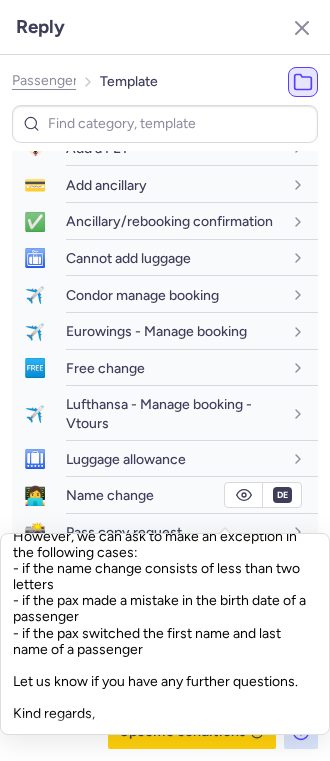 scroll, scrollTop: 741, scrollLeft: 0, axis: vertical 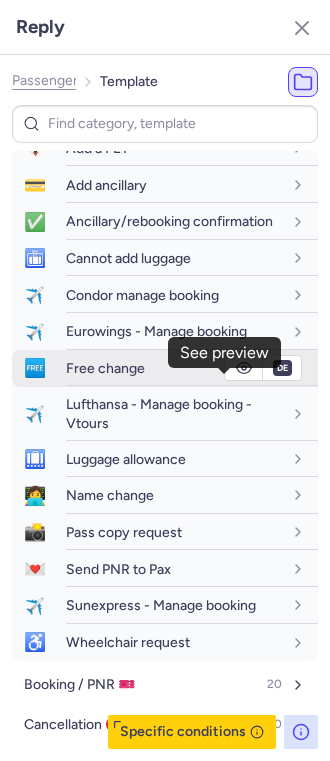 click 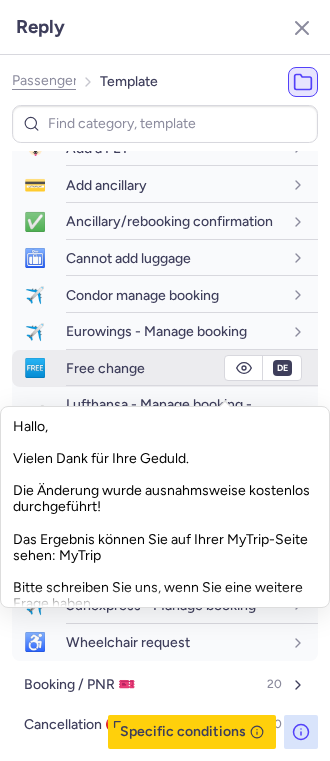 click 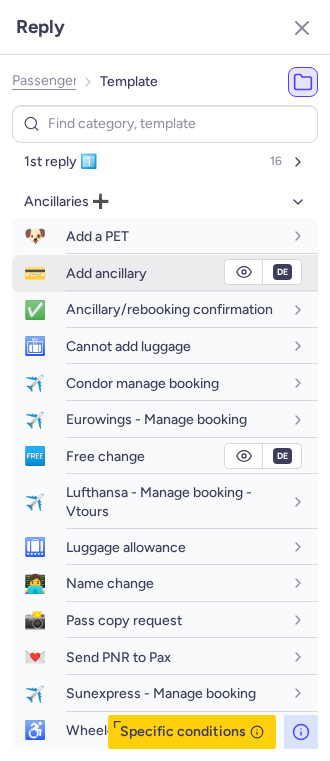 scroll, scrollTop: 0, scrollLeft: 0, axis: both 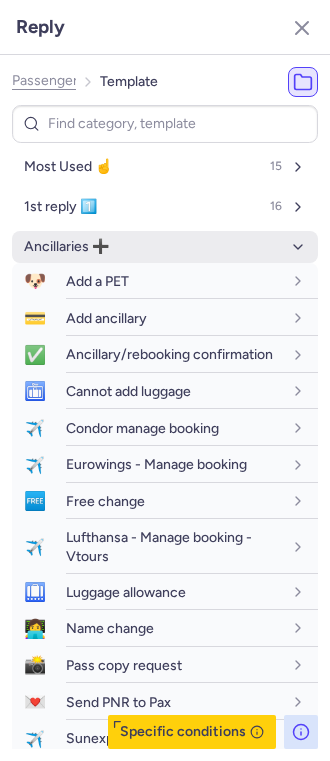 click on "Ancillaries ➕" at bounding box center [165, 247] 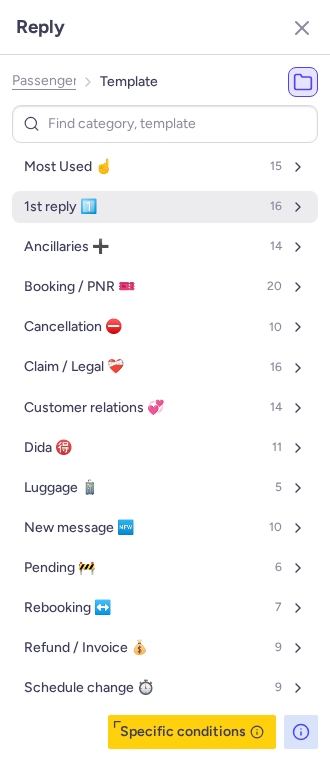 click on "1st reply 1️⃣ 16" at bounding box center (165, 207) 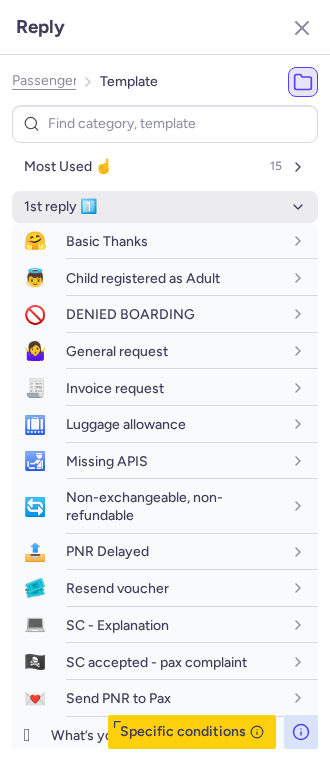 click on "1st reply 1️⃣" at bounding box center (165, 207) 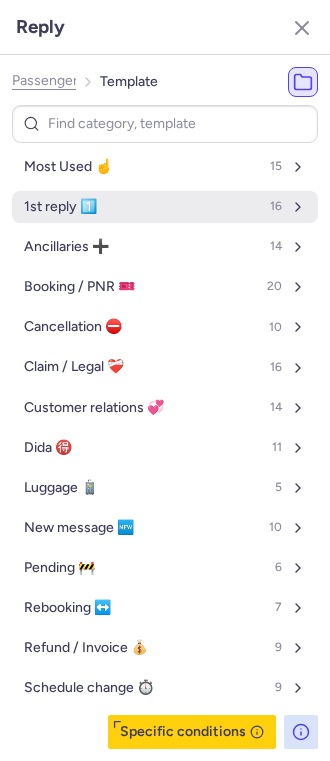 click on "1st reply 1️⃣ 16" at bounding box center (165, 207) 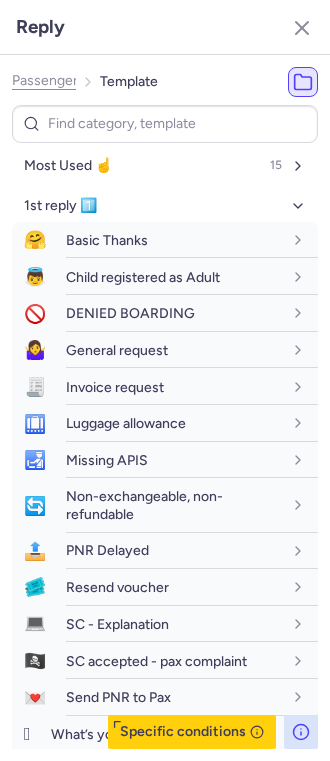 scroll, scrollTop: 0, scrollLeft: 0, axis: both 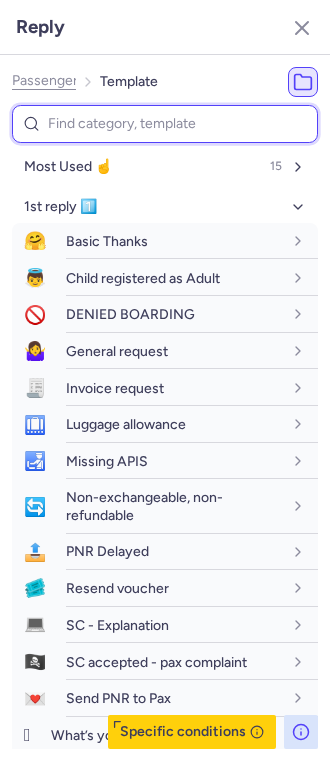 click at bounding box center [165, 124] 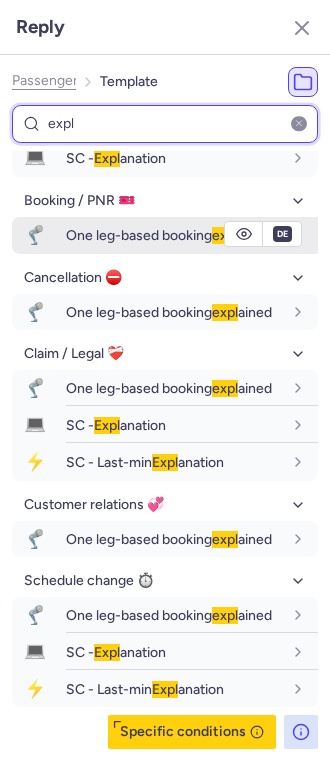 scroll, scrollTop: 126, scrollLeft: 0, axis: vertical 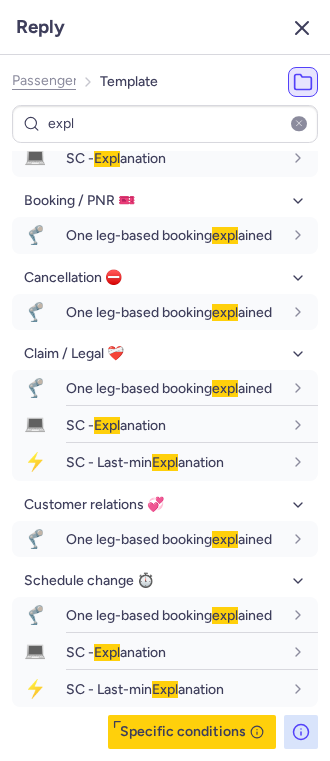click 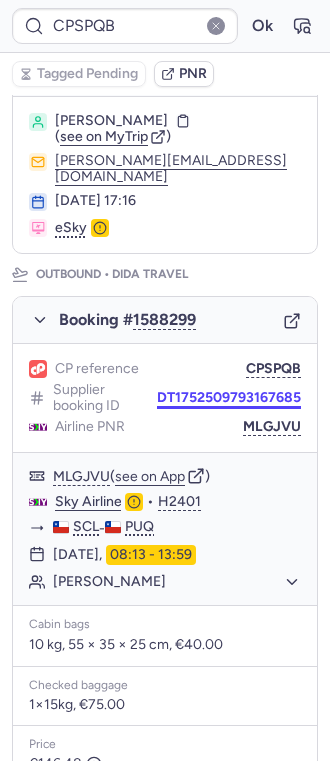 scroll, scrollTop: 134, scrollLeft: 0, axis: vertical 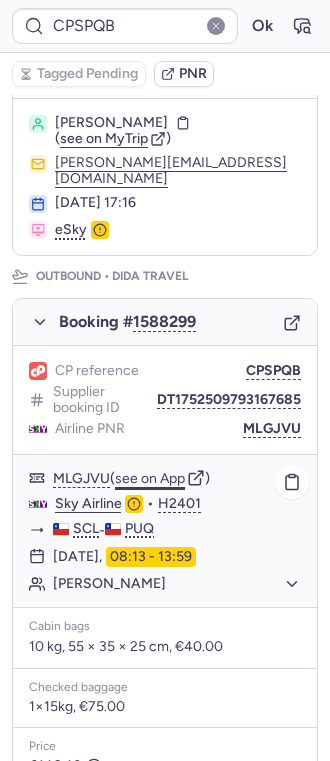 click on "see on App" 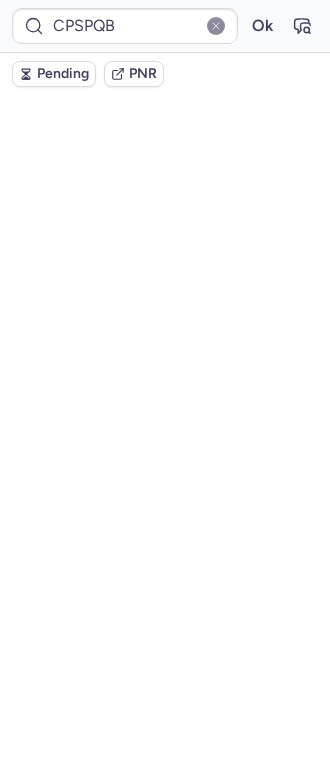 scroll, scrollTop: 0, scrollLeft: 0, axis: both 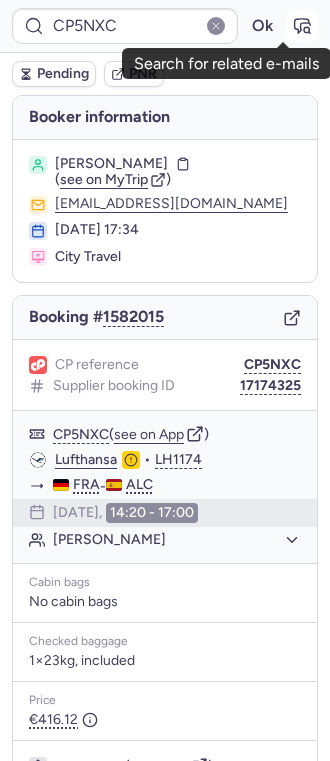 click 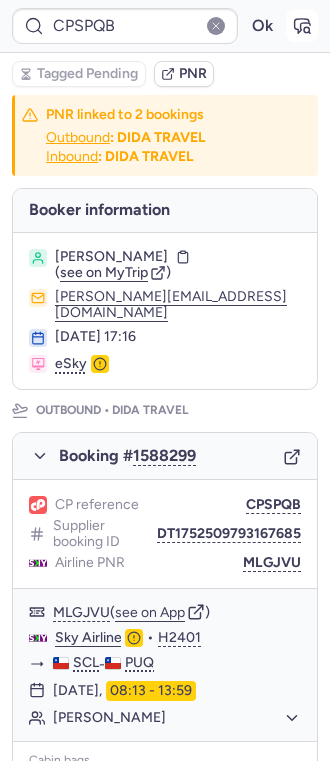 click at bounding box center (302, 26) 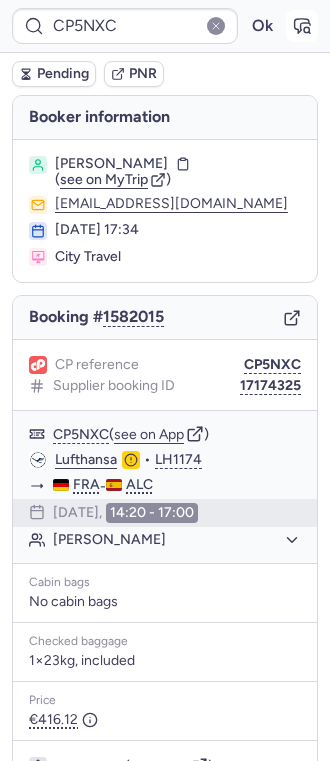 click 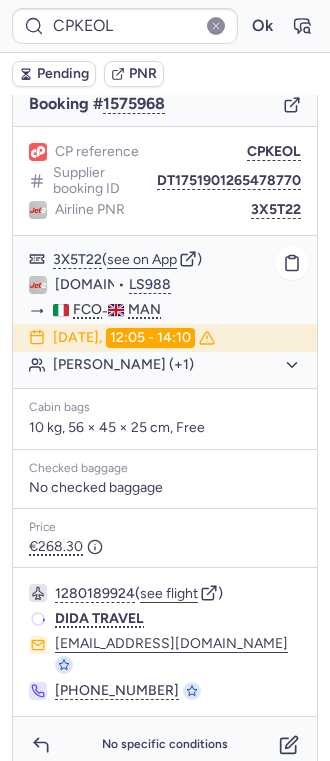 scroll, scrollTop: 222, scrollLeft: 0, axis: vertical 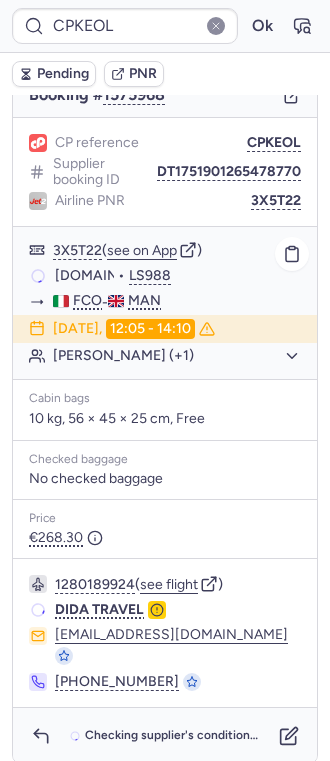 click on "[PERSON_NAME] (+1)" 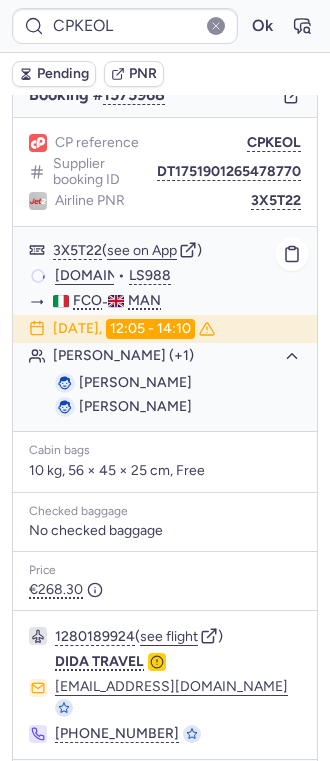 click on "[PERSON_NAME] (+1)" 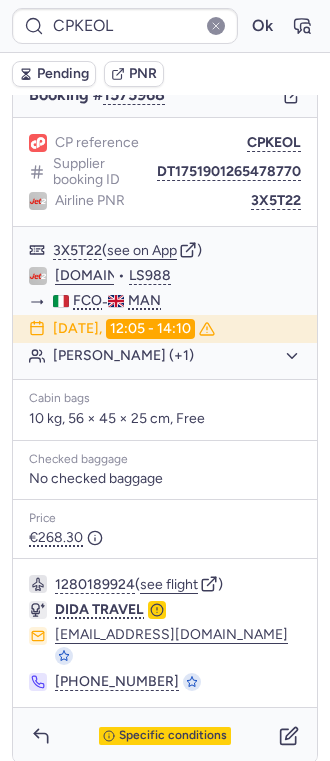 click on "Supplier booking ID DT1751901265478770" 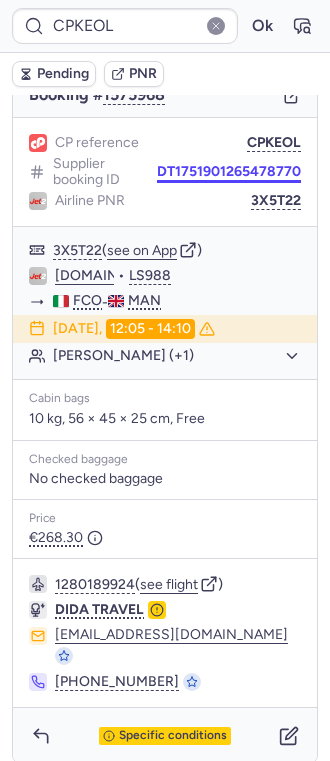 click on "DT1751901265478770" at bounding box center [229, 172] 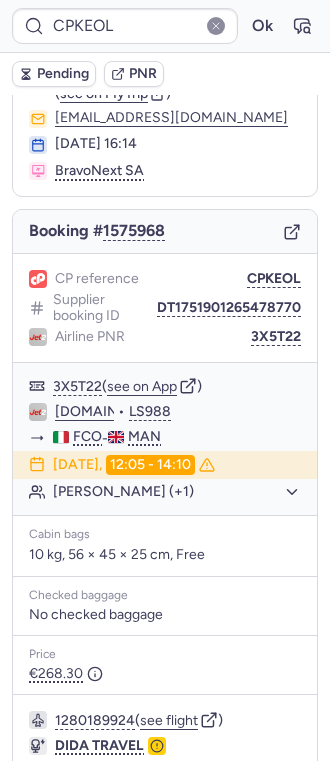 scroll, scrollTop: 133, scrollLeft: 0, axis: vertical 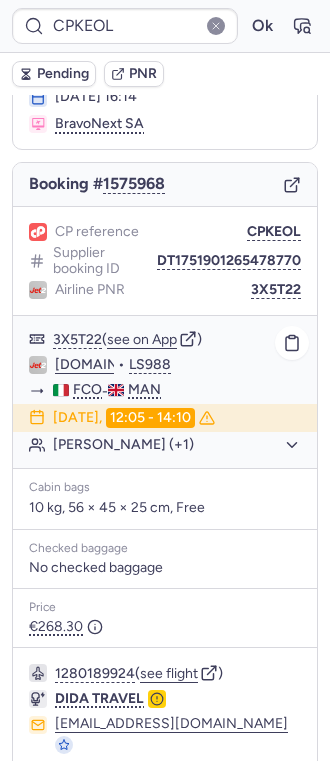 click on "[PERSON_NAME] (+1)" 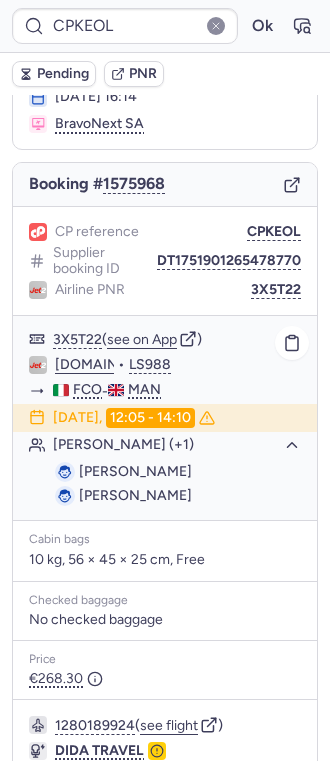 click on "[PERSON_NAME]" at bounding box center (135, 471) 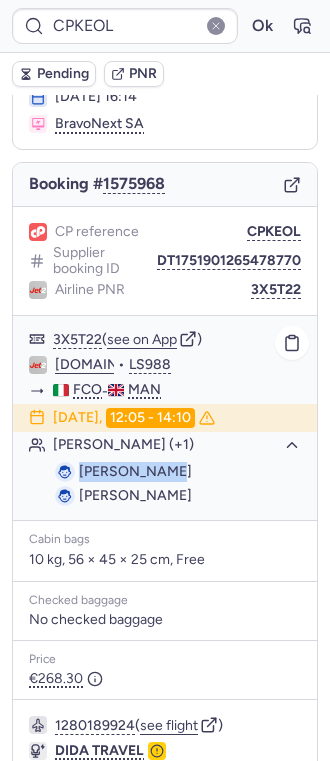 drag, startPoint x: 87, startPoint y: 470, endPoint x: 132, endPoint y: 470, distance: 45 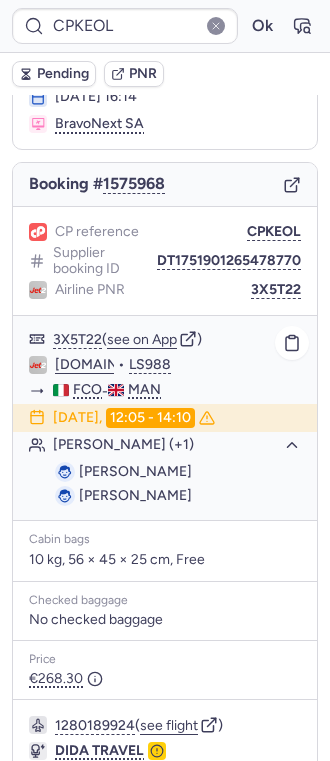 click on "[PERSON_NAME]" at bounding box center [135, 495] 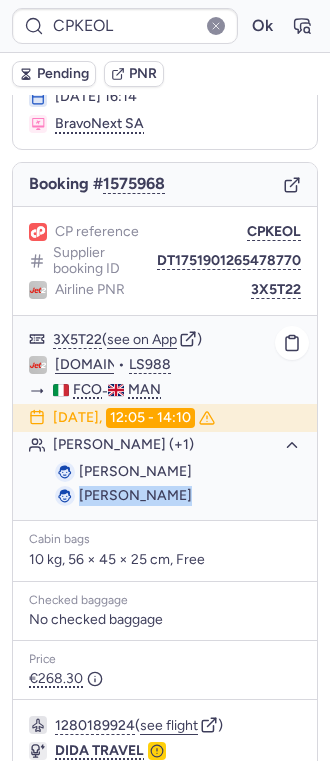 drag, startPoint x: 88, startPoint y: 502, endPoint x: 142, endPoint y: 503, distance: 54.00926 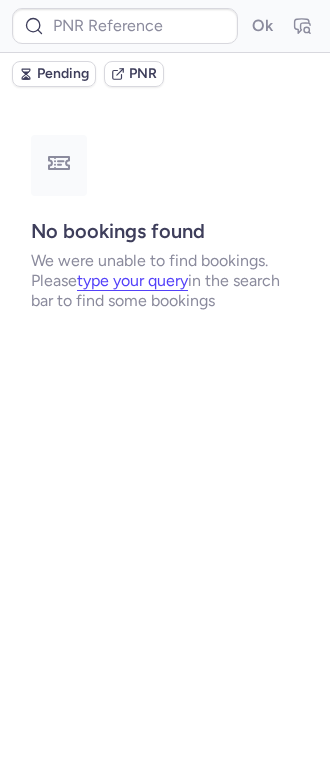 scroll, scrollTop: 0, scrollLeft: 0, axis: both 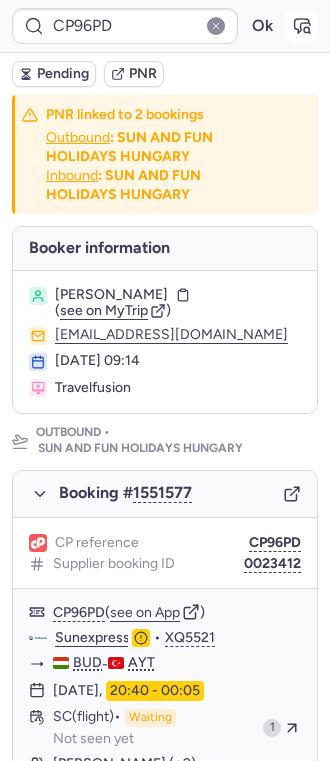 click 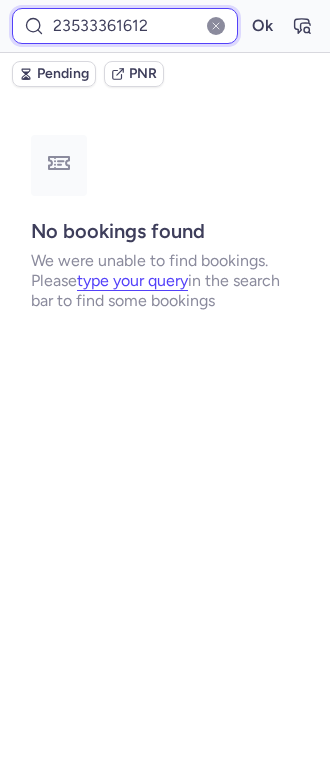 click on "23533361612" at bounding box center (125, 26) 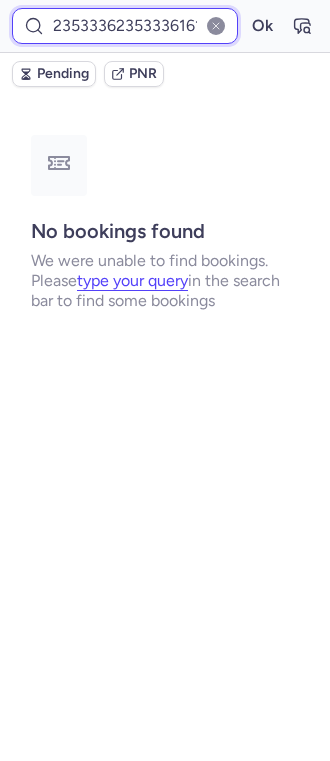 scroll, scrollTop: 0, scrollLeft: 12, axis: horizontal 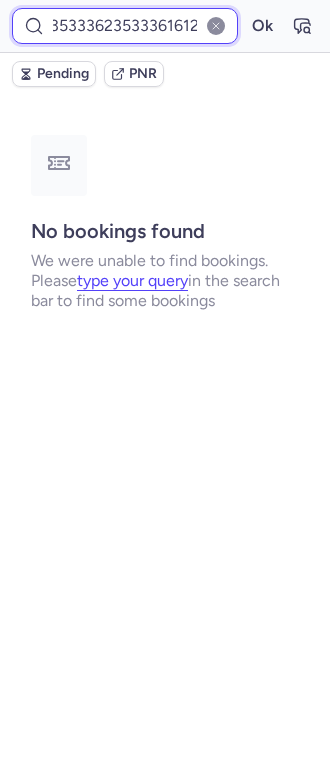 click on "2353336235333616121612" at bounding box center [125, 26] 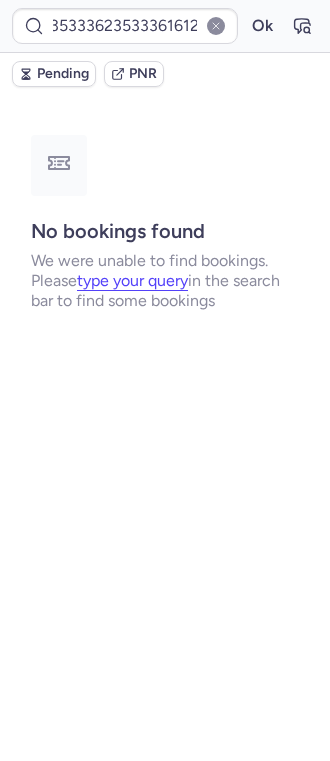 click on "2353336235333616121612  Ok" at bounding box center (165, 26) 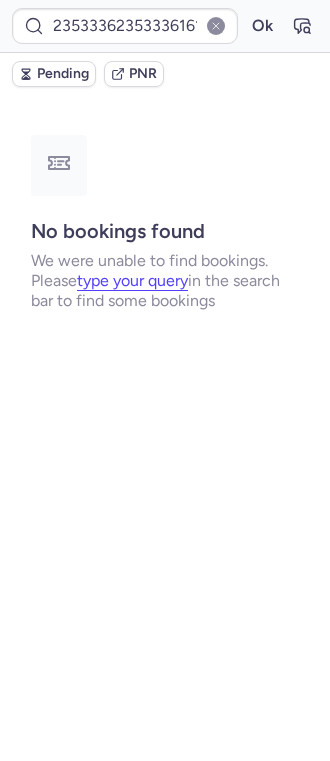 click on "2353336235333616121612  Ok" at bounding box center [165, 26] 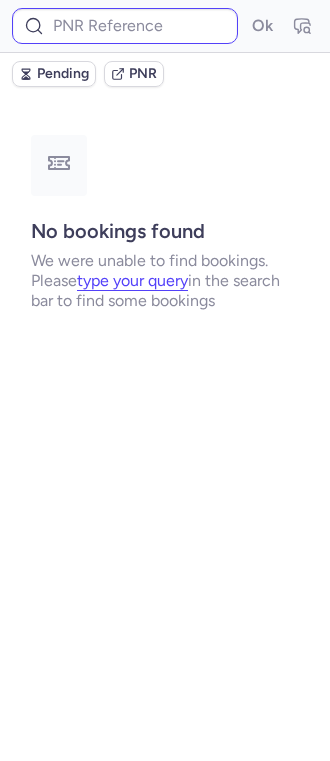 click on "Ok" at bounding box center (165, 26) 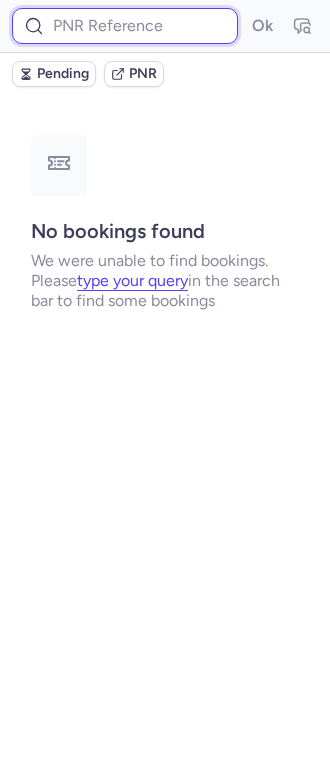 click at bounding box center (125, 26) 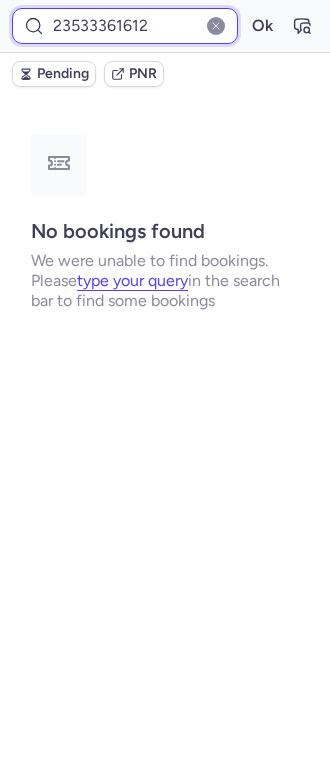 click on "Ok" at bounding box center (262, 26) 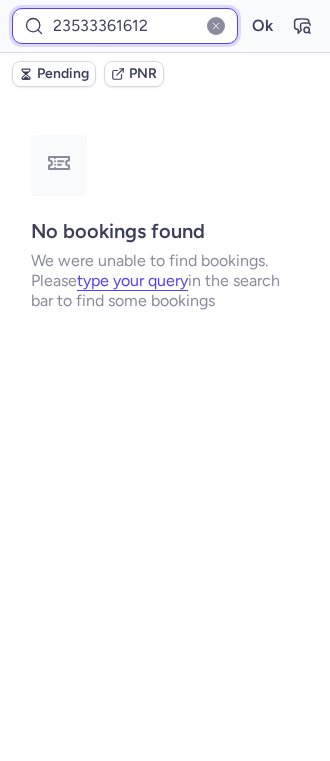 click on "Ok" at bounding box center (262, 26) 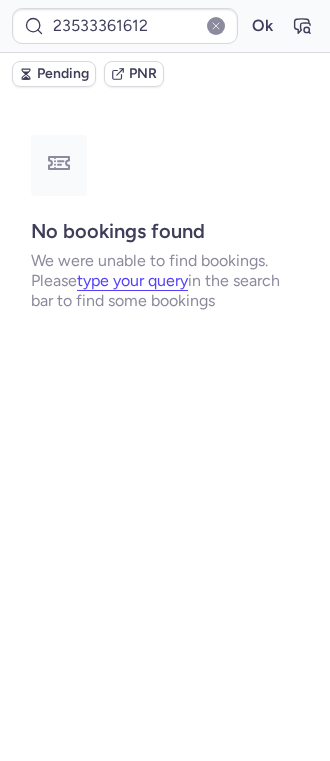click on "No bookings found We were unable to find bookings.  Please   type your query   in the search bar to find some bookings" at bounding box center (165, 222) 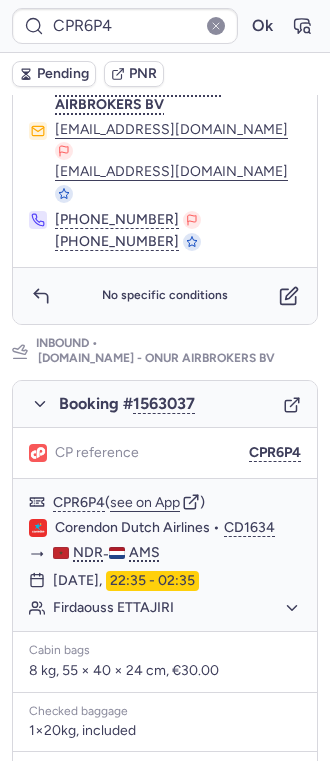 scroll, scrollTop: 933, scrollLeft: 0, axis: vertical 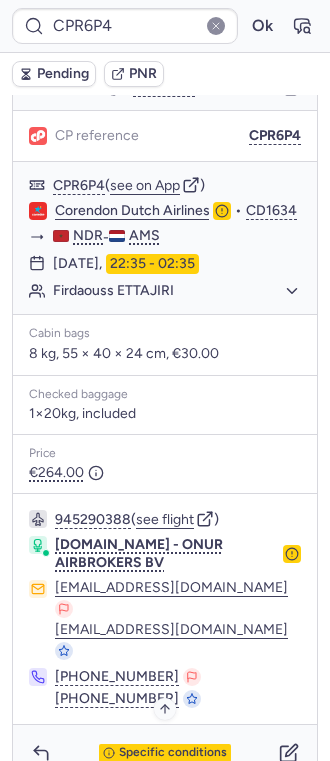click on "Specific conditions" at bounding box center (165, 753) 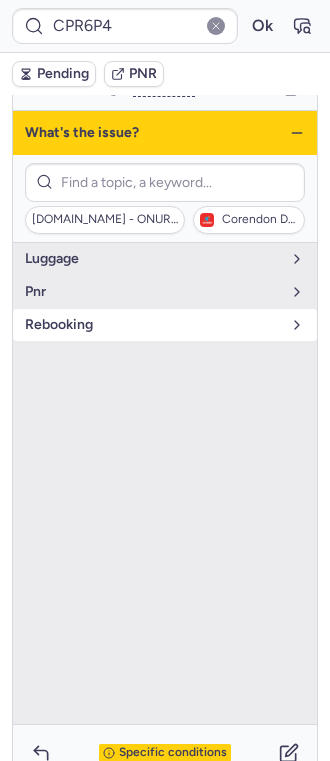 click on "rebooking" at bounding box center [153, 325] 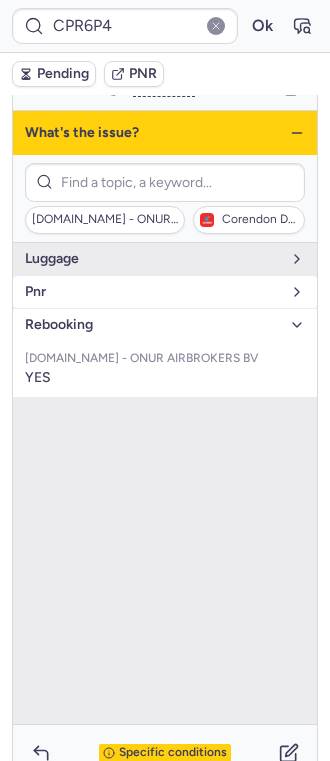 click on "pnr" at bounding box center [165, 292] 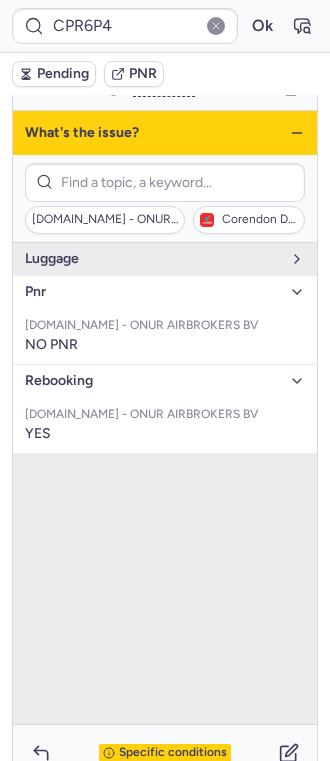 click on "pnr" at bounding box center [153, 292] 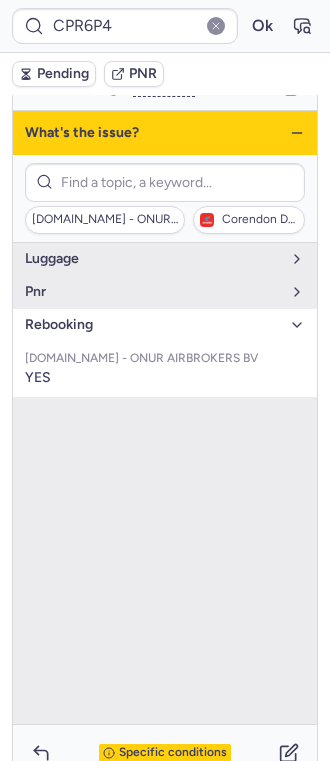 click on "rebooking" at bounding box center (153, 325) 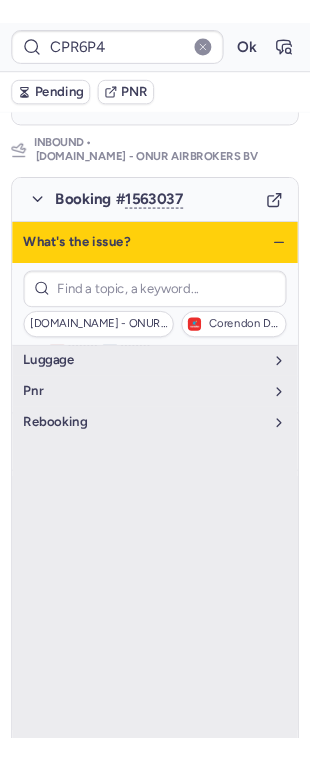 scroll, scrollTop: 914, scrollLeft: 0, axis: vertical 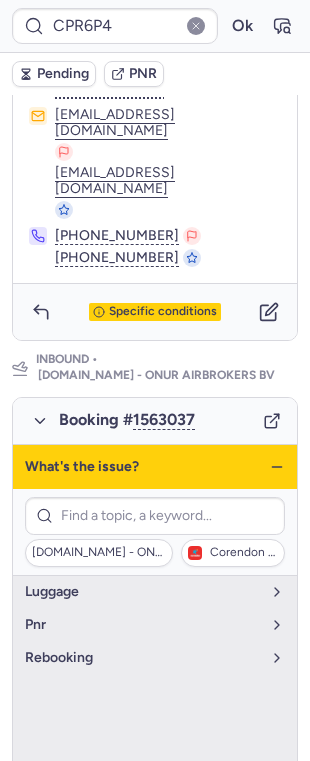 click 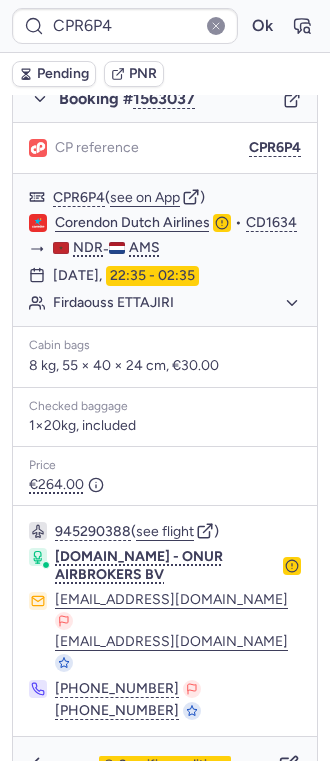 scroll, scrollTop: 1181, scrollLeft: 0, axis: vertical 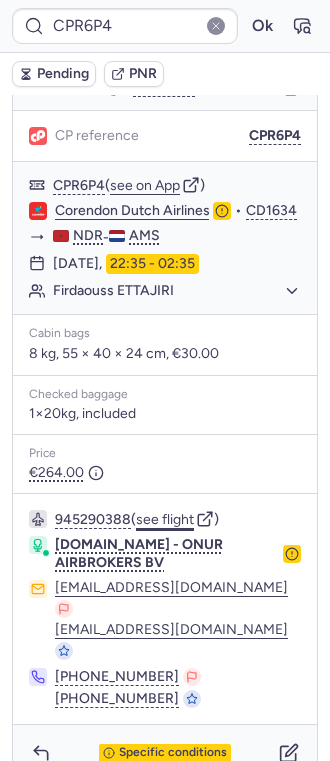 click on "see flight" 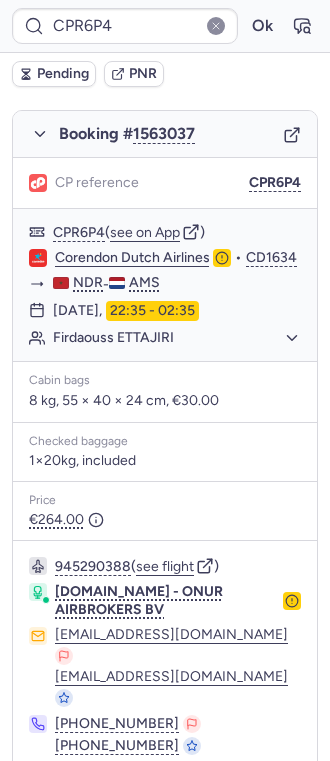 scroll, scrollTop: 1181, scrollLeft: 0, axis: vertical 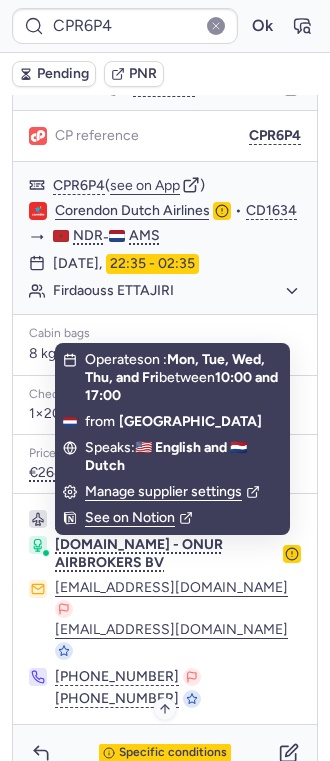 click on "Specific conditions" at bounding box center [165, 753] 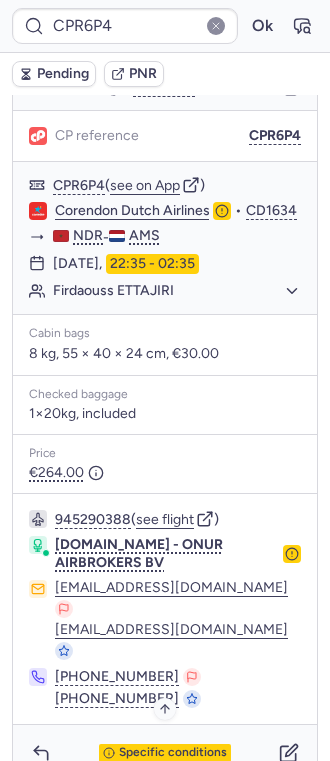 click on "Specific conditions" at bounding box center (173, 753) 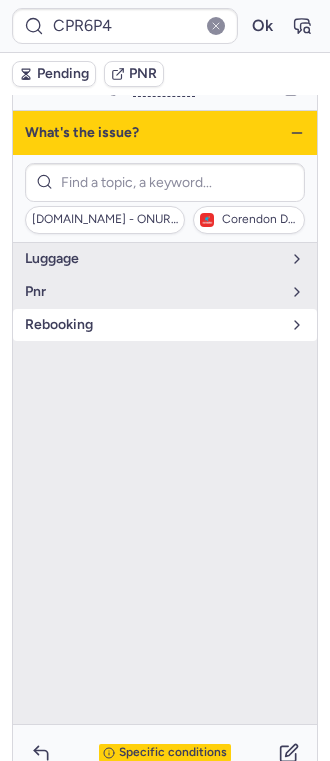 click on "rebooking" at bounding box center (165, 325) 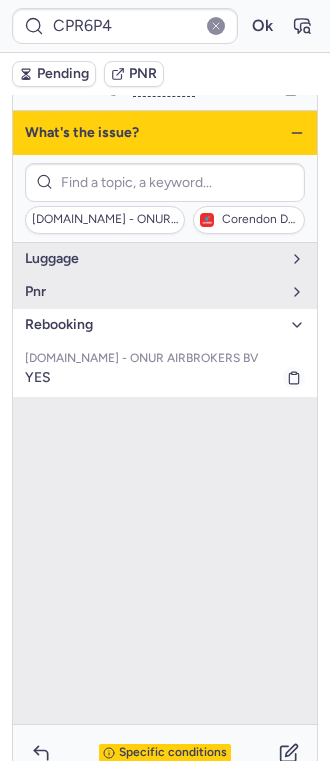 click on "YES" at bounding box center (165, 378) 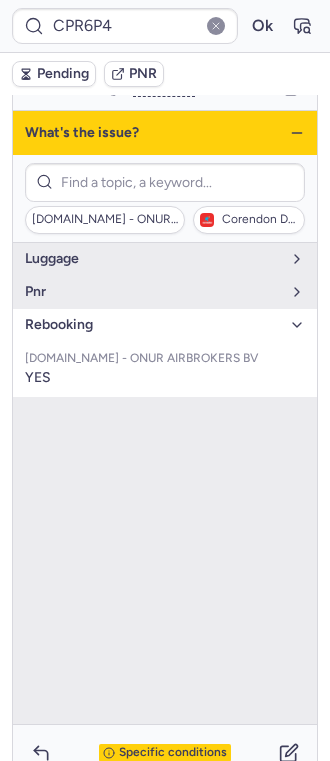 click 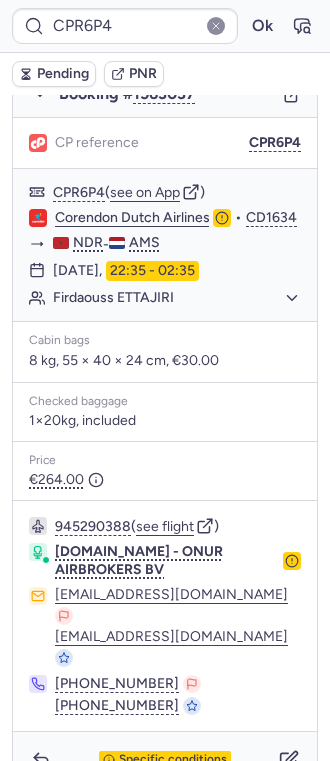 scroll, scrollTop: 1181, scrollLeft: 0, axis: vertical 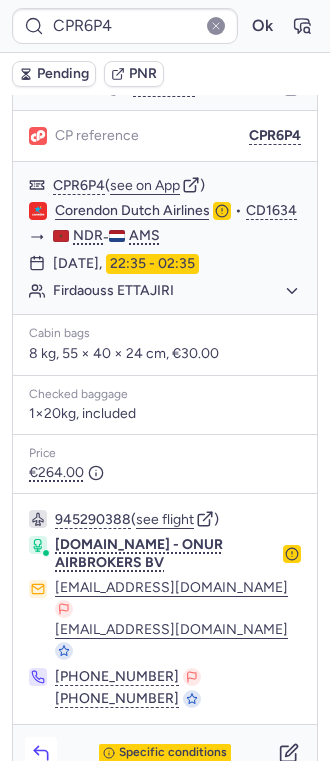 click at bounding box center [41, 753] 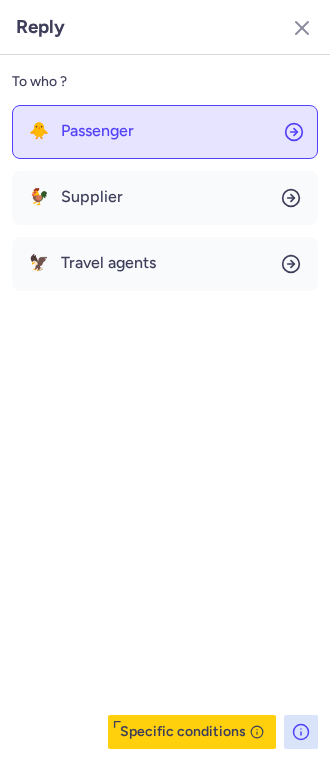click on "Passenger" at bounding box center (97, 131) 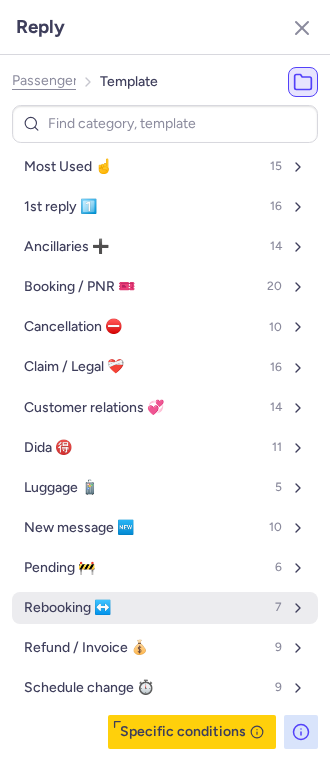 click on "Rebooking ↔️" at bounding box center (67, 608) 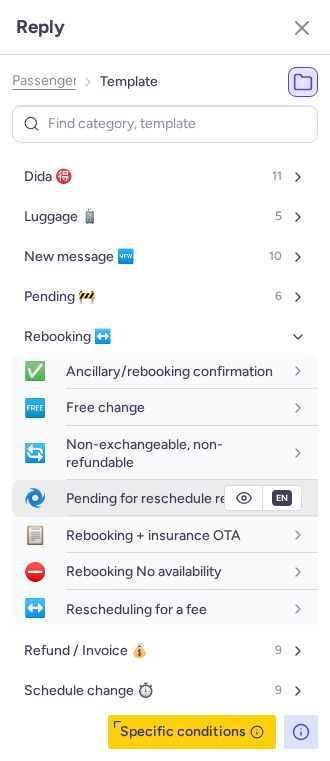 scroll, scrollTop: 306, scrollLeft: 0, axis: vertical 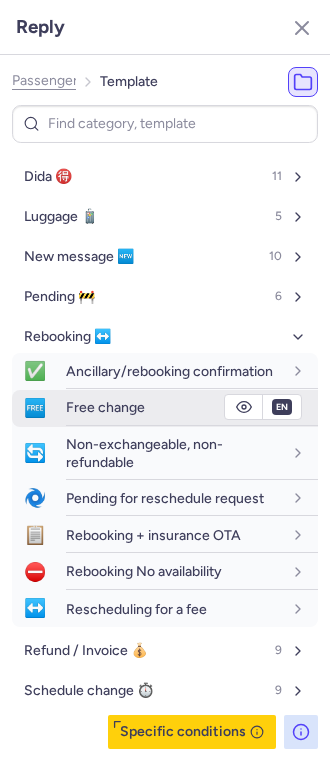 click 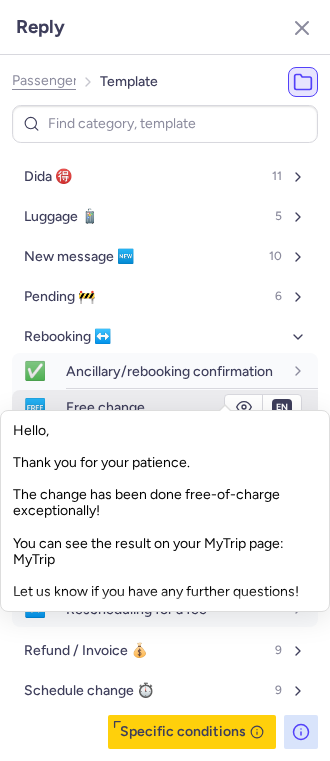 click 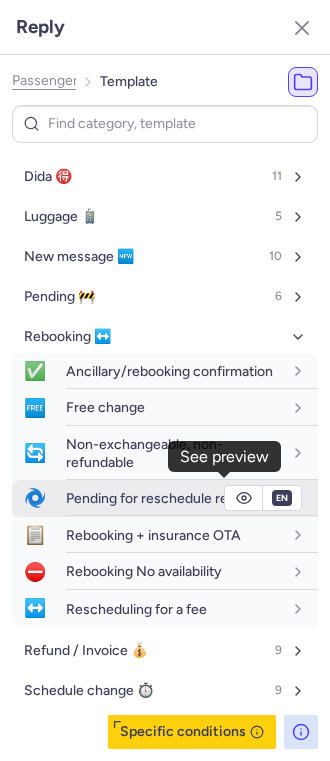 click 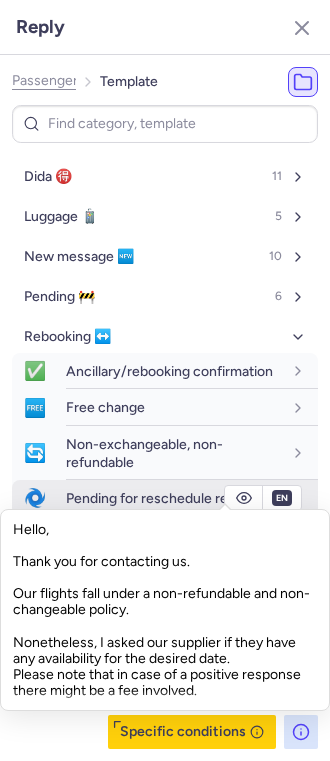 click 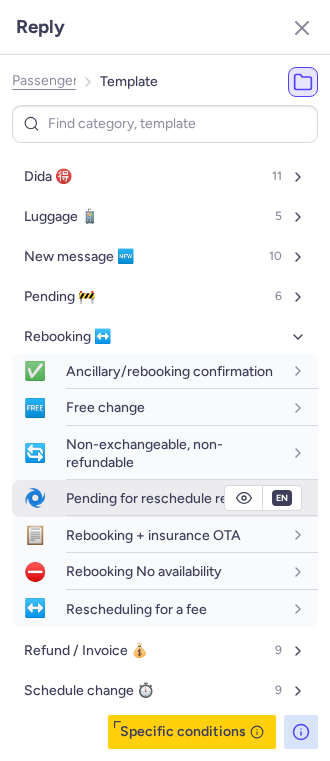 click on "Pending for reschedule request" at bounding box center (174, 498) 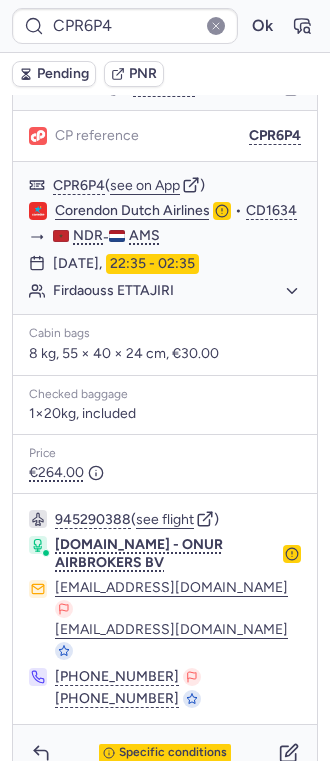 click on "Pending" at bounding box center (54, 74) 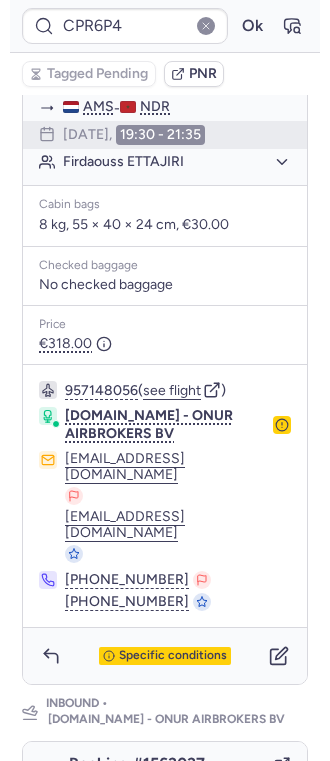 scroll, scrollTop: 1181, scrollLeft: 0, axis: vertical 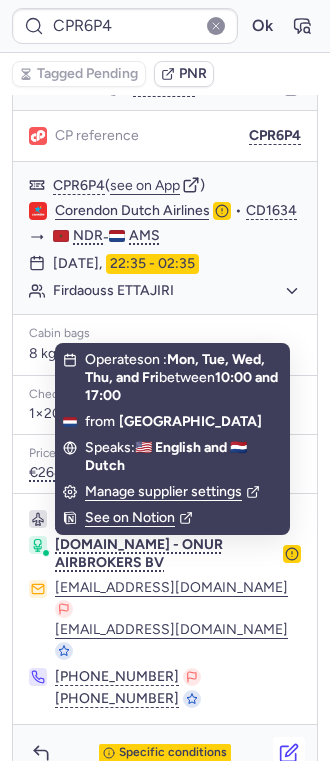 click 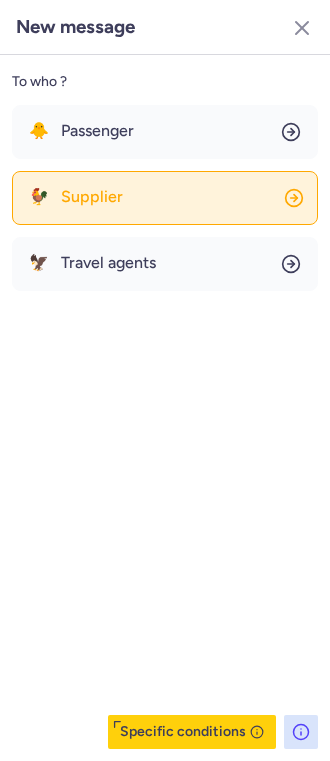 click on "🐓 Supplier" 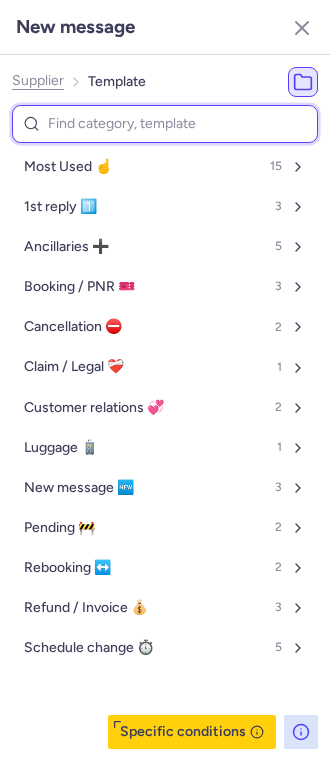 click at bounding box center [165, 124] 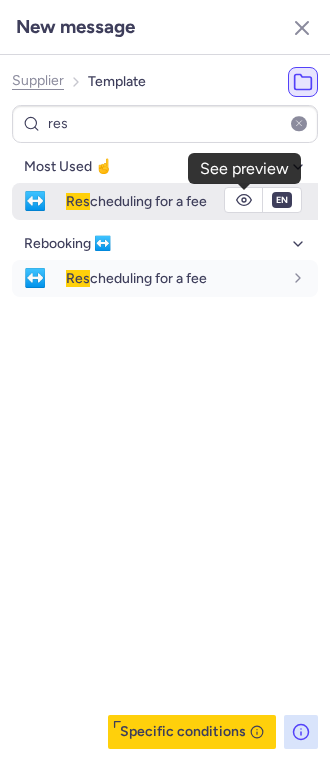 click 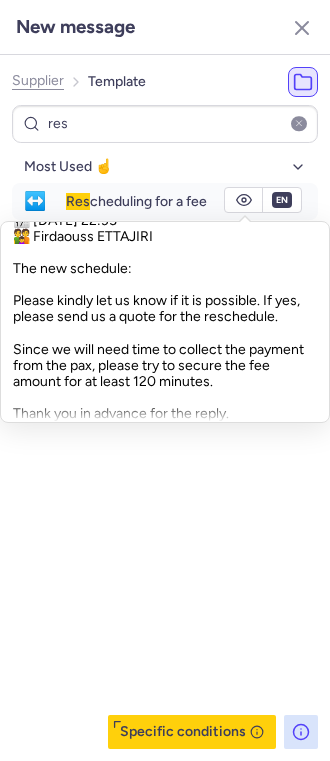 scroll, scrollTop: 210, scrollLeft: 0, axis: vertical 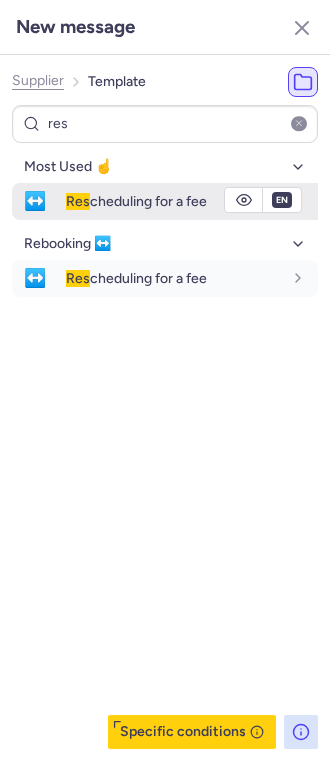 click on "Res cheduling for a fee" at bounding box center [136, 201] 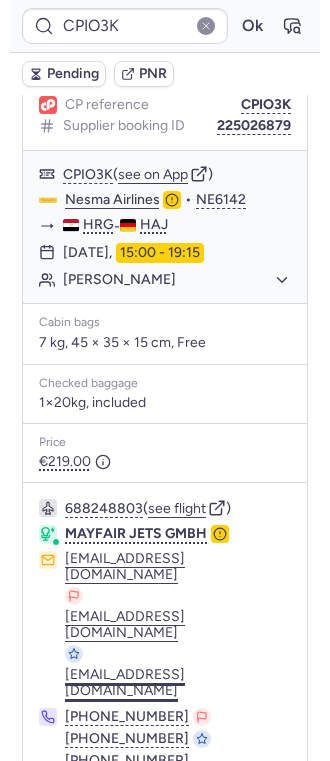 scroll, scrollTop: 290, scrollLeft: 0, axis: vertical 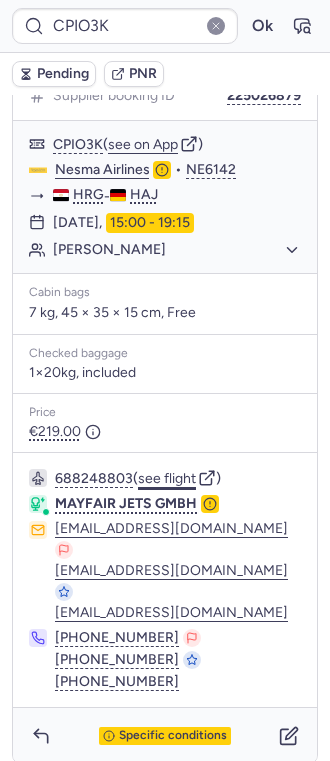 click on "see flight" 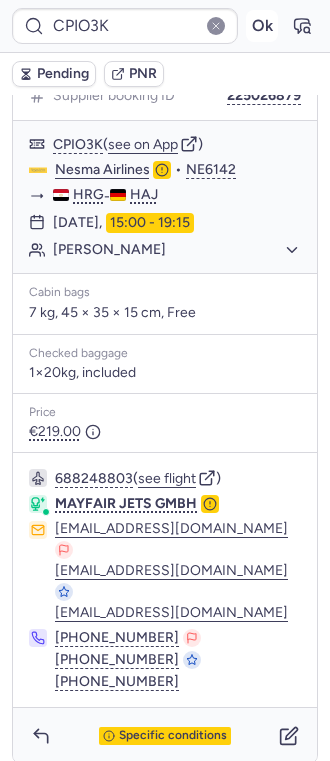 click on "Ok" at bounding box center [262, 26] 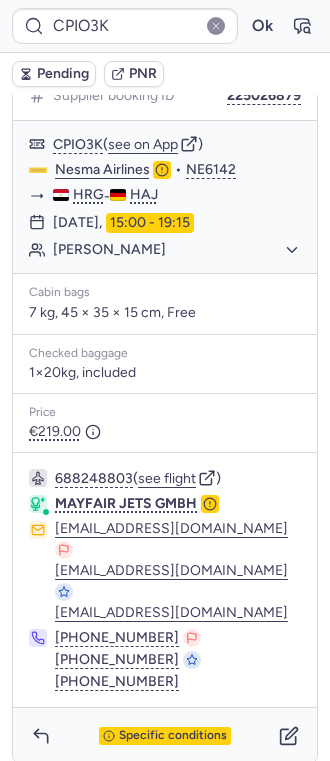 click on "CPIO3K  Ok" at bounding box center [165, 26] 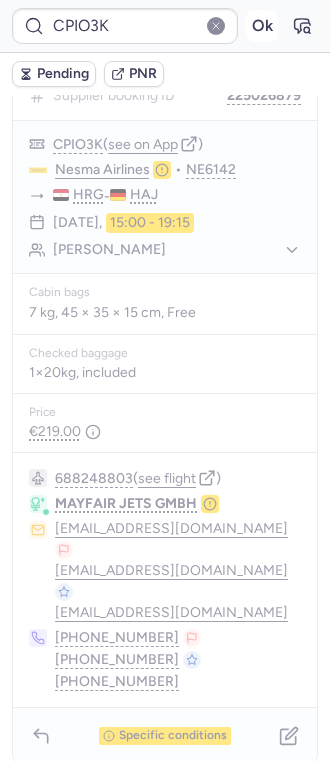 click on "Ok" at bounding box center [262, 26] 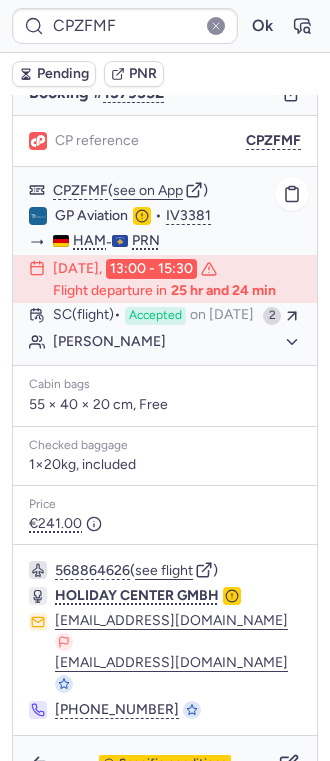 scroll, scrollTop: 252, scrollLeft: 0, axis: vertical 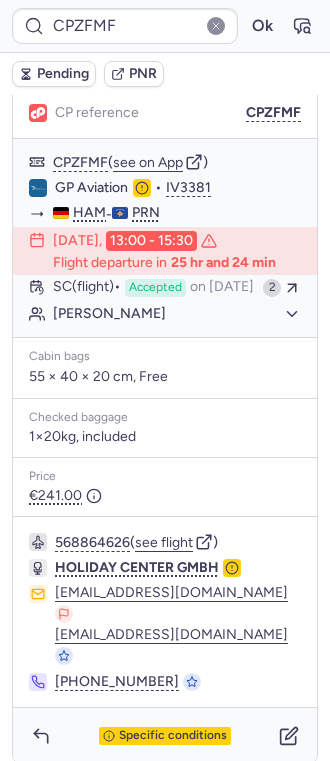 click on "Specific conditions" at bounding box center [165, 736] 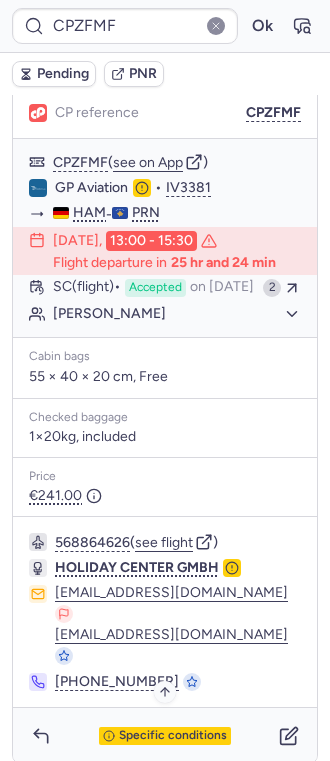 click on "Specific conditions" at bounding box center [173, 736] 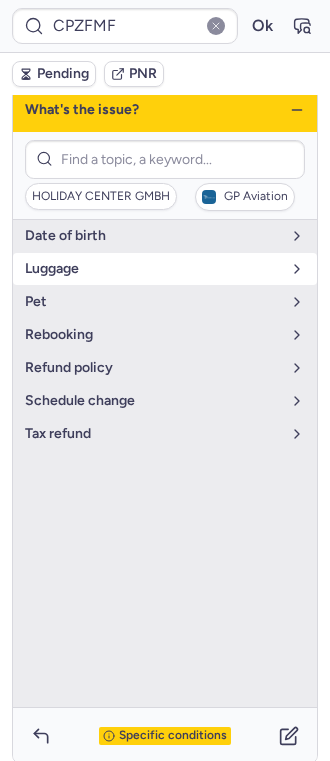 click on "luggage" at bounding box center (153, 269) 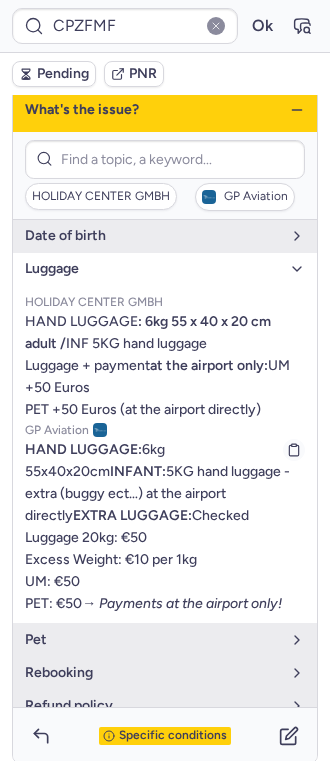 scroll, scrollTop: 234, scrollLeft: 0, axis: vertical 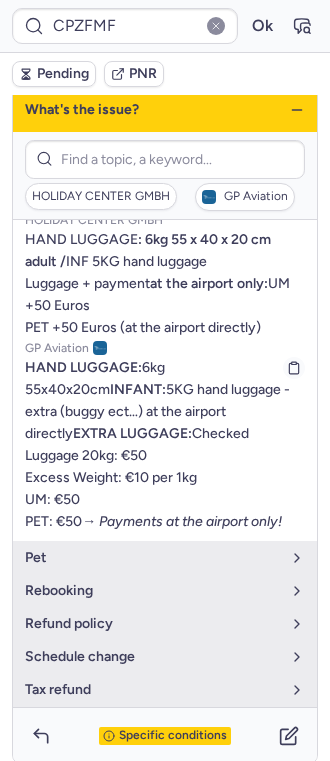 click on "→ Payments at the airport only!" at bounding box center [182, 521] 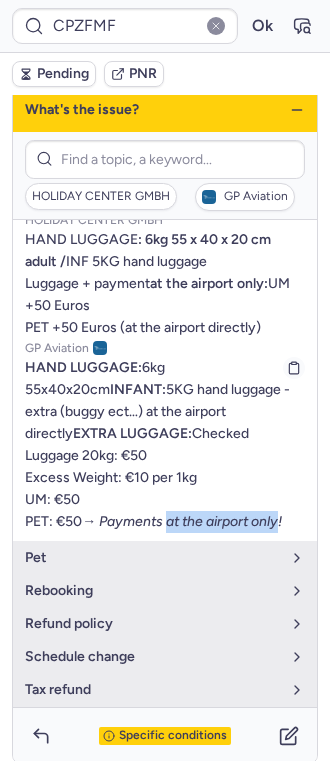 drag, startPoint x: 108, startPoint y: 500, endPoint x: 202, endPoint y: 509, distance: 94.42987 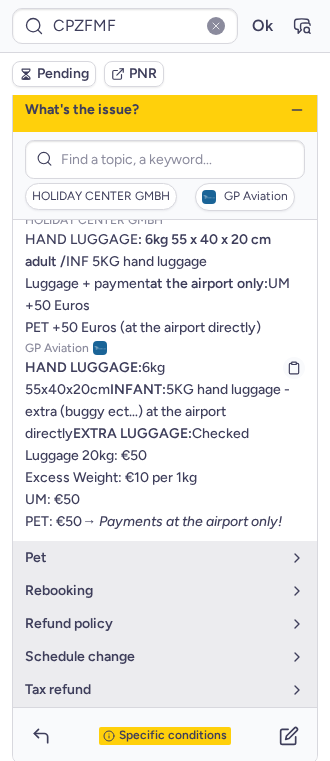 click on "HAND LUGGAGE:   6kg 55x40x20cm
INFANT:   5KG hand luggage  - extra (buggy ect…) at the airport directly
EXTRA LUGGAGE:
Checked Luggage  20kg: €50
Excess Weight: €10 per 1kg
UM: €50
PET: €50
→ Payments at the airport only!" at bounding box center [157, 444] 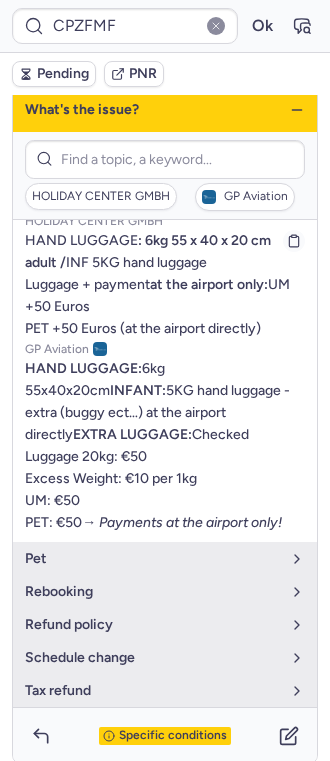 scroll, scrollTop: 0, scrollLeft: 0, axis: both 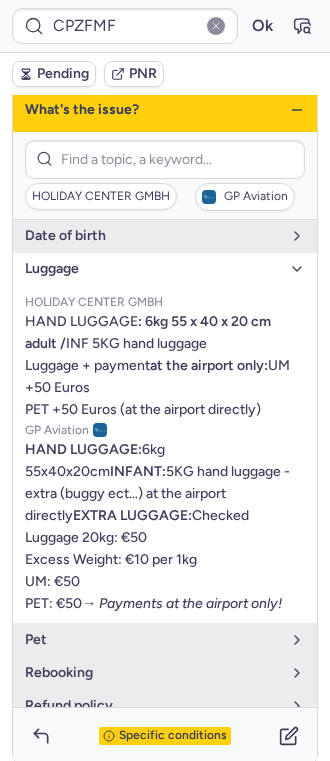 click 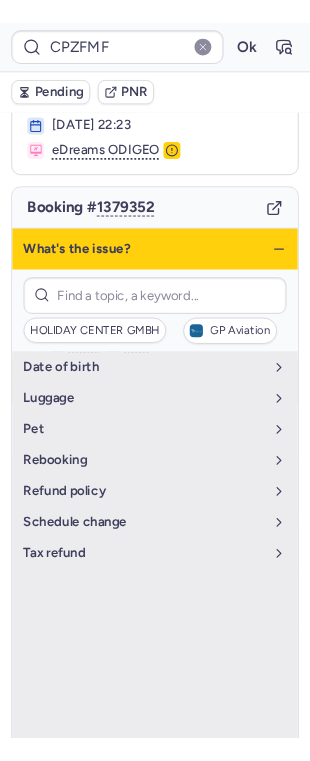 scroll, scrollTop: 0, scrollLeft: 0, axis: both 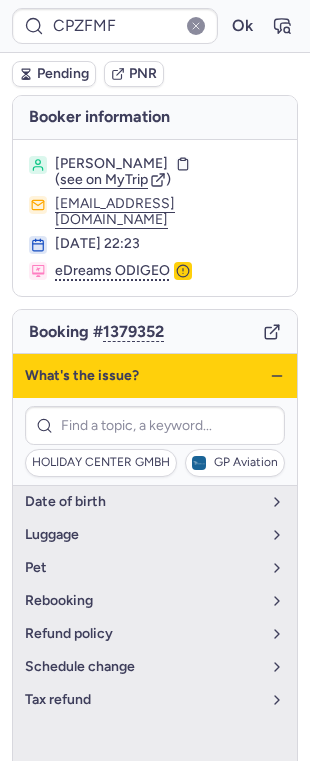 click 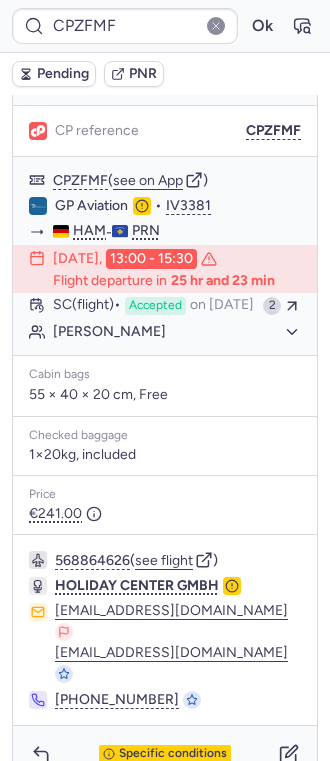 scroll, scrollTop: 252, scrollLeft: 0, axis: vertical 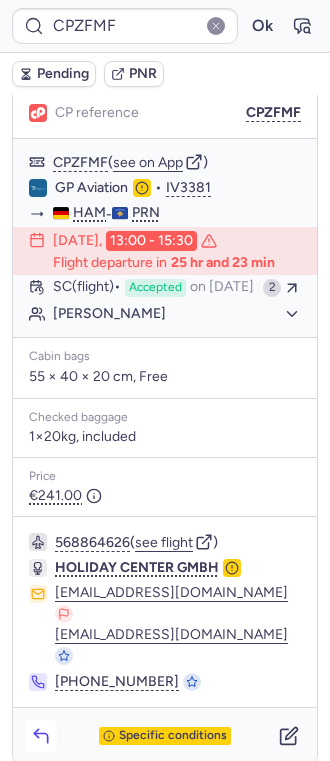click 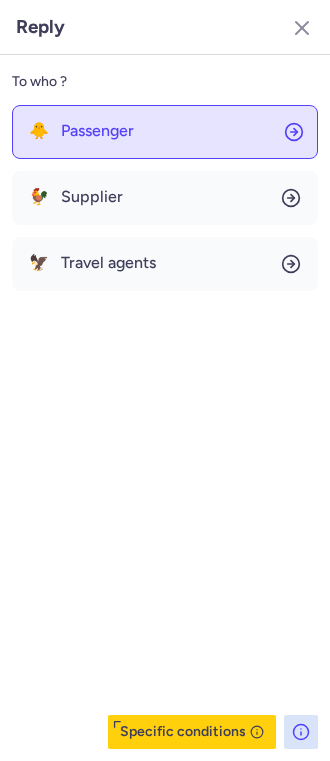 click on "🐥 Passenger" 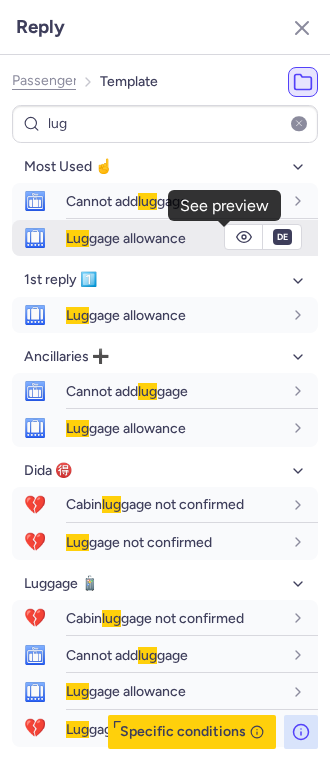 click 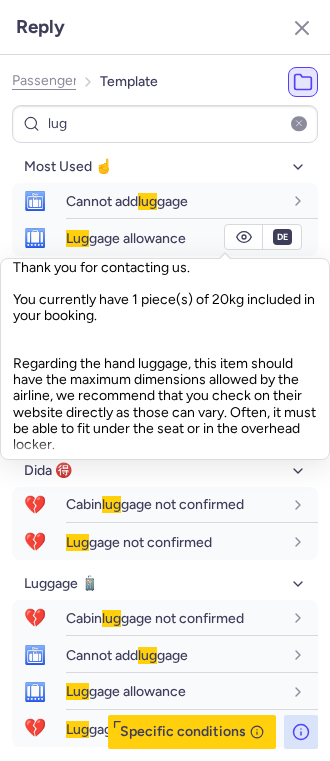 scroll, scrollTop: 430, scrollLeft: 0, axis: vertical 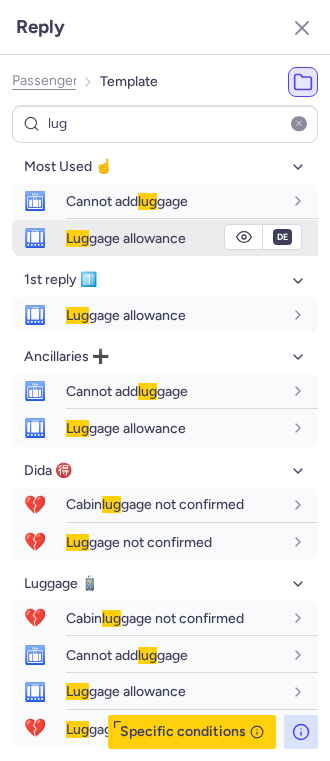 click on "Lug gage allowance" at bounding box center [126, 238] 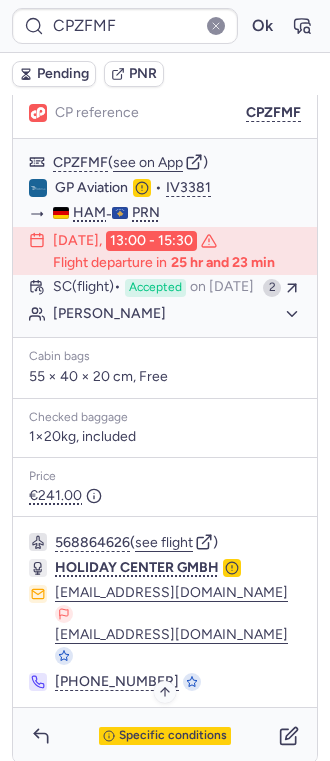 click on "Specific conditions" at bounding box center [173, 736] 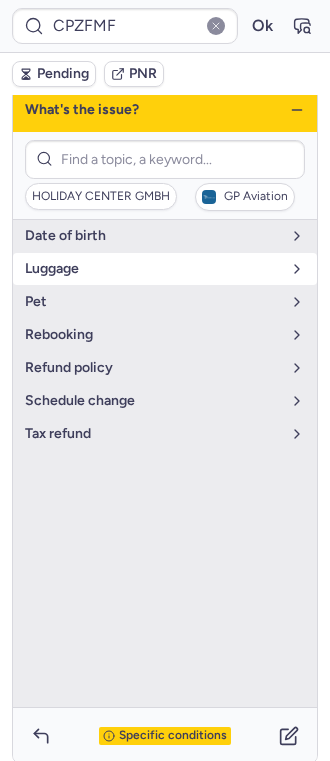 click on "luggage" at bounding box center [153, 269] 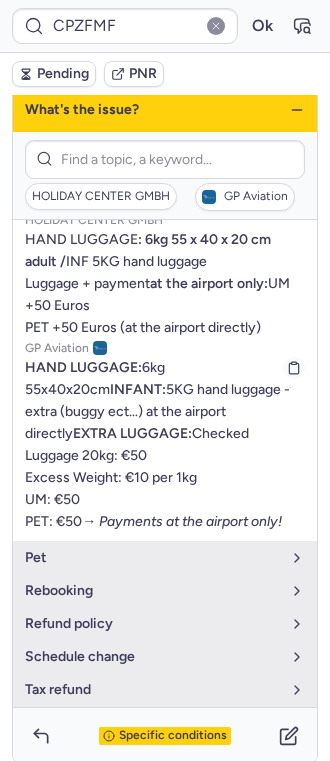 scroll, scrollTop: 234, scrollLeft: 0, axis: vertical 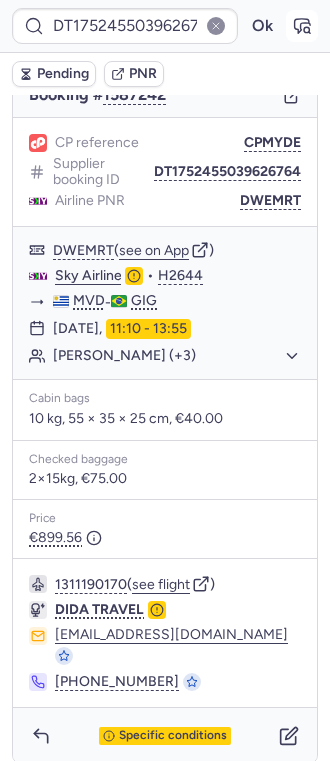 click 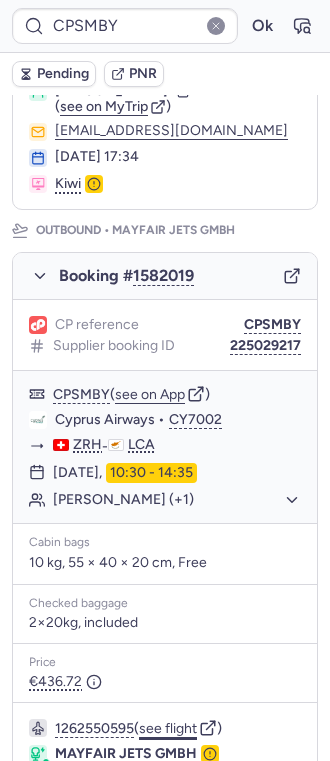 scroll, scrollTop: 400, scrollLeft: 0, axis: vertical 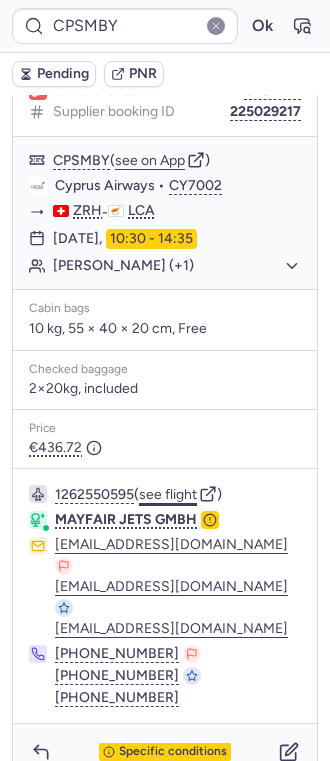 click on "see flight" 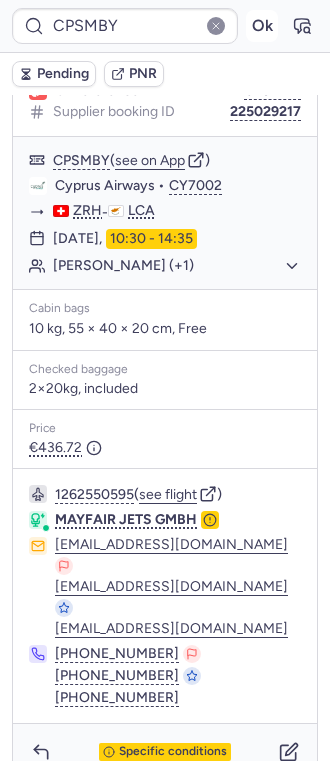 click on "Ok" at bounding box center [262, 26] 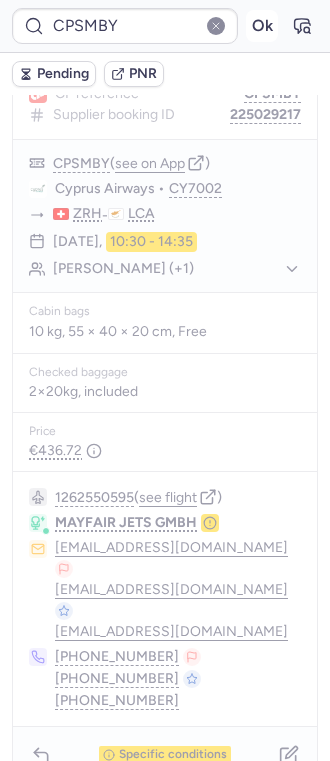 click on "Ok" at bounding box center (262, 26) 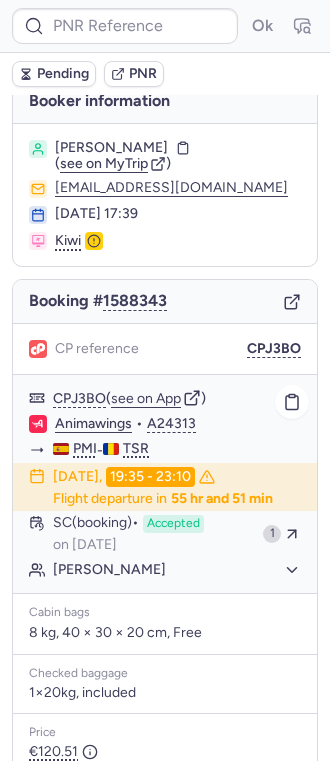 scroll, scrollTop: 0, scrollLeft: 0, axis: both 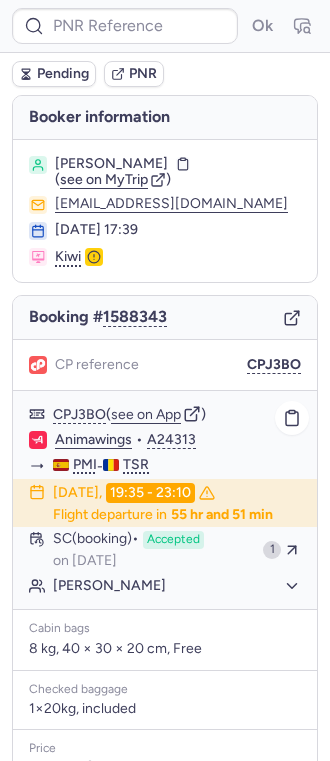 click on "[PERSON_NAME]" 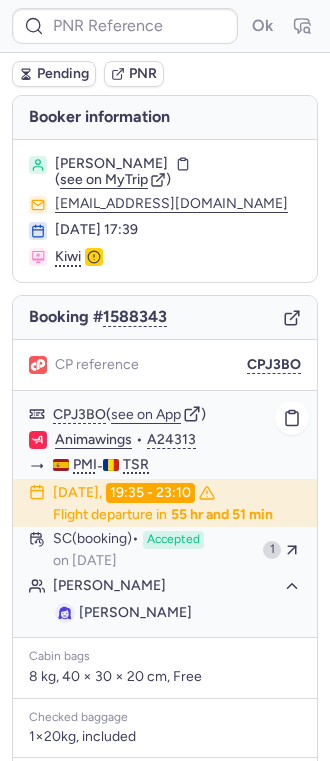 click on "[PERSON_NAME]" 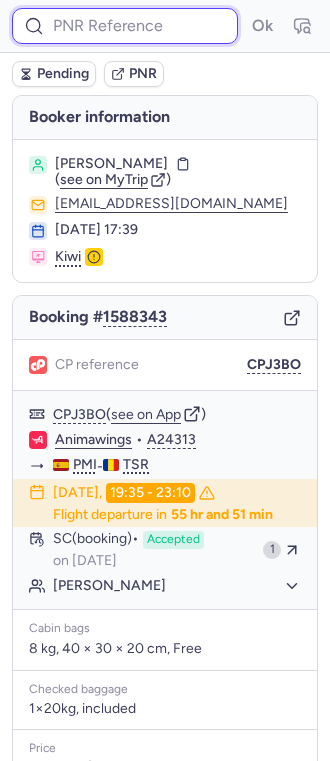 click at bounding box center [125, 26] 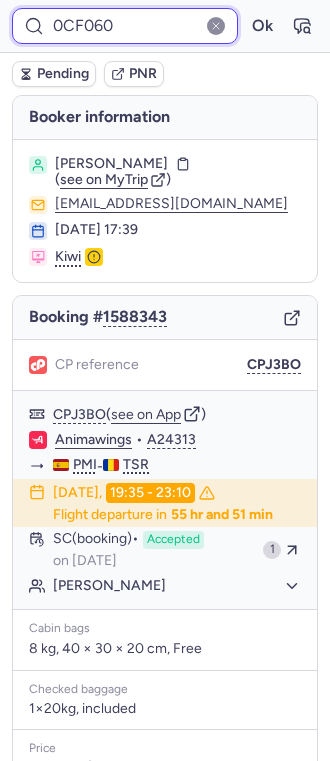 click on "Ok" at bounding box center [262, 26] 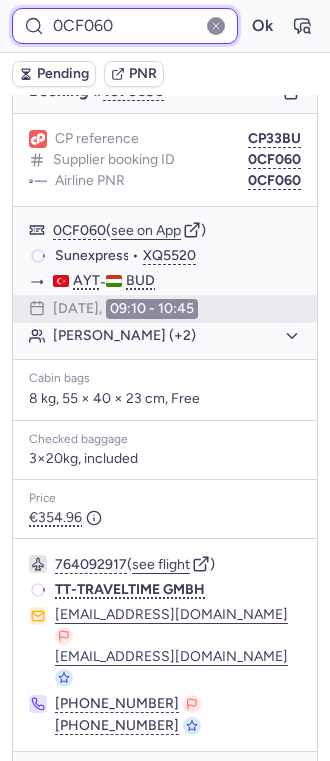 scroll, scrollTop: 250, scrollLeft: 0, axis: vertical 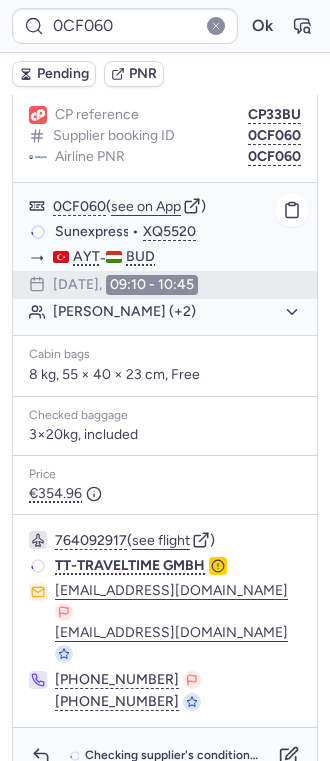 click on "[PERSON_NAME] (+2)" 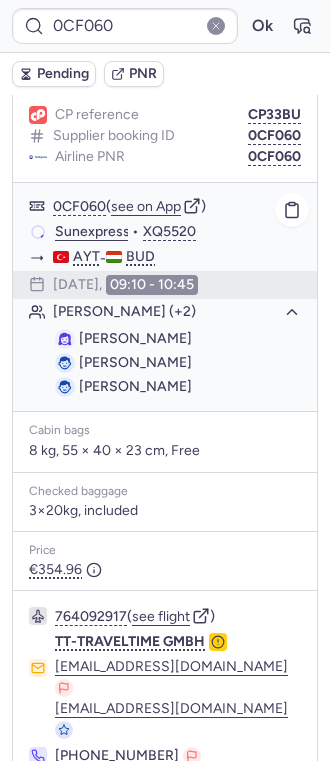 click on "[PERSON_NAME] (+2)" 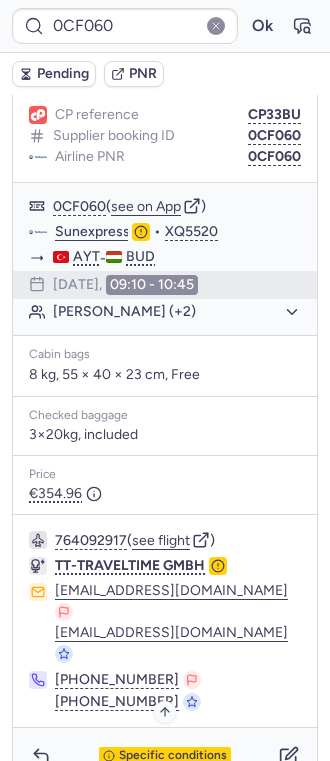 click on "Specific conditions" at bounding box center (173, 756) 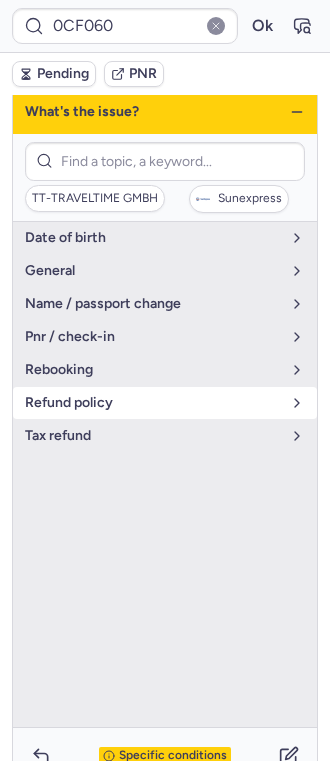 click on "refund policy" at bounding box center (153, 403) 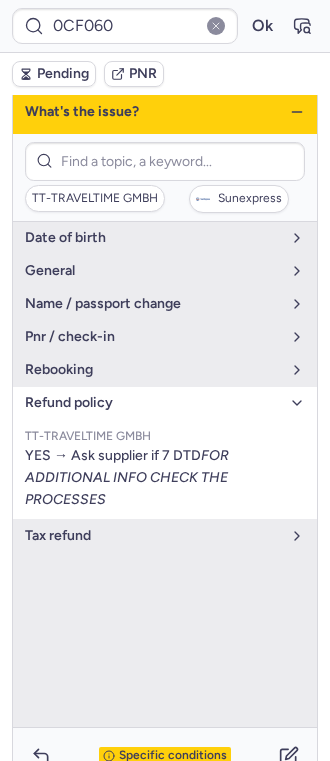 click on "refund policy" at bounding box center [153, 403] 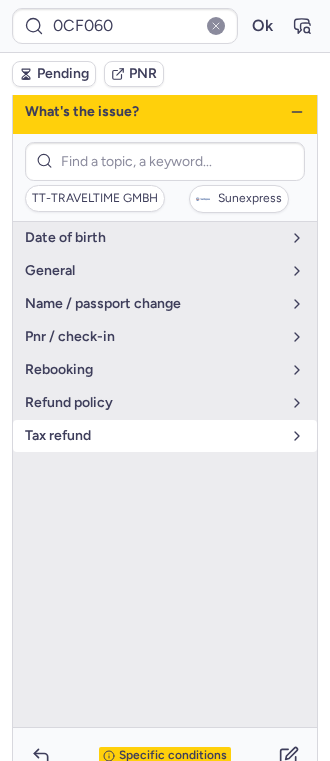 click on "tax refund" at bounding box center (165, 436) 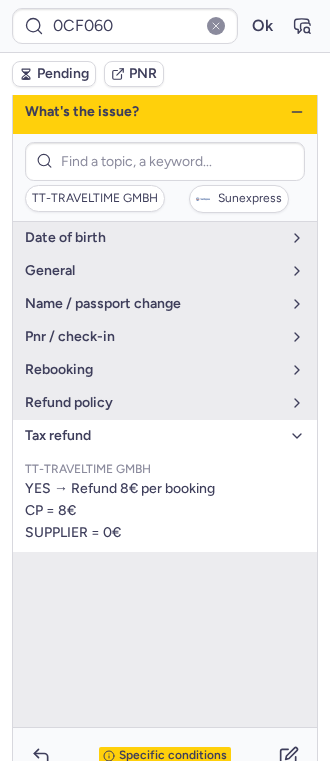 click on "tax refund" at bounding box center (165, 436) 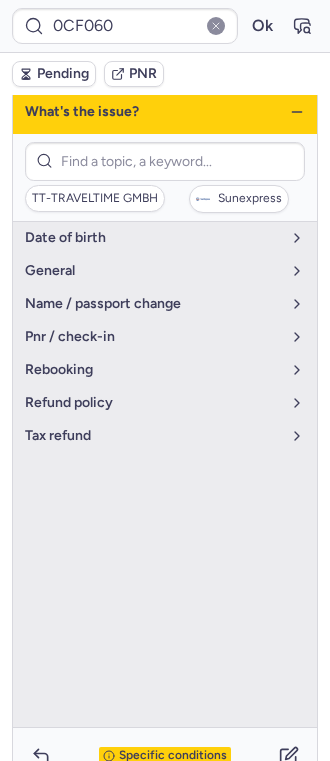 click on "What's the issue?" at bounding box center (165, 112) 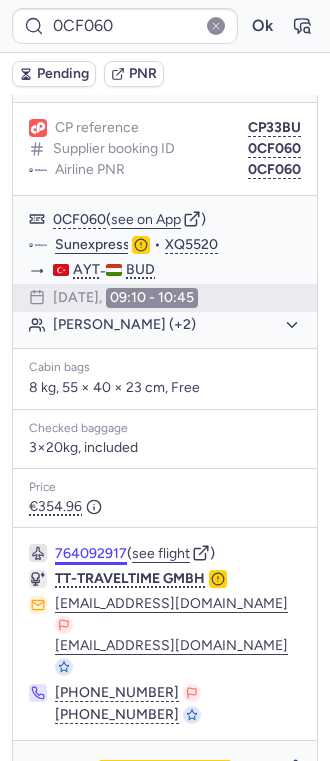 scroll, scrollTop: 250, scrollLeft: 0, axis: vertical 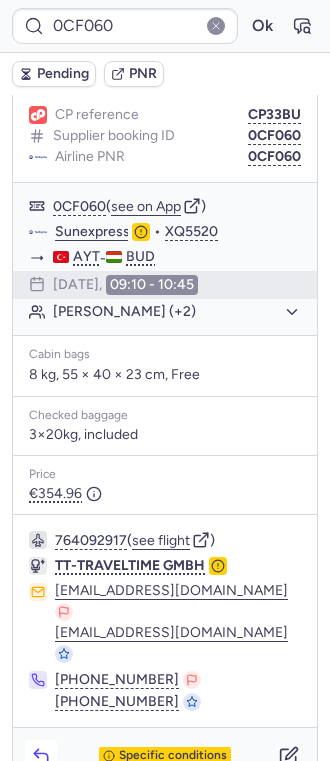 click 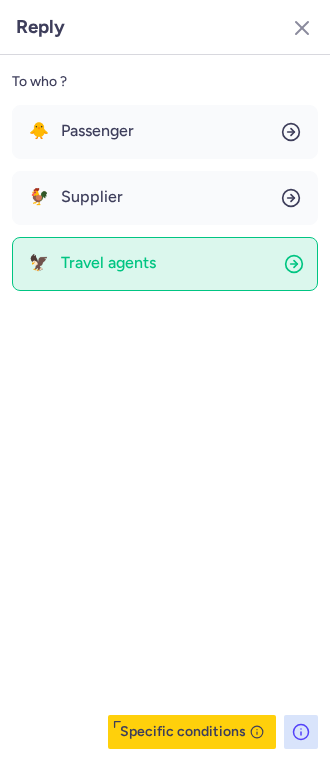 click on "Travel agents" at bounding box center (108, 263) 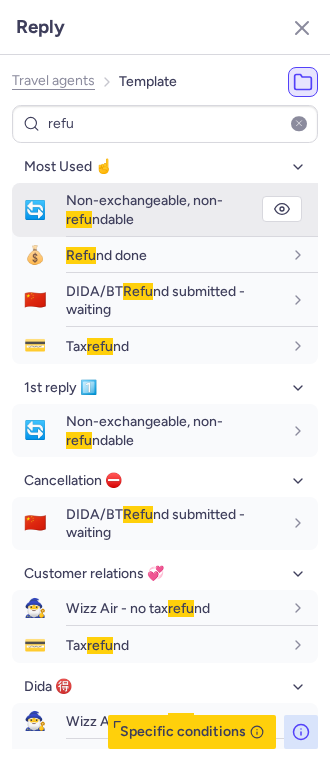 click on "Non-exchangeable, non- refu ndable" at bounding box center [144, 209] 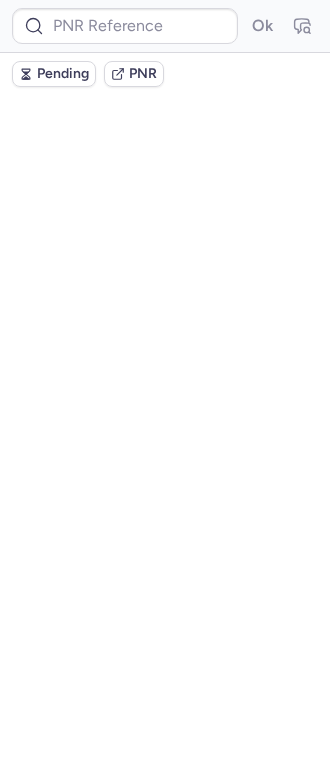 scroll, scrollTop: 0, scrollLeft: 0, axis: both 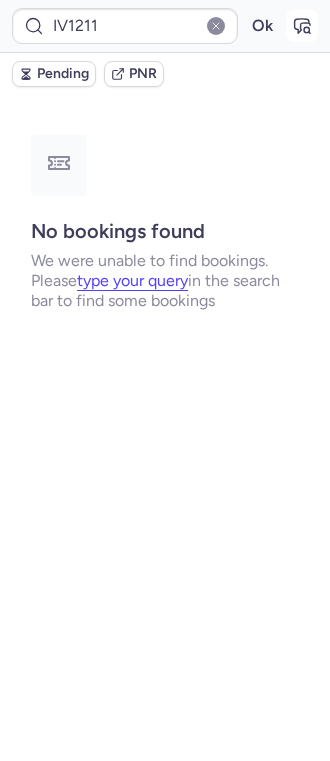 click 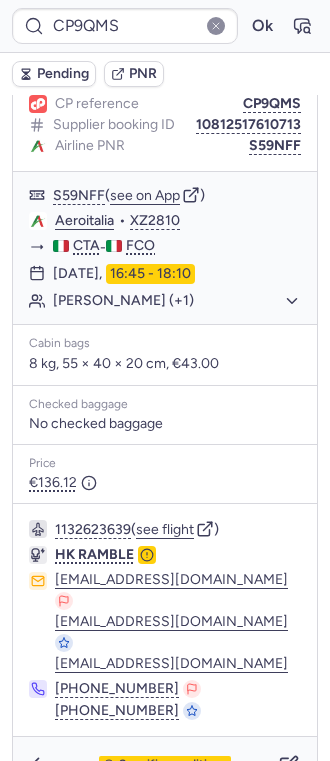 scroll, scrollTop: 270, scrollLeft: 0, axis: vertical 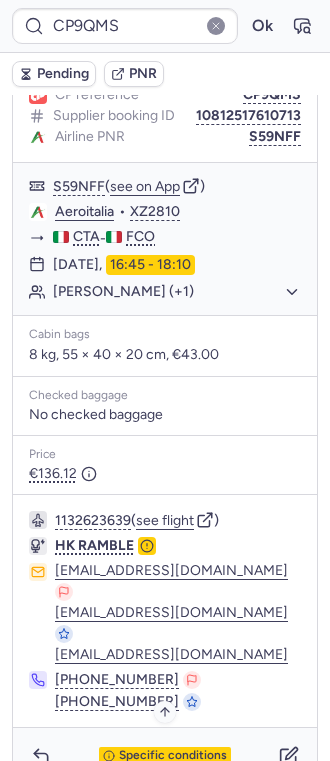 click on "Specific conditions" at bounding box center (173, 756) 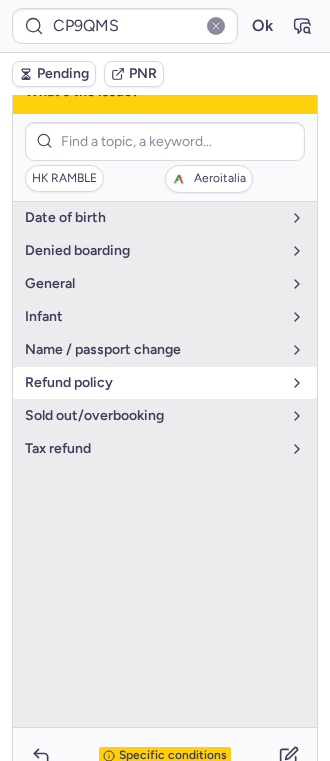 click on "refund policy" at bounding box center [153, 383] 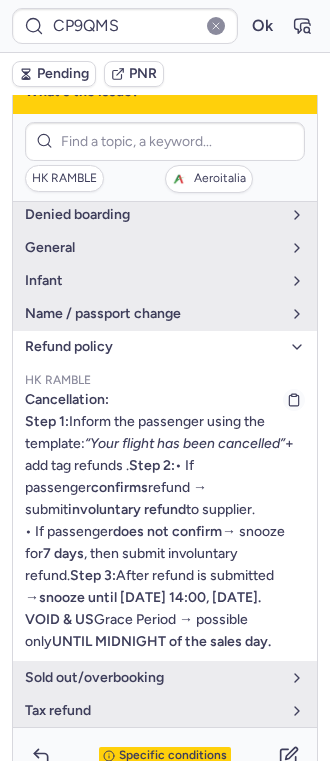 scroll, scrollTop: 209, scrollLeft: 0, axis: vertical 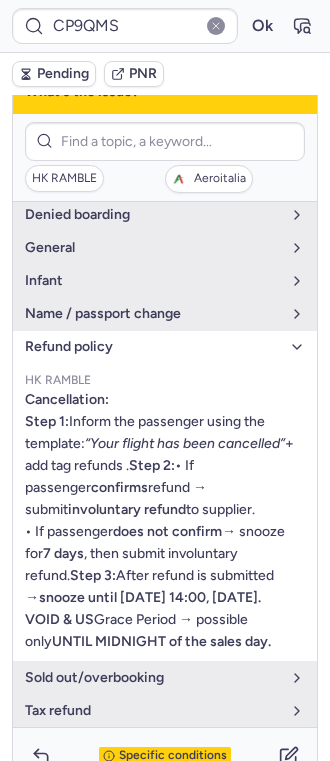 click on "refund policy" at bounding box center [153, 347] 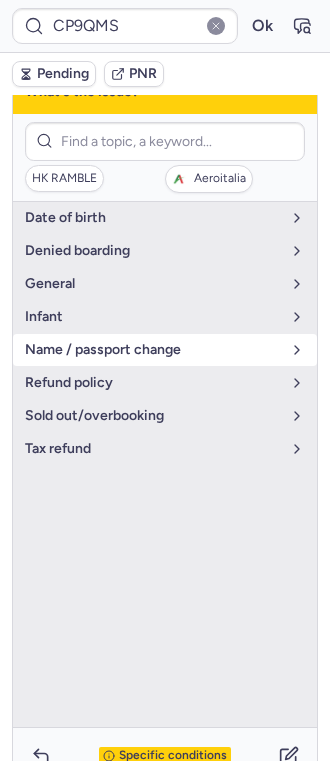 scroll, scrollTop: 0, scrollLeft: 0, axis: both 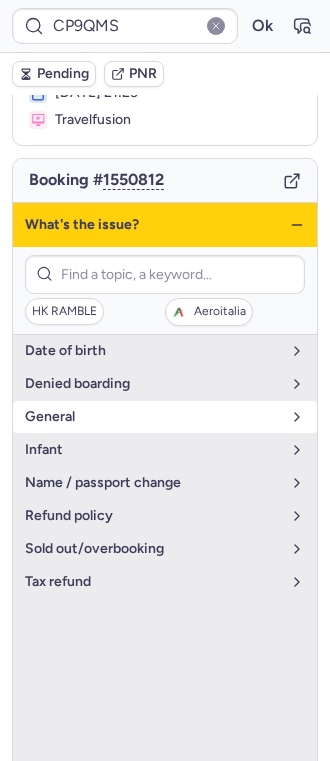 click on "general" at bounding box center (153, 417) 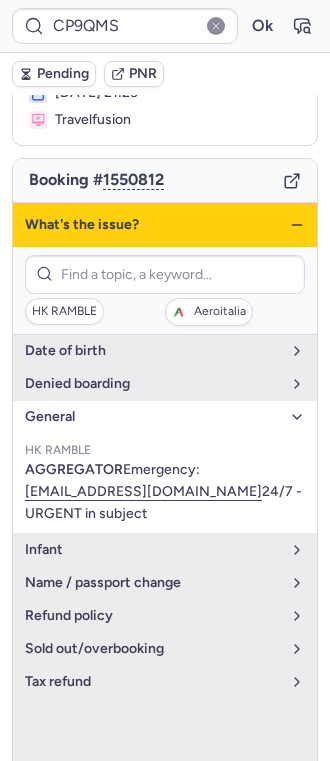 click on "general" at bounding box center (153, 417) 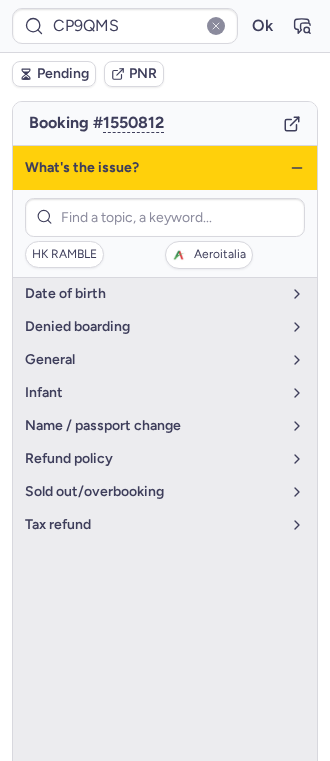 scroll, scrollTop: 137, scrollLeft: 0, axis: vertical 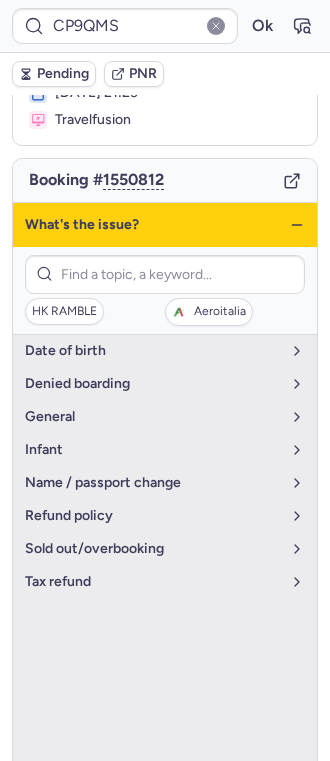 click 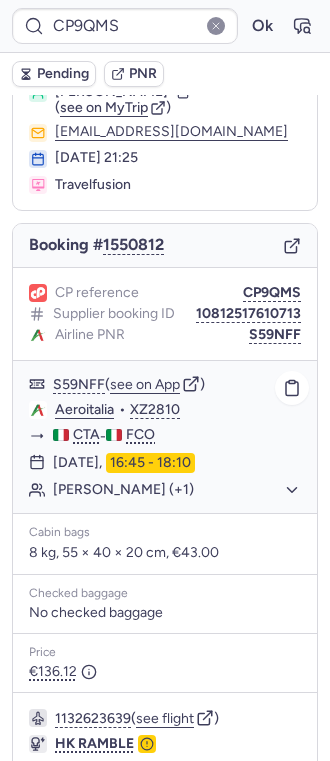 scroll, scrollTop: 270, scrollLeft: 0, axis: vertical 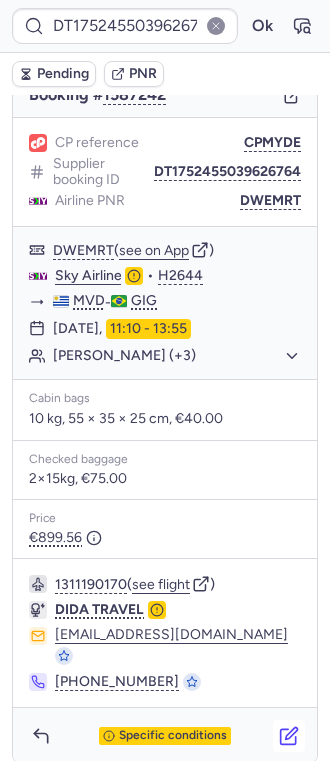 click 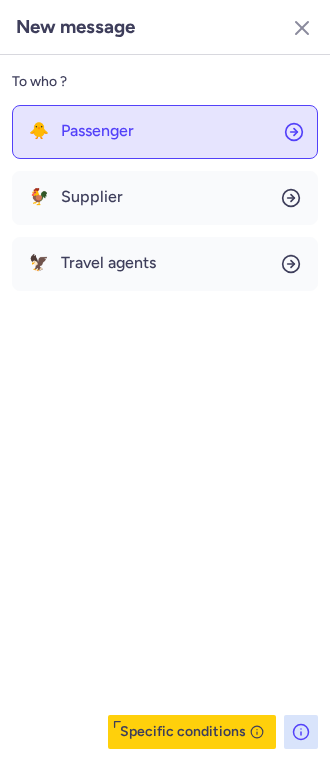 click on "🐥 Passenger" 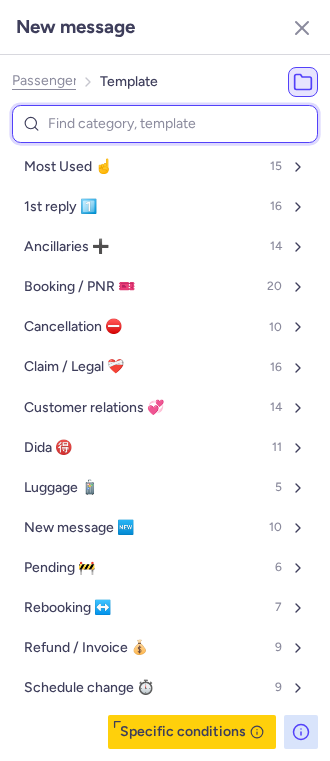 click at bounding box center (165, 124) 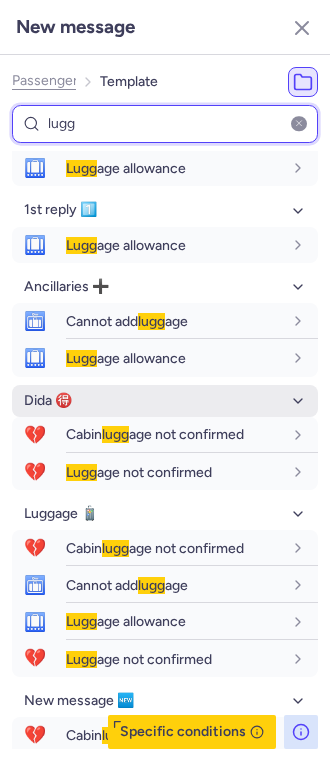 scroll, scrollTop: 133, scrollLeft: 0, axis: vertical 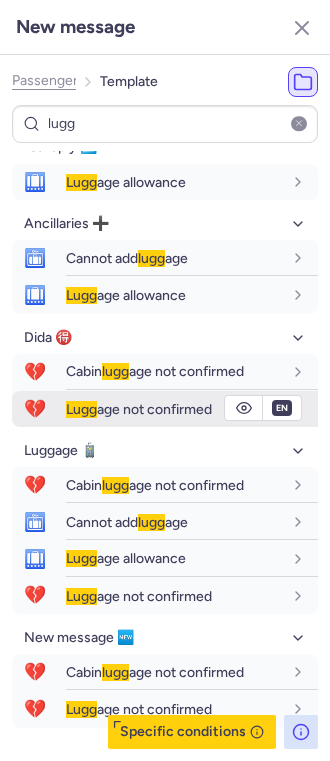 click on "[PERSON_NAME] age not confirmed" at bounding box center [139, 409] 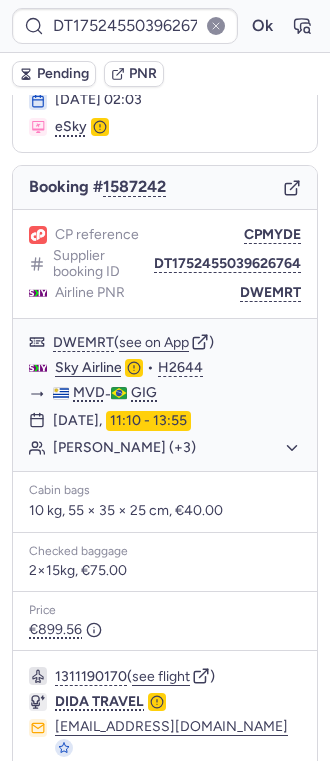 scroll, scrollTop: 0, scrollLeft: 0, axis: both 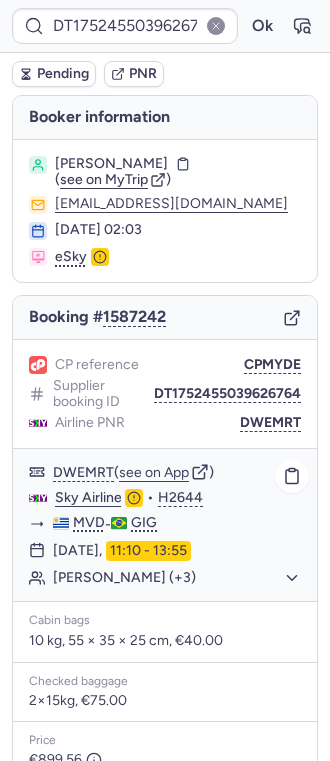click on "DWEMRT  ( see on App )" 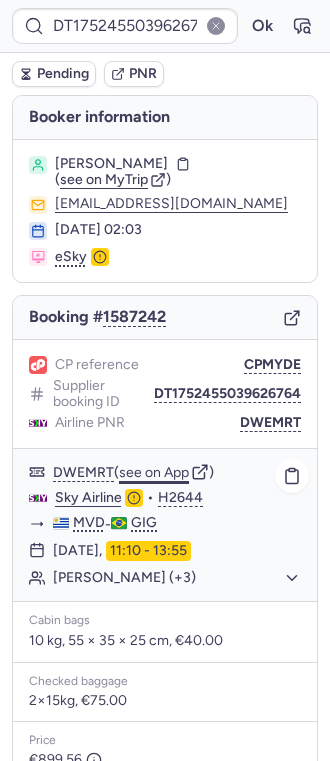 click on "see on App" 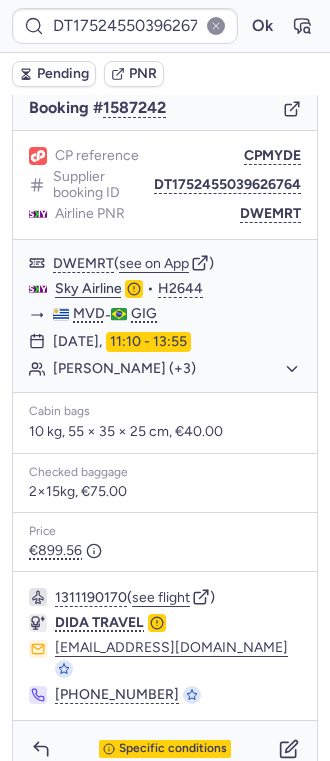 scroll, scrollTop: 222, scrollLeft: 0, axis: vertical 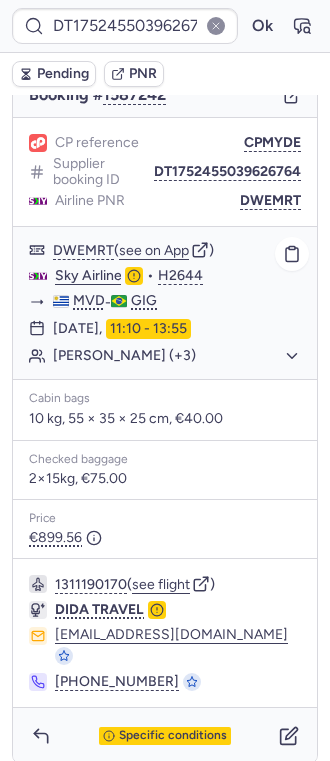 click on "[PERSON_NAME] (+3)" 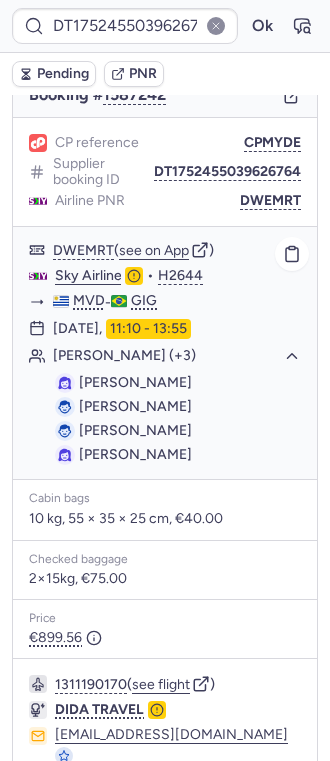 click on "[PERSON_NAME] (+3)" 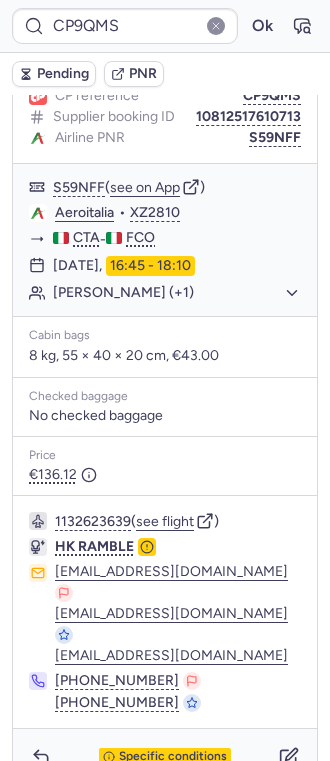 scroll, scrollTop: 270, scrollLeft: 0, axis: vertical 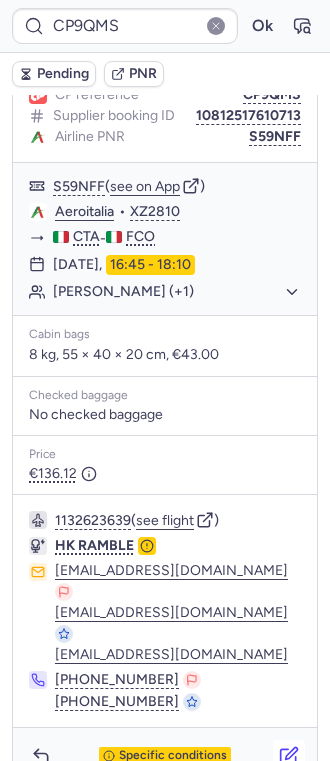 click at bounding box center (289, 756) 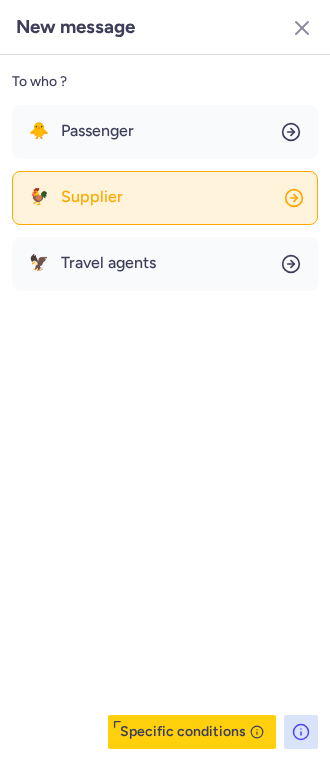click on "🐓 Supplier" 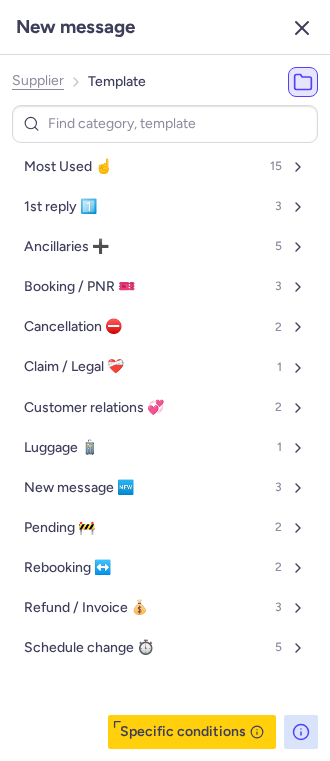 click 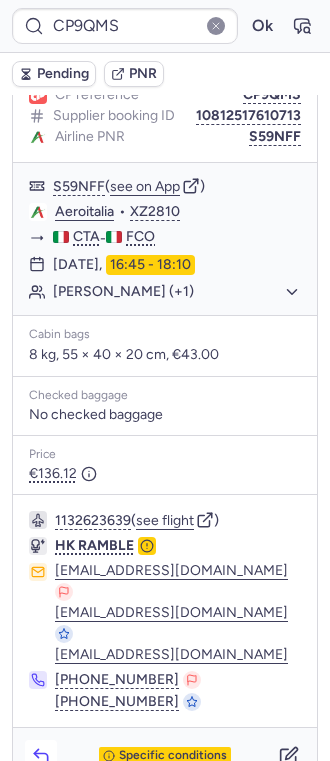 click at bounding box center (41, 756) 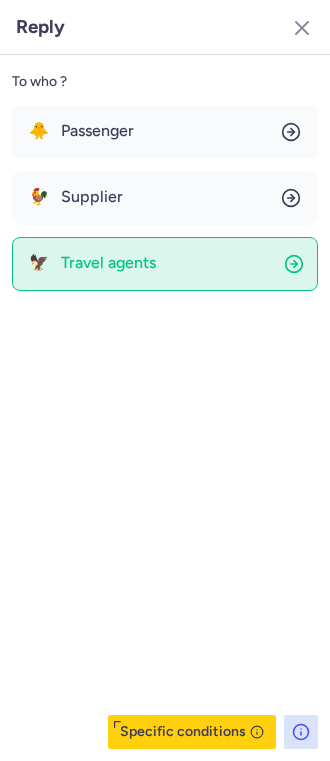 click on "🦅 Travel agents" 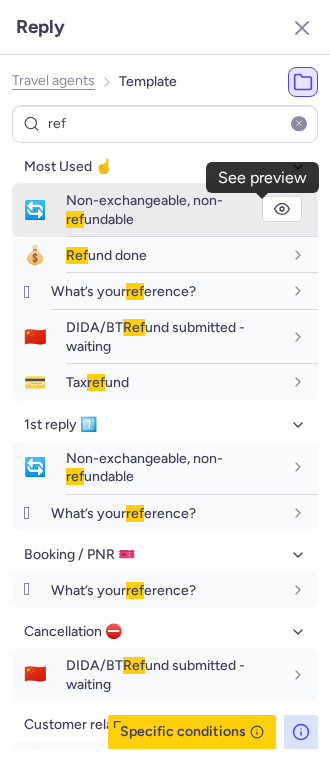 click 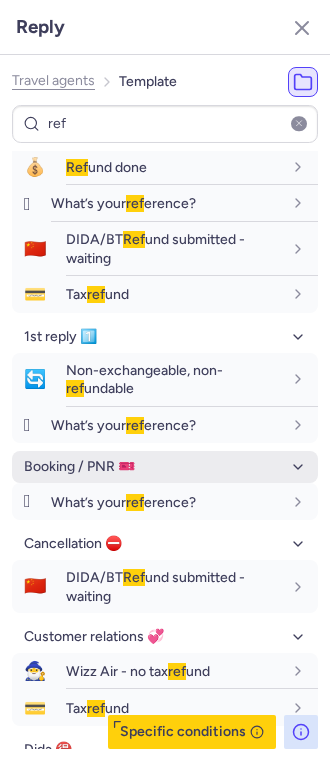 scroll, scrollTop: 133, scrollLeft: 0, axis: vertical 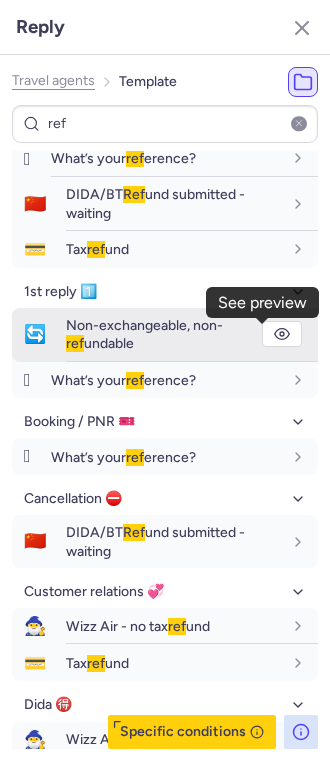click 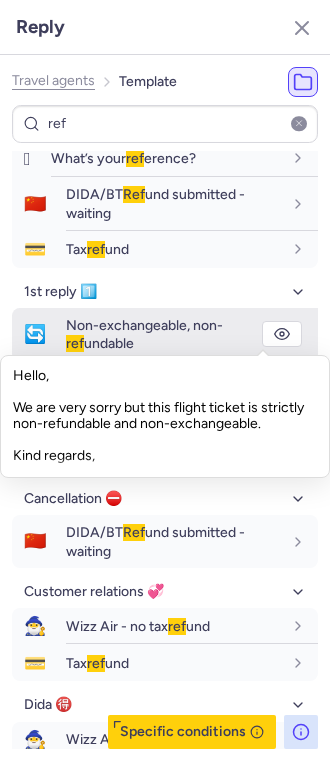 click 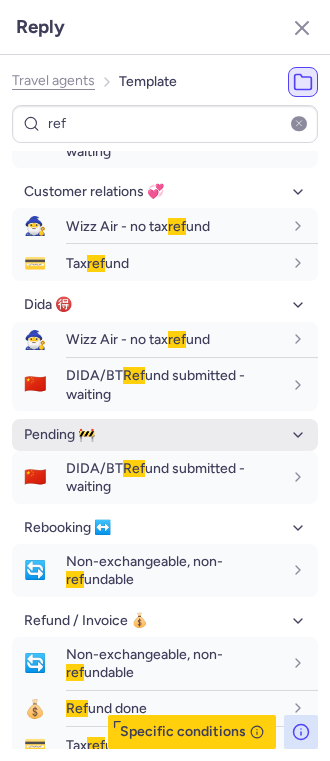 scroll, scrollTop: 592, scrollLeft: 0, axis: vertical 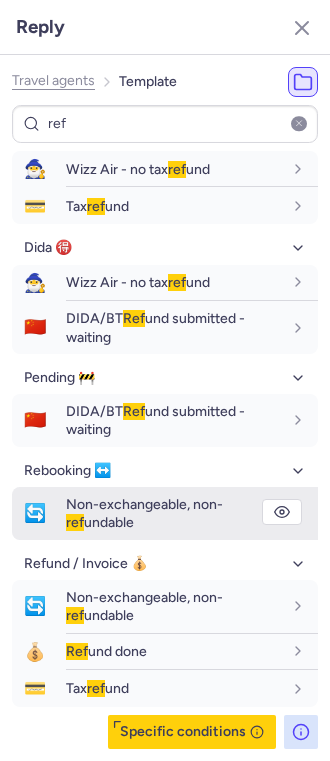 click 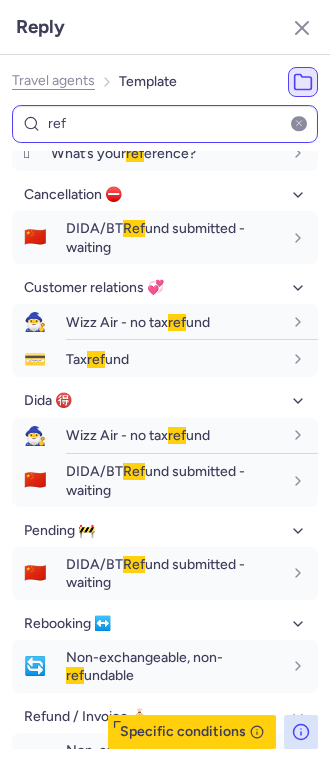 scroll, scrollTop: 192, scrollLeft: 0, axis: vertical 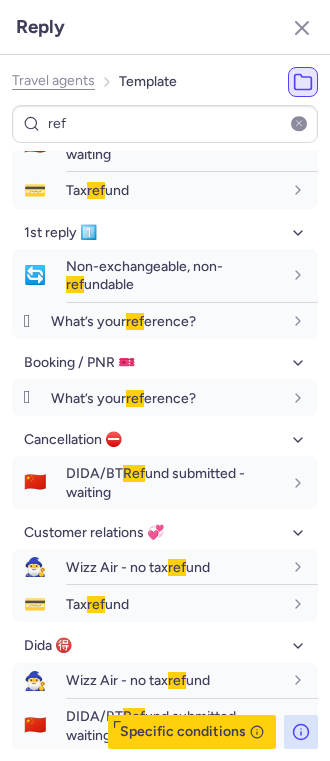 click on "Travel agents" 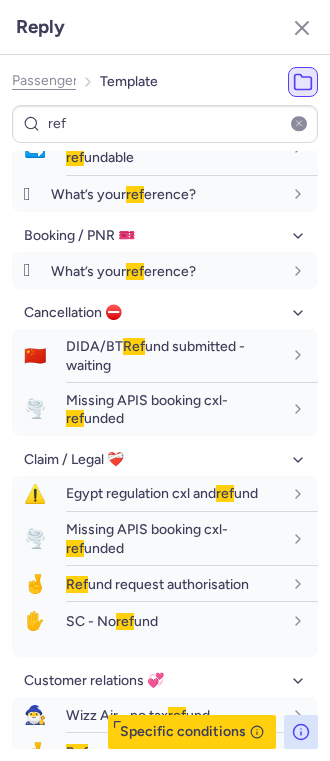 scroll, scrollTop: 101, scrollLeft: 0, axis: vertical 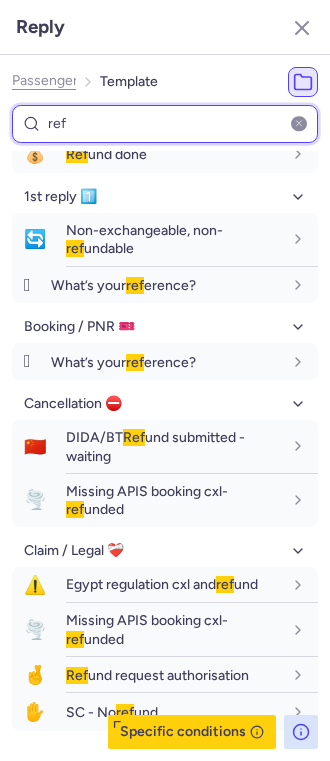 click on "ref" at bounding box center (165, 124) 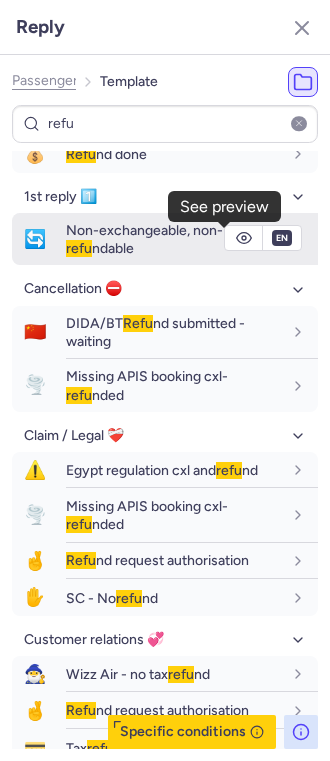 click 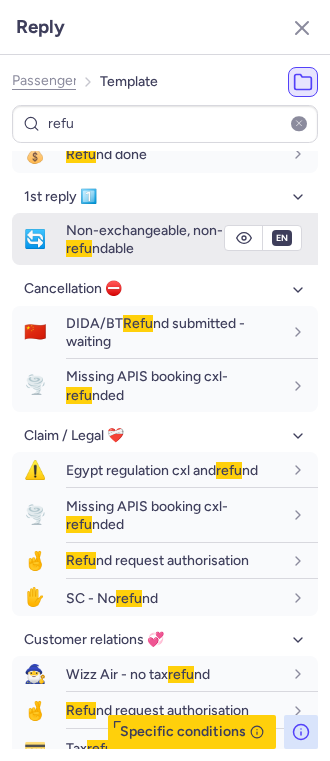 scroll, scrollTop: 0, scrollLeft: 0, axis: both 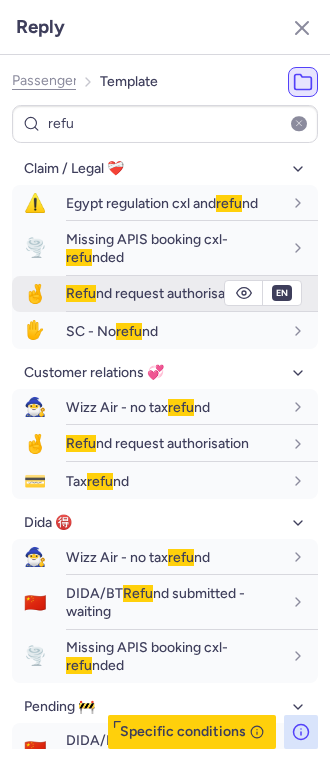 click 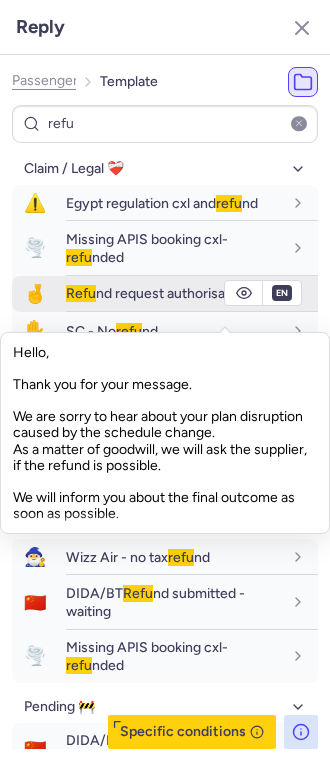 click 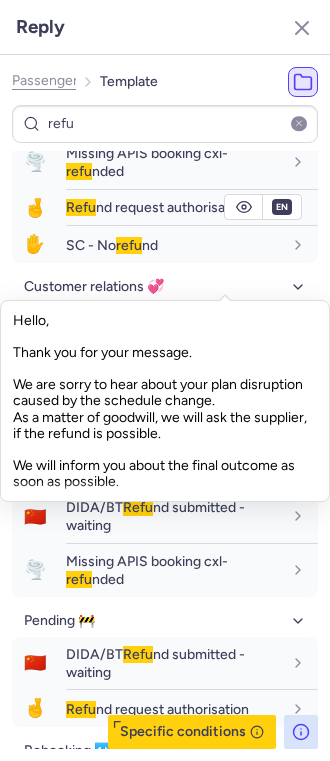 scroll, scrollTop: 501, scrollLeft: 0, axis: vertical 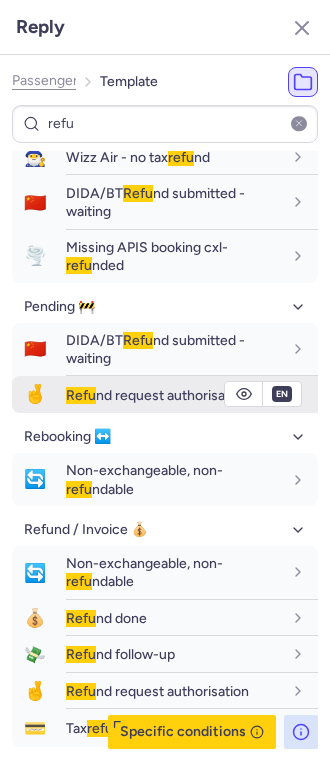 click 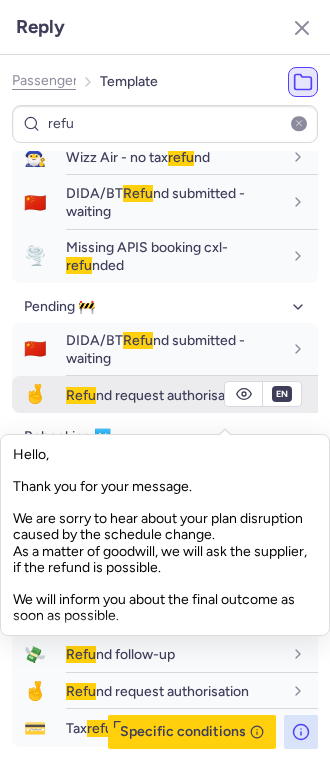 click 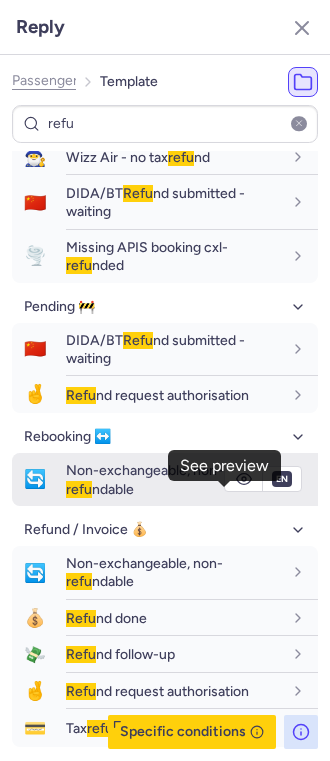 click 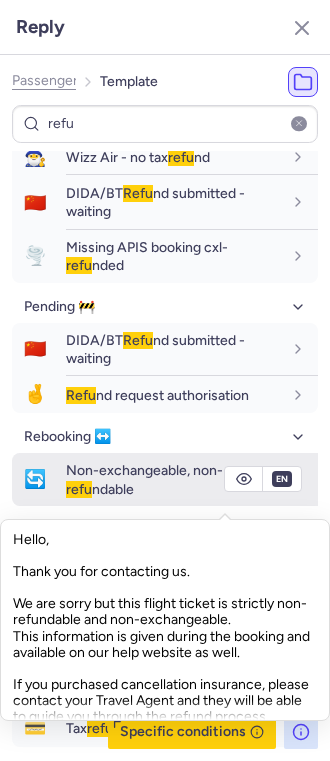 click 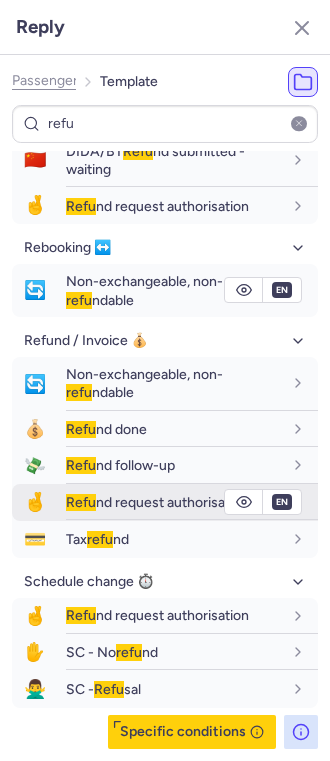scroll, scrollTop: 977, scrollLeft: 0, axis: vertical 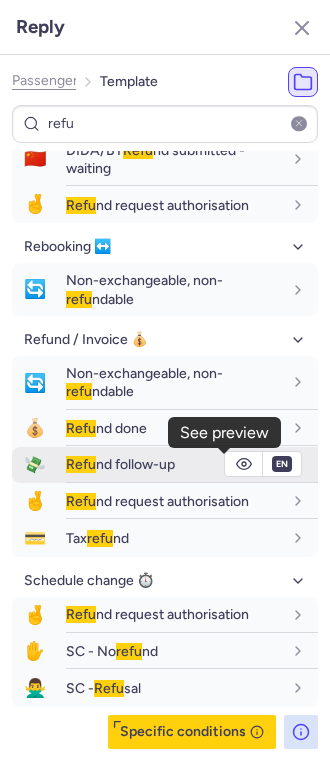 click 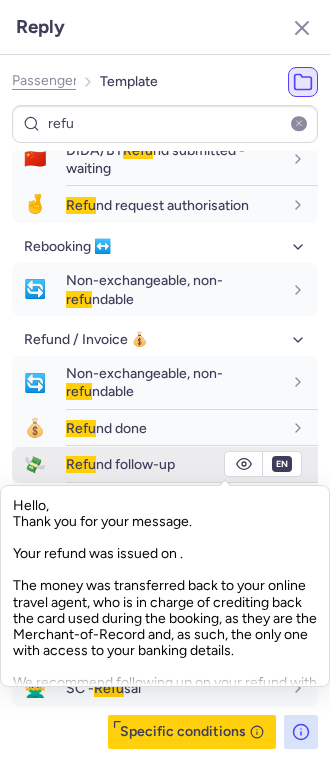 click 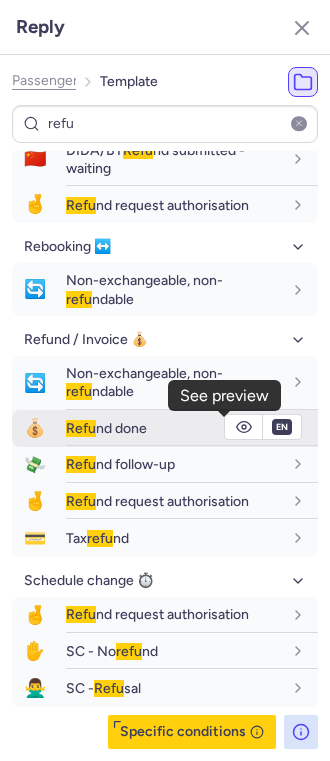 click 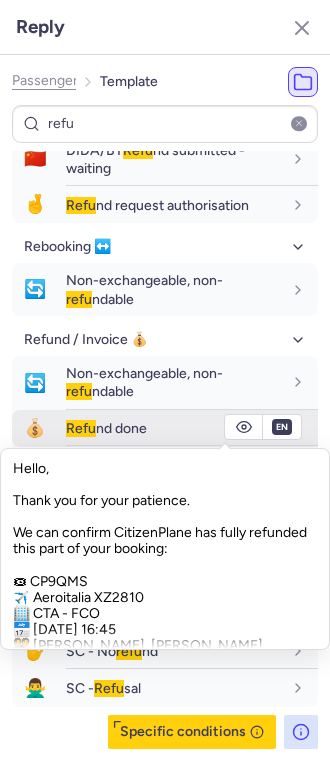 click 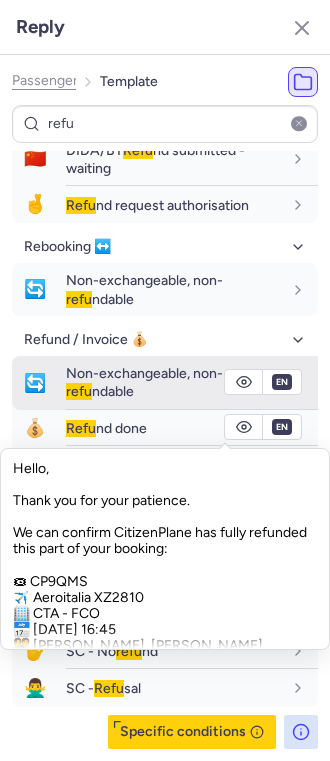 click 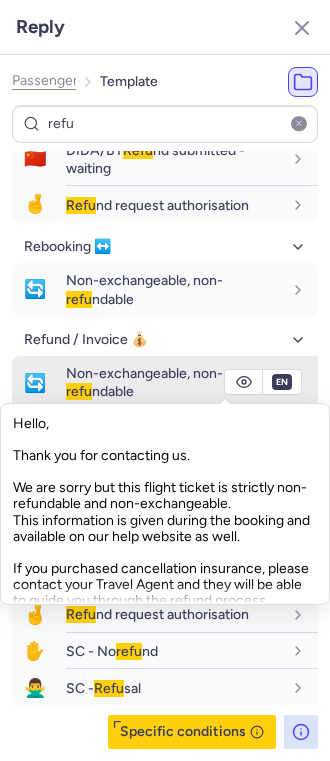click 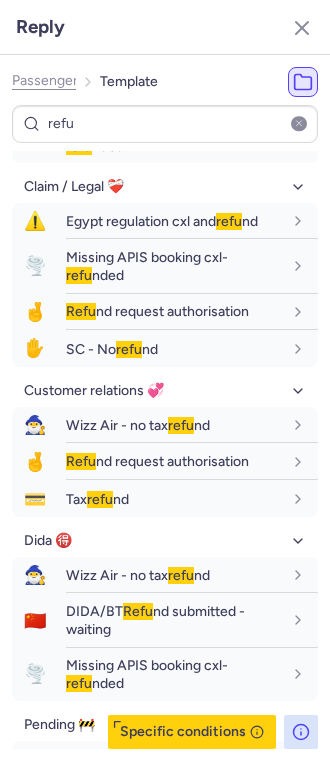 scroll, scrollTop: 0, scrollLeft: 0, axis: both 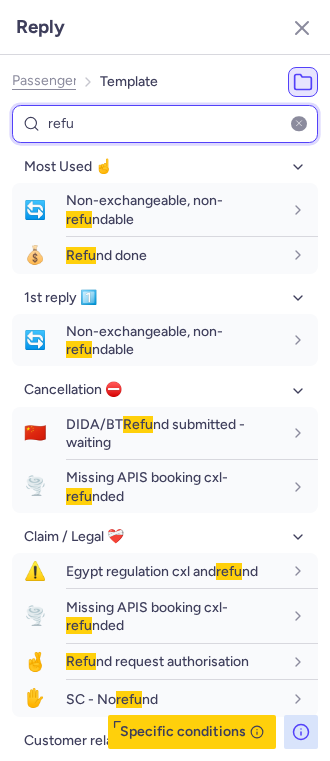 click on "refu" at bounding box center [165, 124] 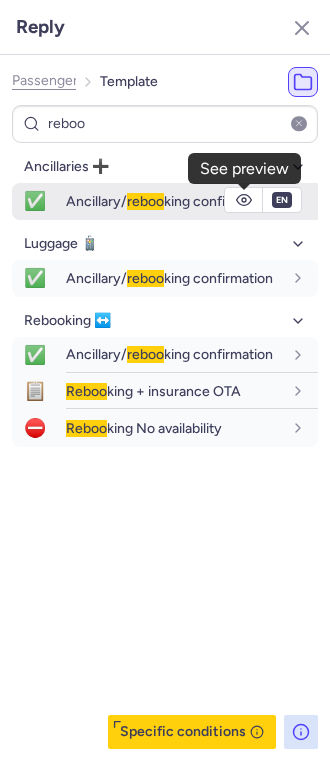 click 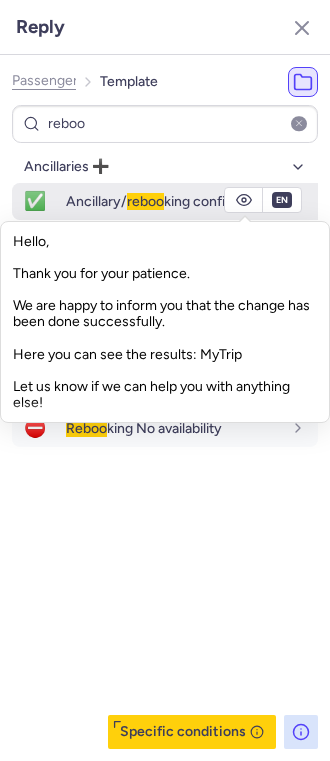 click 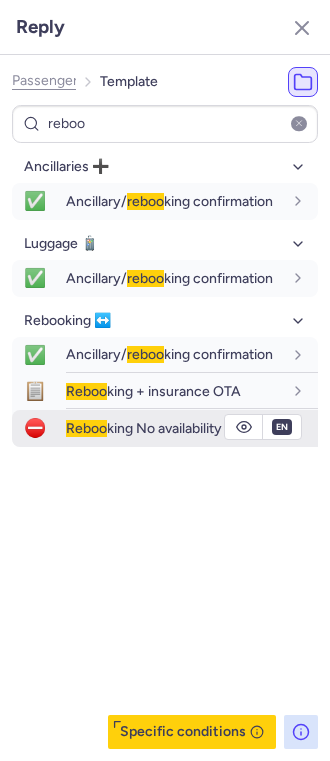 click 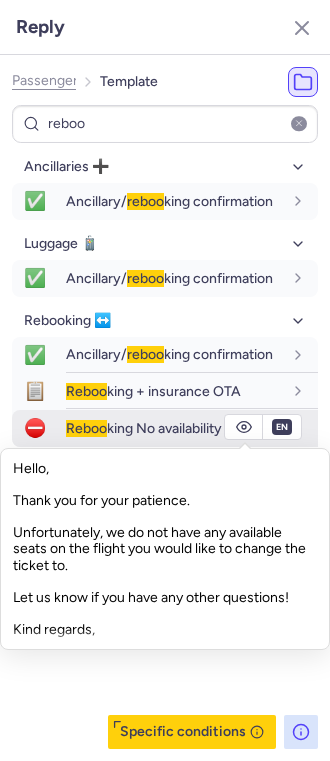 click 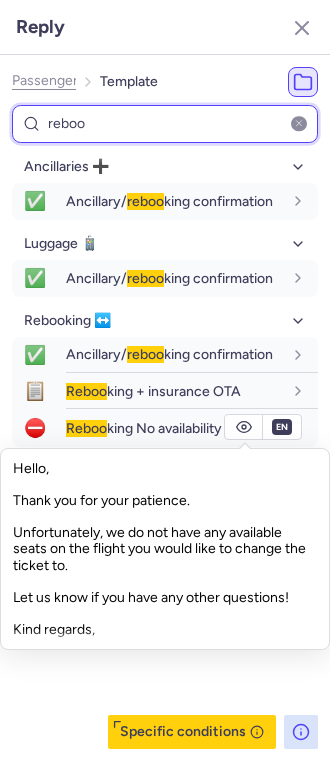 click on "reboo" at bounding box center (165, 124) 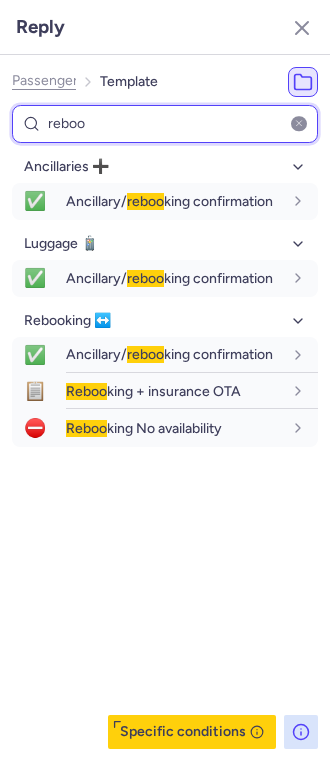 click on "reboo" at bounding box center (165, 124) 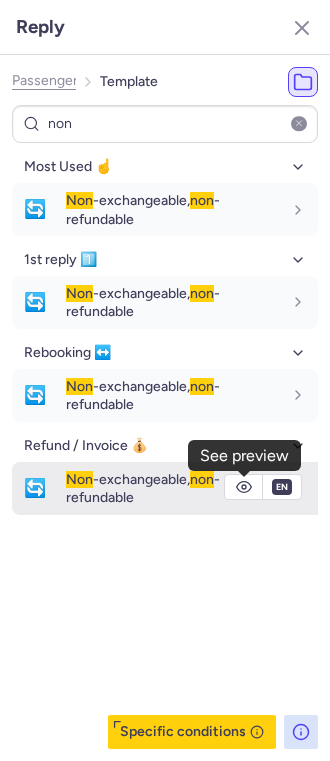 click 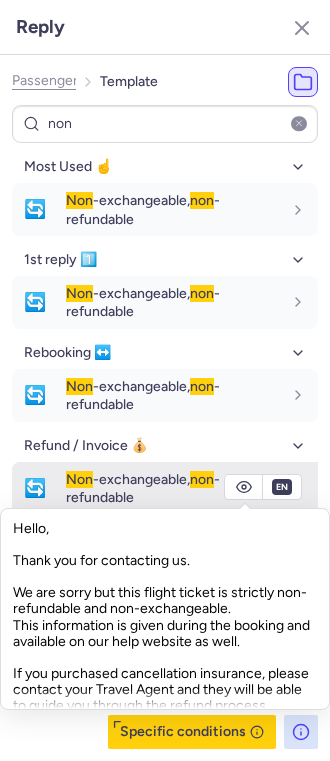 click 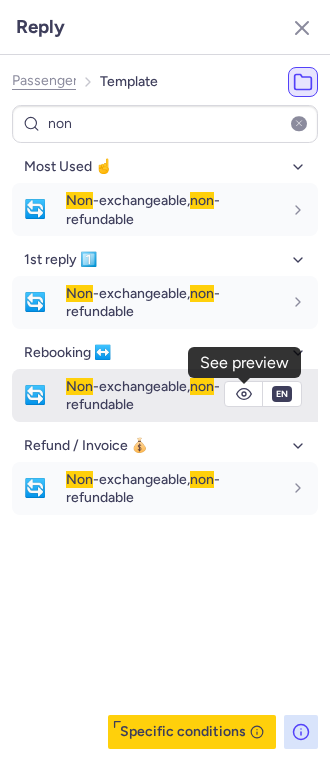 click 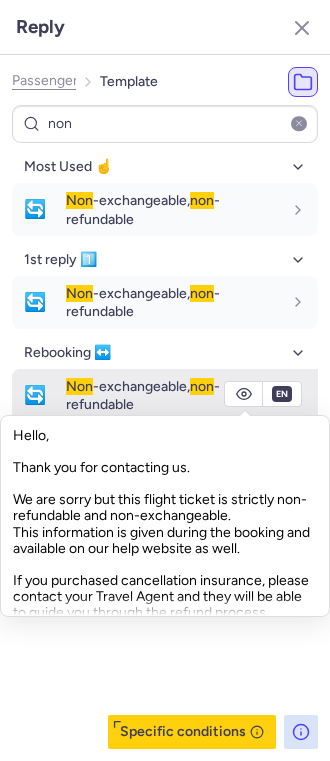 click 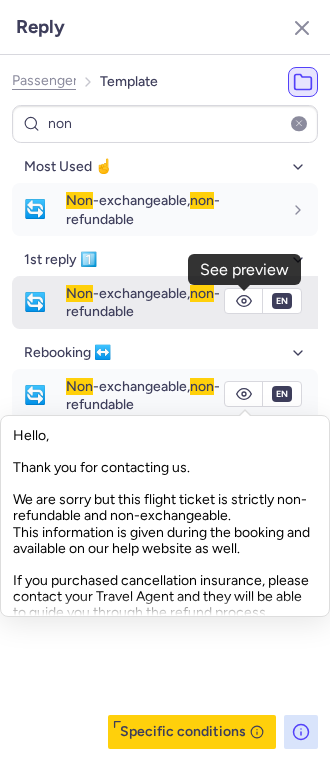 click 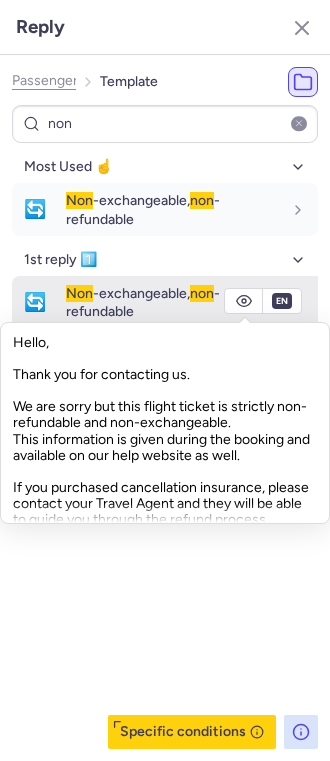 click 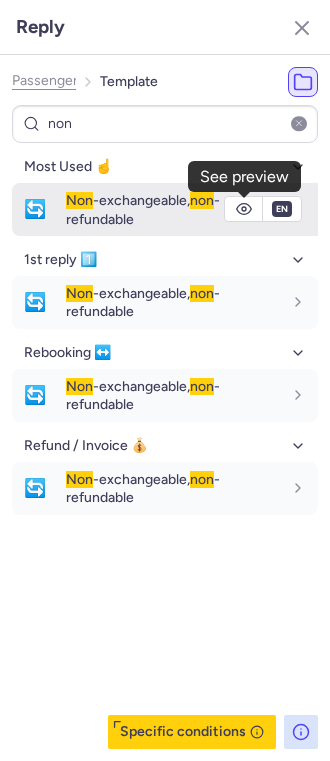 click 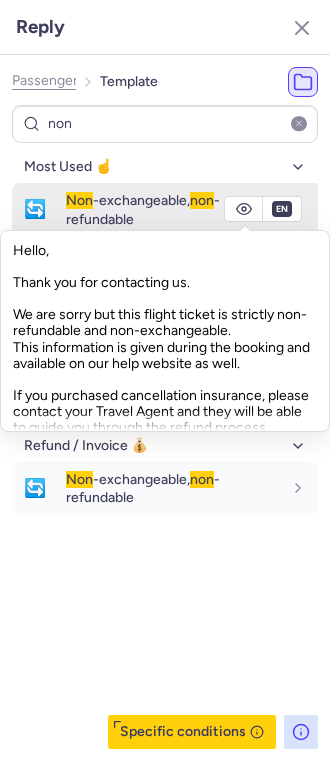 click 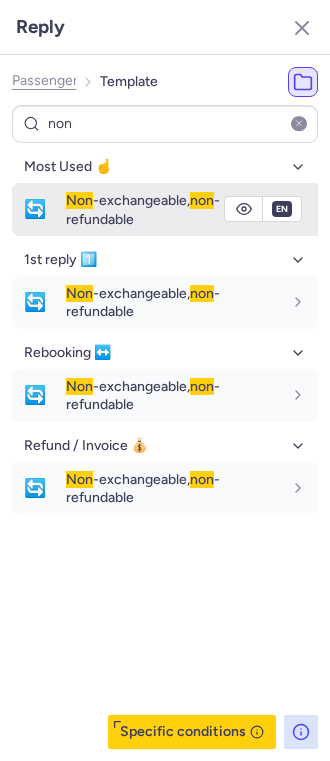 drag, startPoint x: 72, startPoint y: 198, endPoint x: 186, endPoint y: 208, distance: 114.43776 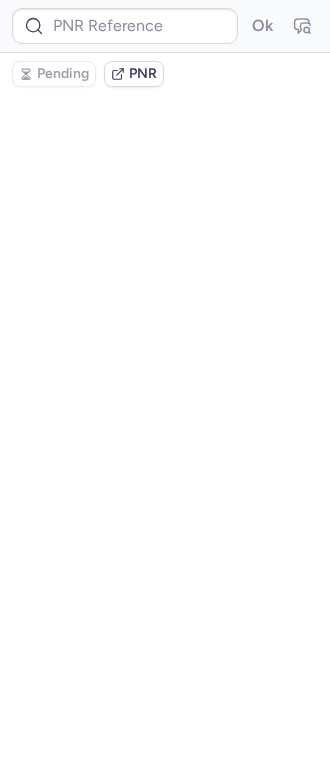 scroll, scrollTop: 0, scrollLeft: 0, axis: both 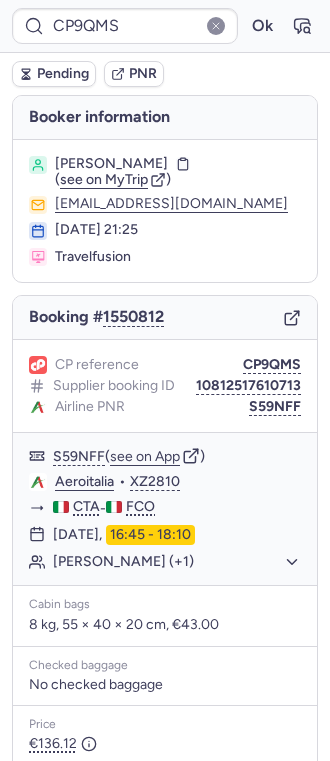 click on "Pending" at bounding box center [63, 74] 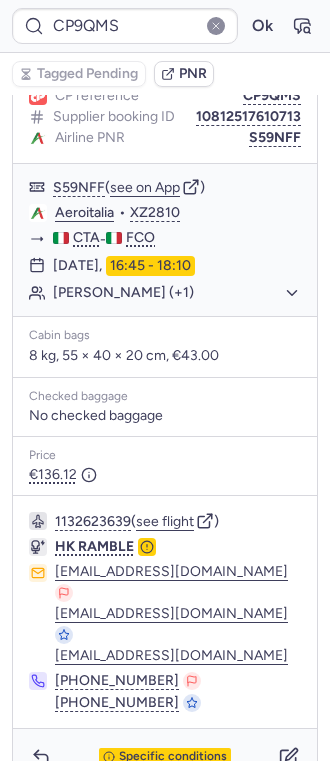 scroll, scrollTop: 270, scrollLeft: 0, axis: vertical 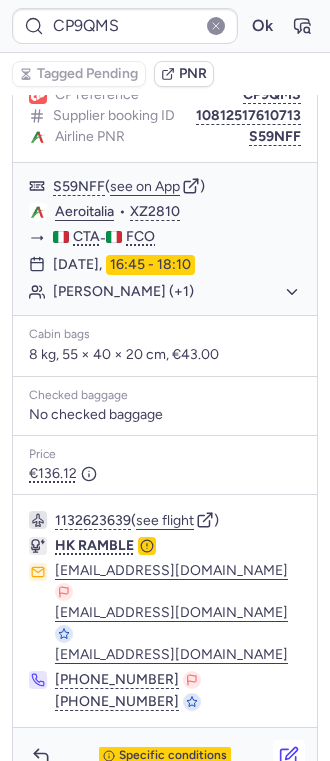 click at bounding box center (289, 756) 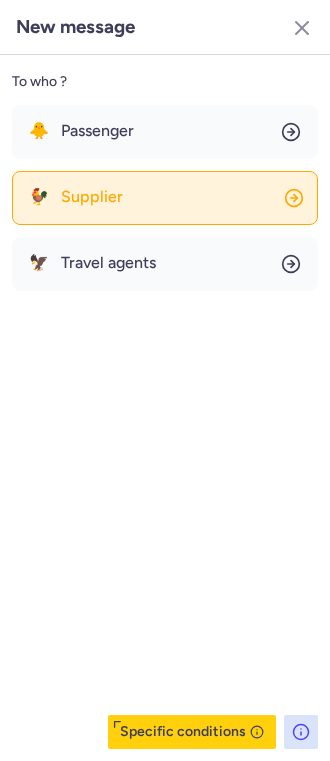 click on "🐓 Supplier" 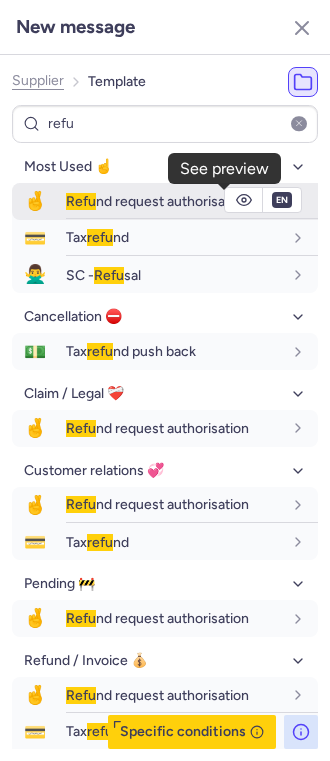 click 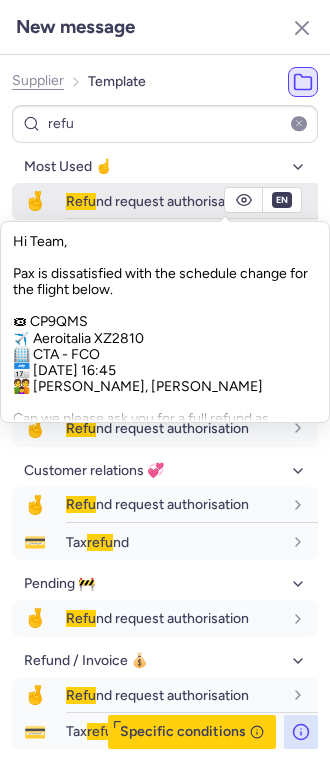 click 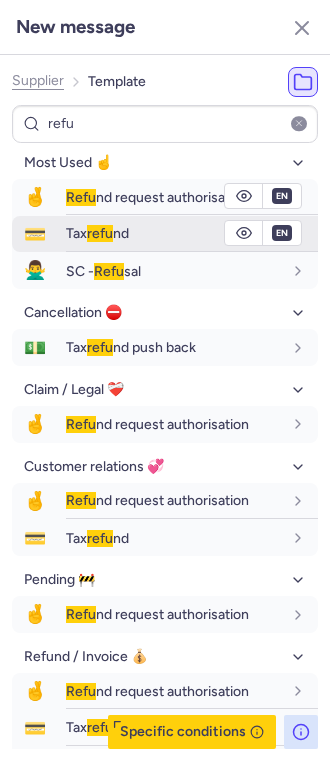 scroll, scrollTop: 0, scrollLeft: 0, axis: both 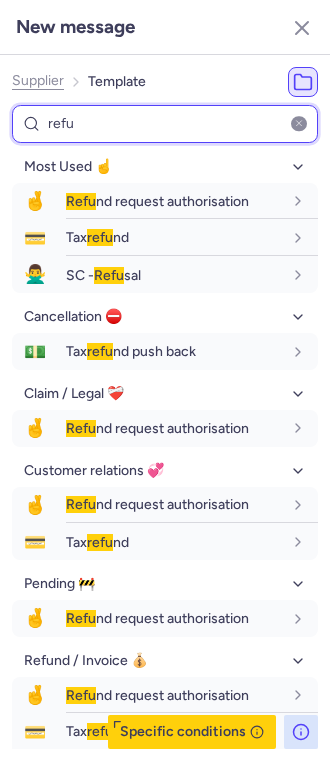 click on "refu" at bounding box center (165, 124) 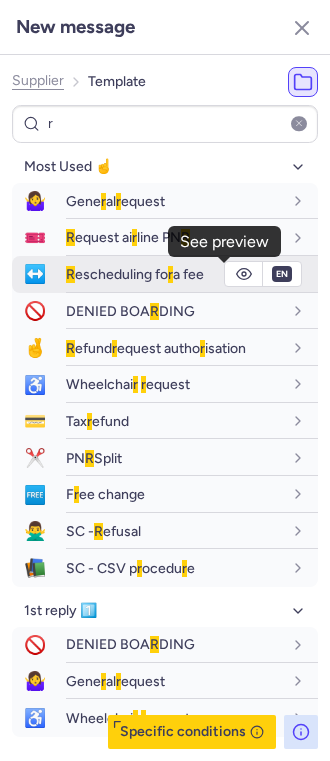 click 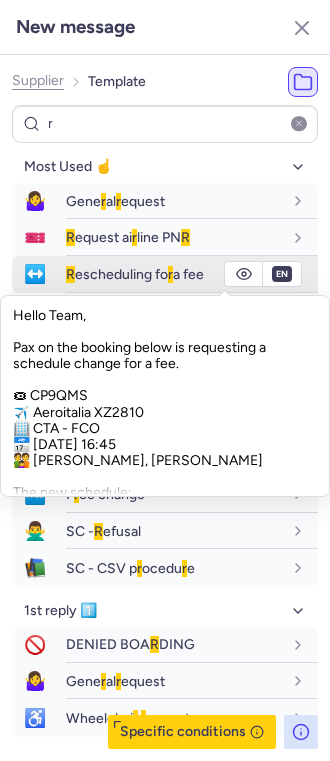 click 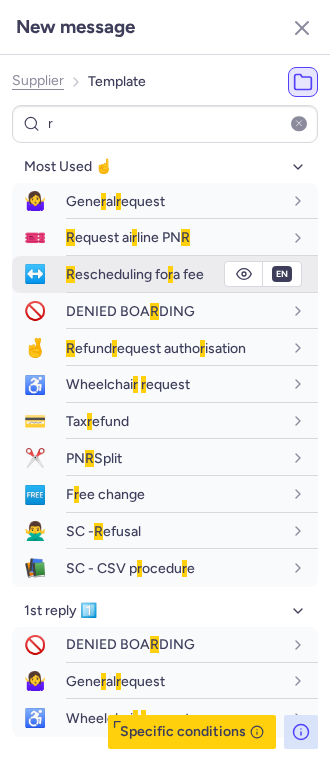 click on "R escheduling fo r  a fee" at bounding box center [135, 274] 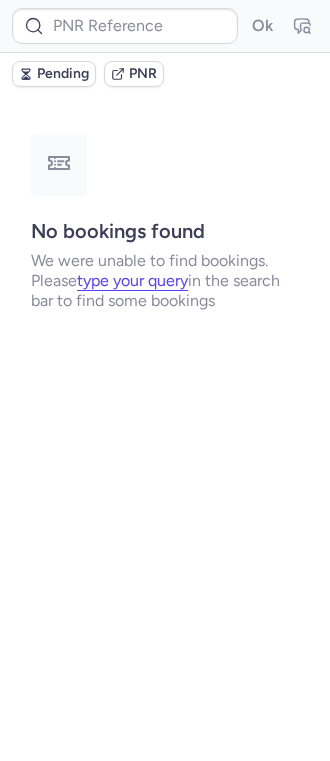 scroll, scrollTop: 0, scrollLeft: 0, axis: both 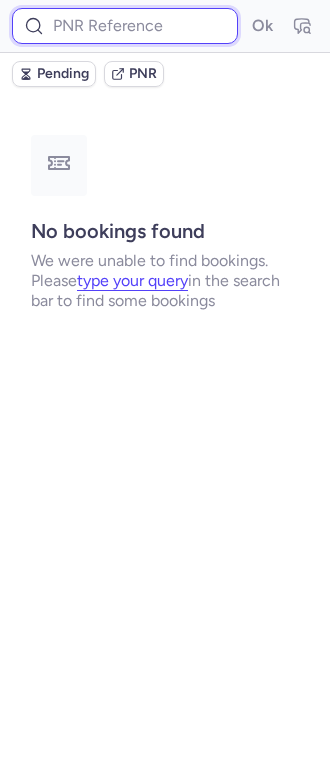 click at bounding box center (125, 26) 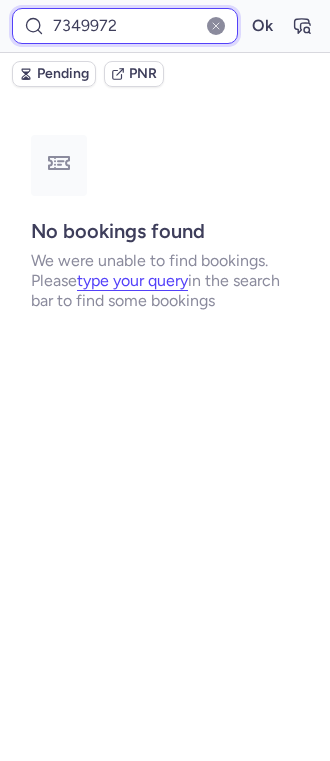 click on "Ok" at bounding box center [262, 26] 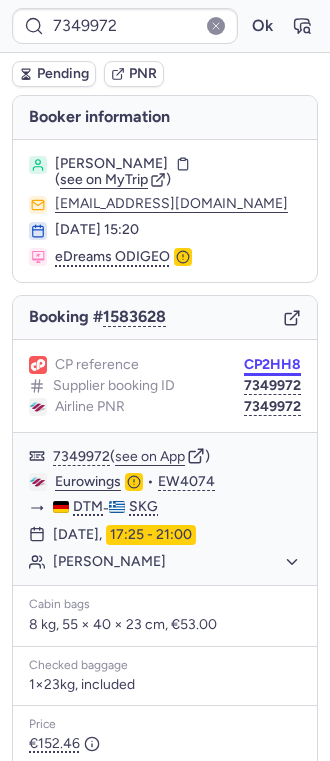 click on "CP2HH8" at bounding box center [272, 365] 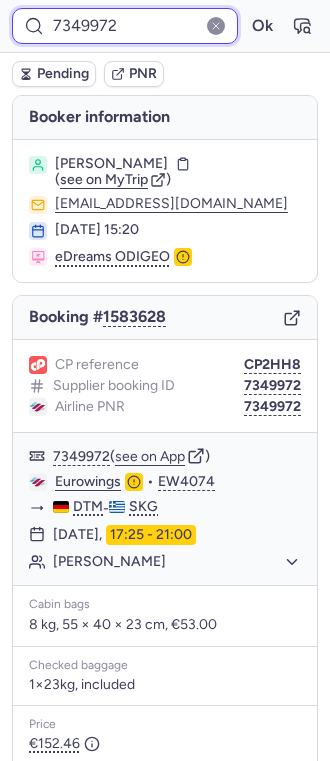 click on "7349972" at bounding box center (125, 26) 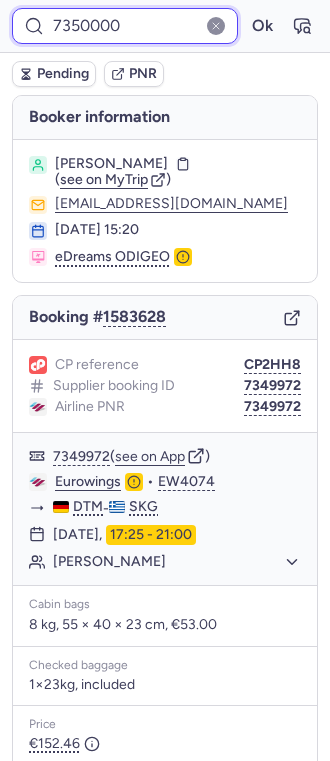 click on "Ok" at bounding box center [262, 26] 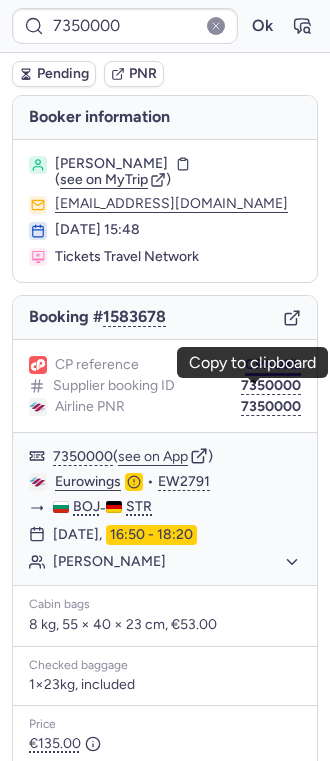 click on "CPAQKL" at bounding box center [273, 365] 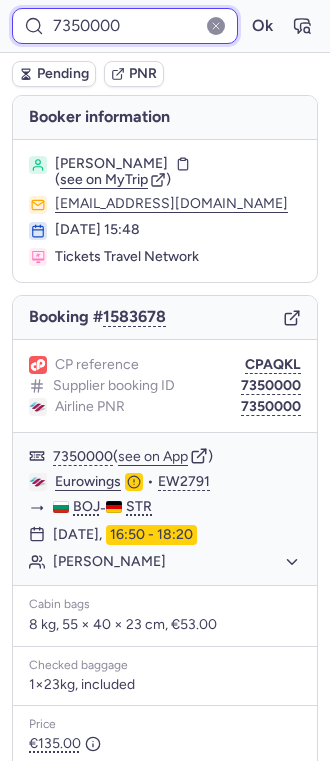 click on "7350000" at bounding box center [125, 26] 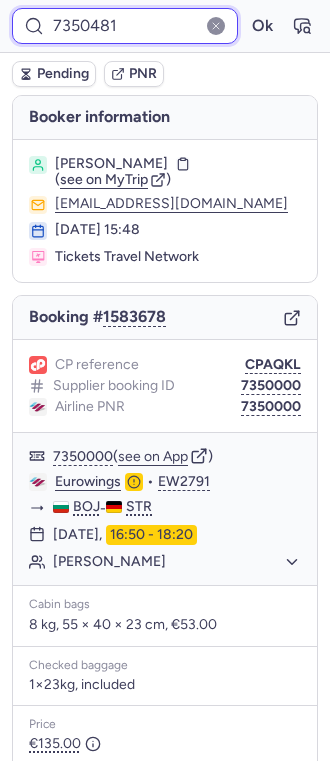 click on "Ok" at bounding box center [262, 26] 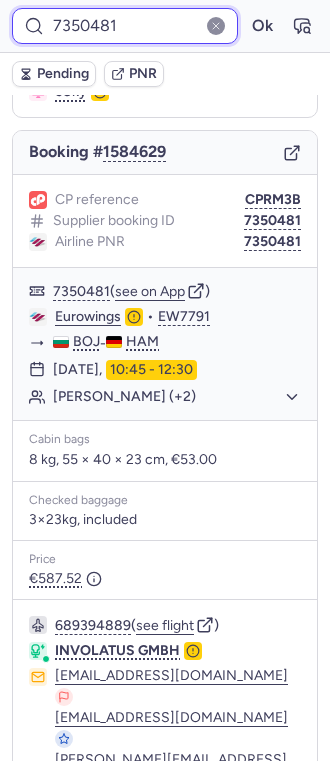 scroll, scrollTop: 0, scrollLeft: 0, axis: both 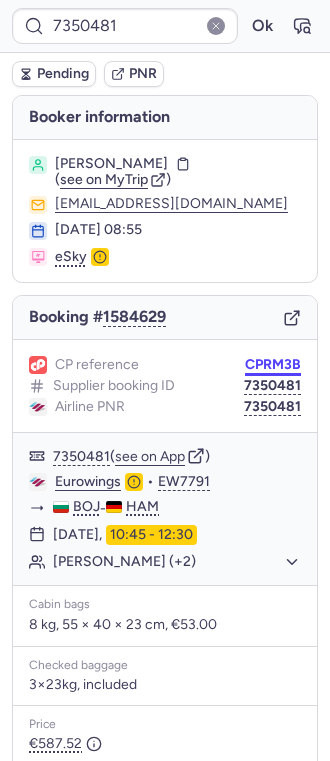 click on "CPRM3B" at bounding box center (273, 365) 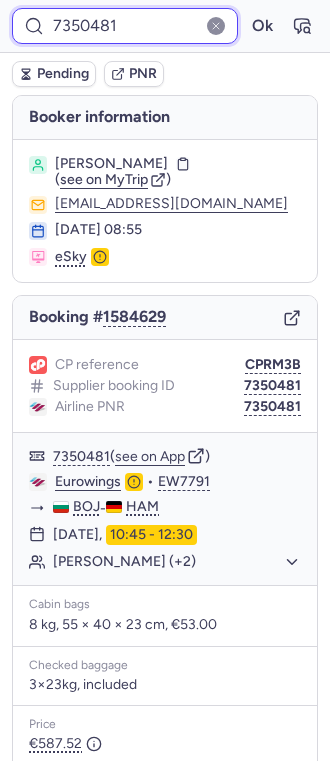 click on "7350481" at bounding box center [125, 26] 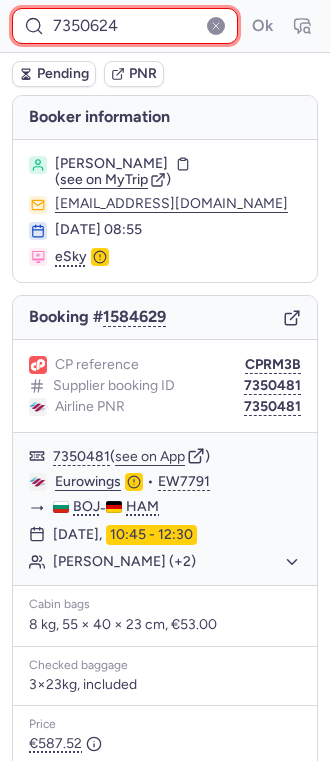 click on "Ok" at bounding box center (262, 26) 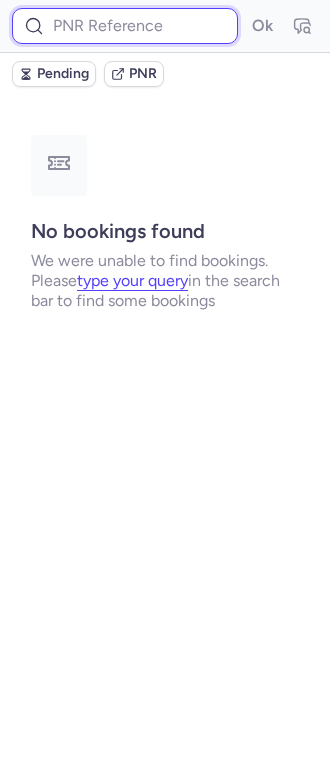 click at bounding box center (125, 26) 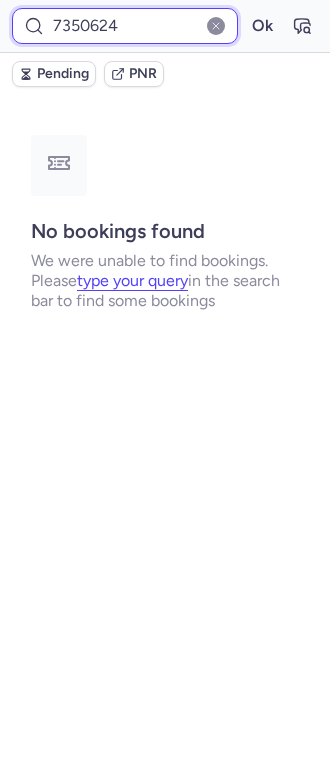 click on "Ok" at bounding box center (262, 26) 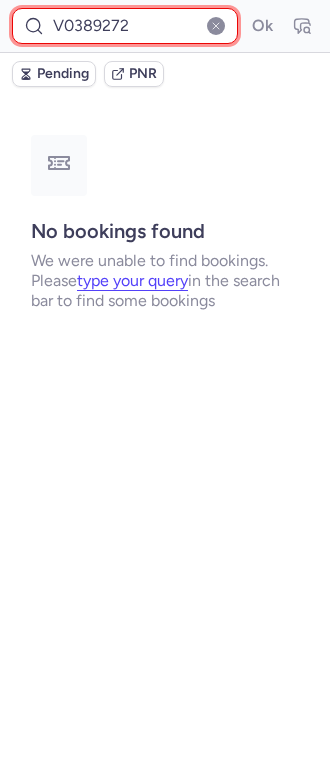 click on "Ok" at bounding box center [262, 26] 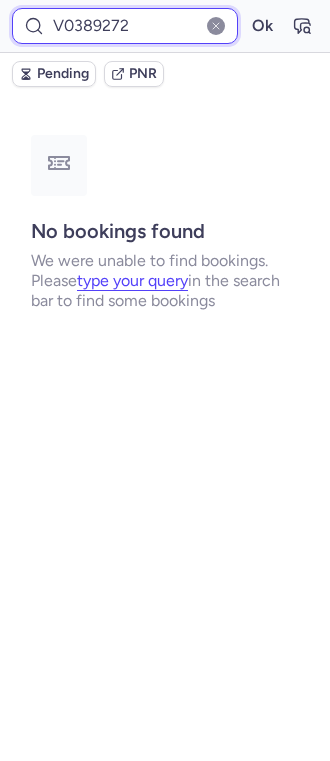 click on "V0389272" at bounding box center [125, 26] 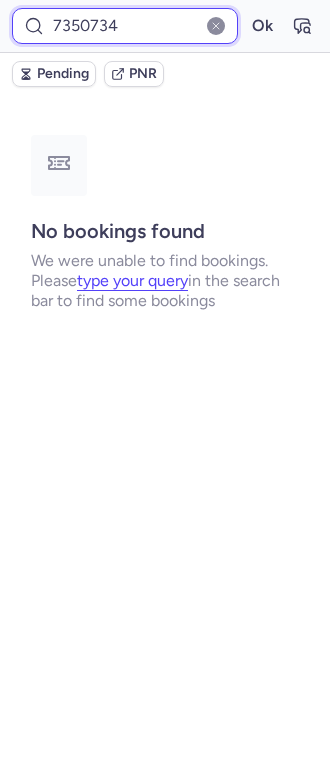 click on "Ok" at bounding box center (262, 26) 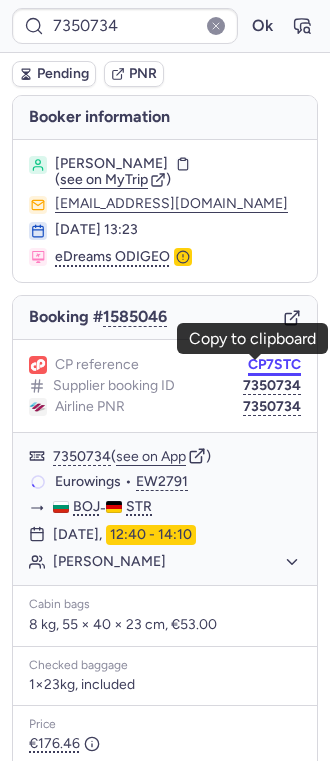 click on "CP7STC" at bounding box center [274, 365] 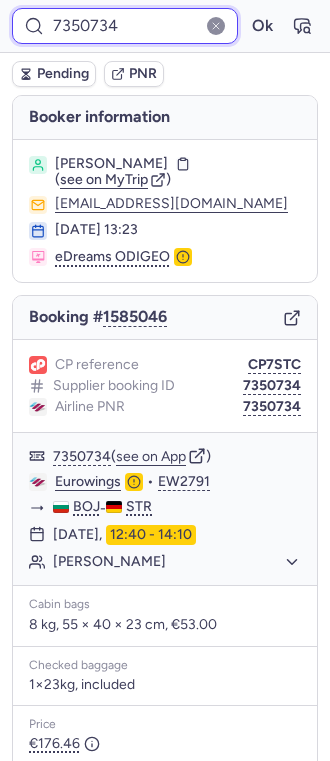 click on "7350734" at bounding box center (125, 26) 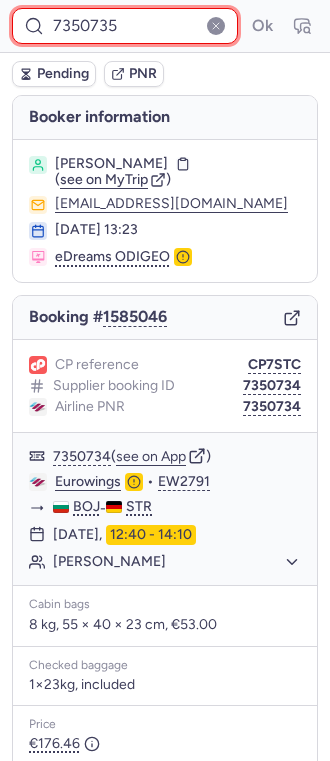 click on "Ok" at bounding box center (262, 26) 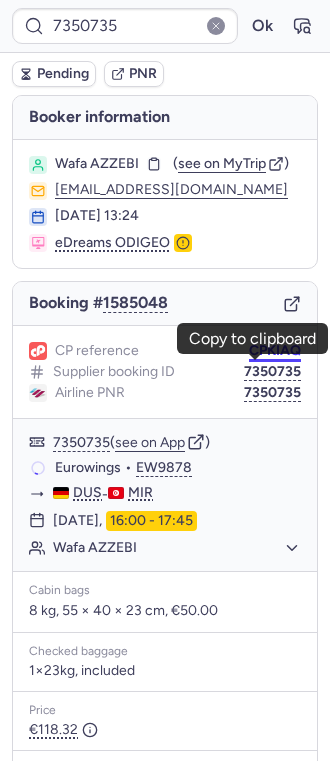 click on "CPKIAQ" at bounding box center [275, 351] 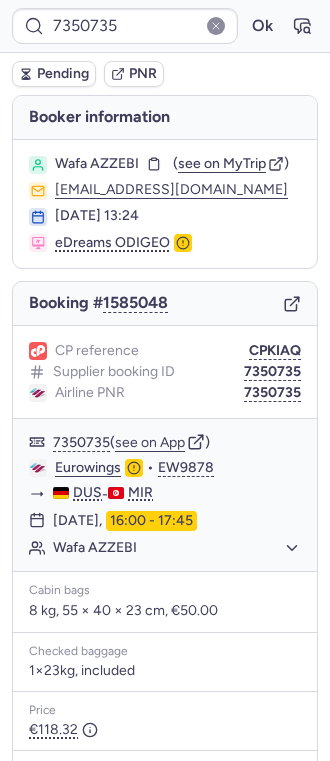 click on "7350735  Ok" at bounding box center (165, 26) 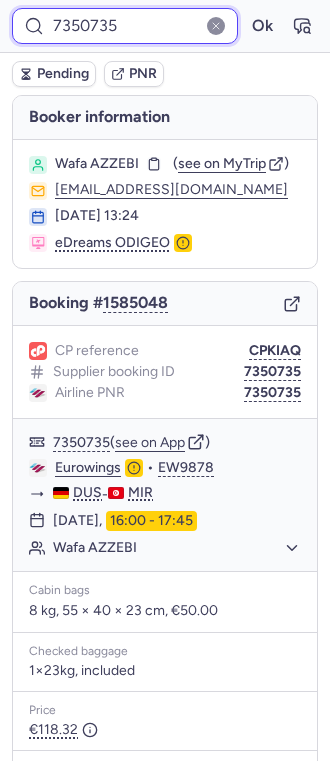 click on "7350735" at bounding box center [125, 26] 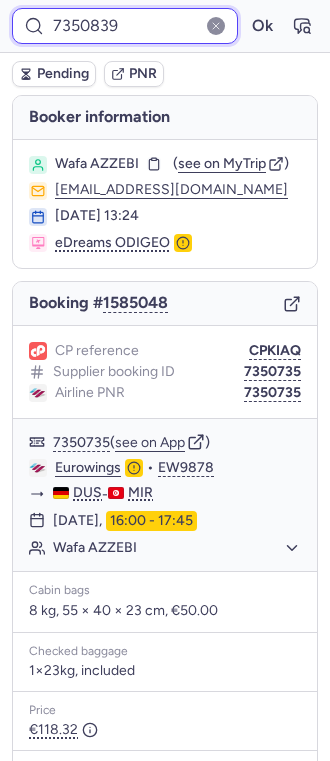 click on "Ok" at bounding box center [262, 26] 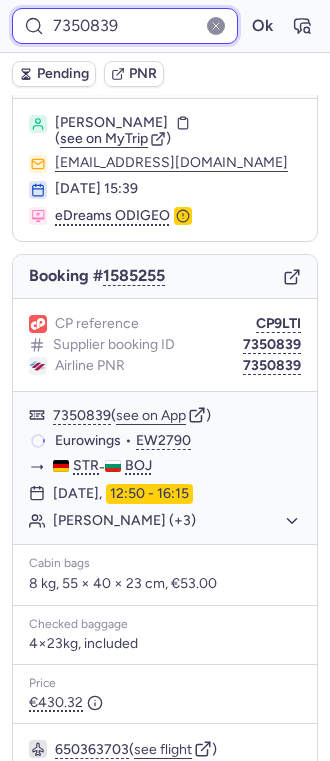 scroll, scrollTop: 0, scrollLeft: 0, axis: both 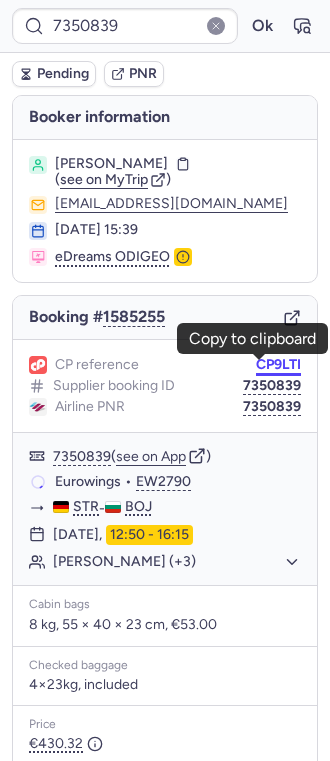 click on "CP9LTI" at bounding box center (278, 365) 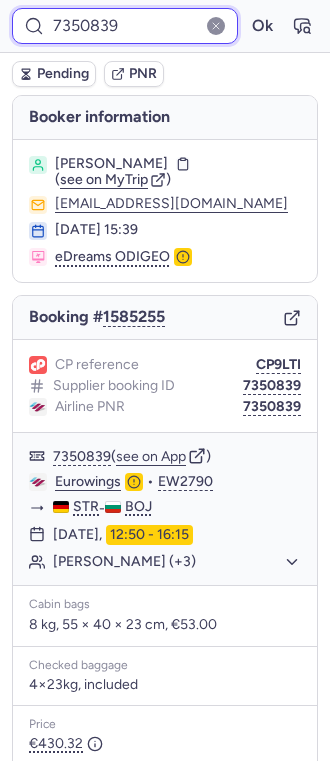 click on "7350839" at bounding box center [125, 26] 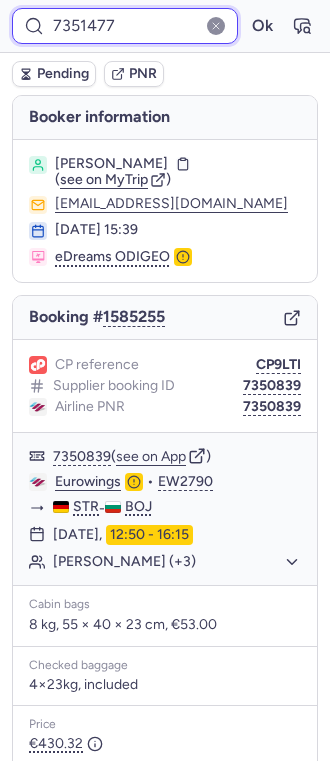 click on "Ok" at bounding box center [262, 26] 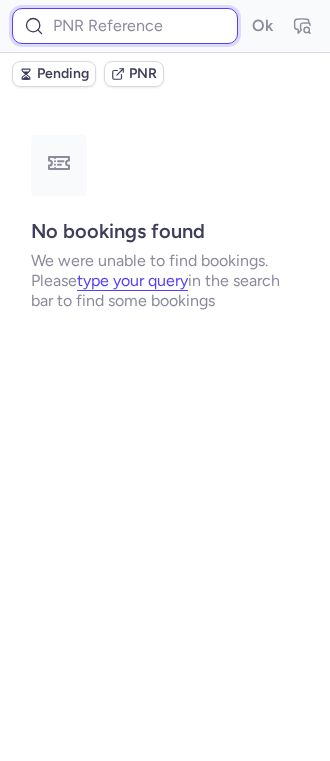 click at bounding box center (125, 26) 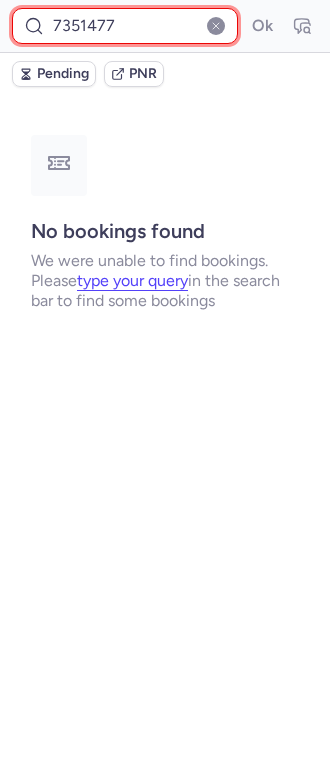click on "7351477  Ok" at bounding box center (165, 26) 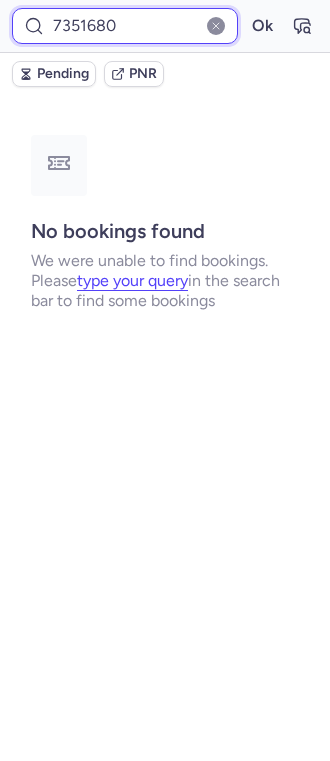 click on "Ok" at bounding box center [262, 26] 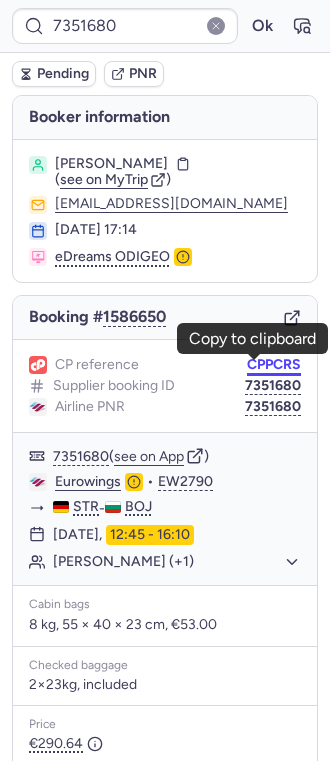 click on "CPPCRS" at bounding box center (274, 365) 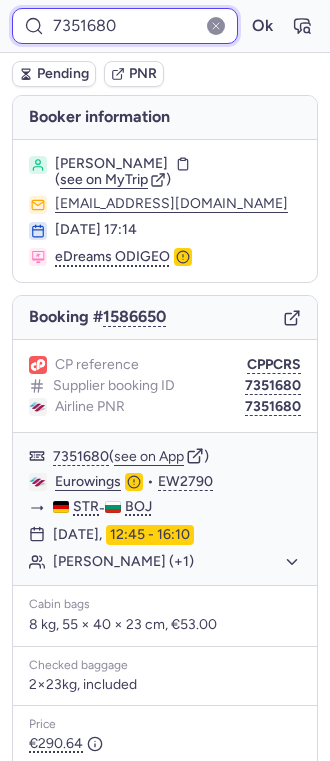 drag, startPoint x: 87, startPoint y: 7, endPoint x: 83, endPoint y: 19, distance: 12.649111 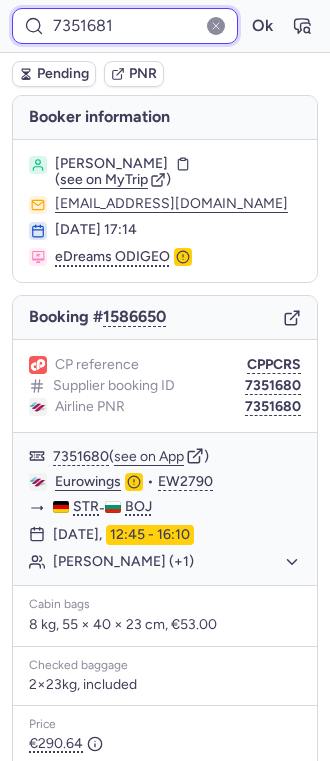 click on "Ok" at bounding box center (262, 26) 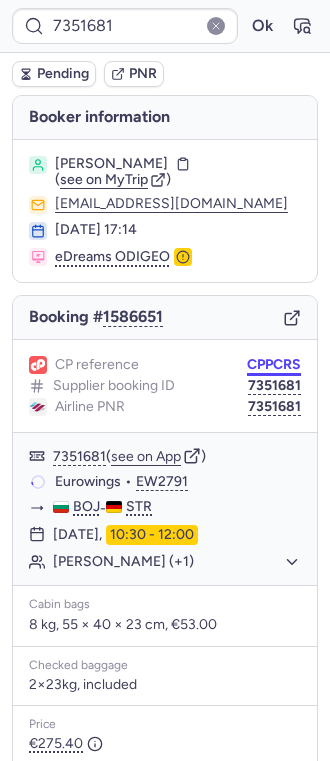 click on "CPPCRS" at bounding box center (274, 365) 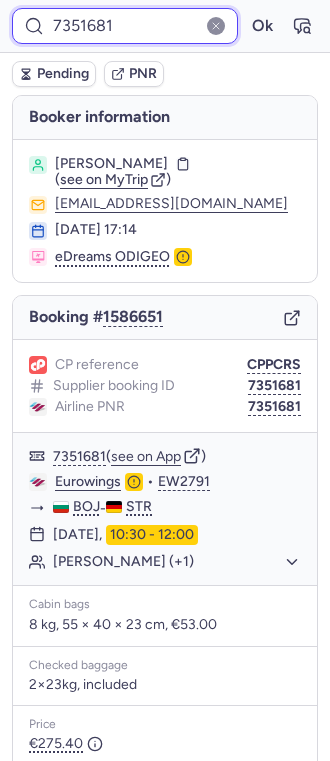 click on "7351681" at bounding box center [125, 26] 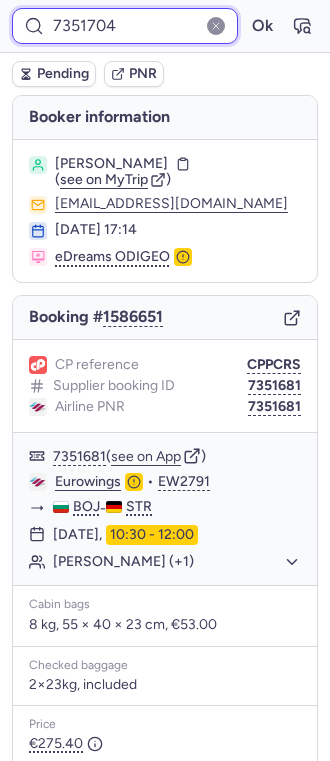 click on "Ok" at bounding box center [262, 26] 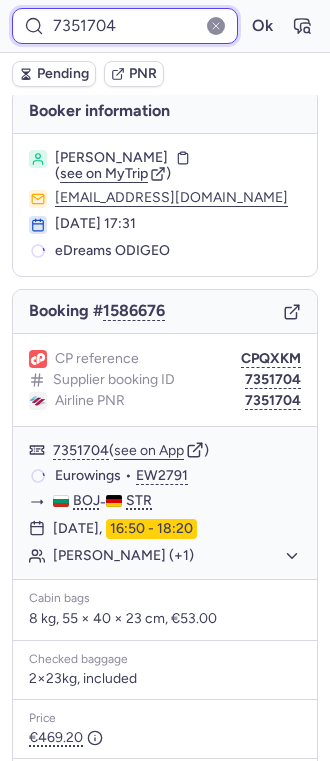 scroll, scrollTop: 0, scrollLeft: 0, axis: both 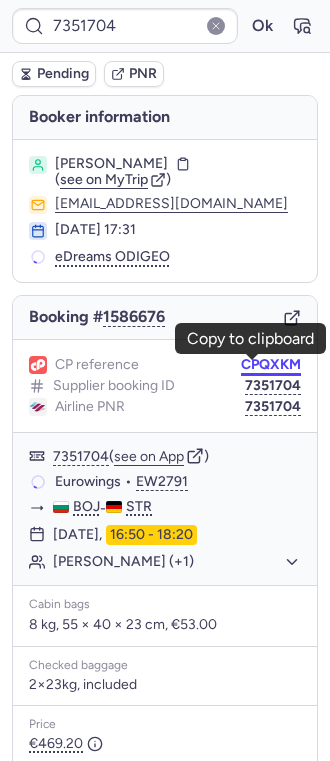 click on "CPQXKM" at bounding box center (271, 365) 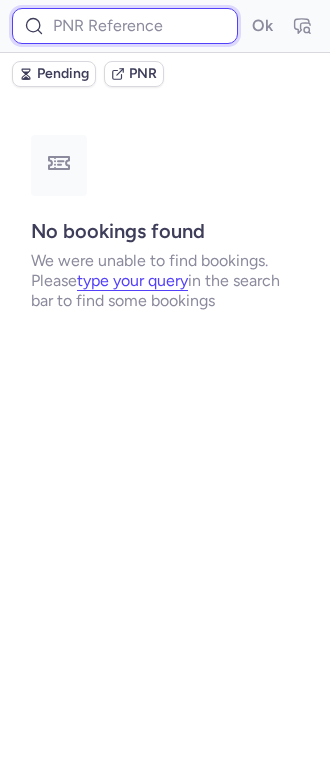 click at bounding box center (125, 26) 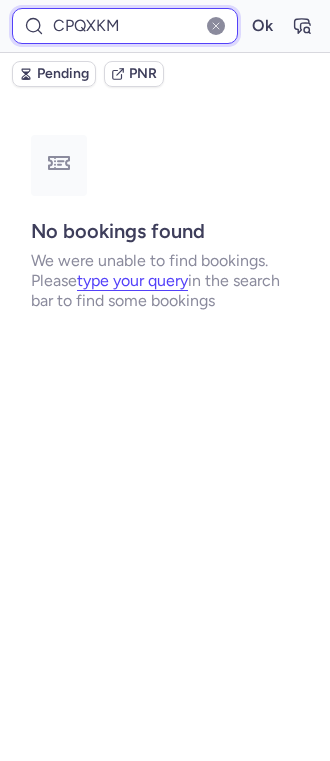 click on "Ok" at bounding box center (262, 26) 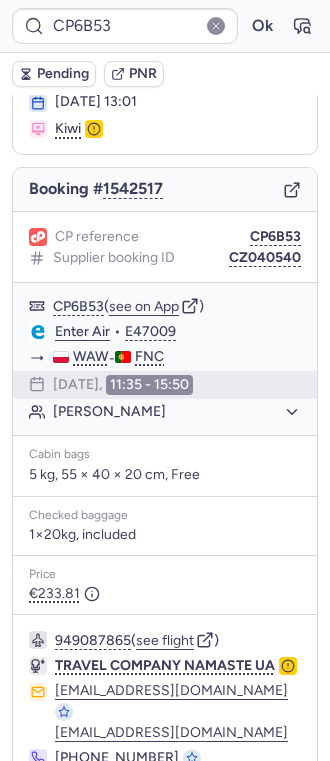 scroll, scrollTop: 89, scrollLeft: 0, axis: vertical 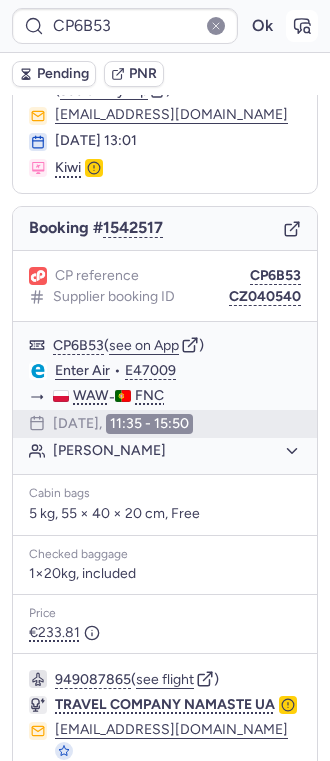 click 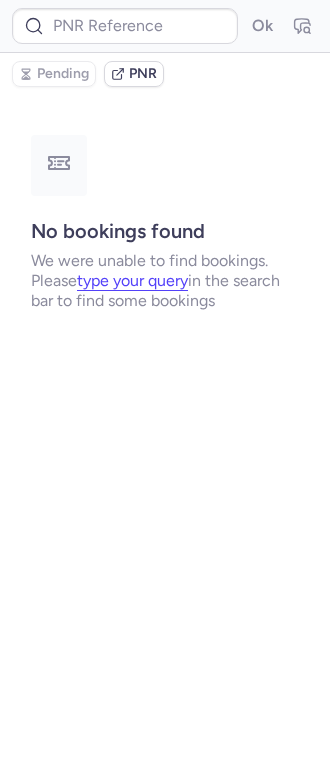 scroll, scrollTop: 0, scrollLeft: 0, axis: both 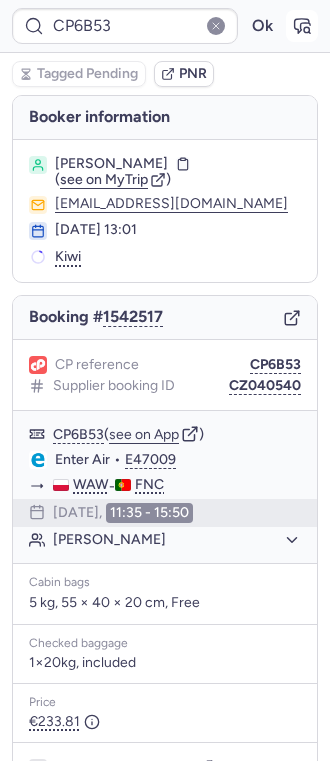 click 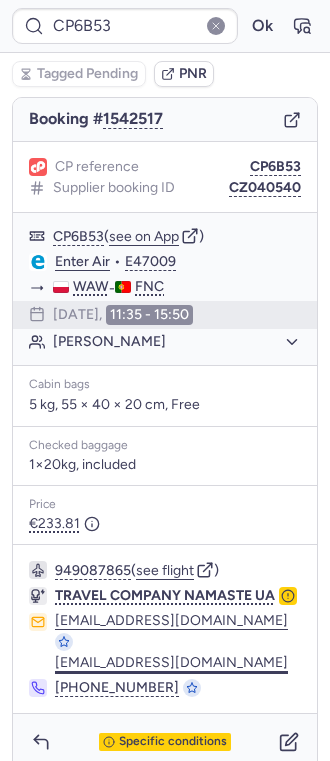 scroll, scrollTop: 222, scrollLeft: 0, axis: vertical 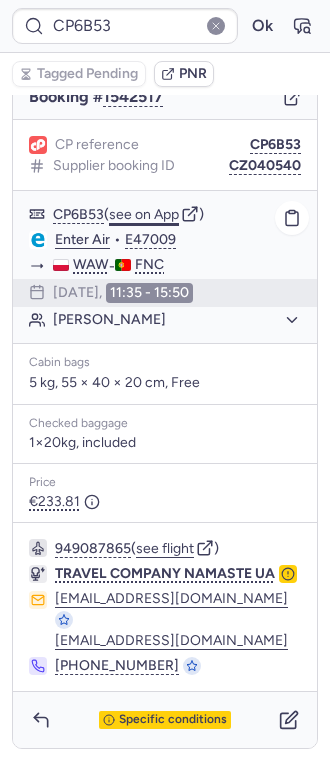 click on "see on App" 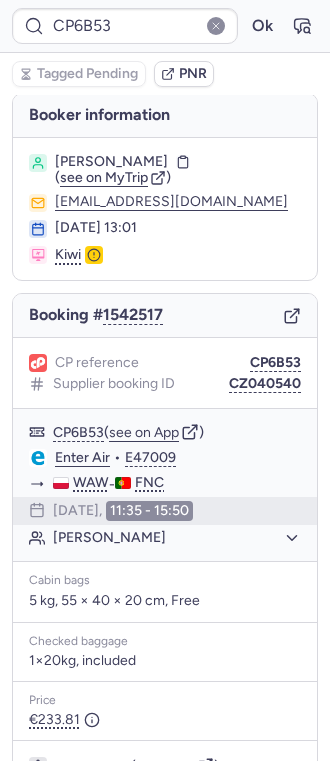 scroll, scrollTop: 0, scrollLeft: 0, axis: both 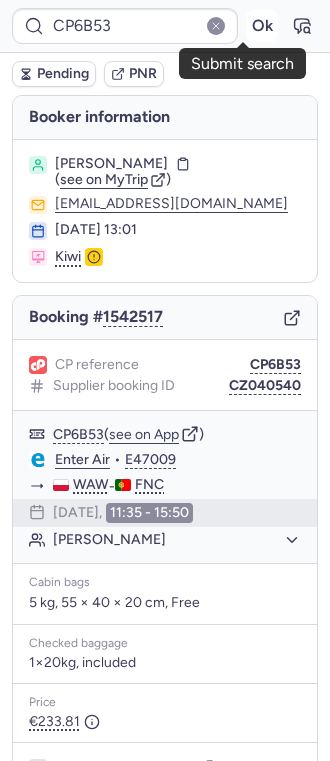 click on "Ok" at bounding box center [262, 26] 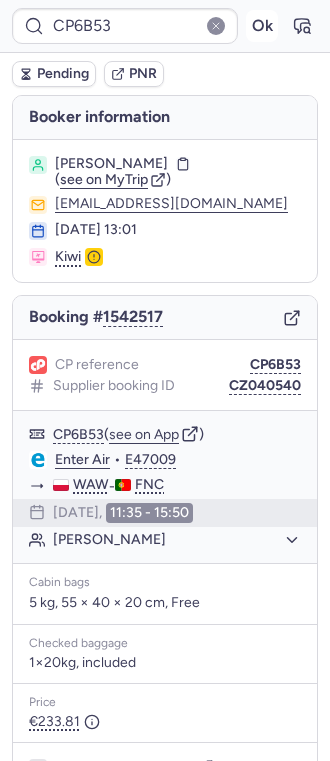 click on "Ok" at bounding box center (262, 26) 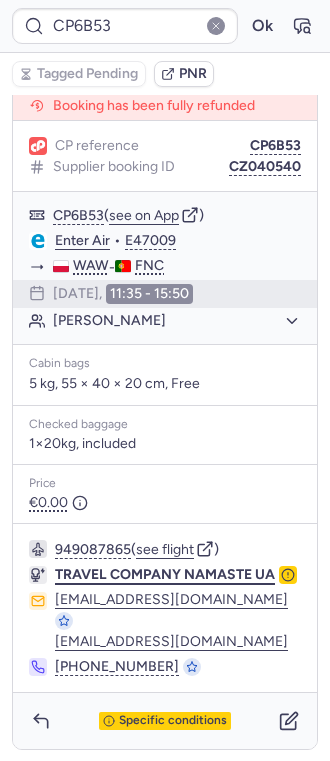 scroll, scrollTop: 280, scrollLeft: 0, axis: vertical 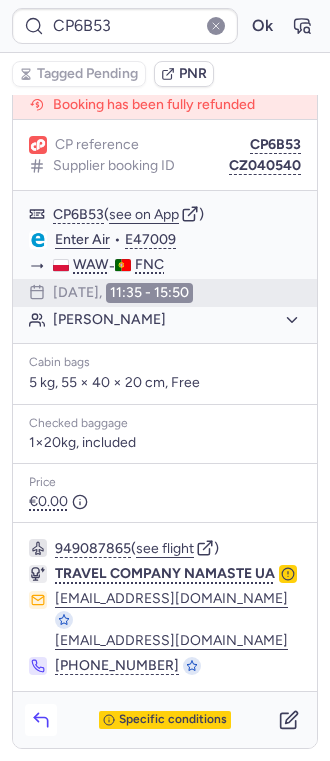 click 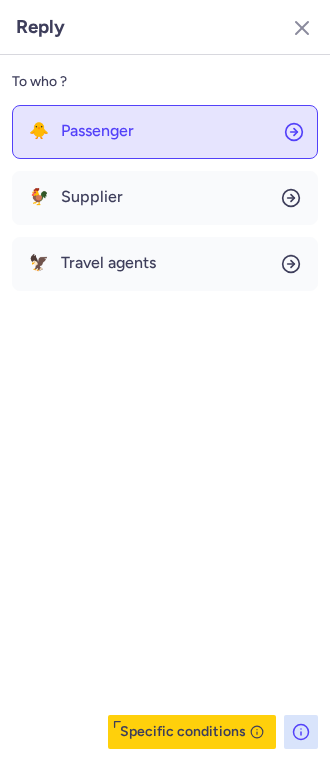 click on "🐥 Passenger" 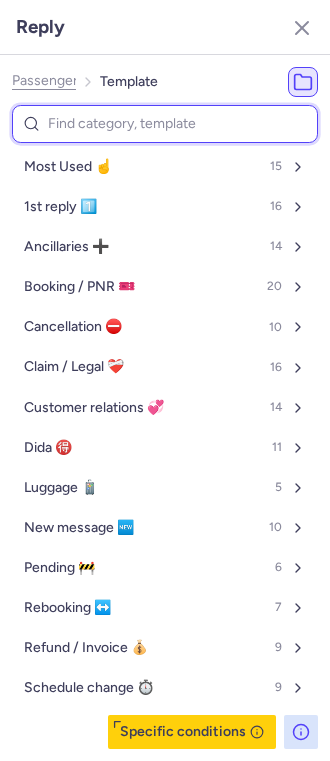 click at bounding box center (165, 124) 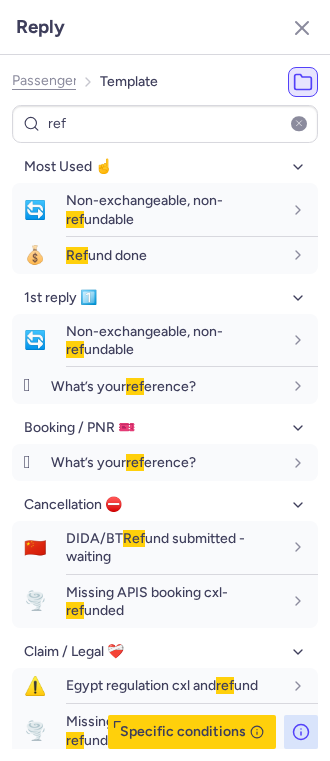 click on "Passenger" 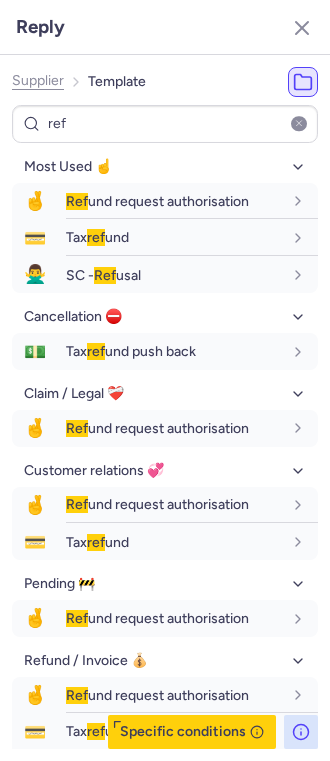 click on "Supplier" 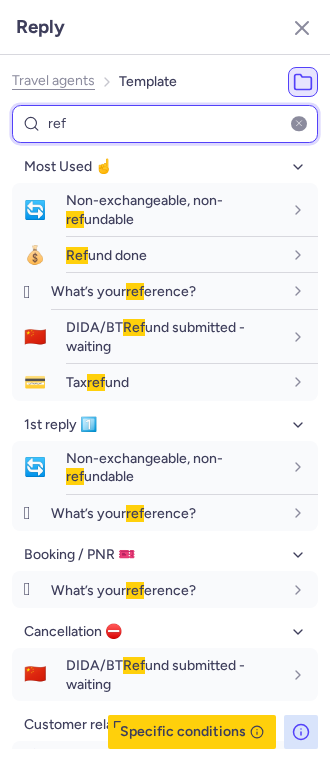click on "ref" at bounding box center (165, 124) 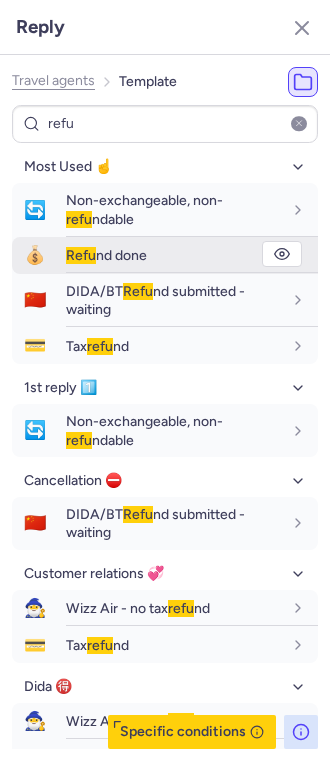 click on "Refu nd done" at bounding box center [106, 255] 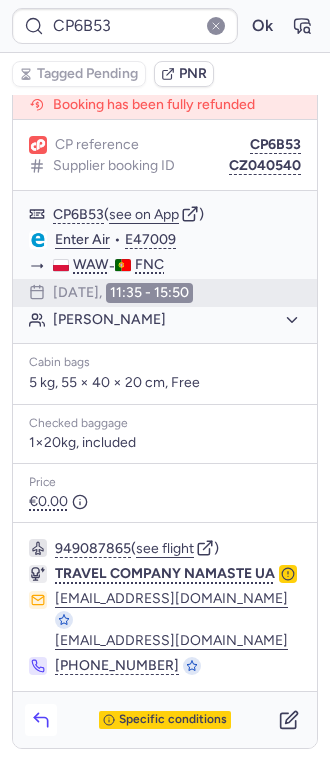 click at bounding box center (41, 720) 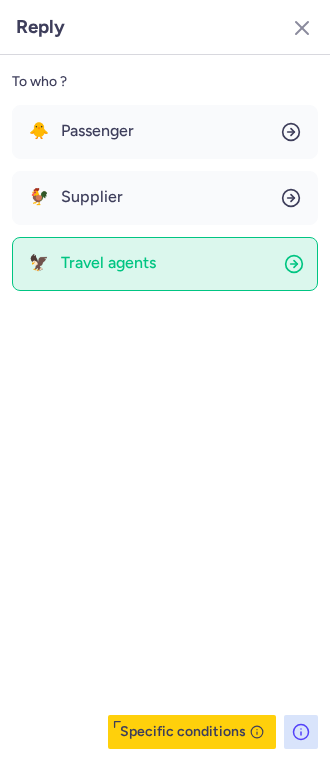 click on "Travel agents" at bounding box center [108, 263] 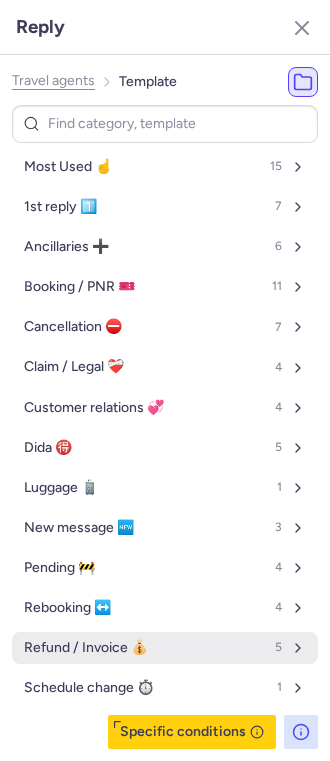 click on "Refund / Invoice 💰 5" at bounding box center (165, 648) 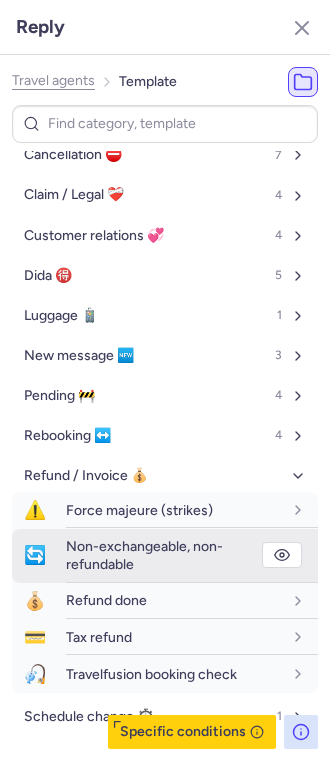 scroll, scrollTop: 198, scrollLeft: 0, axis: vertical 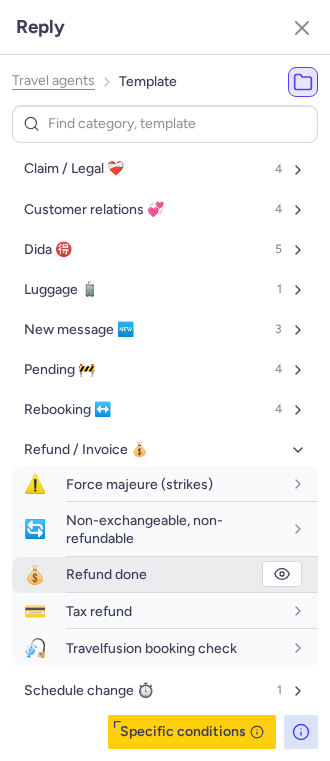 click on "Refund done" at bounding box center [192, 574] 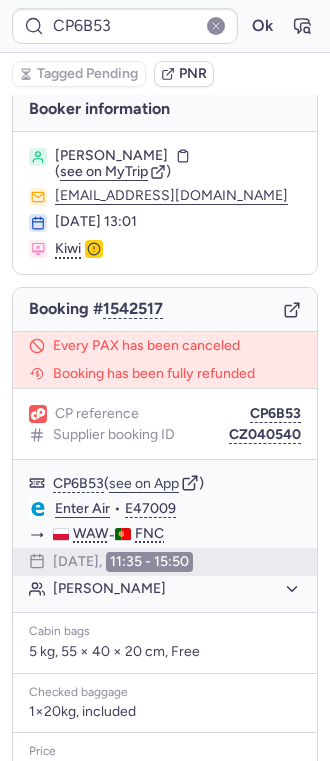 scroll, scrollTop: 0, scrollLeft: 0, axis: both 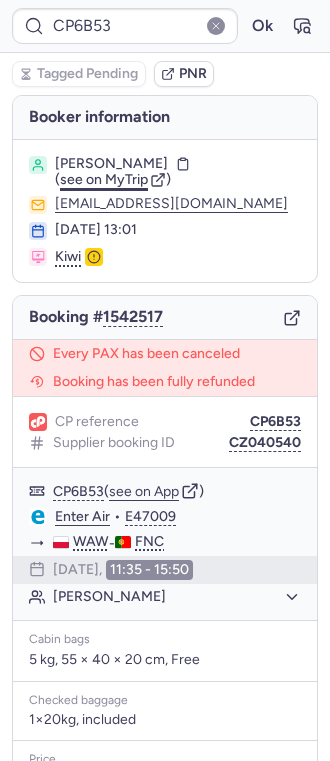 click on "see on MyTrip" at bounding box center [104, 179] 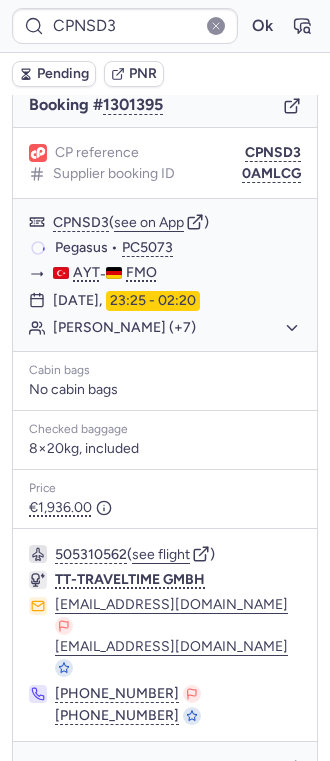scroll, scrollTop: 226, scrollLeft: 0, axis: vertical 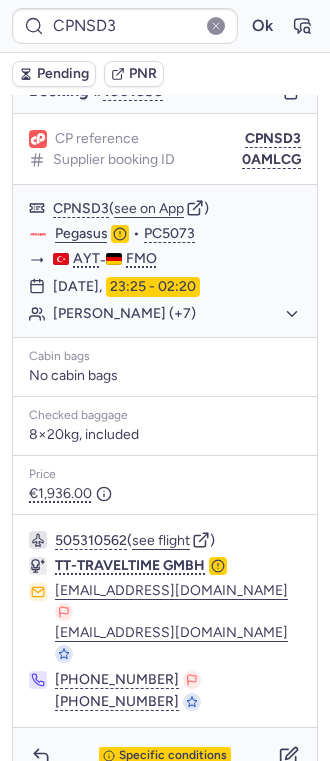 click on "Specific conditions" at bounding box center [173, 756] 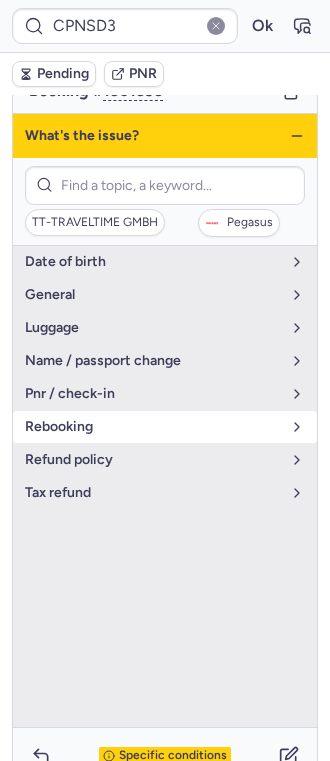 click on "refund policy" at bounding box center (153, 460) 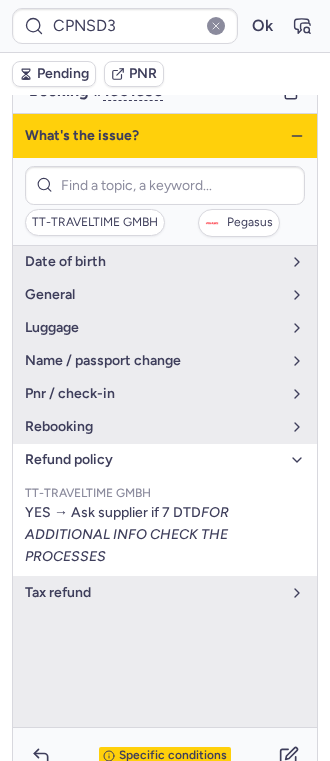 click on "refund policy" at bounding box center [153, 460] 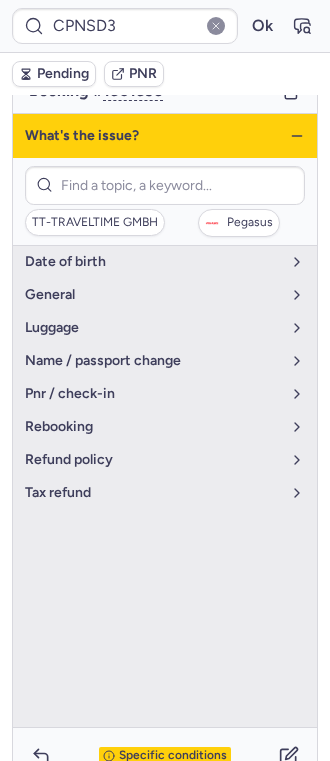 click on "date of birth general luggage name / passport change pnr / check-in rebooking refund policy tax refund" at bounding box center [165, 487] 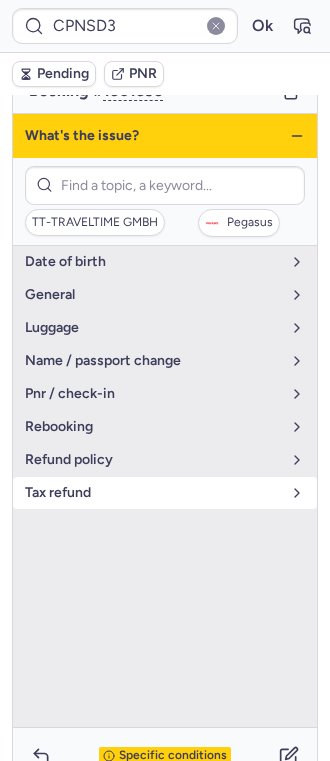 click on "tax refund" at bounding box center [153, 493] 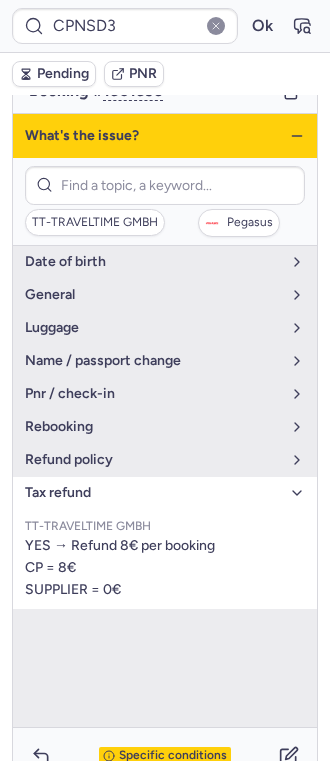 click on "tax refund" at bounding box center (153, 493) 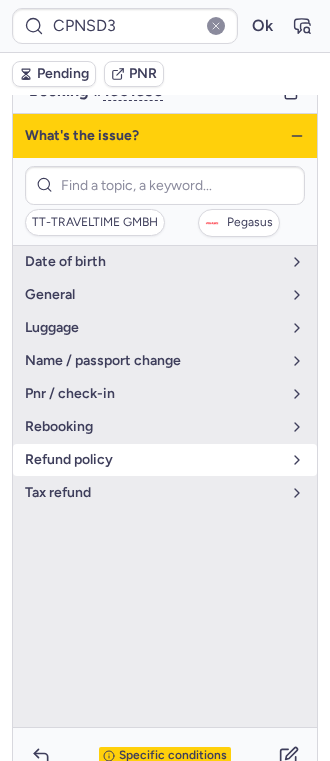 click on "refund policy" at bounding box center [165, 460] 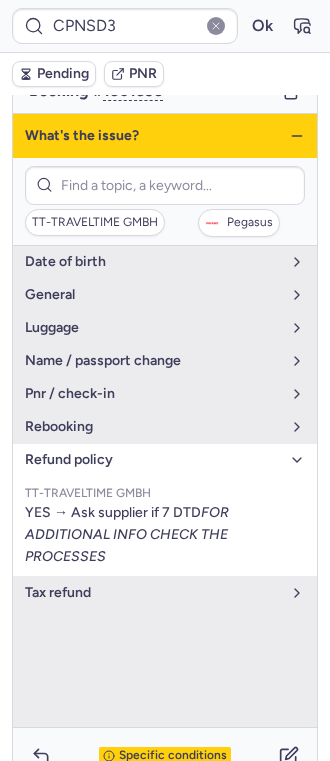 click on "refund policy" at bounding box center (153, 460) 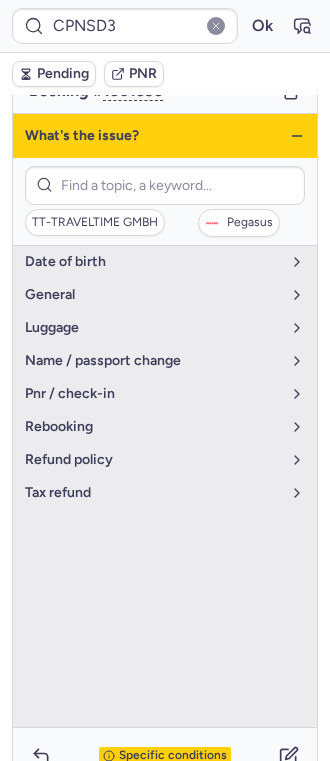 click 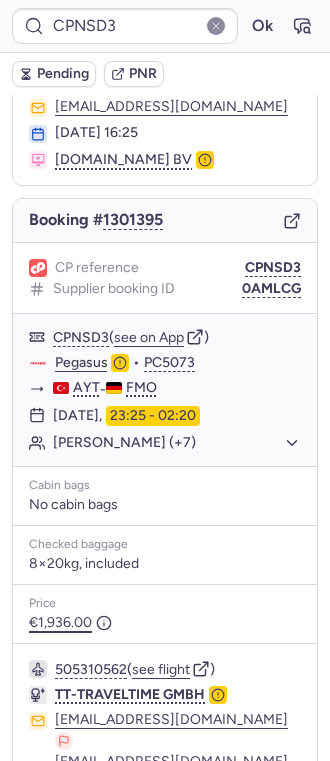 scroll, scrollTop: 226, scrollLeft: 0, axis: vertical 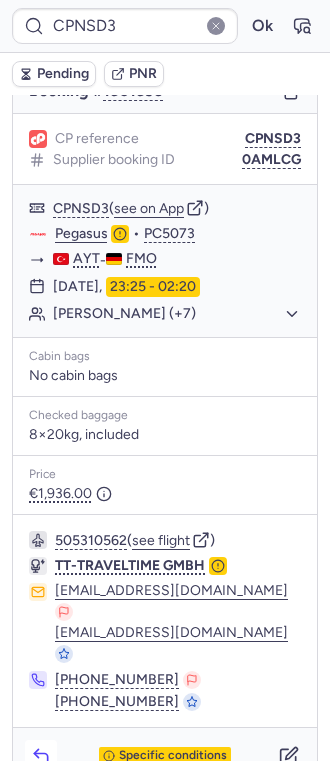 click 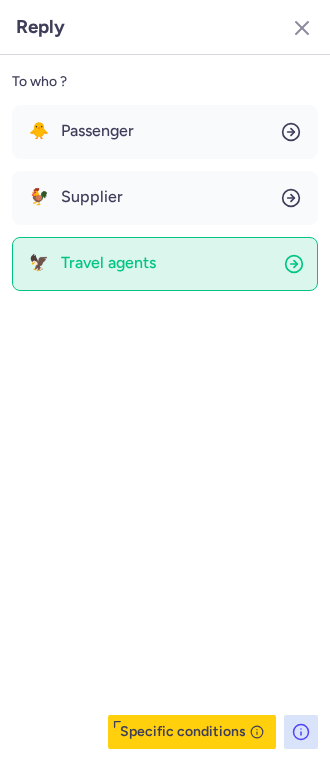 click on "🦅 Travel agents" 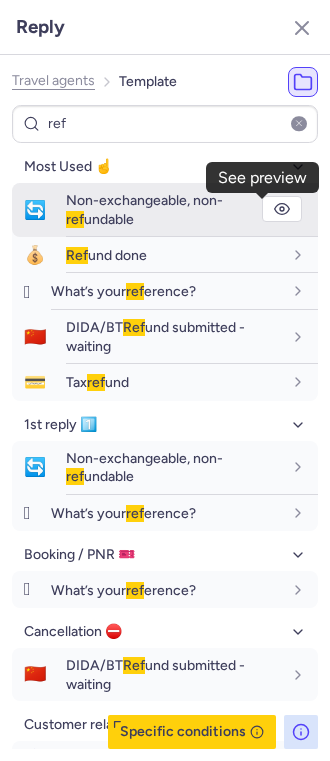 click 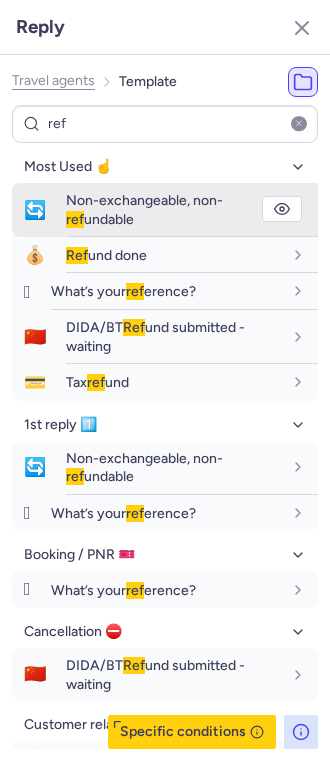click 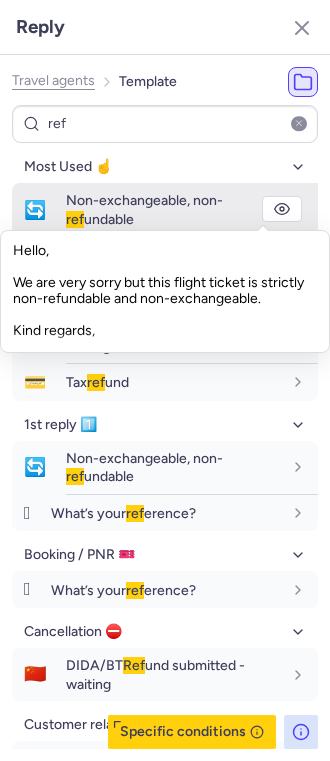 click 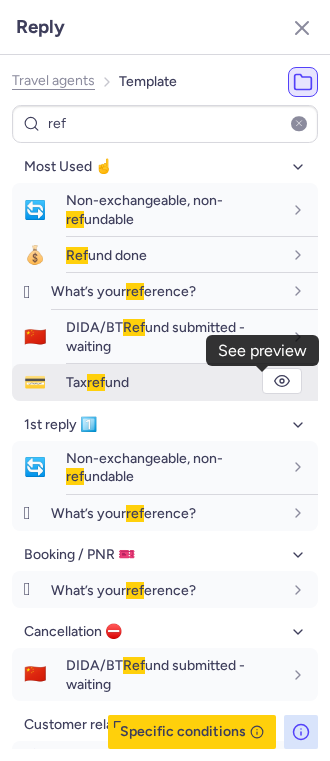 click 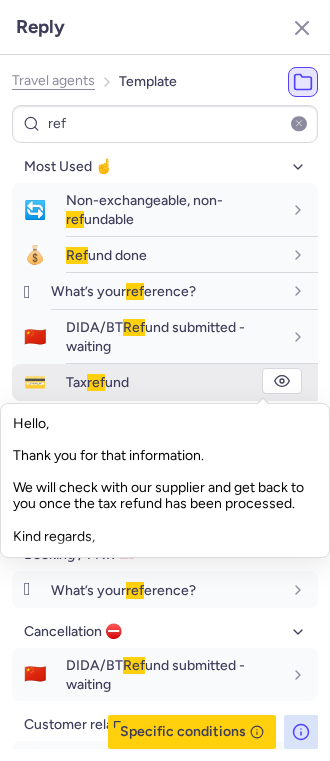 click on "Tax  ref und" at bounding box center [174, 382] 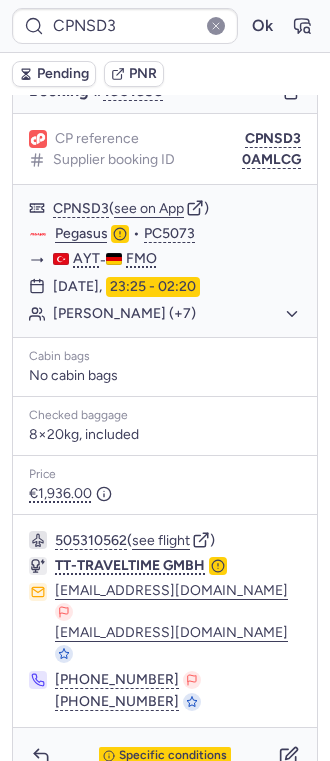 click on "Pending" at bounding box center (63, 74) 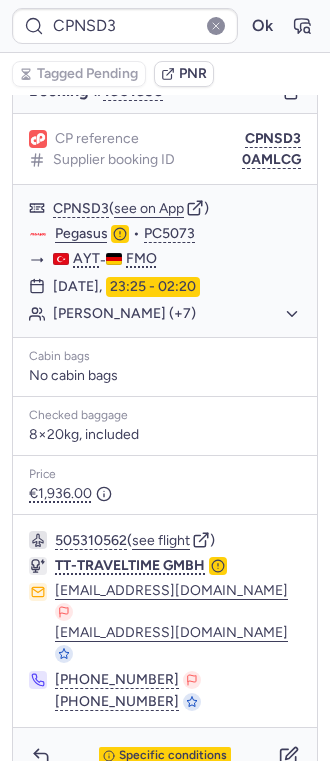 scroll, scrollTop: 93, scrollLeft: 0, axis: vertical 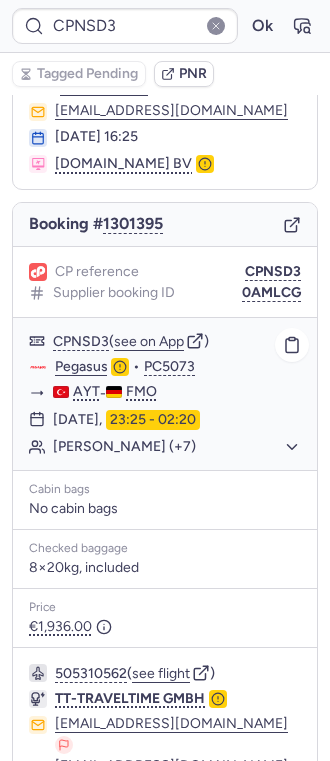 click on "[PERSON_NAME] (+7)" 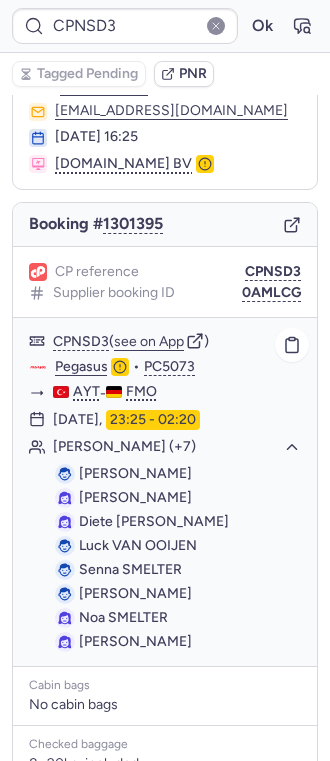 click on "[PERSON_NAME] (+7)" 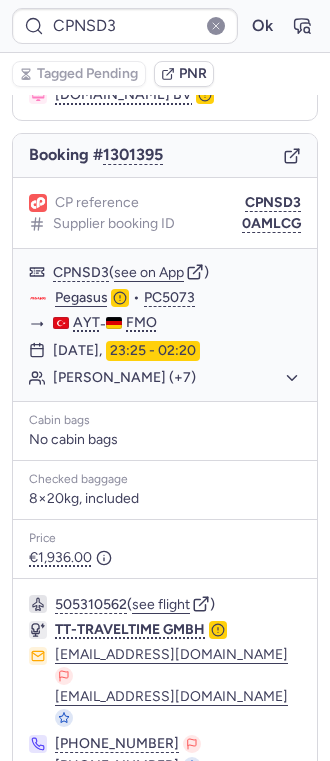 scroll, scrollTop: 226, scrollLeft: 0, axis: vertical 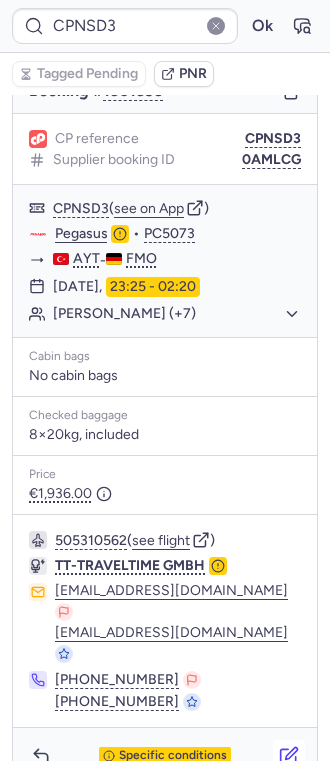 click 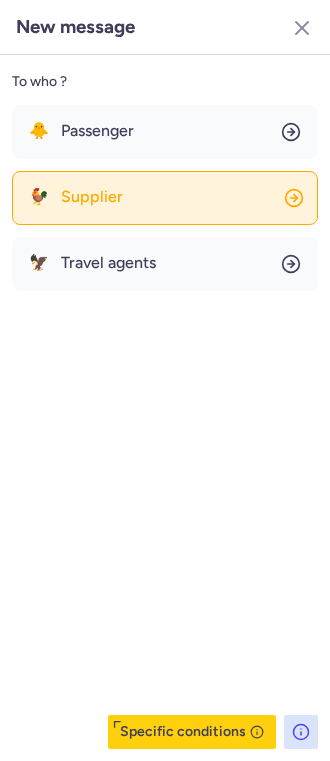 click on "🐓 Supplier" 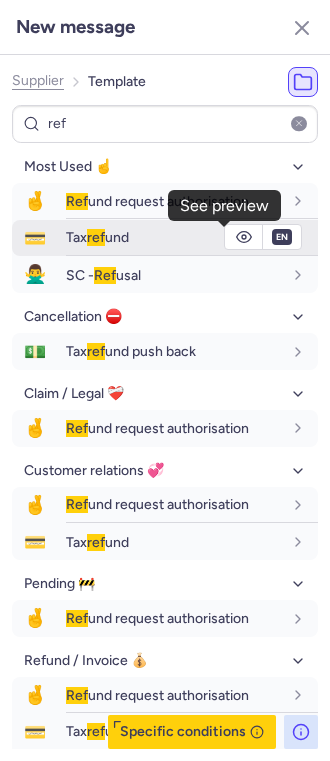click 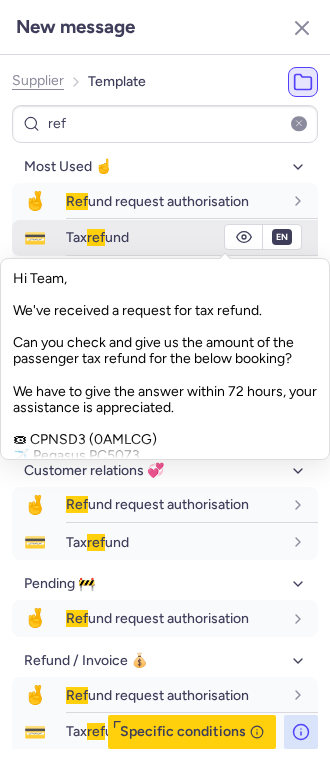 click 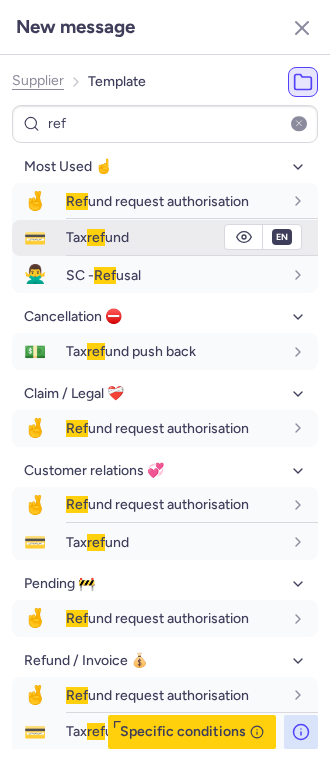 click 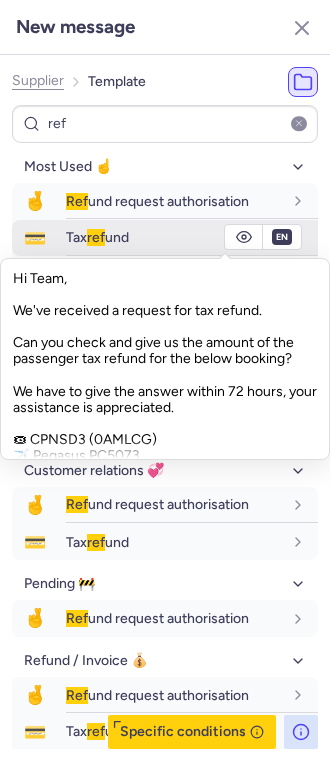 click 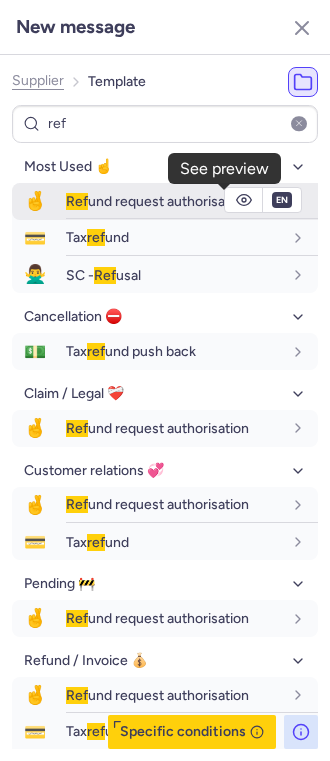 click 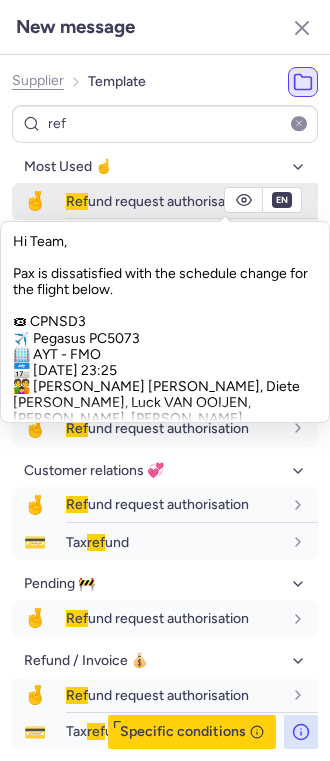 click 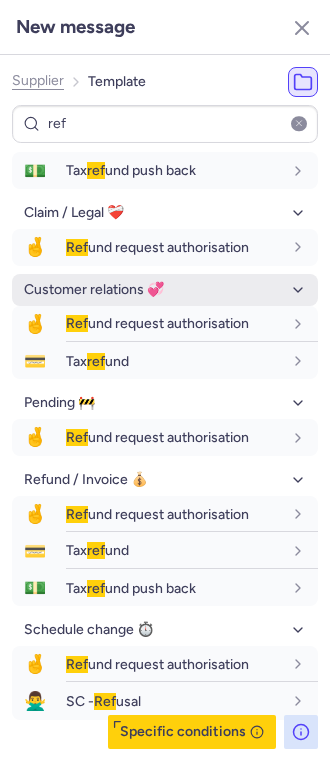 scroll, scrollTop: 194, scrollLeft: 0, axis: vertical 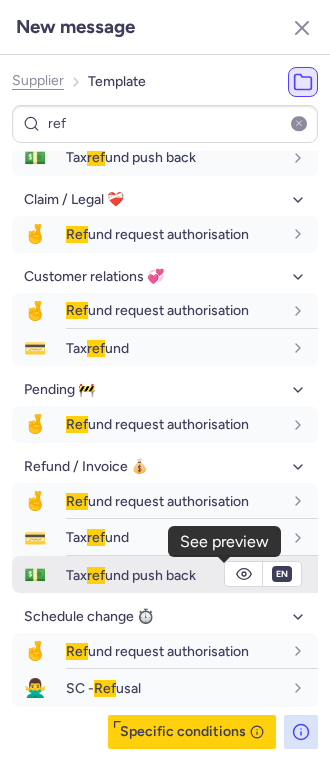 click 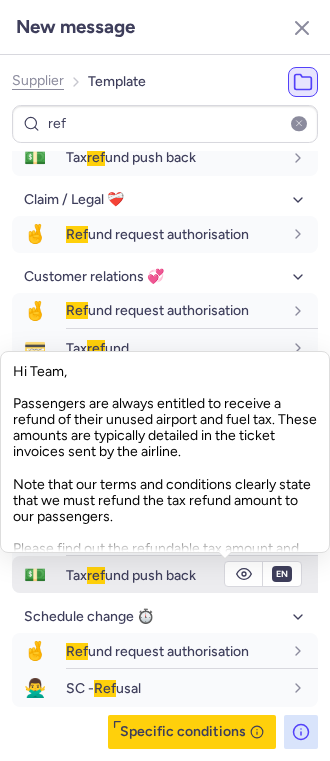 click 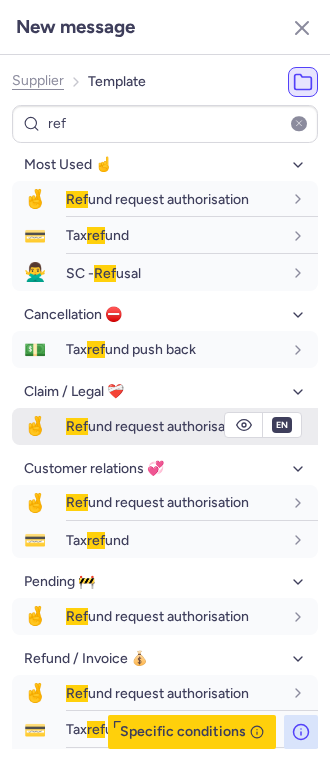 scroll, scrollTop: 0, scrollLeft: 0, axis: both 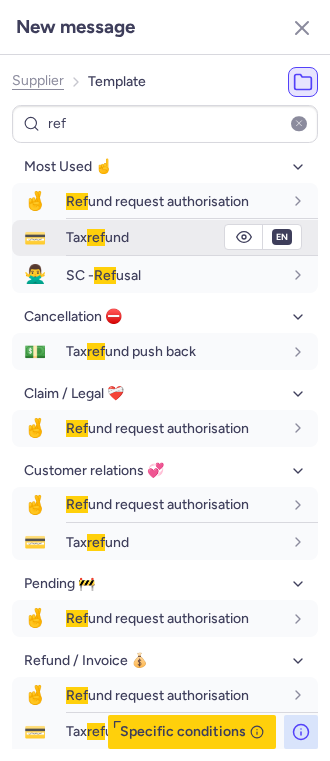 click on "Tax  ref und" at bounding box center [174, 237] 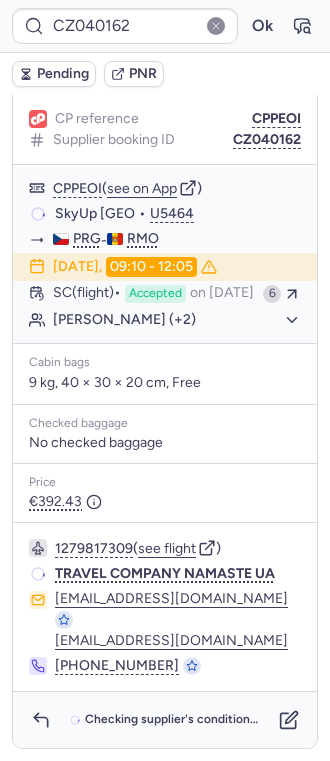 scroll, scrollTop: 226, scrollLeft: 0, axis: vertical 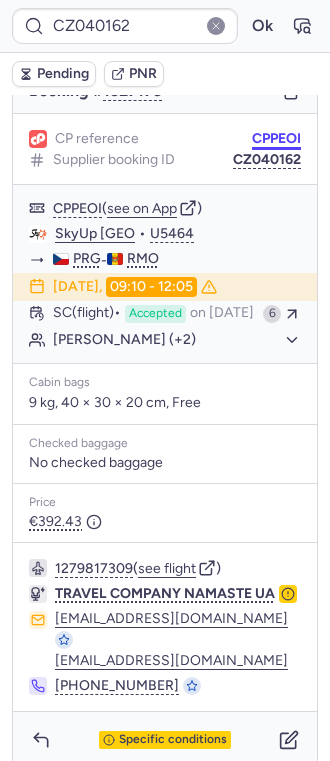 click on "CPPEOI" at bounding box center [276, 139] 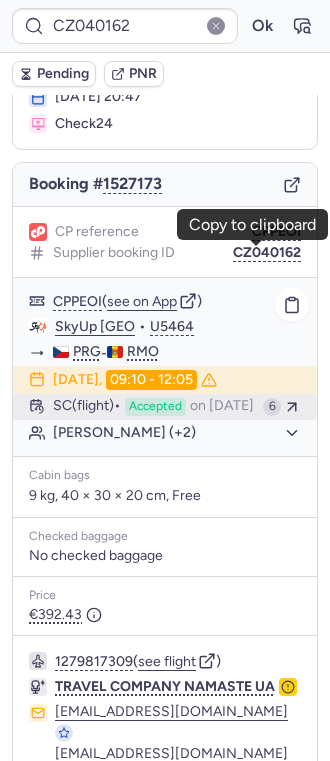 scroll, scrollTop: 0, scrollLeft: 0, axis: both 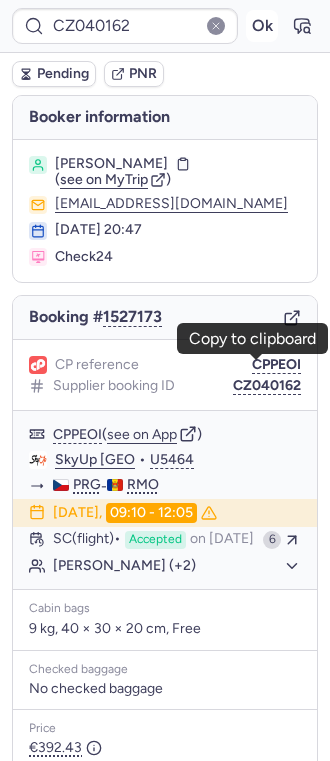 click on "Ok" at bounding box center (262, 26) 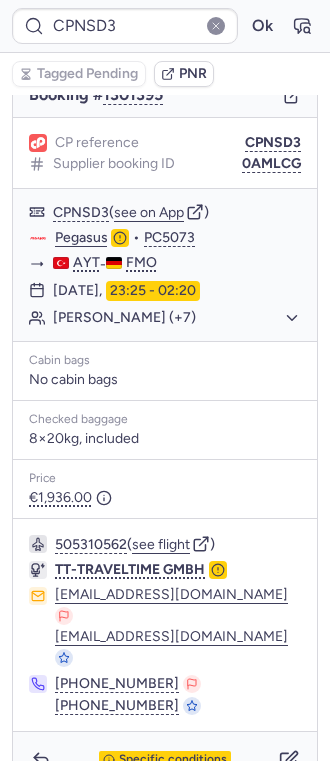 scroll, scrollTop: 226, scrollLeft: 0, axis: vertical 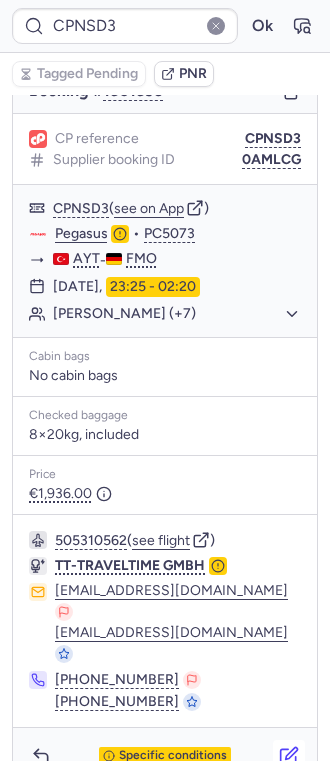 click at bounding box center (289, 756) 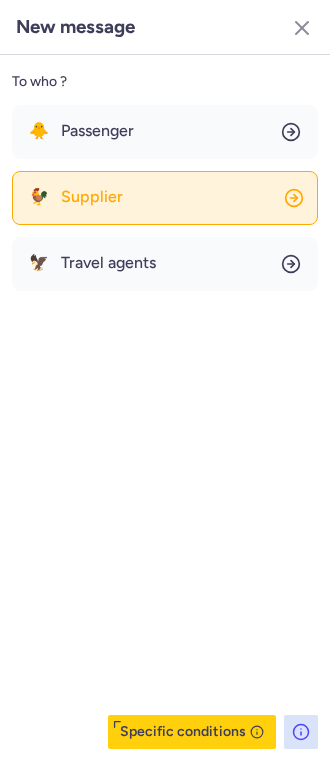 click on "Supplier" at bounding box center (92, 197) 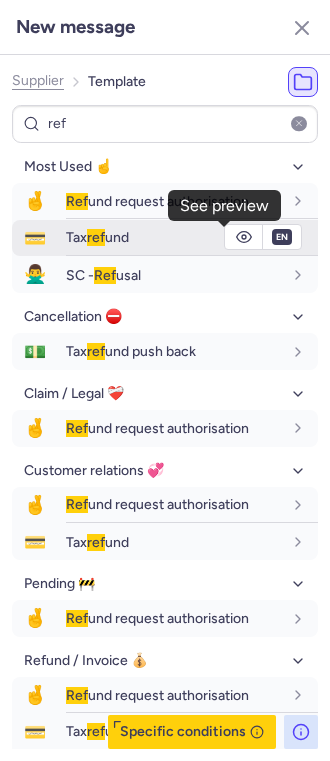 click 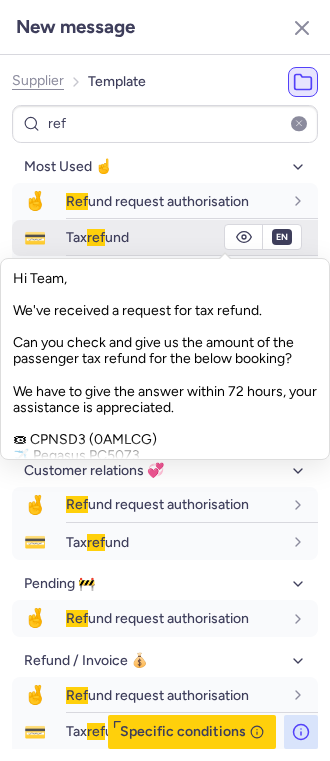click on "Tax  ref und" at bounding box center [174, 237] 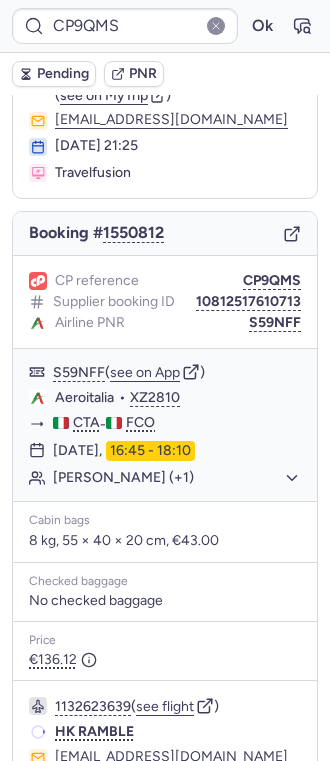scroll, scrollTop: 270, scrollLeft: 0, axis: vertical 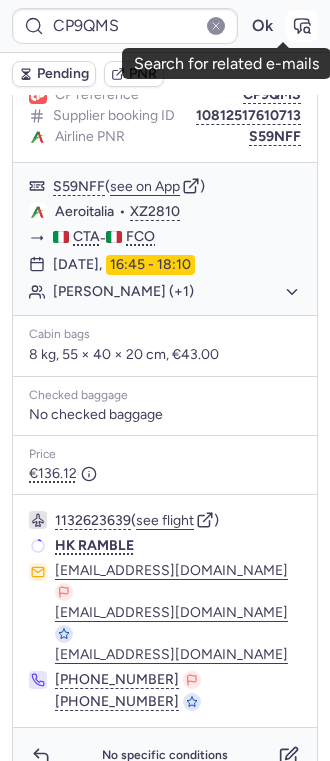 click 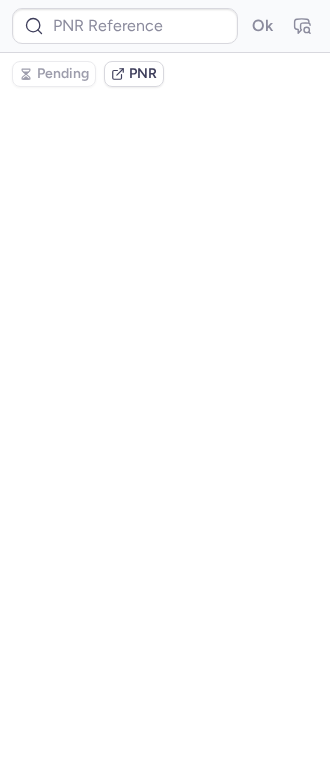 scroll, scrollTop: 0, scrollLeft: 0, axis: both 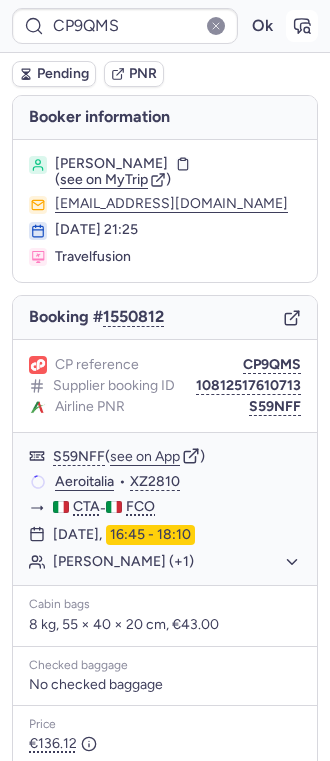 click 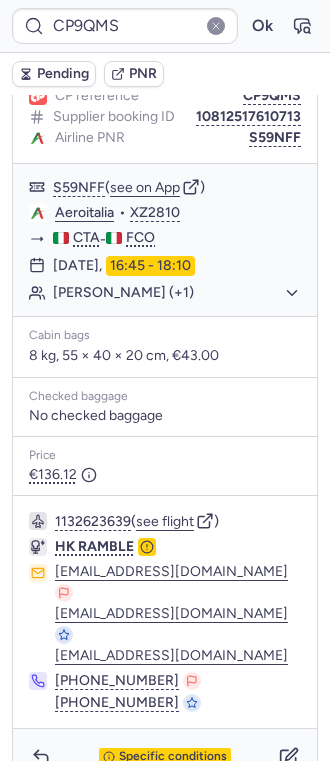 scroll, scrollTop: 270, scrollLeft: 0, axis: vertical 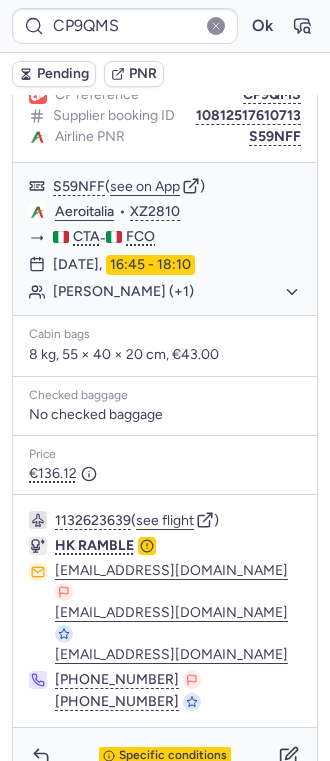 click on "Specific conditions" at bounding box center (165, 756) 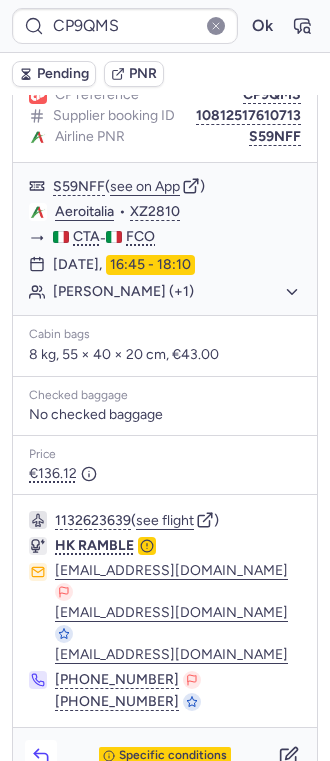 click at bounding box center (41, 756) 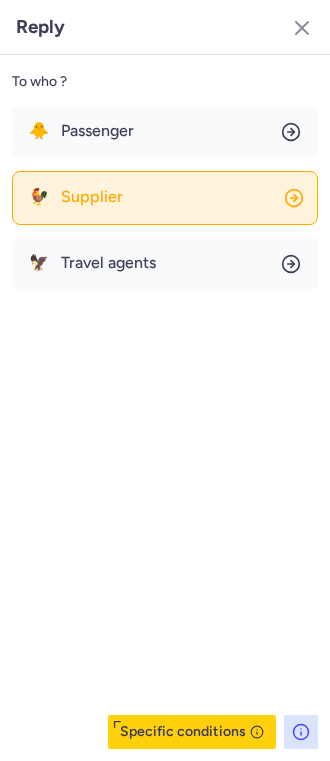 click on "Supplier" at bounding box center [92, 197] 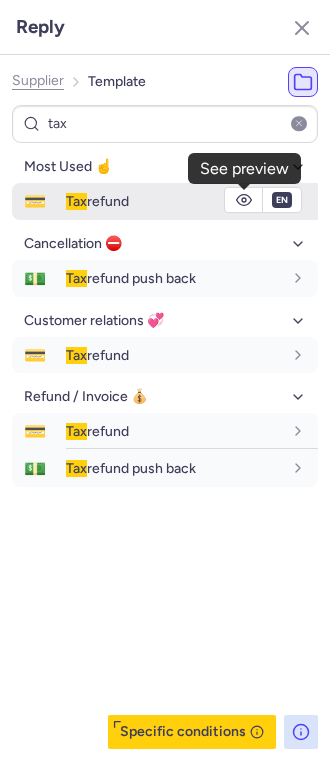 click 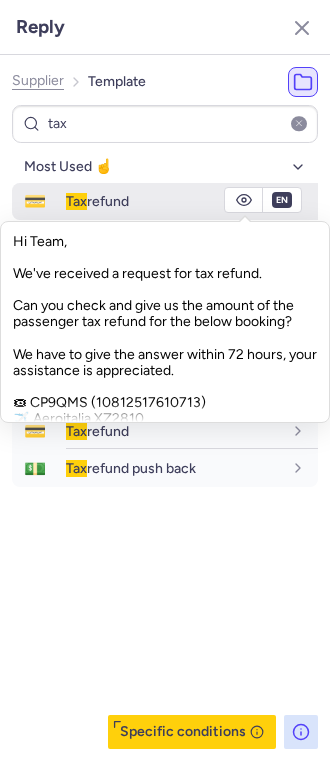 click on "Tax  refund" at bounding box center (174, 201) 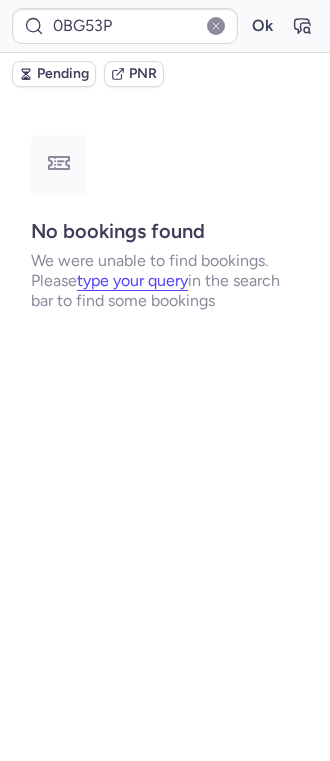 scroll, scrollTop: 0, scrollLeft: 0, axis: both 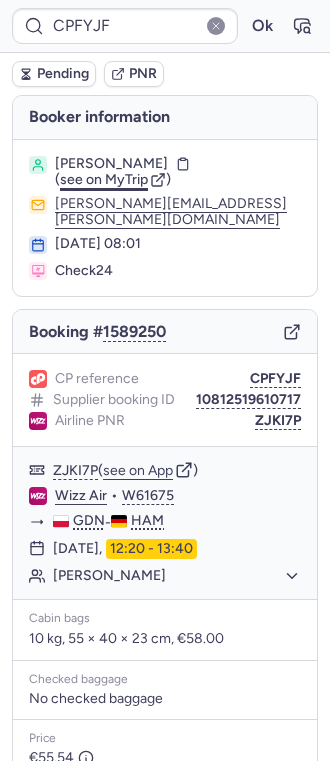 click on "see on MyTrip" at bounding box center [104, 179] 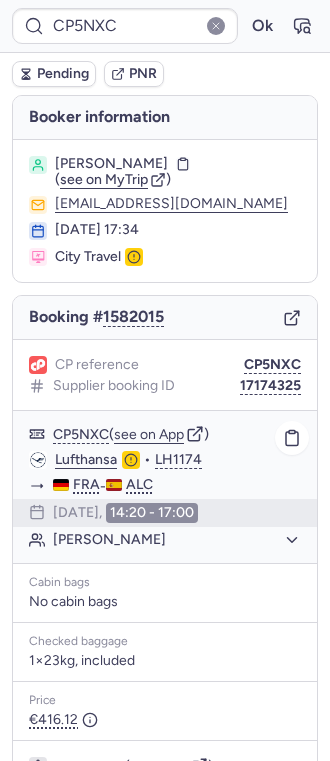 scroll, scrollTop: 226, scrollLeft: 0, axis: vertical 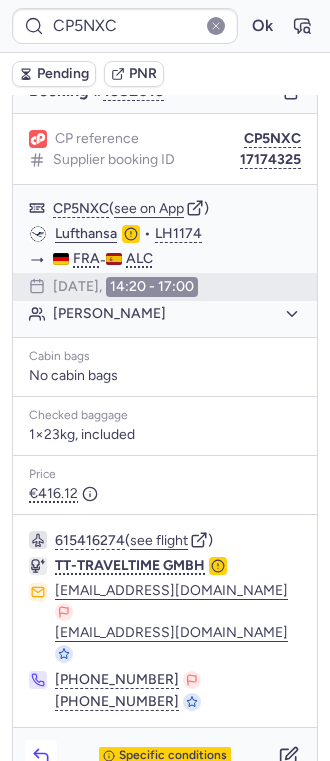 click 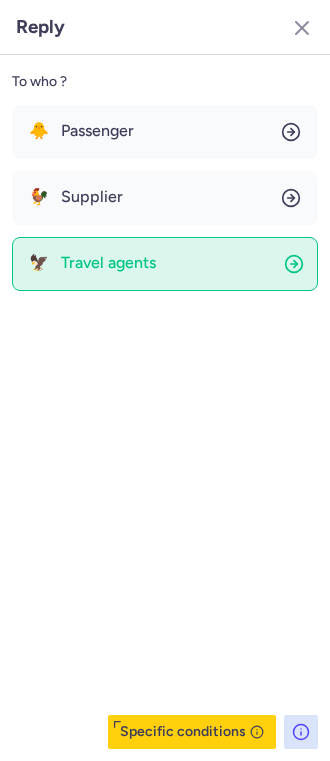 click on "Travel agents" at bounding box center (108, 263) 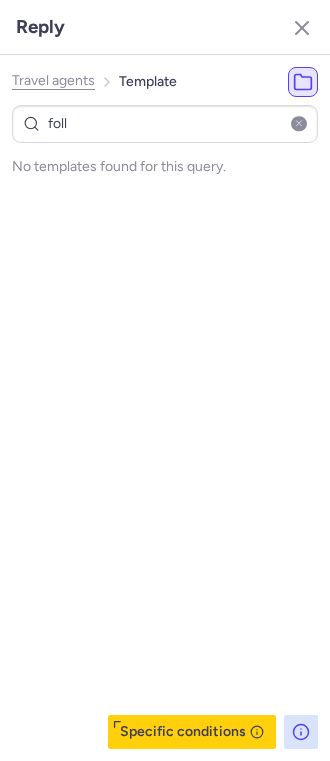 click on "Travel agents Template" at bounding box center [94, 82] 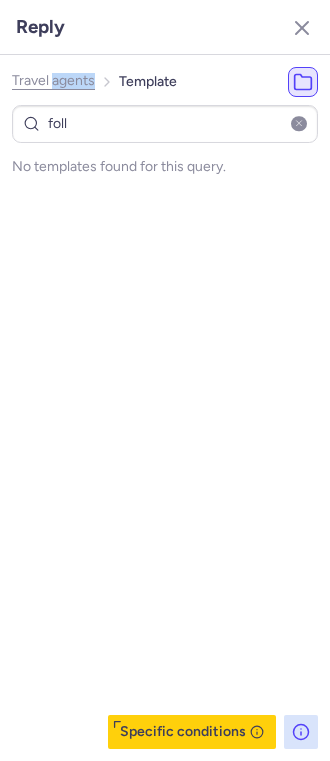 click on "Travel agents Template" at bounding box center (94, 82) 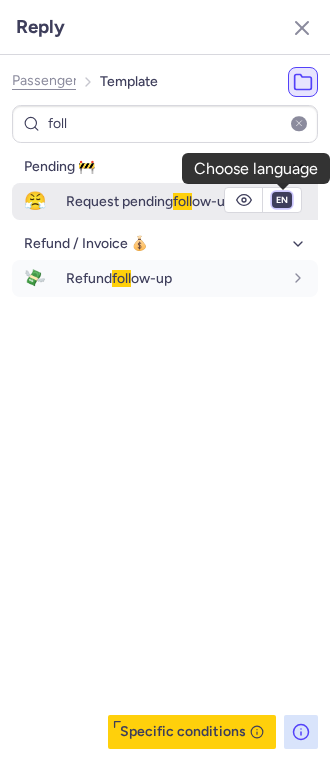 click on "fr en de nl pt es it ru" at bounding box center [282, 200] 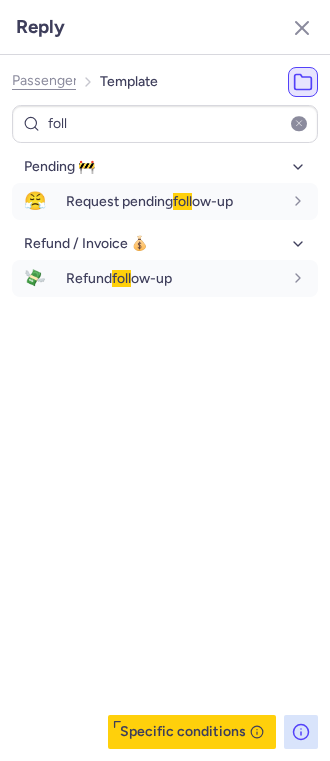 click on "fr en de nl pt es it ru" at bounding box center (282, 200) 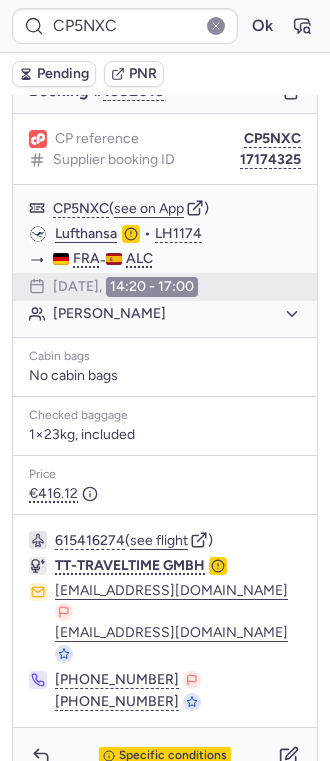 click on "Pending" at bounding box center (63, 74) 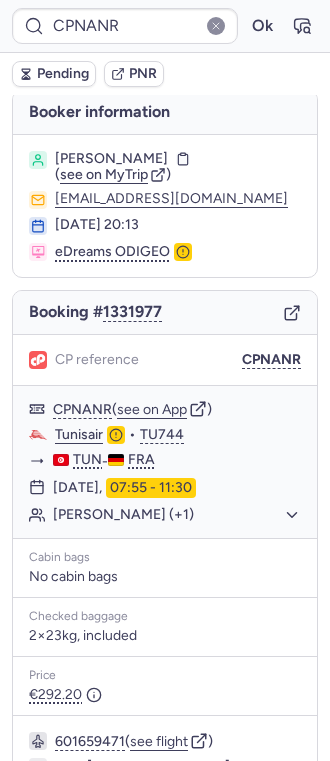 scroll, scrollTop: 0, scrollLeft: 0, axis: both 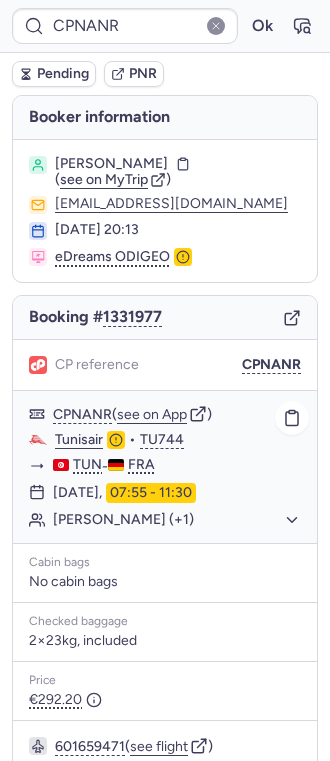 click on "[PERSON_NAME] (+1)" 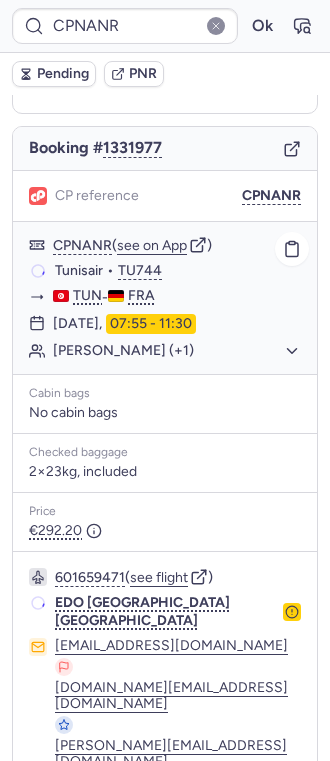 scroll, scrollTop: 204, scrollLeft: 0, axis: vertical 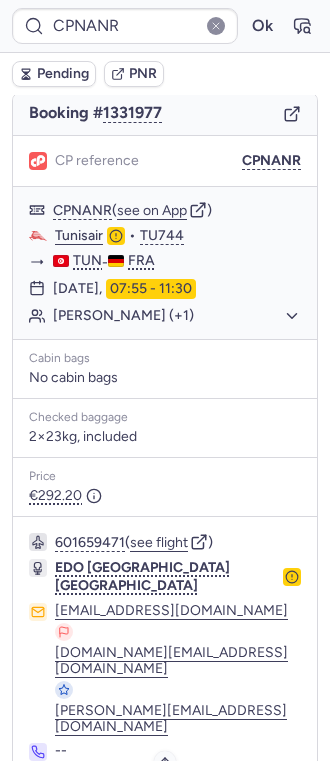 click on "Specific conditions" at bounding box center [173, 806] 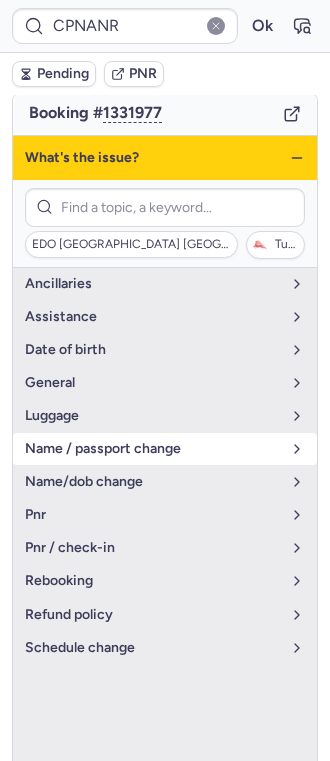 click on "name / passport change" at bounding box center [165, 449] 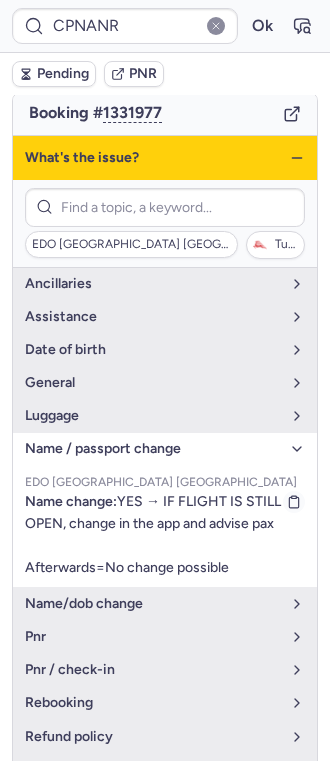 scroll, scrollTop: 25, scrollLeft: 0, axis: vertical 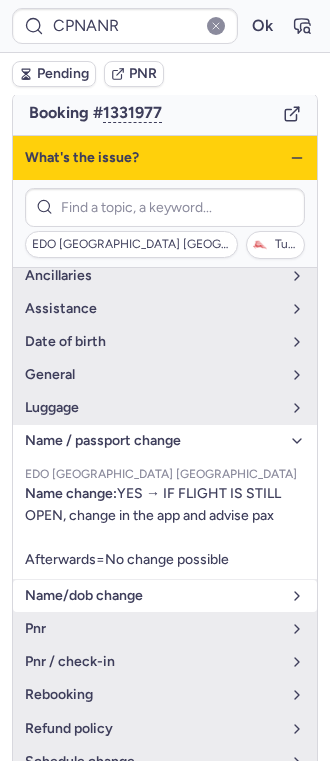 click on "name/dob change" at bounding box center [153, 596] 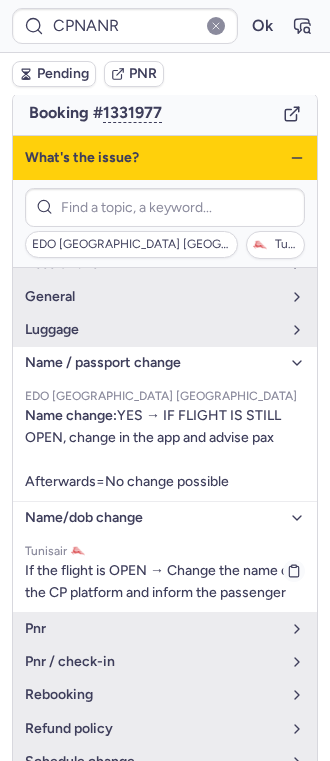 scroll, scrollTop: 149, scrollLeft: 0, axis: vertical 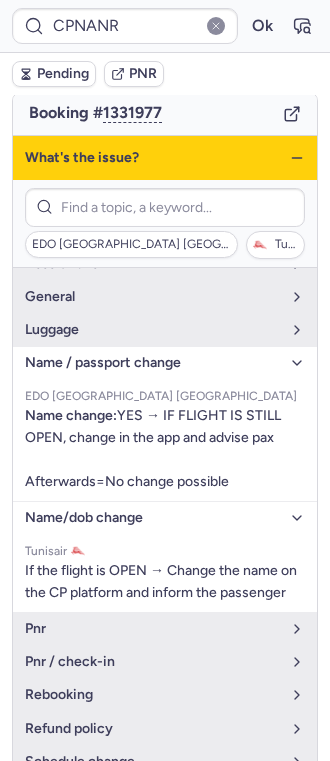 click on "name/dob change" at bounding box center [165, 518] 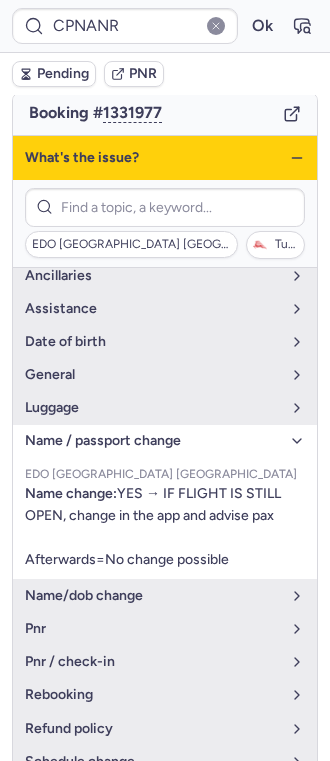 click on "name / passport change" at bounding box center (153, 441) 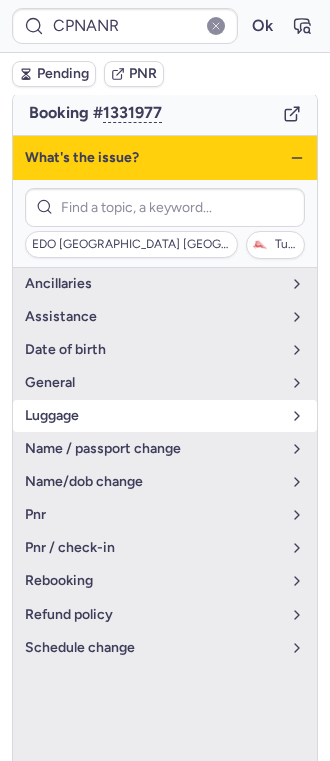 scroll, scrollTop: 0, scrollLeft: 0, axis: both 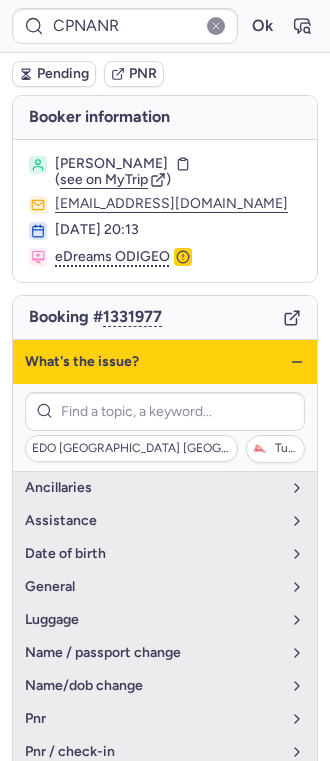 click 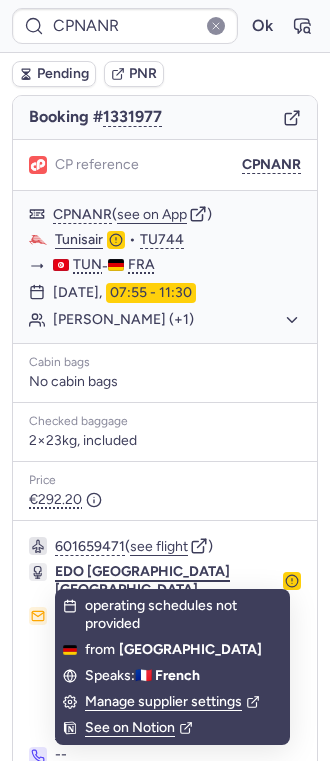 scroll, scrollTop: 204, scrollLeft: 0, axis: vertical 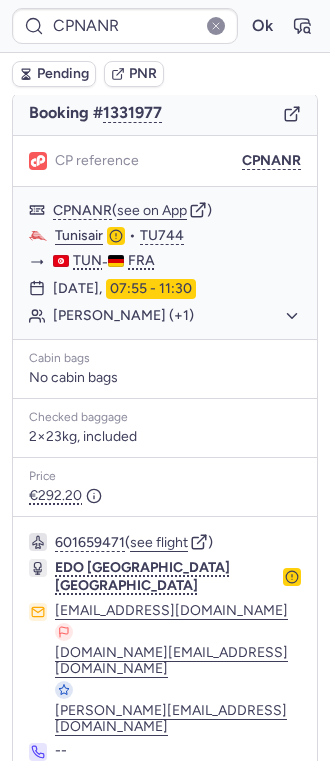 click 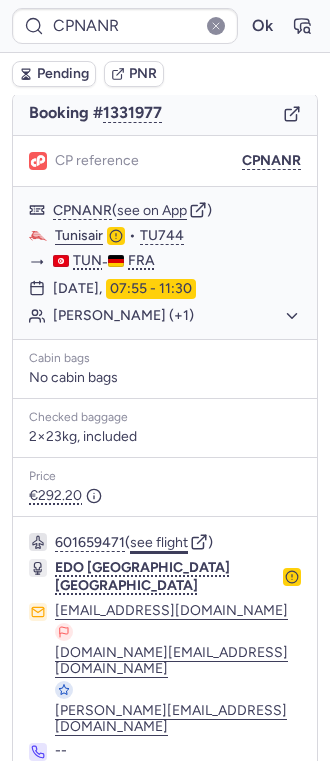 click on "see flight" 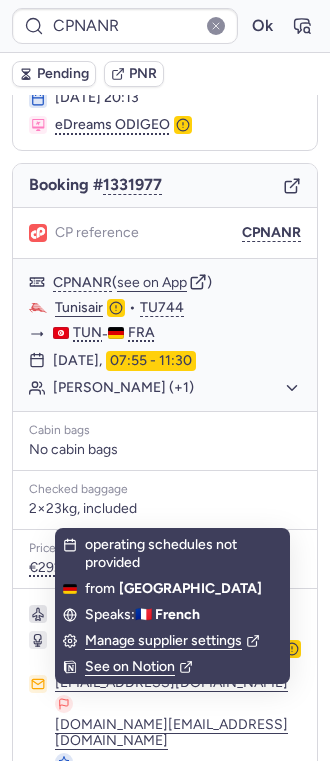 scroll, scrollTop: 70, scrollLeft: 0, axis: vertical 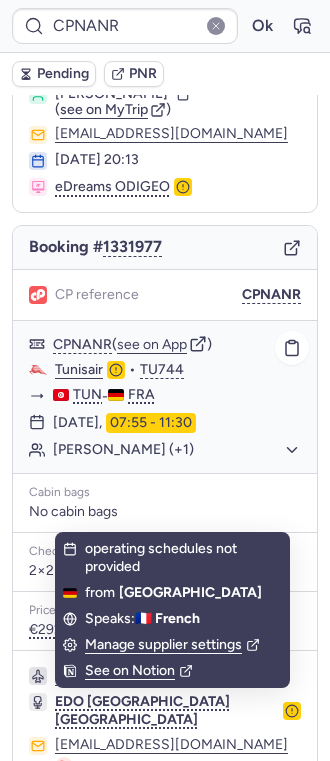 click on "[PERSON_NAME] (+1)" 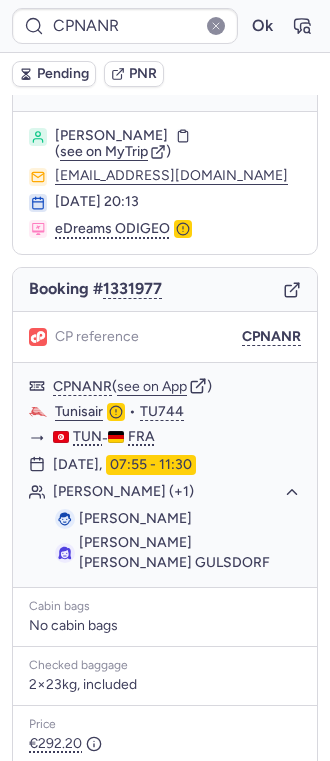 scroll, scrollTop: 0, scrollLeft: 0, axis: both 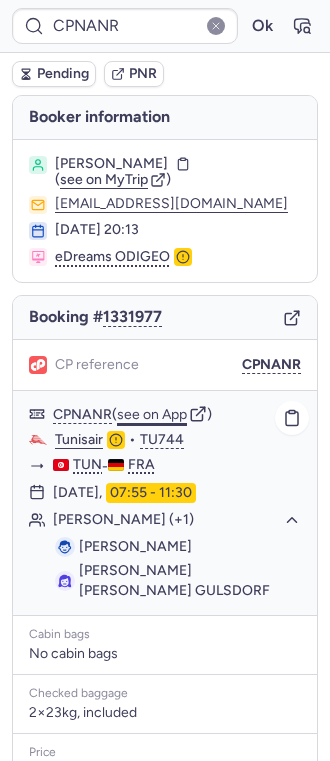 click on "see on App" 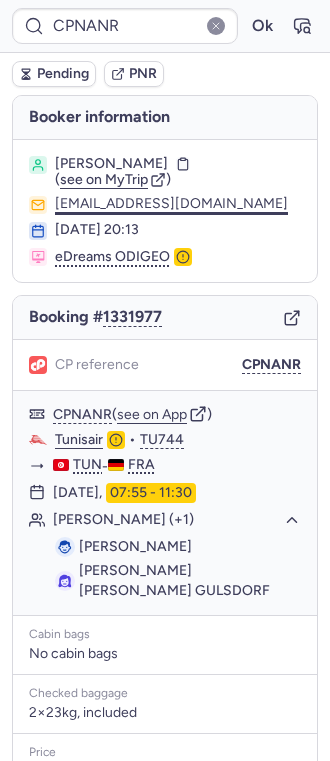 click on "[EMAIL_ADDRESS][DOMAIN_NAME]" 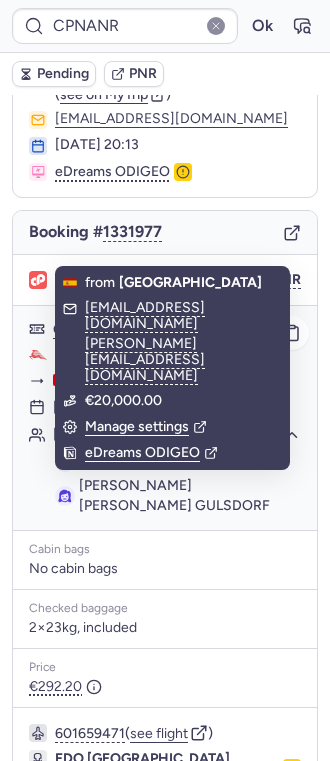 scroll, scrollTop: 256, scrollLeft: 0, axis: vertical 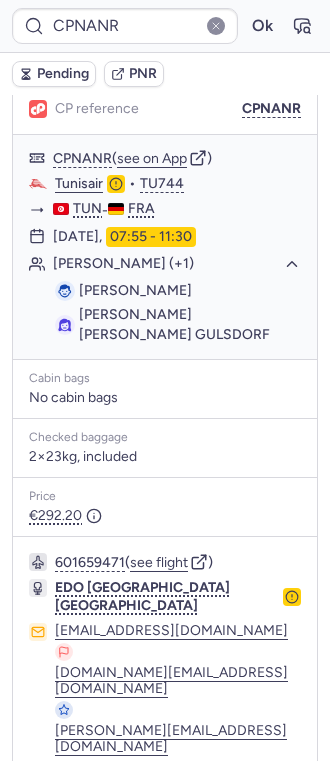 click on "601659471  ( see flight )  EDO [GEOGRAPHIC_DATA] [GEOGRAPHIC_DATA] [EMAIL_ADDRESS][DOMAIN_NAME] [DOMAIN_NAME][EMAIL_ADDRESS][DOMAIN_NAME] [DOMAIN_NAME][EMAIL_ADDRESS][DOMAIN_NAME] --" at bounding box center [165, 667] 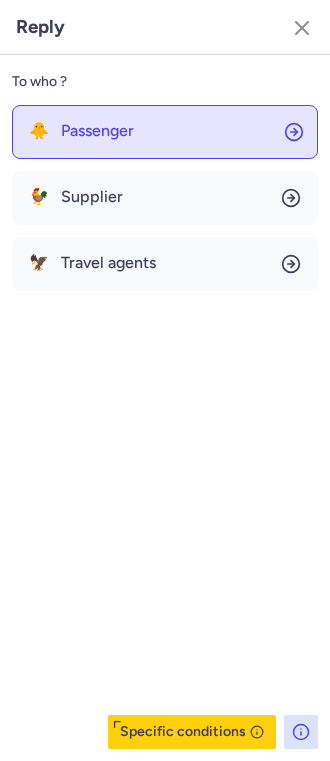 click on "🐥 Passenger" 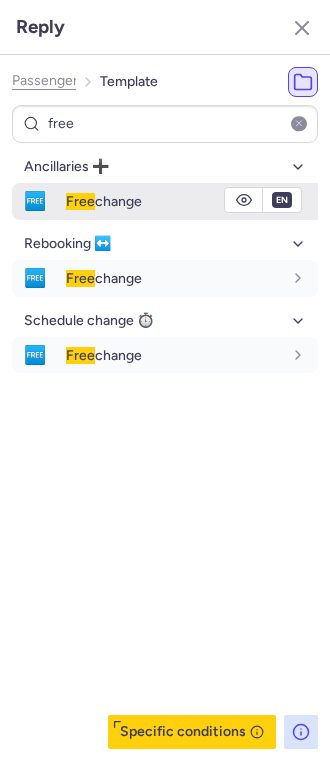 click on "Free  change" at bounding box center (174, 201) 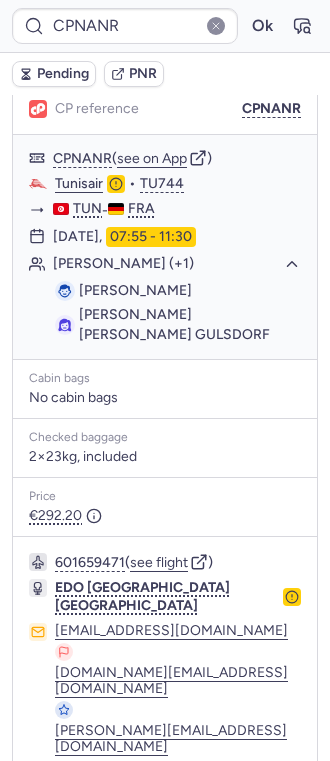 click 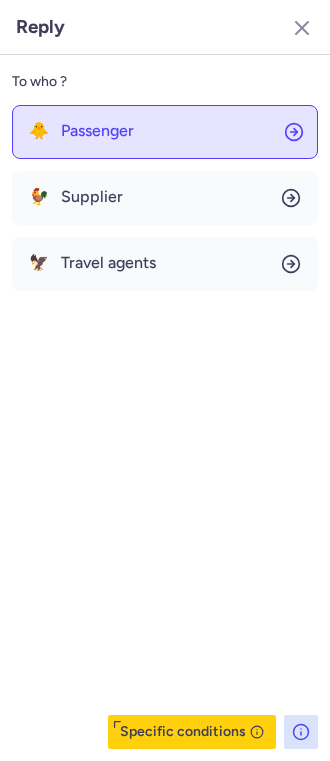 click on "Passenger" at bounding box center (97, 131) 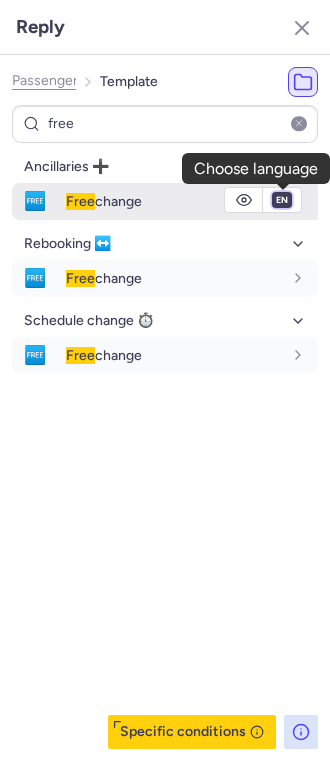 click on "fr en de nl pt es it ru" at bounding box center (282, 200) 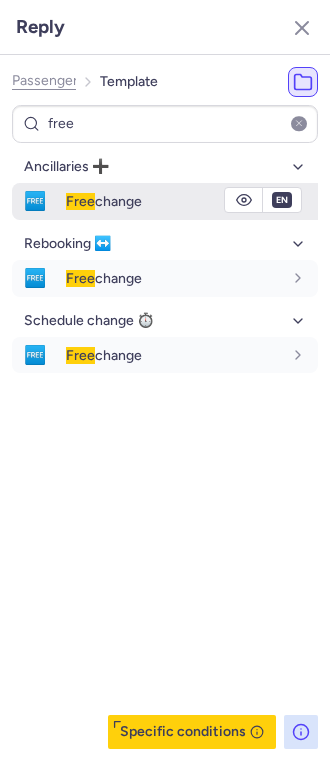 click on "fr en de nl pt es it ru" at bounding box center (282, 200) 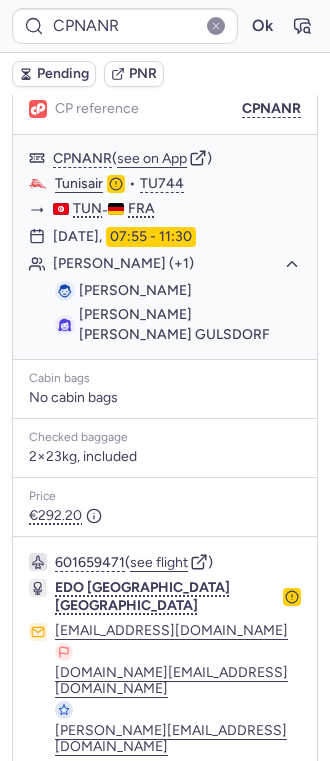 click 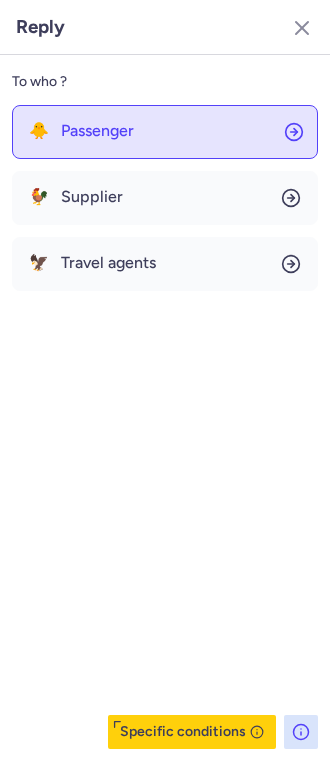 drag, startPoint x: 136, startPoint y: 126, endPoint x: 72, endPoint y: 134, distance: 64.49806 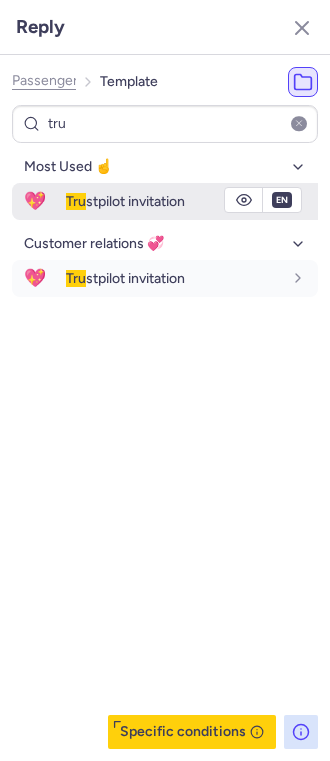 click on "Tru stpilot invitation" at bounding box center [125, 201] 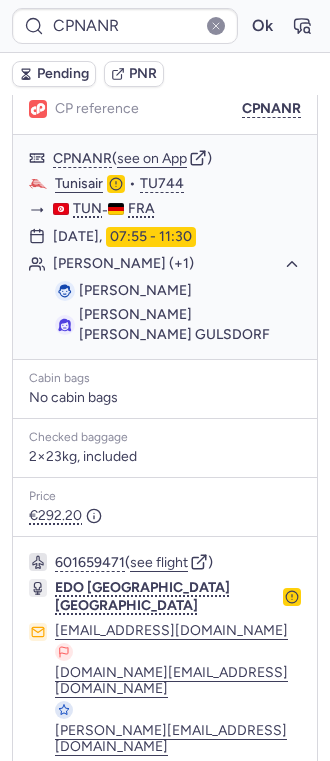scroll, scrollTop: 0, scrollLeft: 0, axis: both 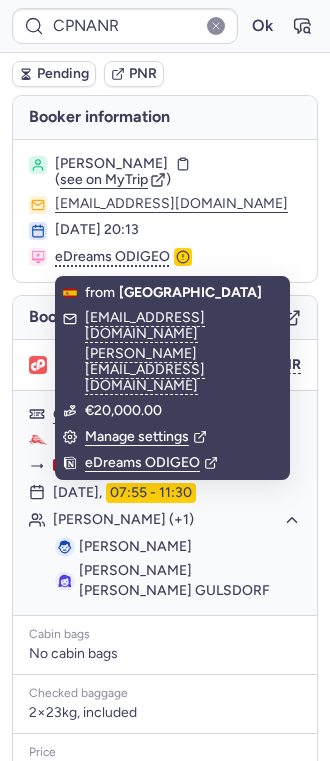 click on "[PERSON_NAME]" at bounding box center [111, 164] 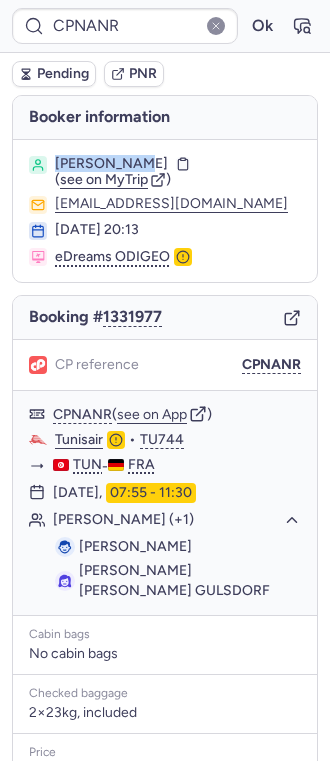 copy on "Abdellaziz" 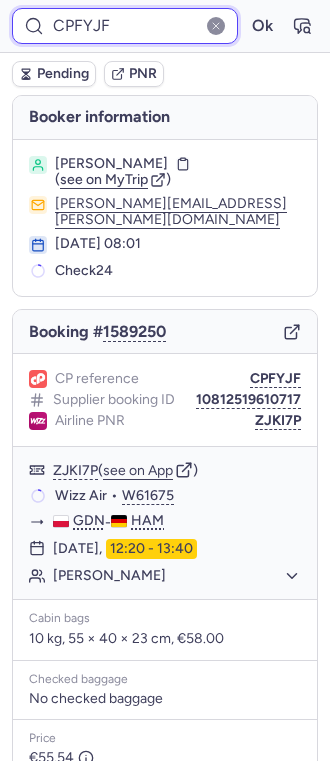 click on "CPFYJF" at bounding box center (125, 26) 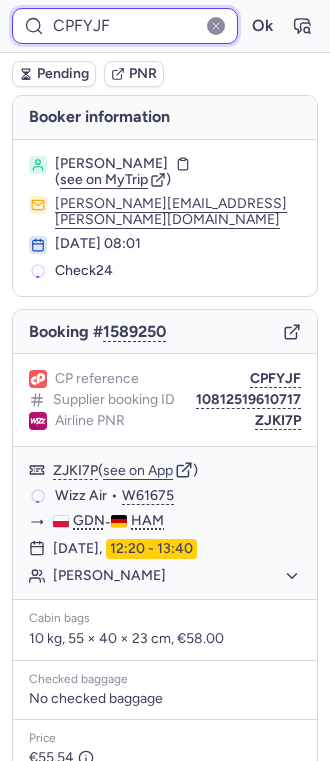click on "CPFYJF" at bounding box center (125, 26) 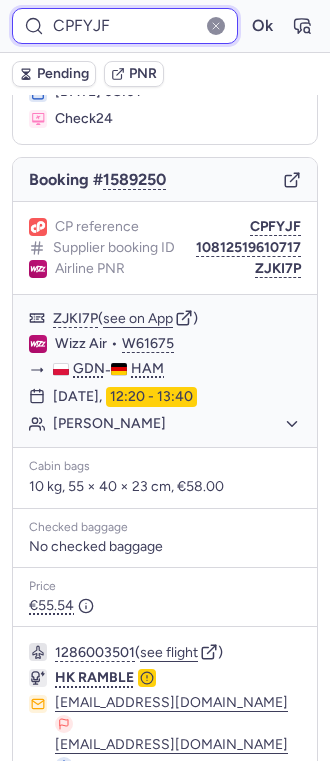 scroll, scrollTop: 21, scrollLeft: 0, axis: vertical 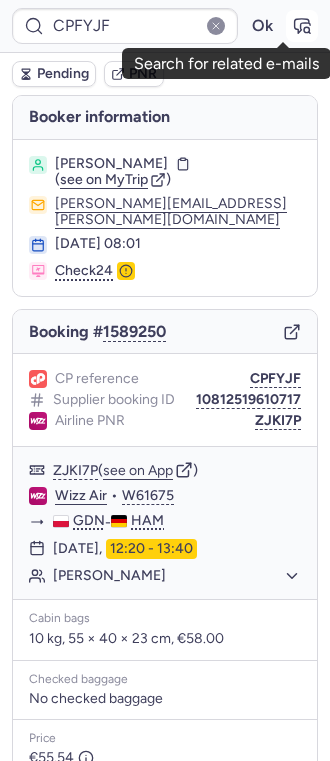 click 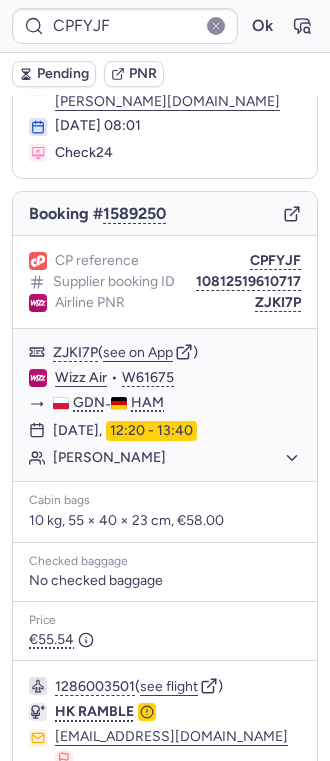 scroll, scrollTop: 270, scrollLeft: 0, axis: vertical 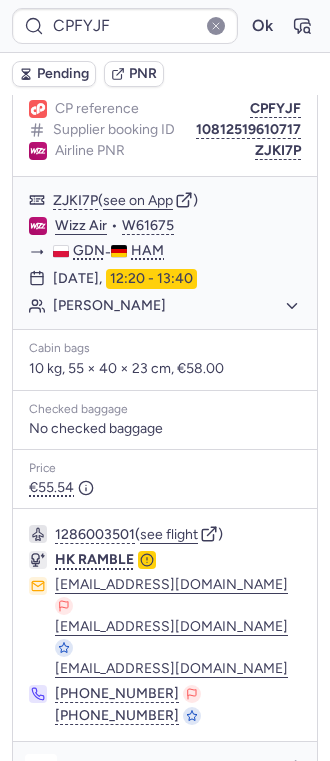 click 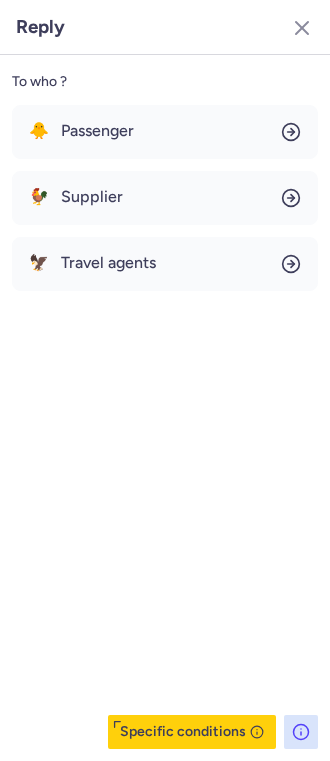click on "🐥 Passenger 🐓 Supplier 🦅 Travel agents" at bounding box center [165, 198] 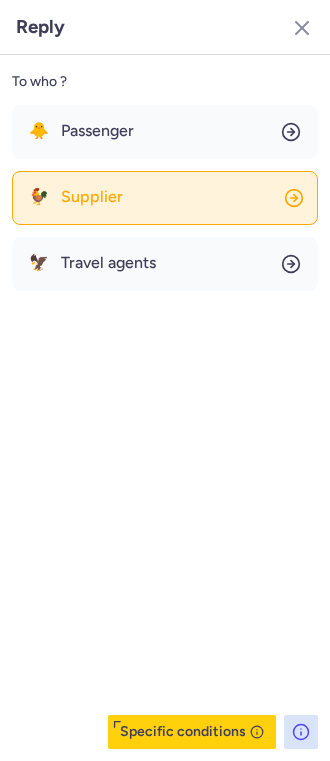 click on "🐓 Supplier" 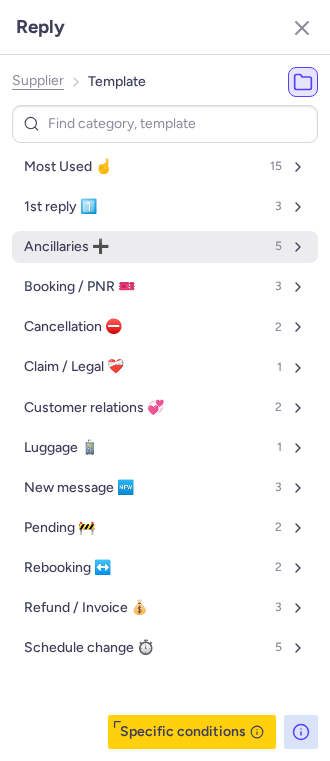 click on "Ancillaries ➕ 5" at bounding box center (165, 247) 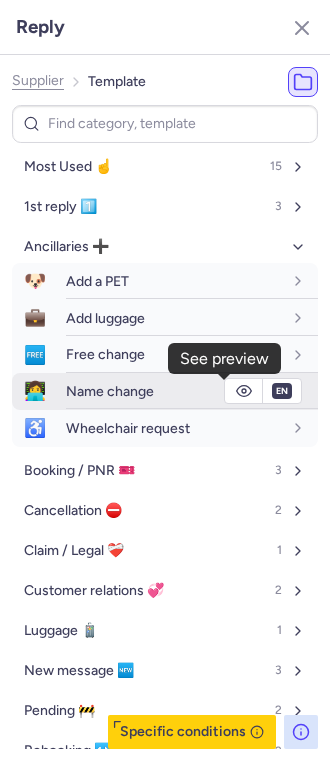 click 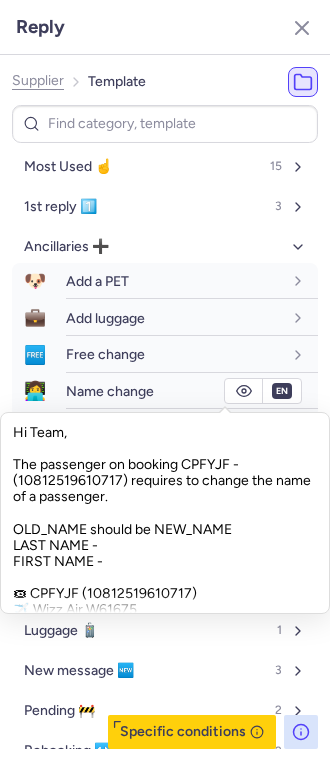 scroll, scrollTop: 161, scrollLeft: 0, axis: vertical 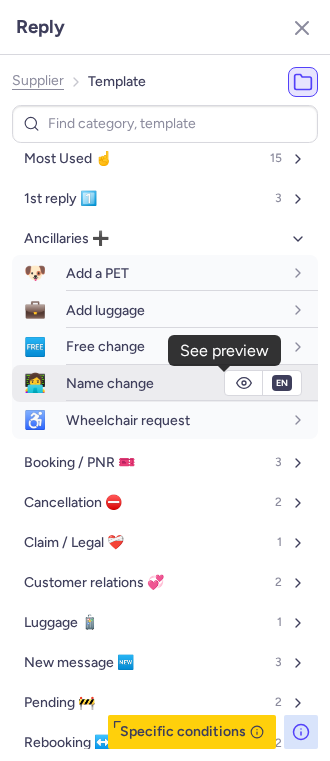click 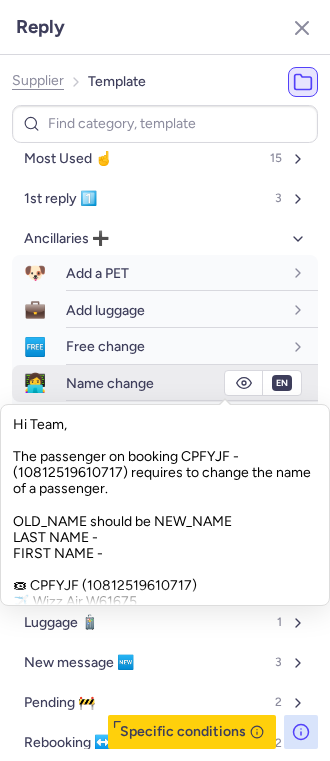 click 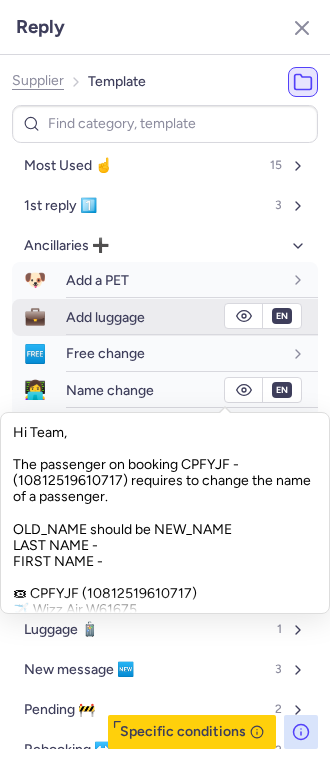 scroll, scrollTop: 0, scrollLeft: 0, axis: both 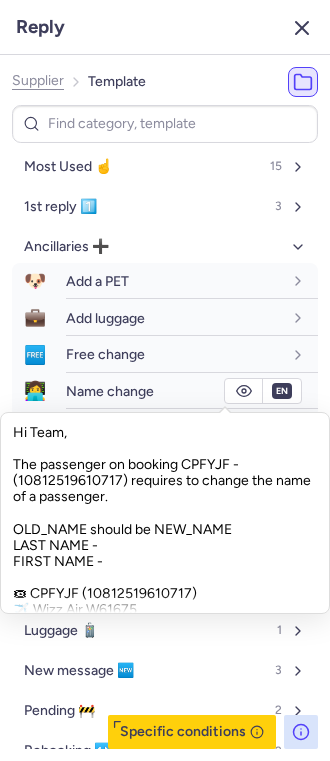 click 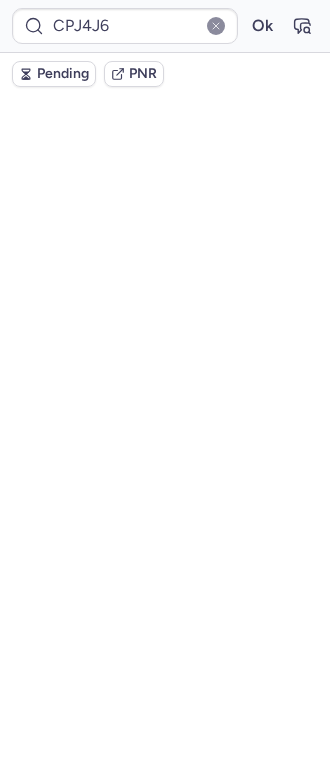 scroll, scrollTop: 0, scrollLeft: 0, axis: both 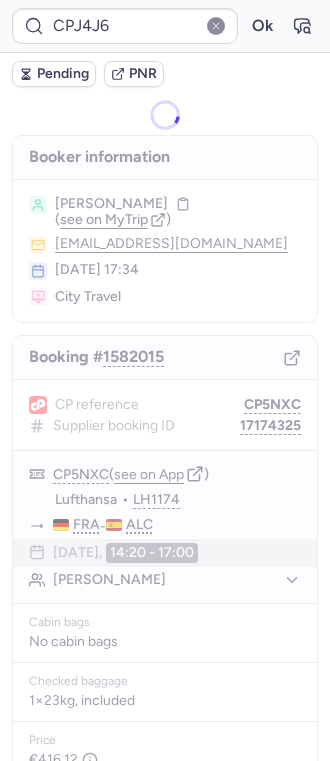 type on "CP5NXC" 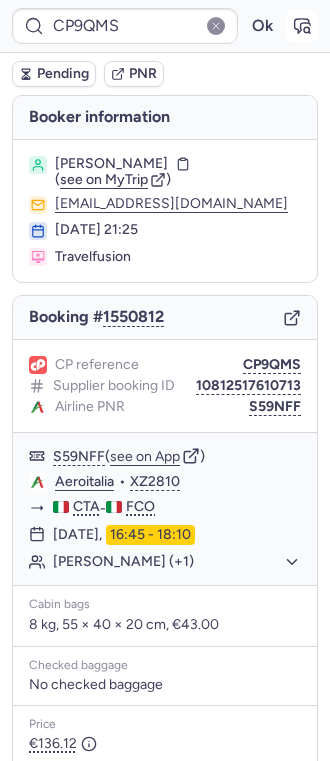 click at bounding box center [302, 26] 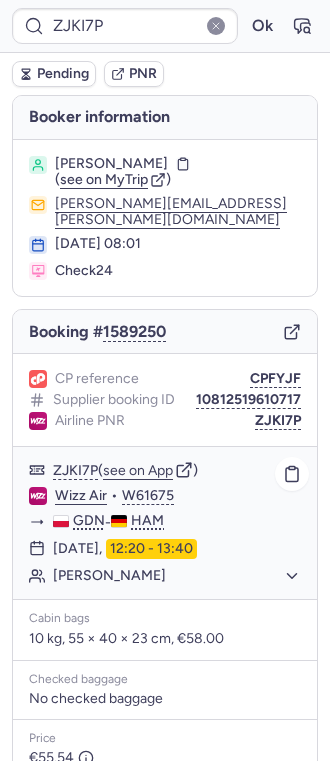 click on "[PERSON_NAME]" 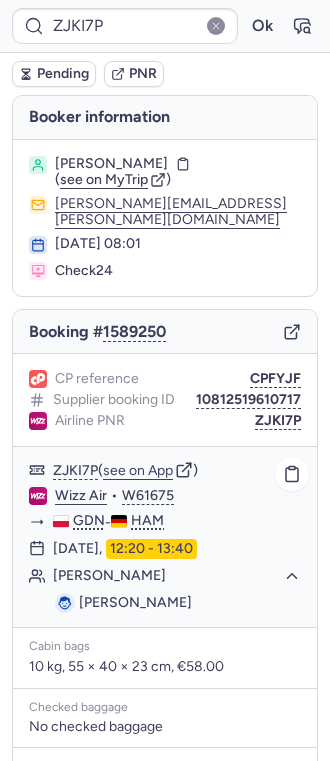 click on "[PERSON_NAME]" 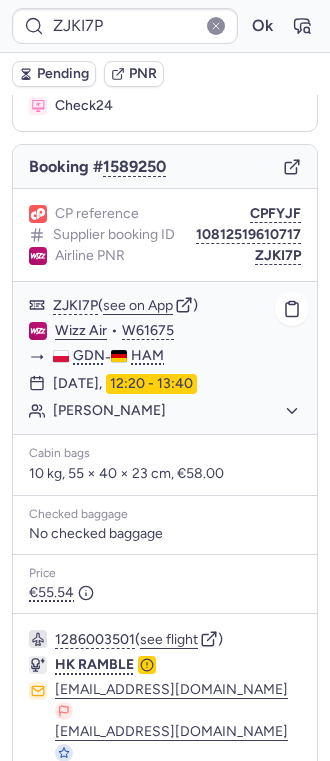 scroll, scrollTop: 0, scrollLeft: 0, axis: both 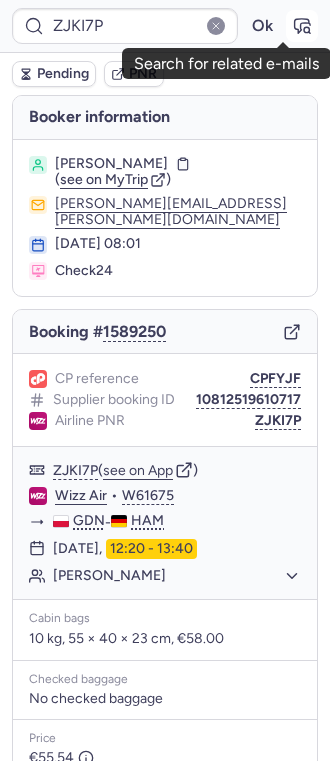 click 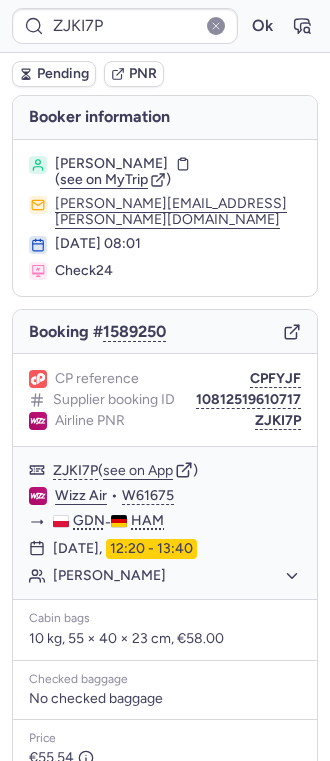 click on "CP reference CPFYJF Supplier booking ID 10812519610717 Airline PNR ZJKI7P" at bounding box center [165, 400] 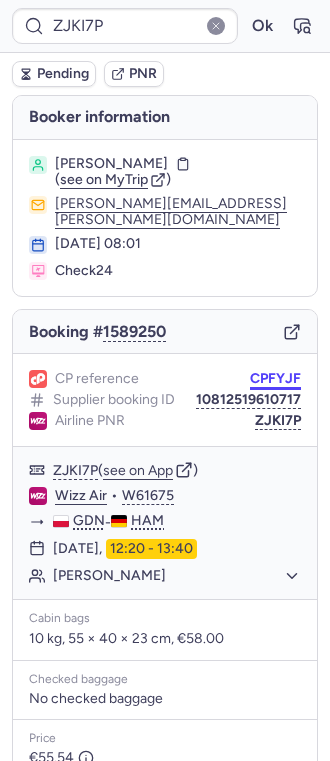 click on "CPFYJF" at bounding box center (275, 379) 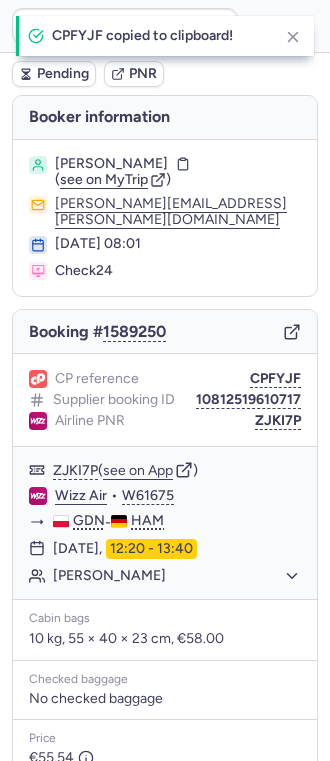 type on "CPFYJF" 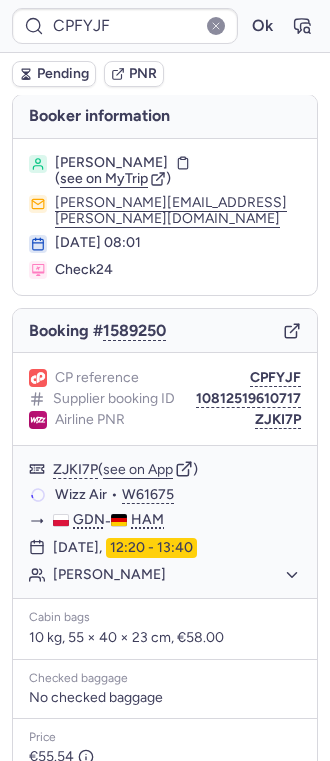 scroll, scrollTop: 0, scrollLeft: 0, axis: both 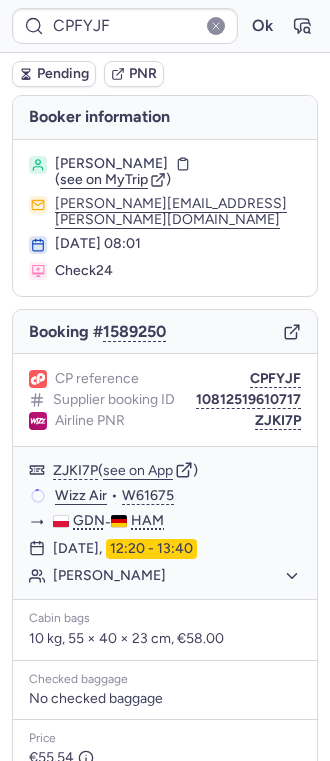 click on "CPFYJF  Ok" at bounding box center (165, 26) 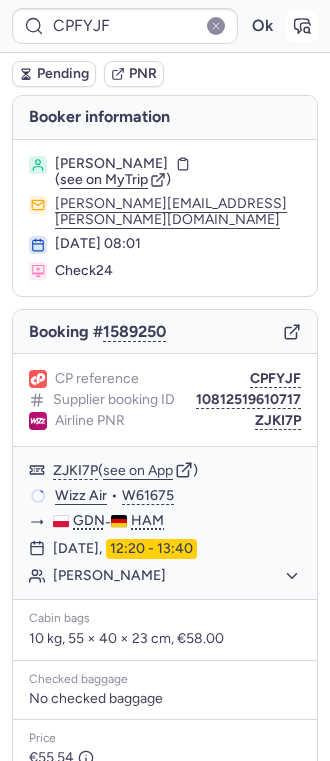 click at bounding box center (302, 26) 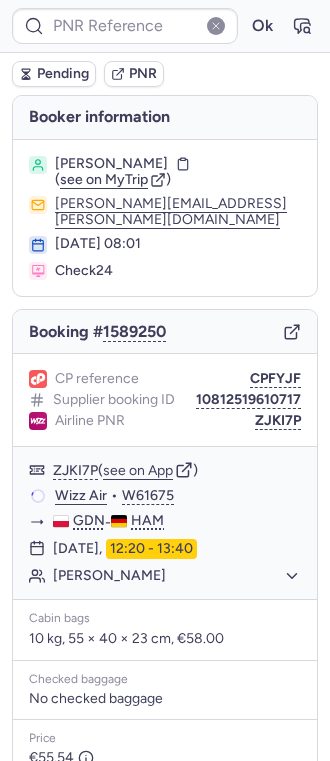 type on "CPFYJF" 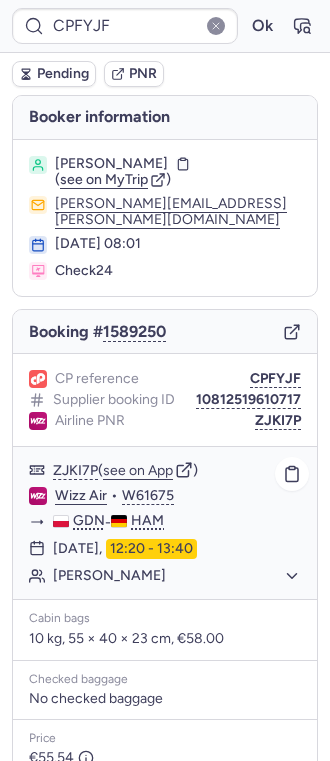 scroll, scrollTop: 133, scrollLeft: 0, axis: vertical 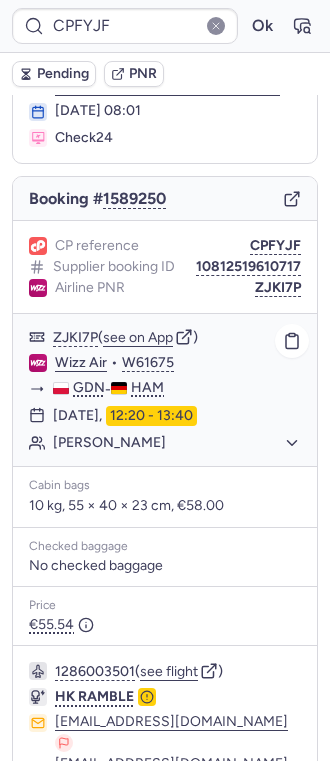click on "[PERSON_NAME]" 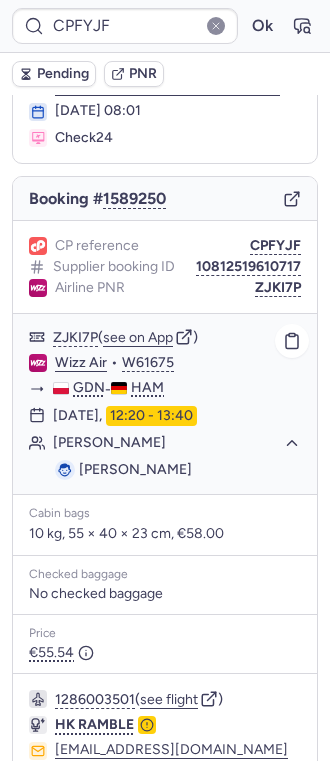 click on "[PERSON_NAME]" 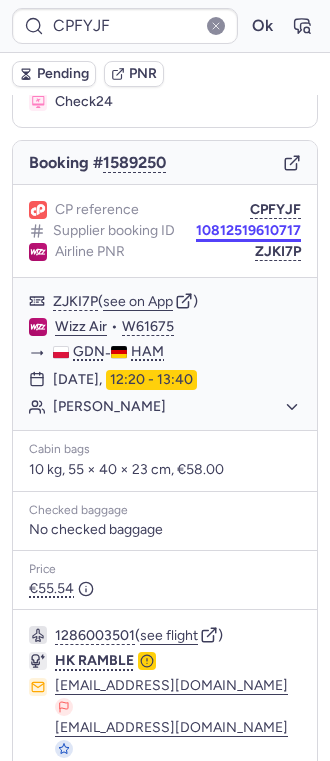 scroll, scrollTop: 0, scrollLeft: 0, axis: both 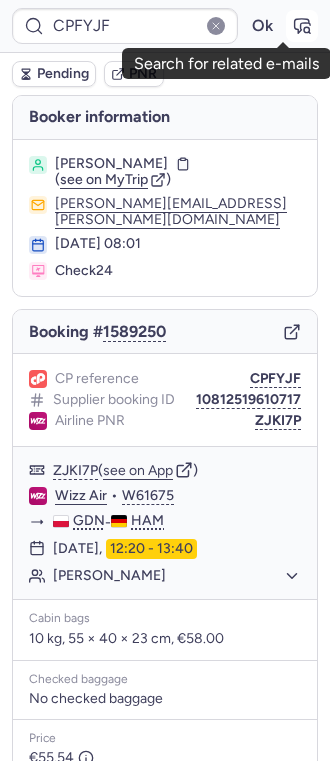 click 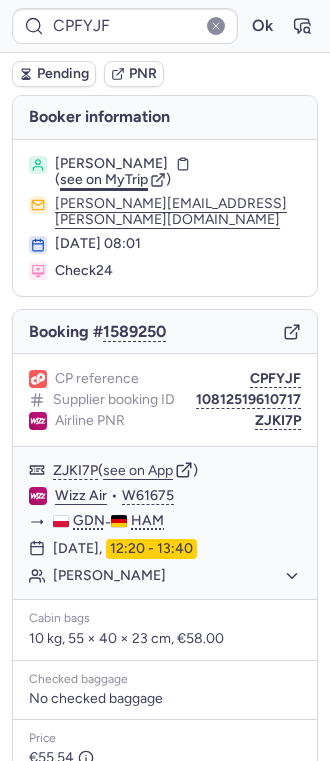 click on "see on MyTrip" at bounding box center (104, 179) 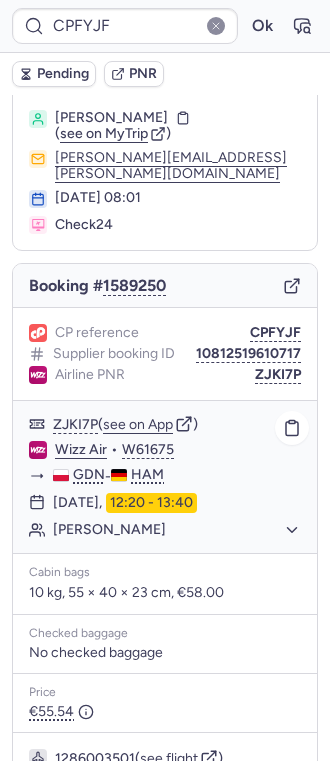 scroll, scrollTop: 0, scrollLeft: 0, axis: both 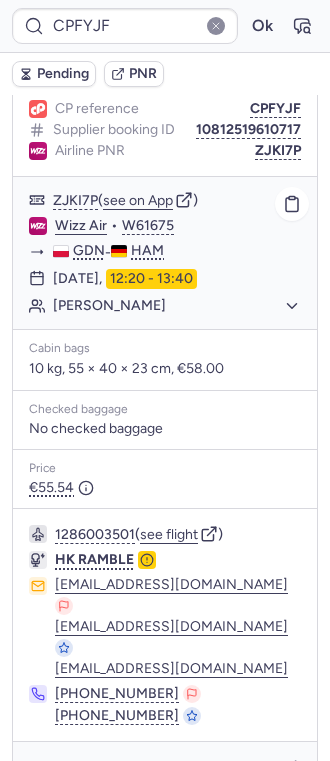 click on "Wizz Air  •  W61675" 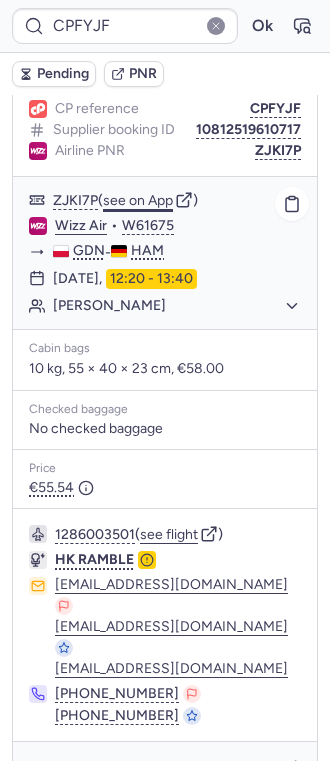 click on "see on App" 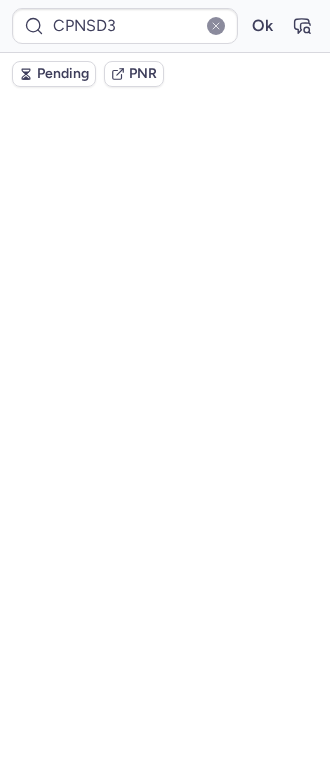 scroll, scrollTop: 310, scrollLeft: 0, axis: vertical 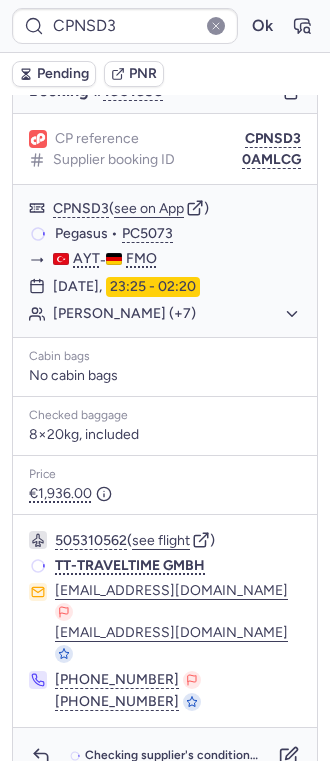 type on "CPFYJF" 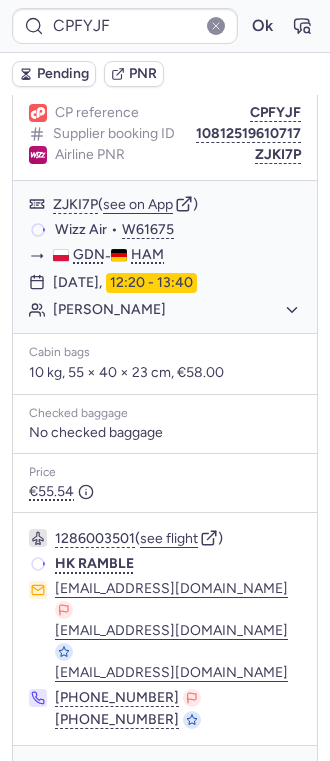 scroll, scrollTop: 226, scrollLeft: 0, axis: vertical 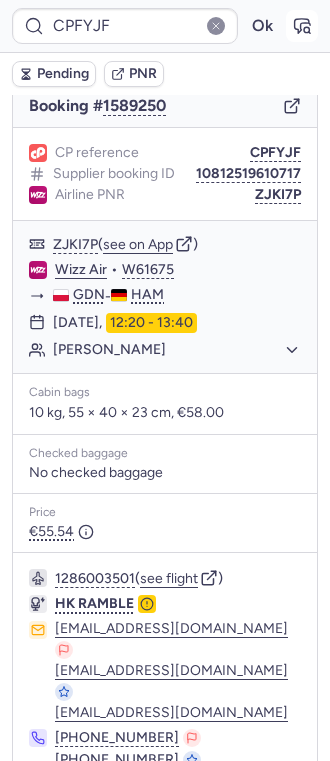 click 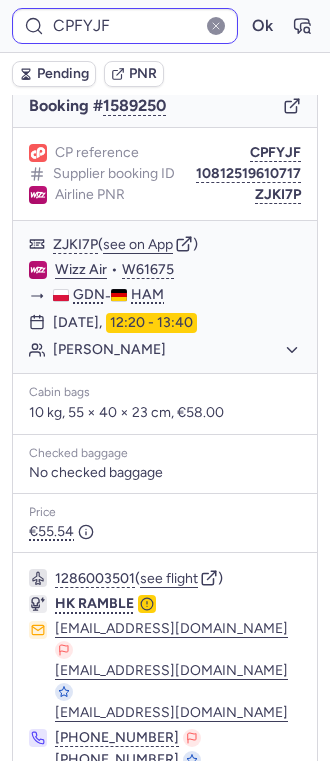 type 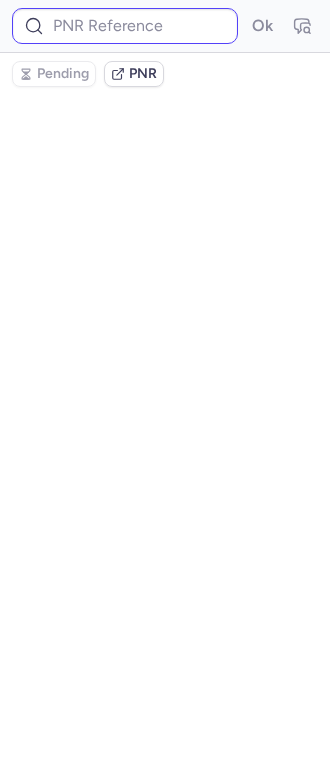 scroll, scrollTop: 0, scrollLeft: 0, axis: both 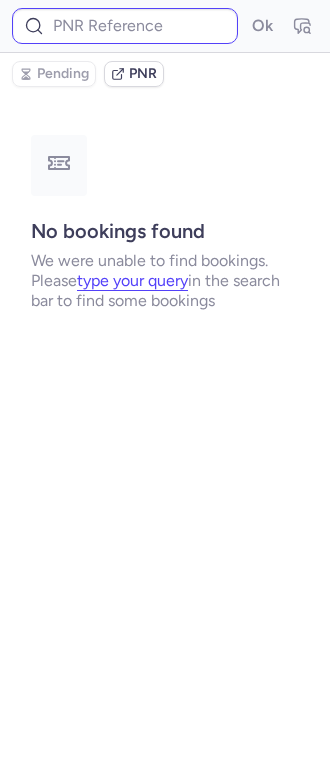 type on "CPFYJF" 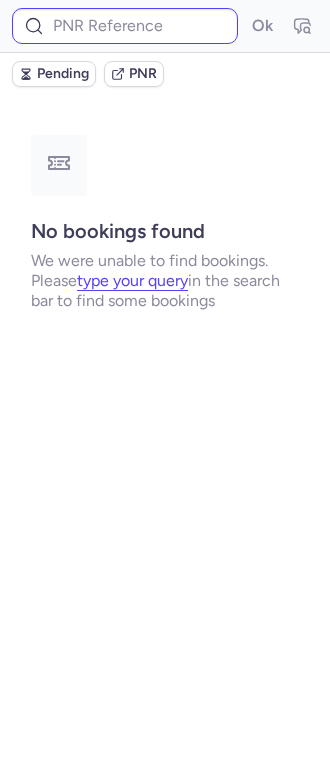 type on "CPEZX4" 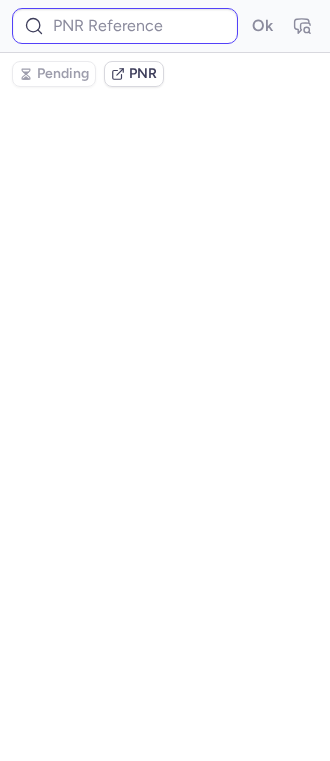 type on "CPEZX4" 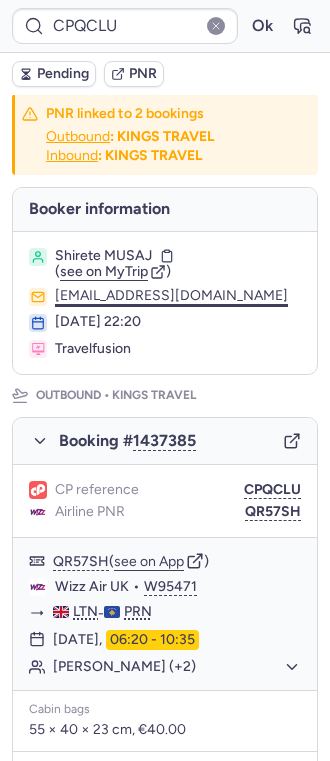 scroll, scrollTop: 0, scrollLeft: 0, axis: both 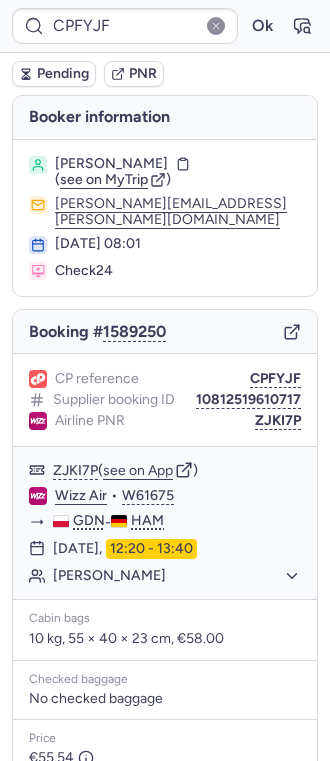 click on "Pending" at bounding box center (63, 74) 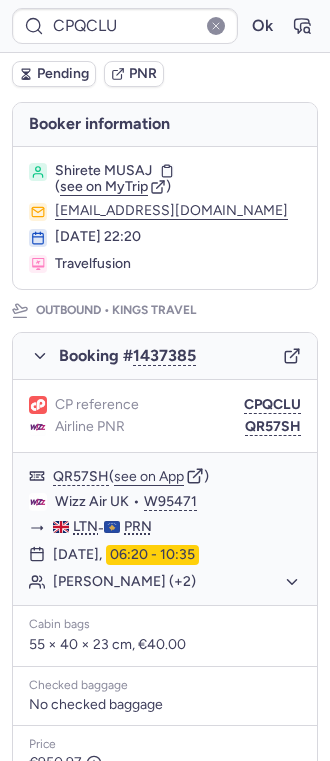 scroll, scrollTop: 133, scrollLeft: 0, axis: vertical 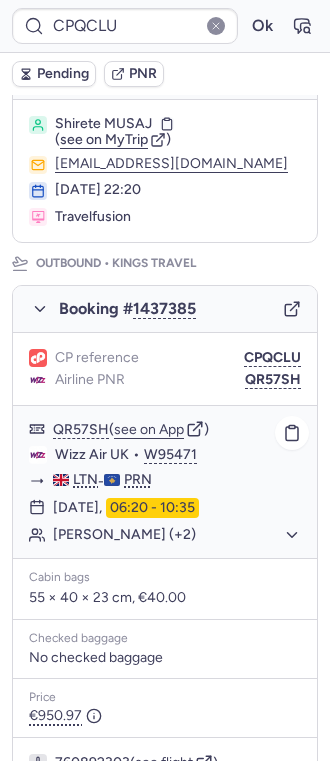 click on "Shirete MUSAJ (+2)" 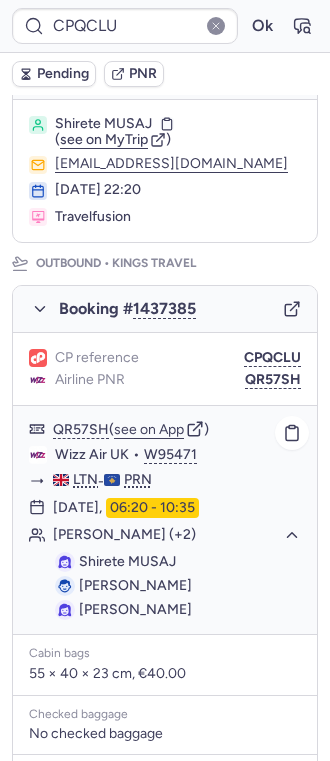 click on "Shirete MUSAJ (+2)" 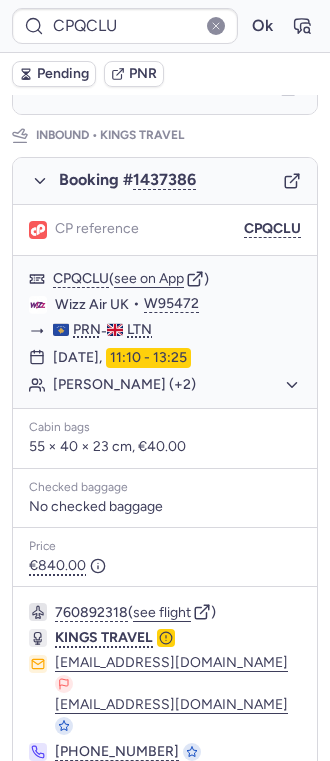 scroll, scrollTop: 1042, scrollLeft: 0, axis: vertical 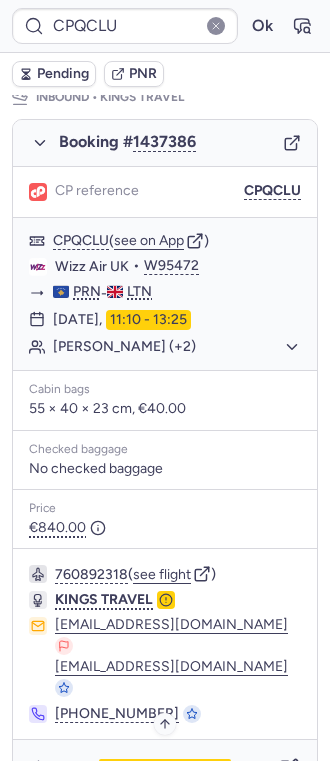 click on "Specific conditions" at bounding box center [173, 768] 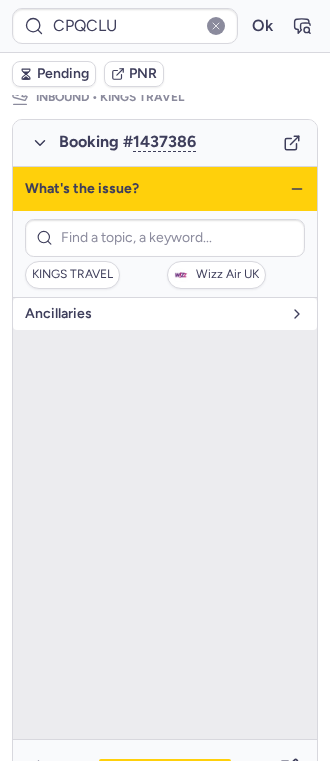 click on "Ancillaries" at bounding box center (153, 314) 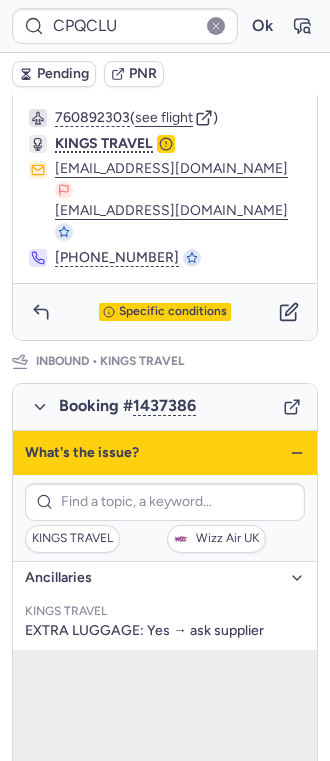 scroll, scrollTop: 776, scrollLeft: 0, axis: vertical 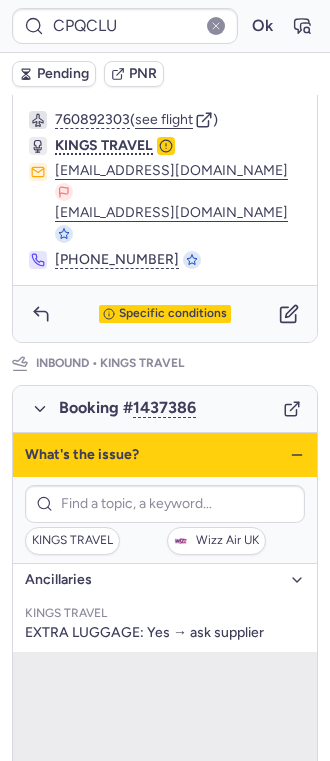 click on "What's the issue?" at bounding box center [165, 455] 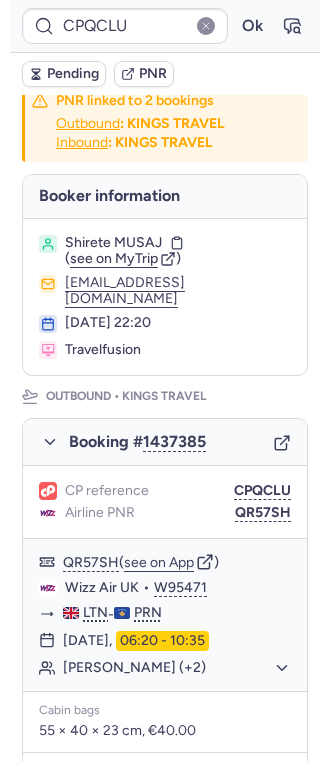 scroll, scrollTop: 0, scrollLeft: 0, axis: both 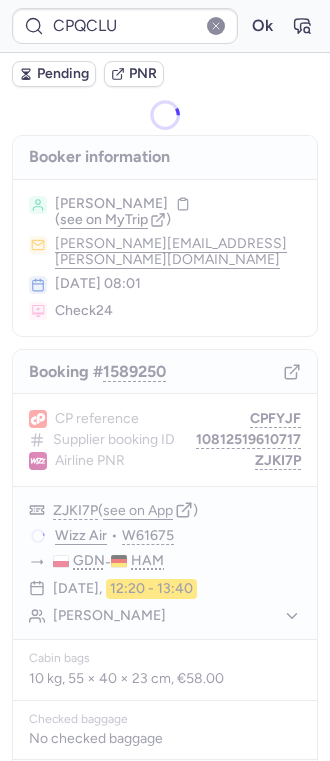 type on "AA915516" 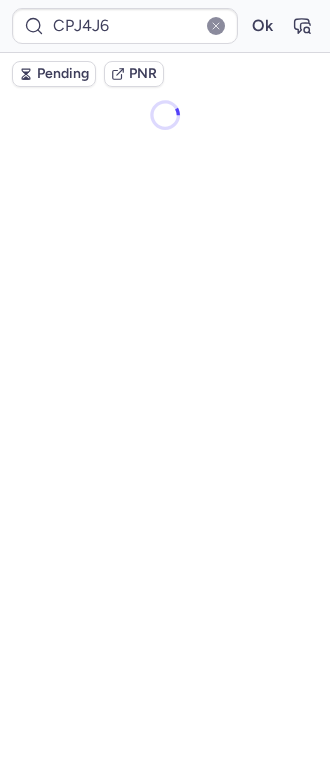 type on "CPQCLU" 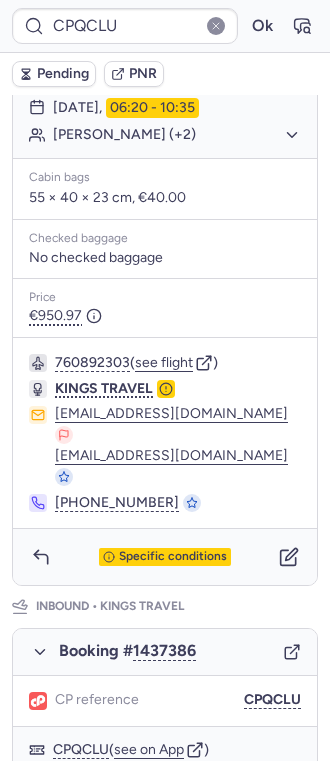 scroll, scrollTop: 666, scrollLeft: 0, axis: vertical 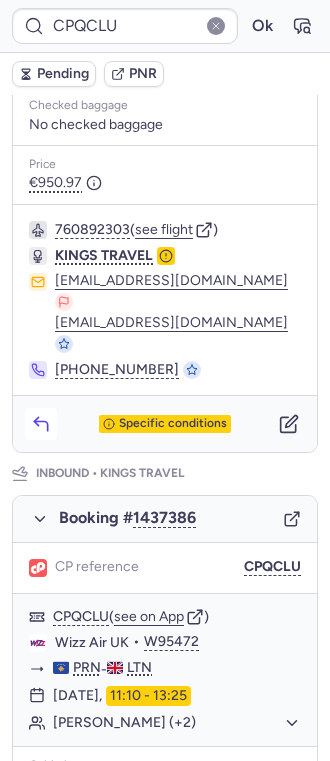 click 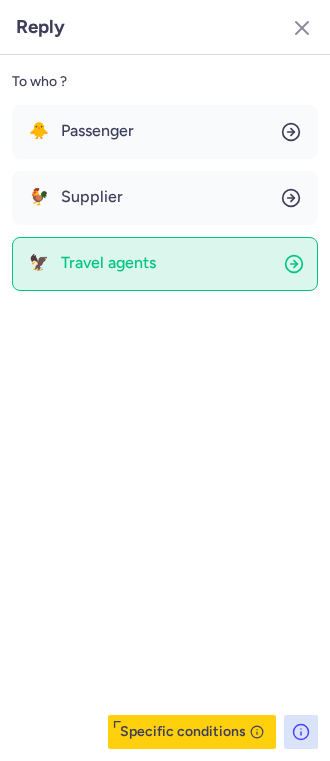 click on "Travel agents" at bounding box center (108, 263) 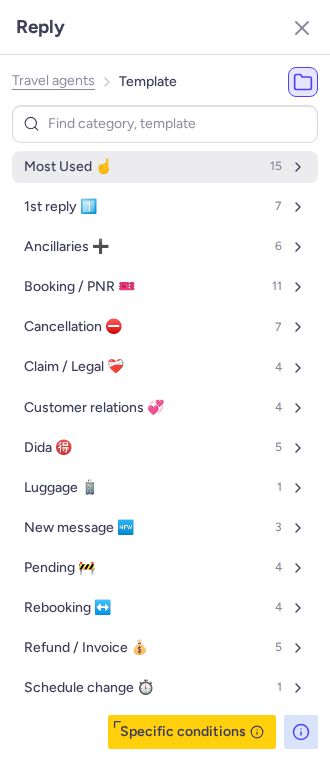 click on "Most Used ☝️ 15" at bounding box center (165, 167) 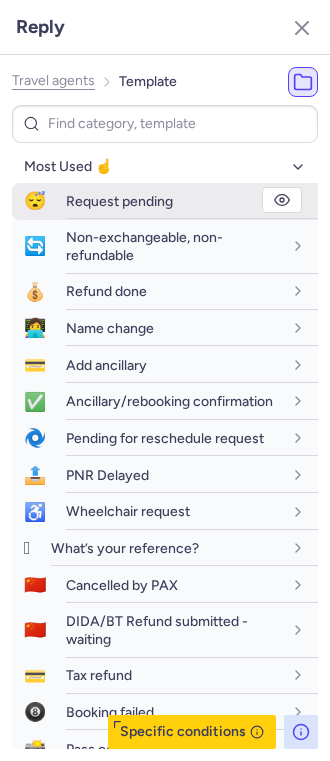 click on "Request pending" at bounding box center [119, 201] 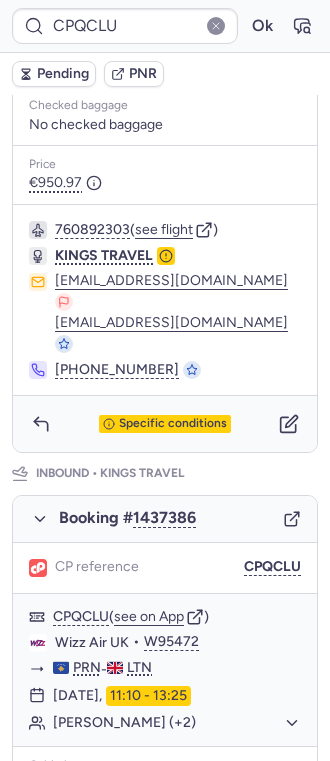 click on "CPQCLU  Ok" at bounding box center (165, 26) 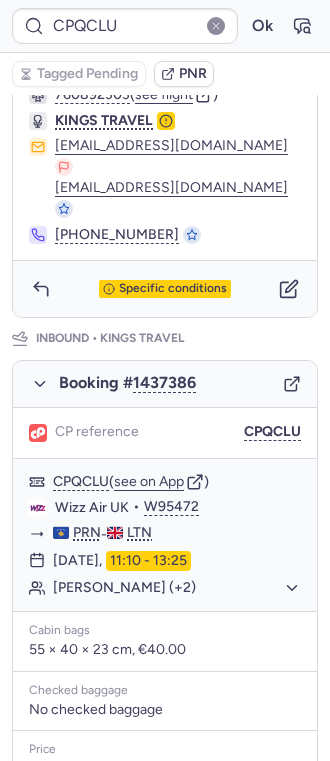 scroll, scrollTop: 776, scrollLeft: 0, axis: vertical 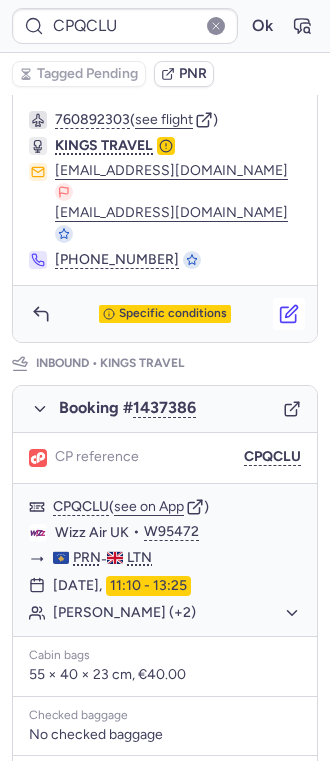 click 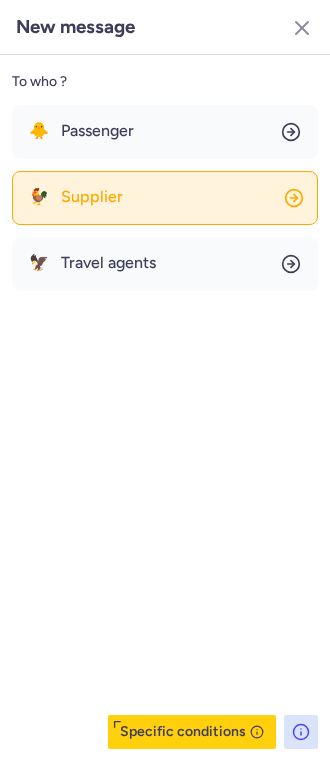 click on "🐓 Supplier" 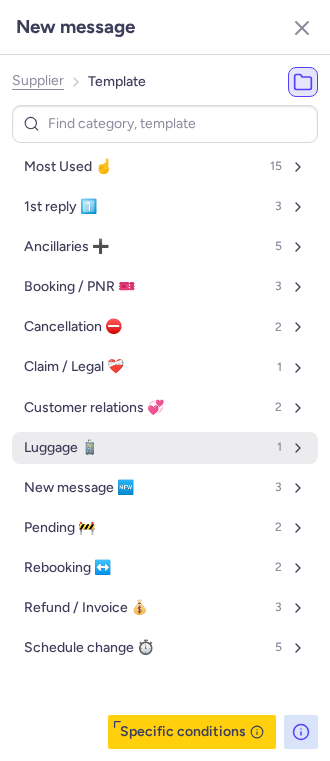 click on "Luggage 🧳 1" at bounding box center (165, 448) 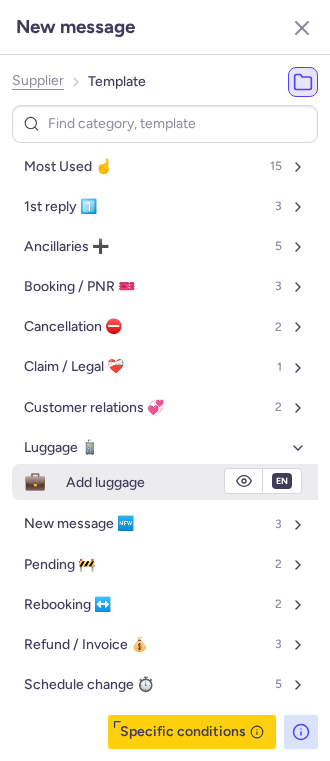 click on "Add luggage" at bounding box center [105, 482] 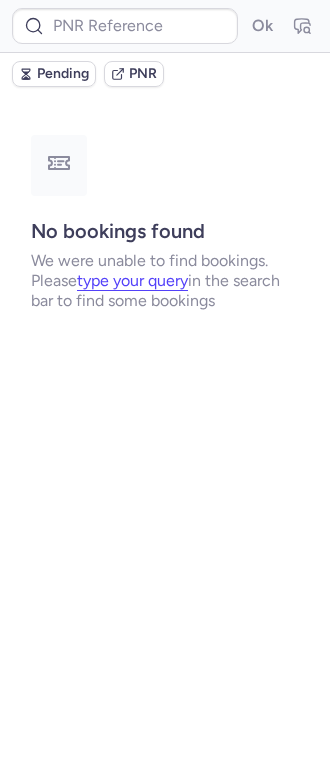 scroll, scrollTop: 0, scrollLeft: 0, axis: both 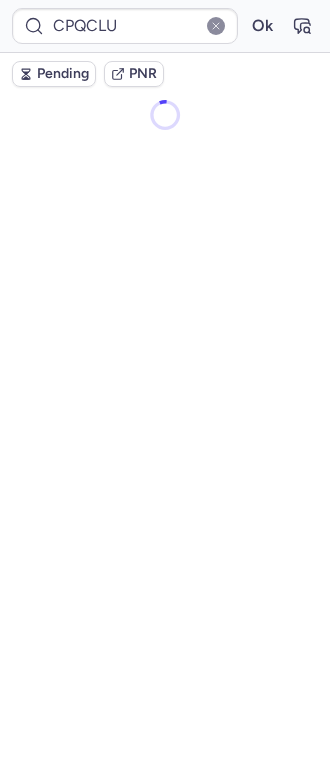 click on "Pending" at bounding box center [63, 74] 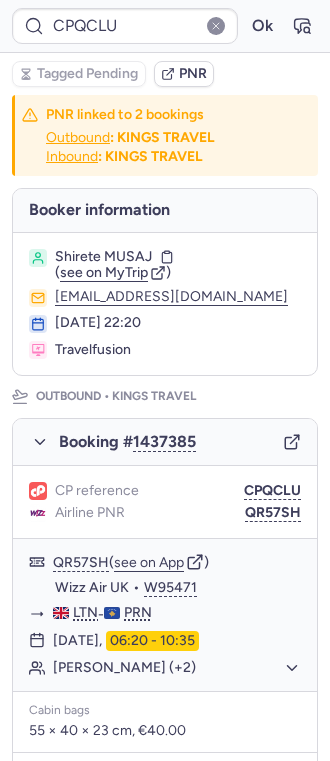 type on "CPJ4J6" 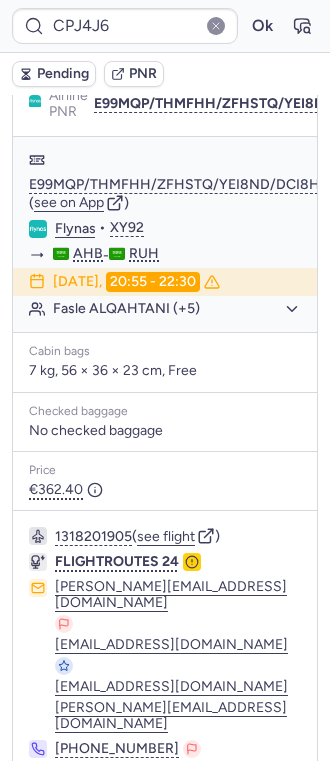 scroll, scrollTop: 362, scrollLeft: 0, axis: vertical 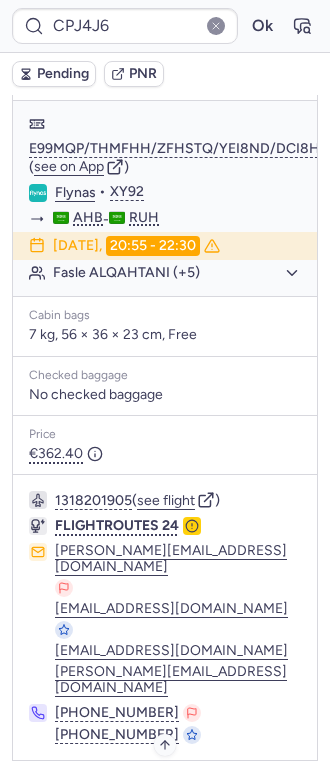 click on "Specific conditions" at bounding box center (173, 789) 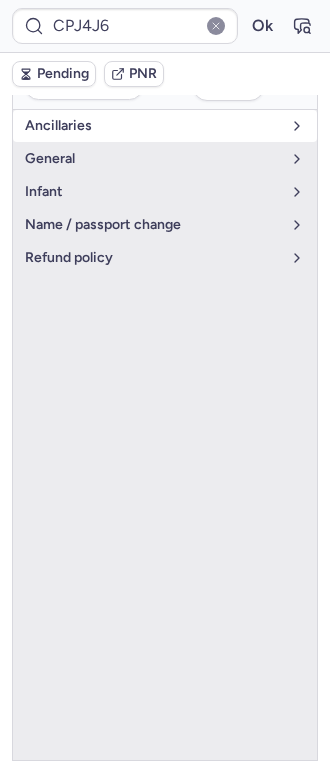 click on "Ancillaries" at bounding box center (153, 126) 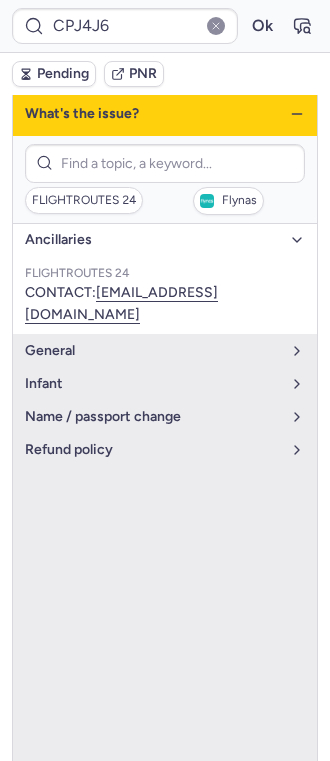 scroll, scrollTop: 96, scrollLeft: 0, axis: vertical 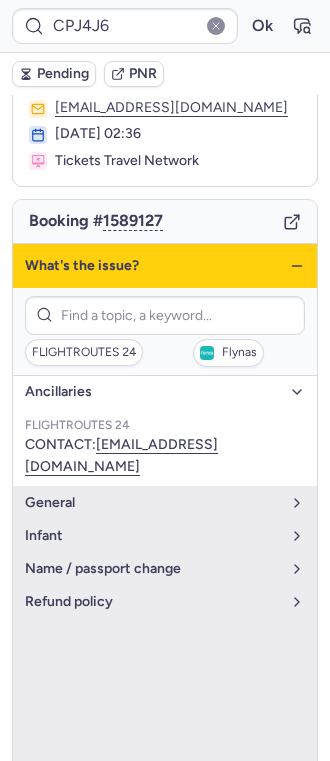 click 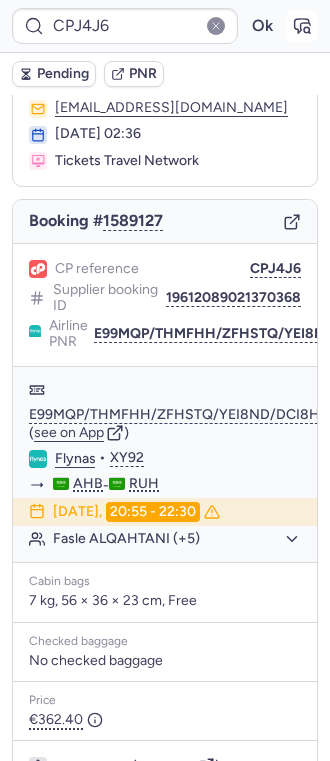 click at bounding box center (302, 26) 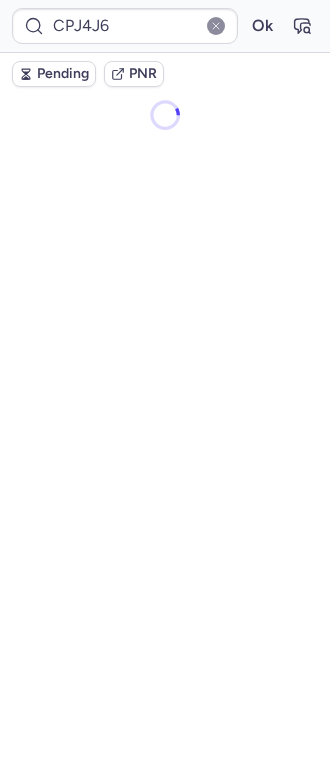 scroll, scrollTop: 0, scrollLeft: 0, axis: both 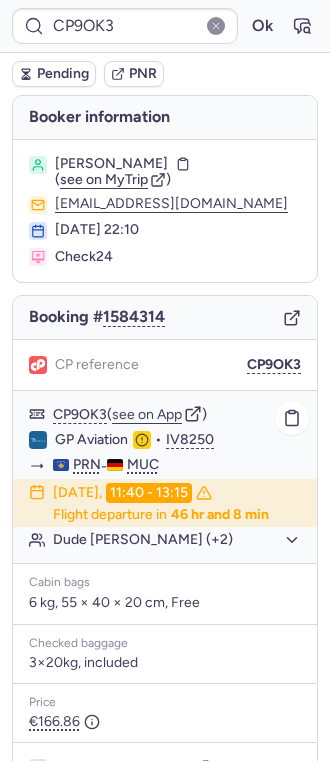 click on "Dude BALAJ (+2)" 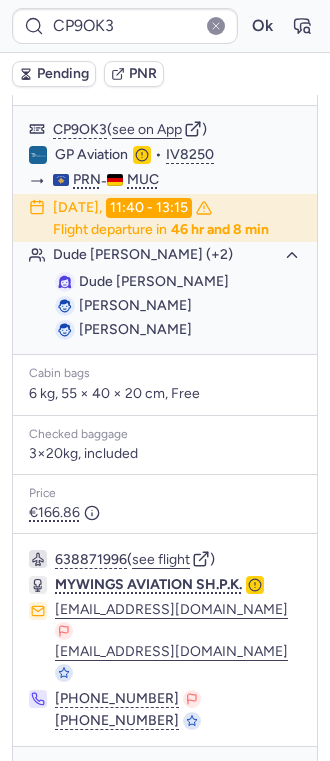 scroll, scrollTop: 324, scrollLeft: 0, axis: vertical 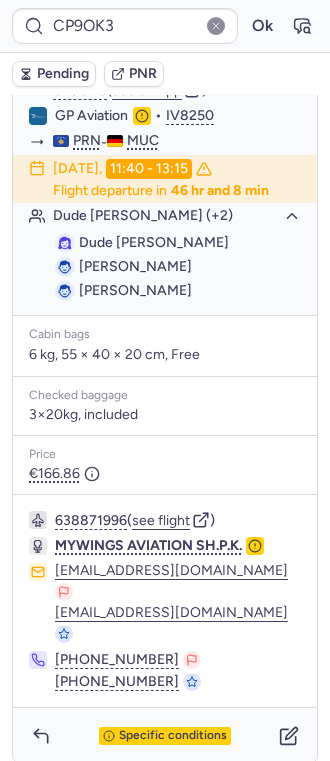 click on "Specific conditions" at bounding box center [165, 736] 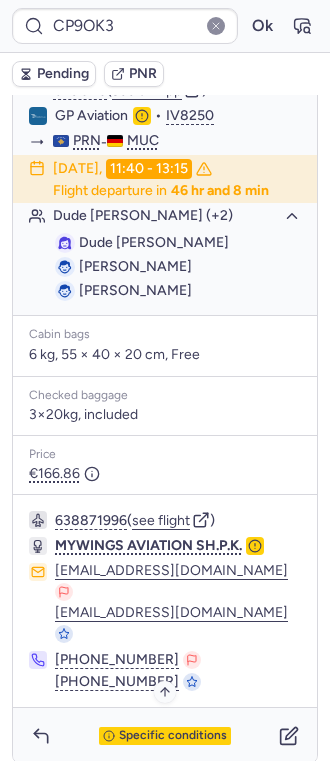 click on "Specific conditions" at bounding box center (173, 736) 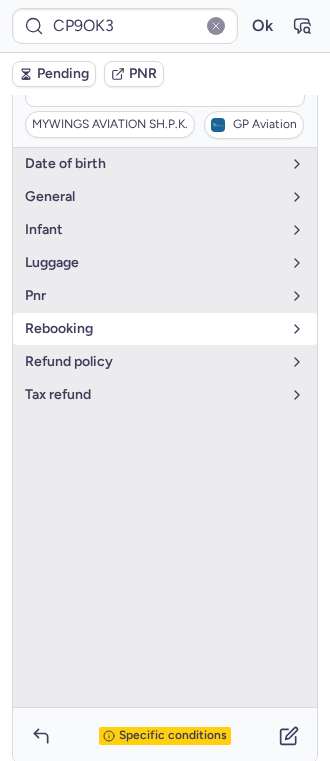 click on "rebooking" at bounding box center (153, 329) 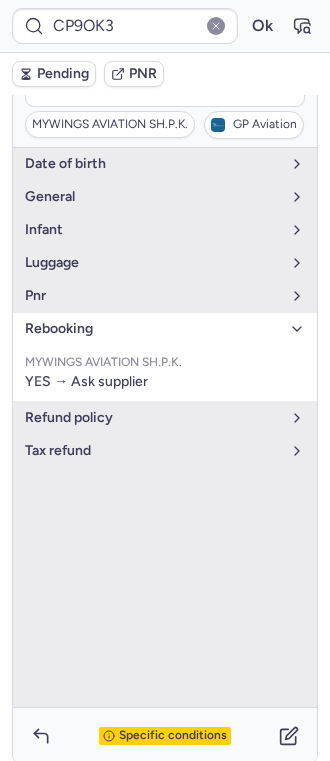 click on "rebooking" at bounding box center (153, 329) 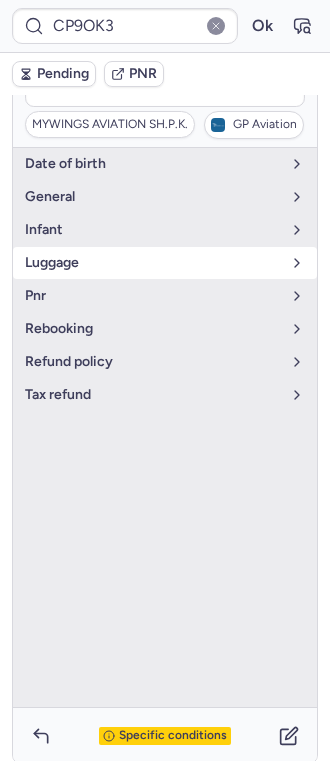 click on "luggage" at bounding box center [153, 263] 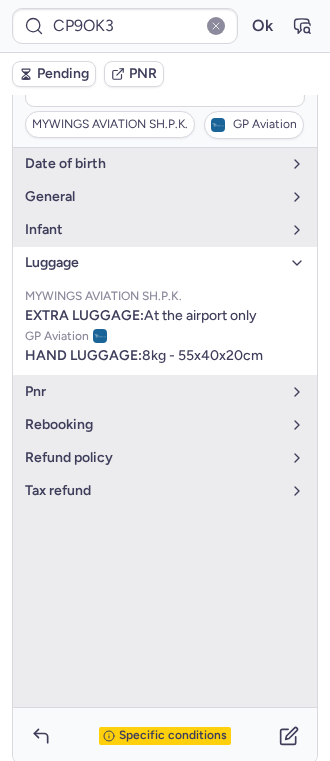 click on "luggage" at bounding box center [153, 263] 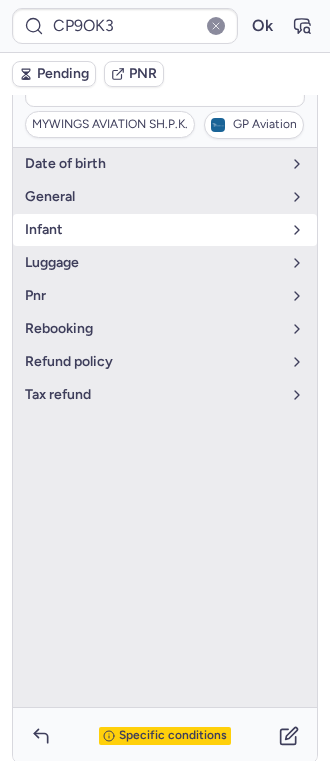 click on "Infant" at bounding box center (153, 230) 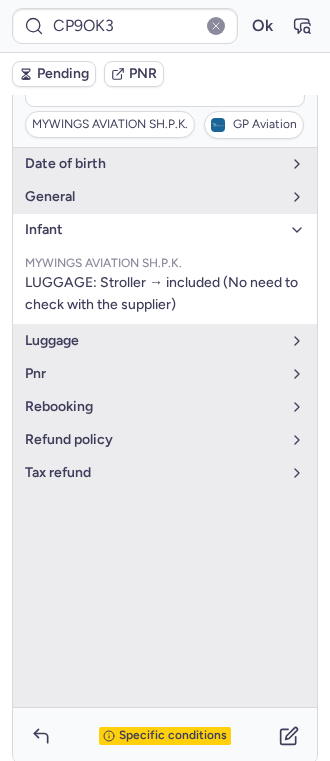 click on "Infant" at bounding box center [153, 230] 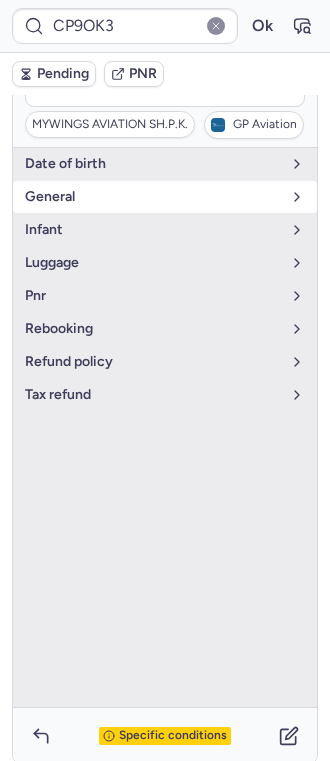 click on "general" at bounding box center (153, 197) 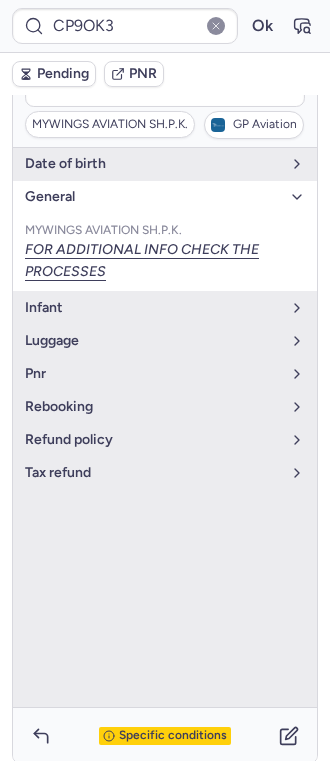 click on "general" at bounding box center [153, 197] 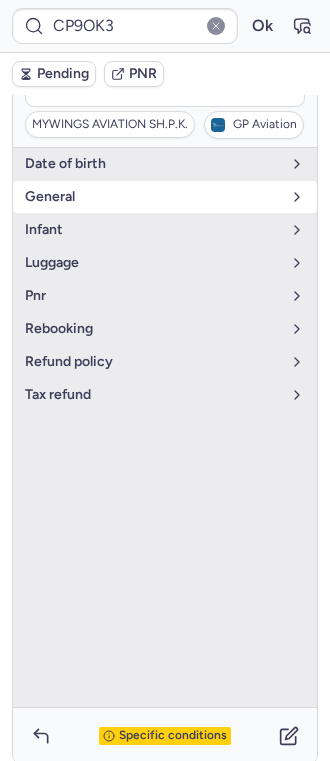click on "general" at bounding box center (153, 197) 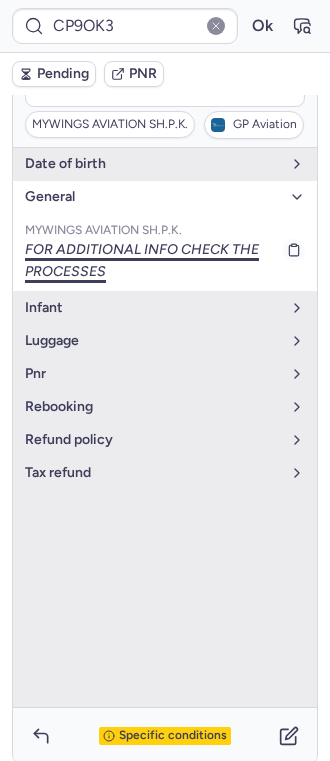 click on "FOR ADDITIONAL INFO CHECK THE PROCESSES" at bounding box center [165, 261] 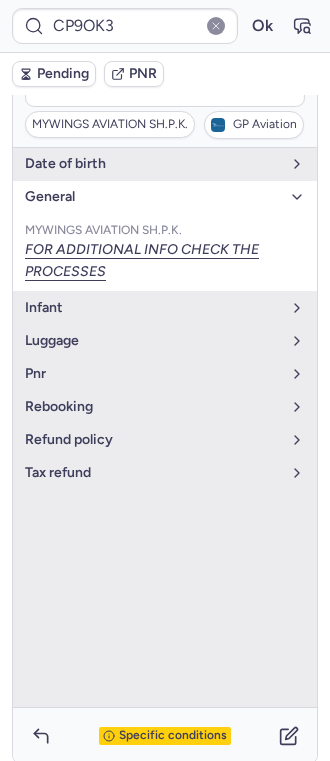 click on "general" at bounding box center [153, 197] 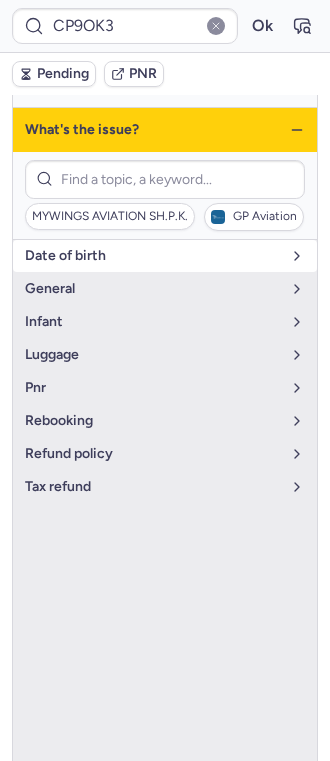 scroll, scrollTop: 57, scrollLeft: 0, axis: vertical 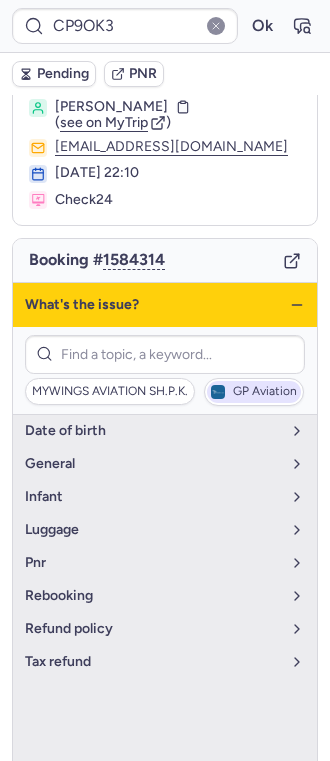 click on "GP Aviation" at bounding box center [265, 392] 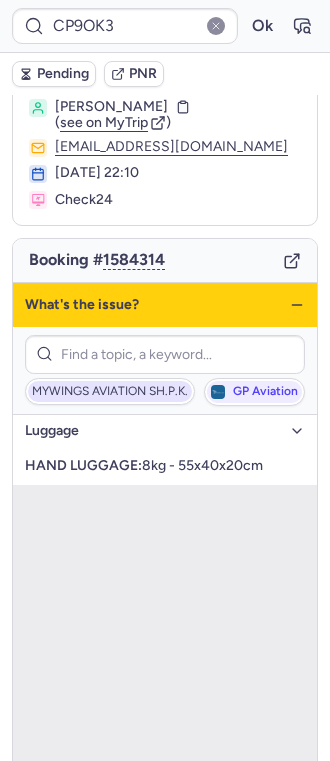 click on "MYWINGS AVIATION SH.P.K." at bounding box center (110, 392) 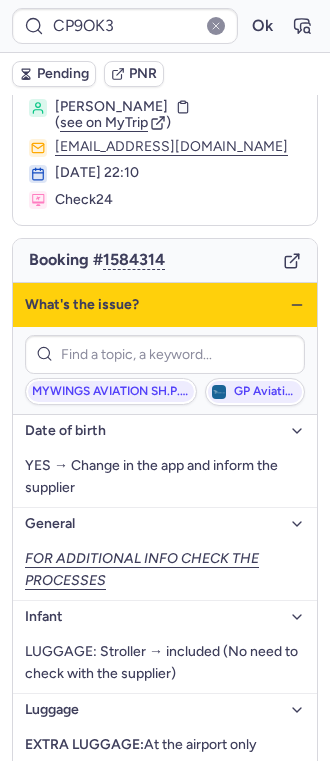 click on "date of birth" at bounding box center [165, 431] 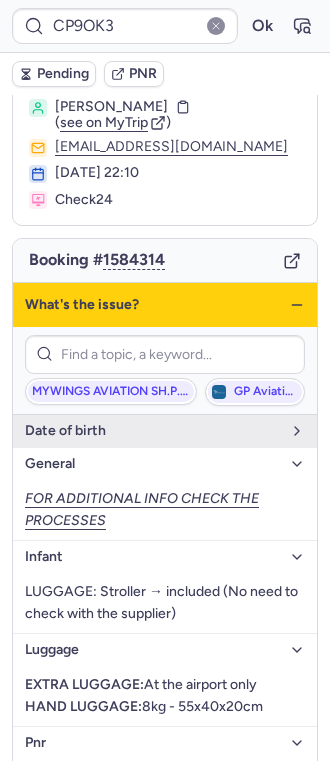 click on "general FOR ADDITIONAL INFO CHECK THE PROCESSES" 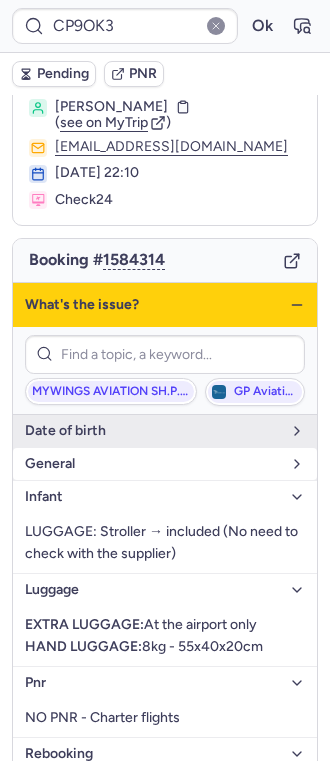 click on "general" at bounding box center [165, 464] 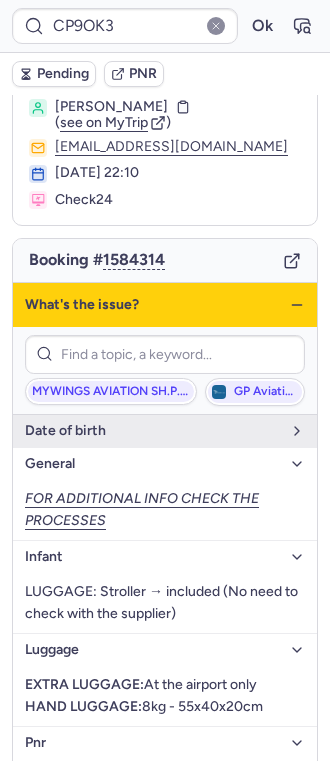 scroll, scrollTop: 34, scrollLeft: 0, axis: vertical 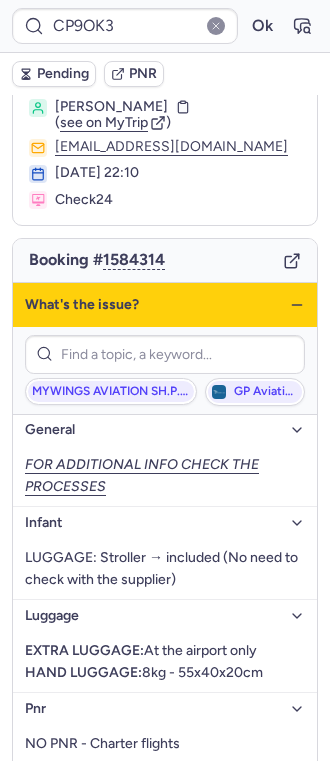 click on "Infant" at bounding box center [153, 523] 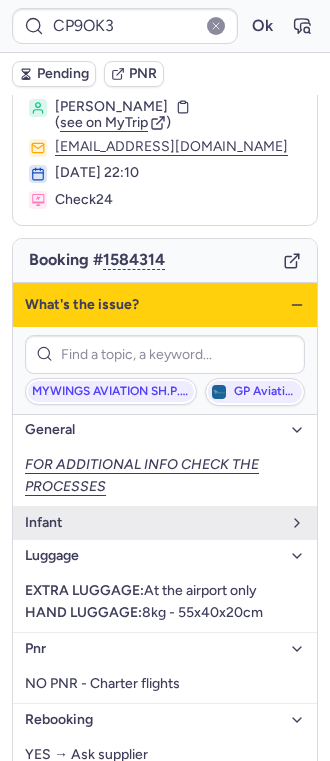 click on "FOR ADDITIONAL INFO CHECK THE PROCESSES" at bounding box center [165, 476] 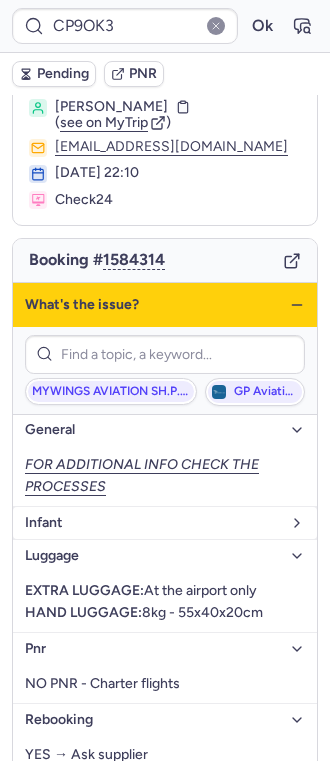 drag, startPoint x: 200, startPoint y: 439, endPoint x: 142, endPoint y: 468, distance: 64.84597 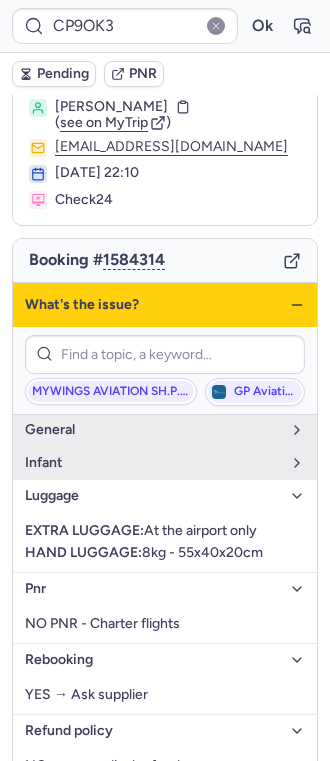 click on "luggage" at bounding box center (153, 496) 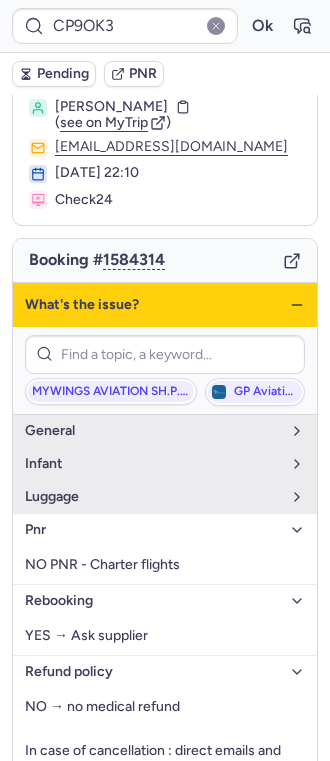 click on "pnr" at bounding box center [153, 530] 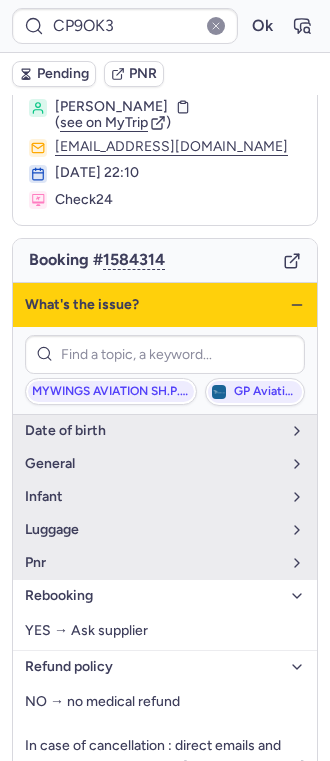 click on "rebooking" at bounding box center (165, 596) 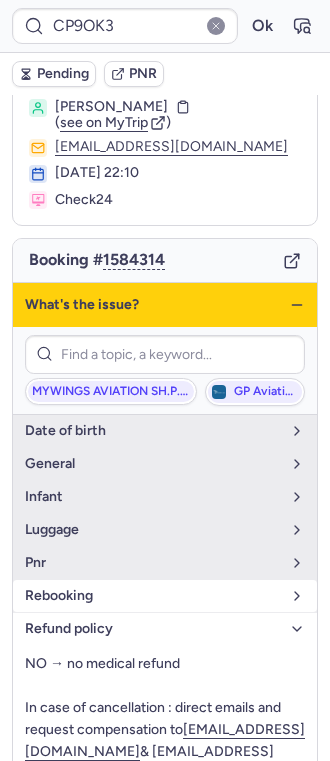 scroll, scrollTop: 0, scrollLeft: 0, axis: both 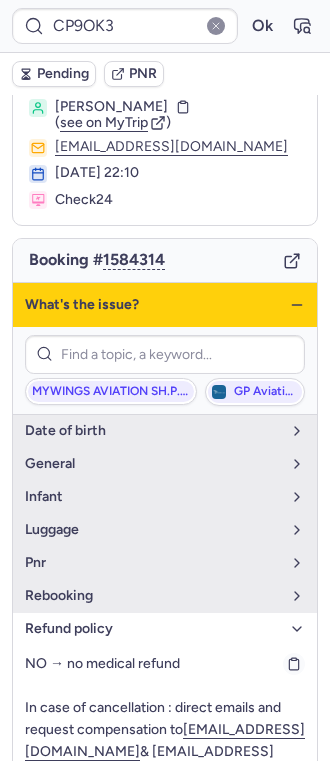 click on "NO → no medical refund
In case of cancellation : direct emails and request compensation to   cancellationcontact@airprishtina.com   & servicecenter@airprishtina.com.
Note that these emails are only for the flights with CHAIR airlines" at bounding box center (165, 751) 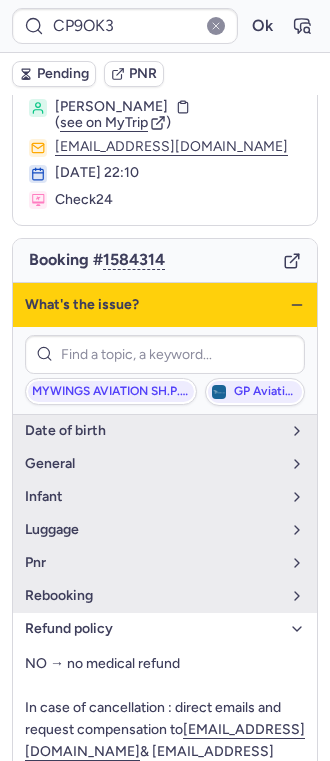click on "refund policy" at bounding box center [165, 629] 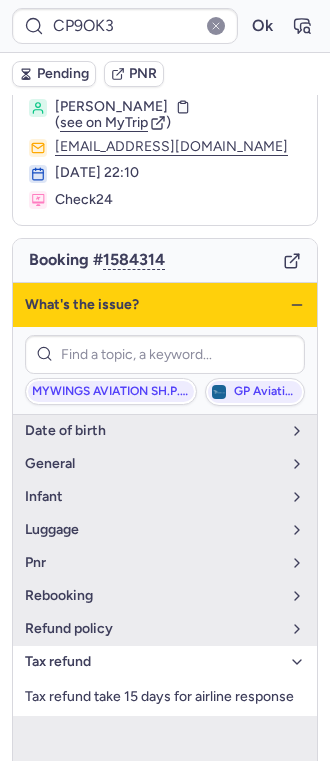 click on "tax refund" at bounding box center [153, 662] 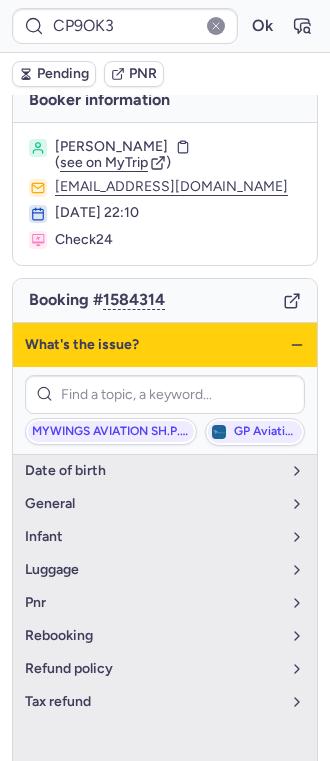 scroll, scrollTop: 0, scrollLeft: 0, axis: both 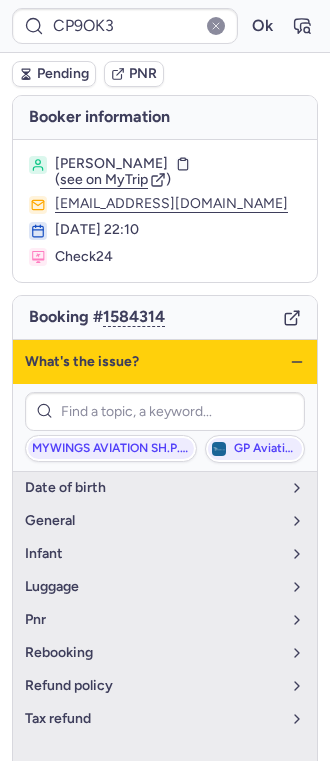 click 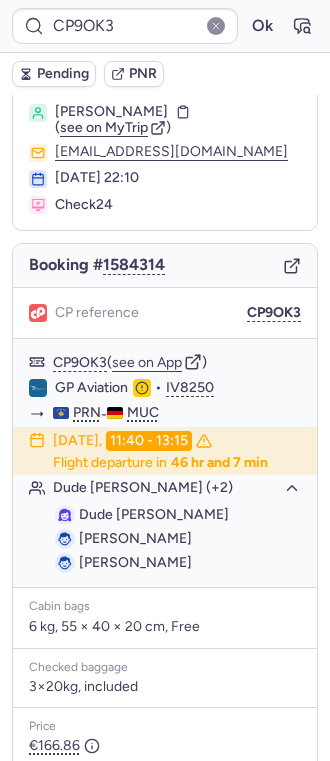 scroll, scrollTop: 0, scrollLeft: 0, axis: both 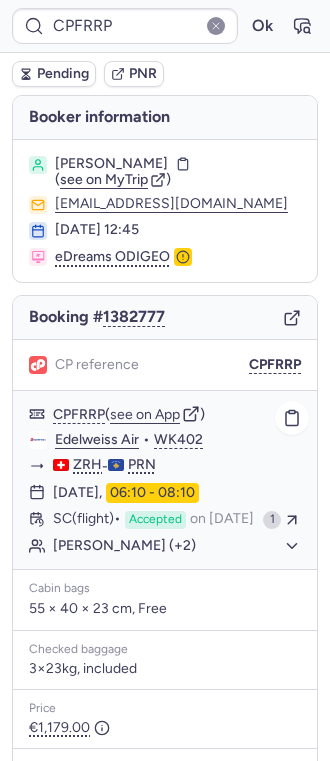 click on "Emine KASTRATI (+2)" 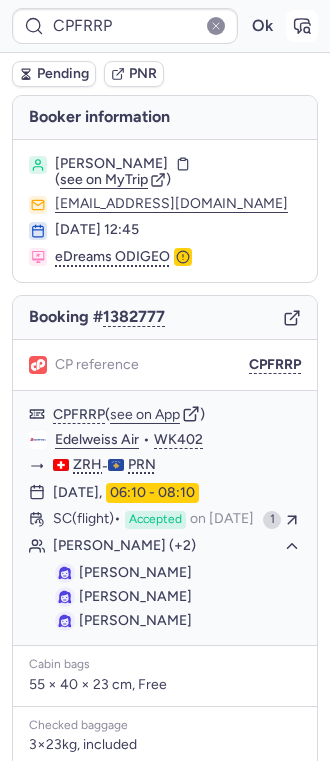 click 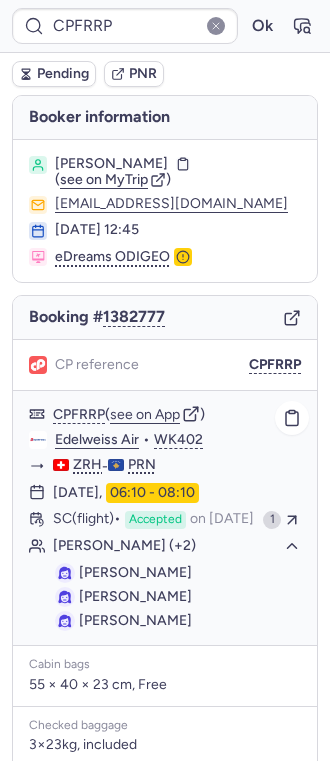 click on "CPFRRP  ( see on App )" 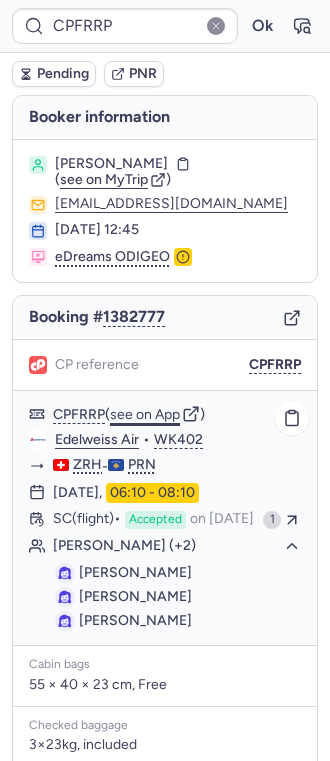 click on "see on App" 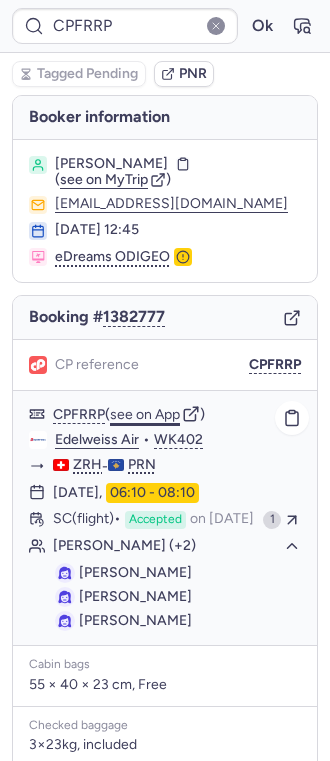 click on "see on App" 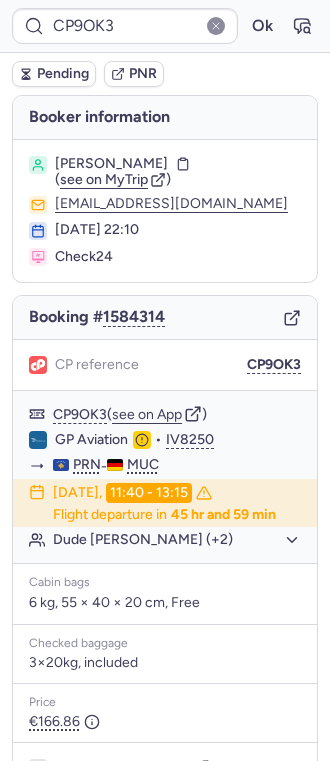 type on "CPFRRP" 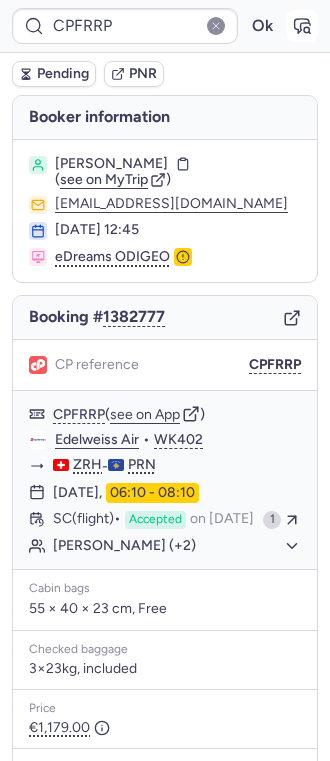 click 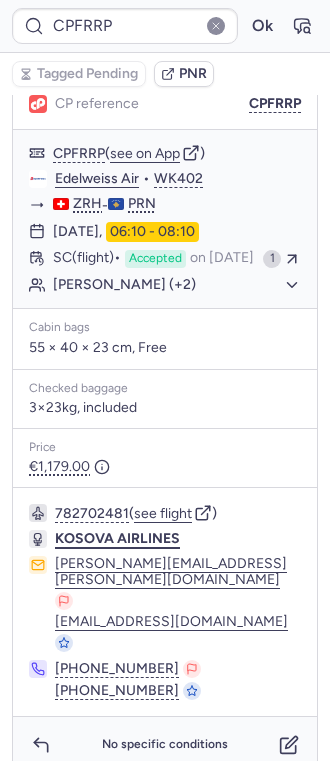 scroll, scrollTop: 274, scrollLeft: 0, axis: vertical 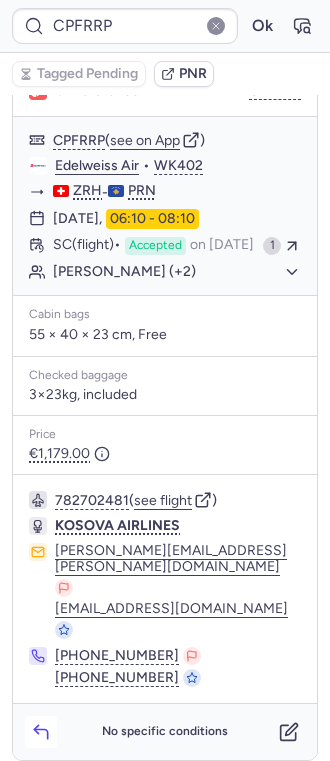 click 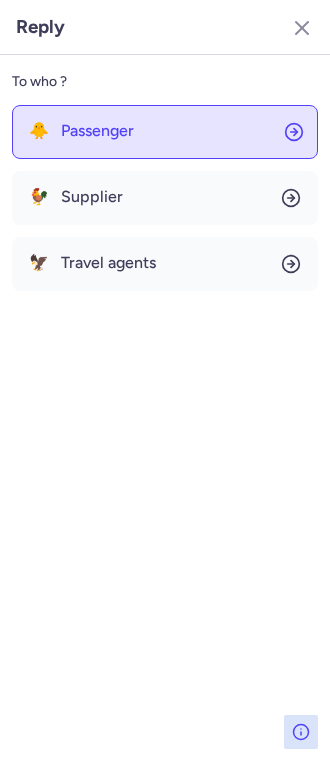 click on "🐥 Passenger" 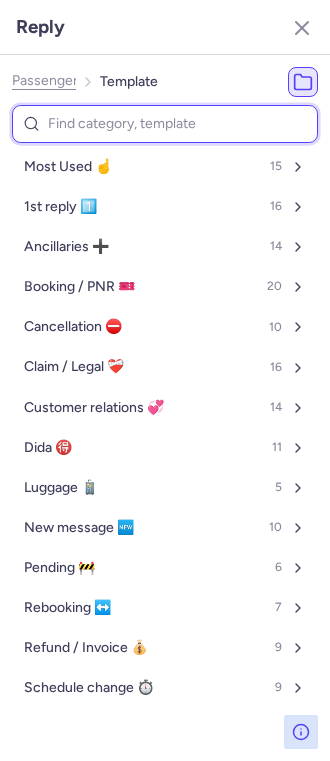 type on "w" 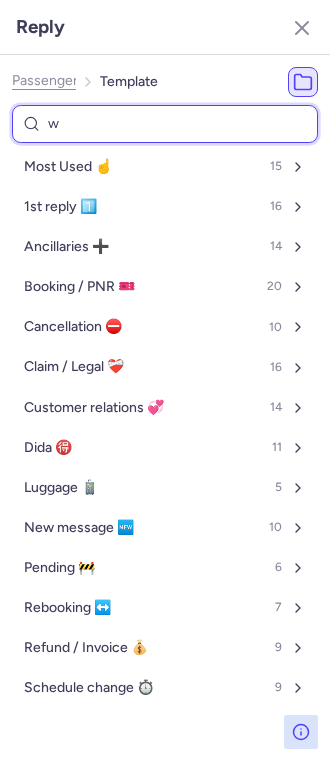 select on "en" 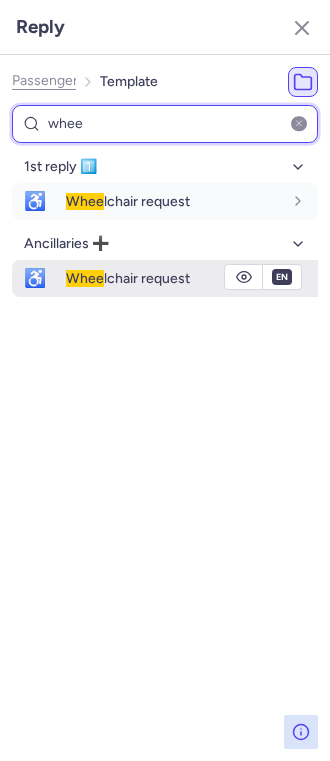 type on "whee" 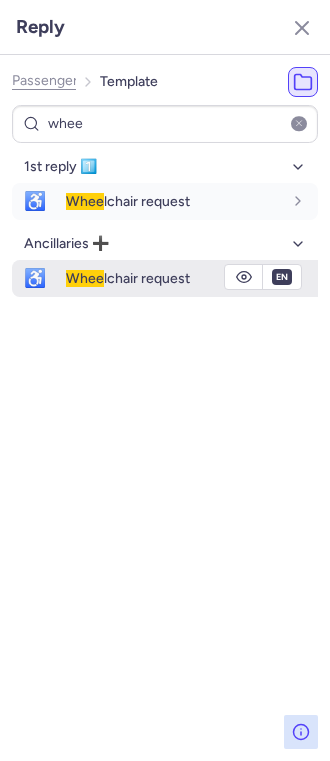click 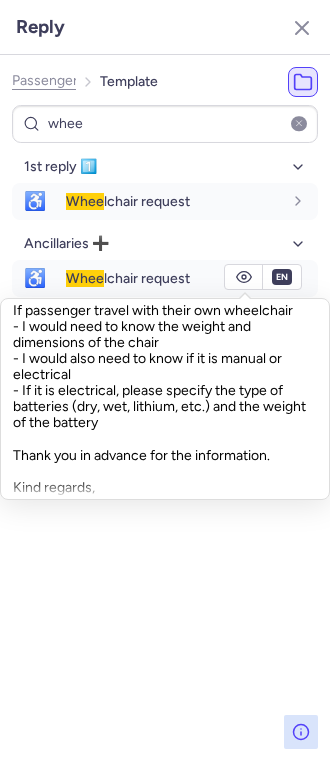 scroll, scrollTop: 338, scrollLeft: 0, axis: vertical 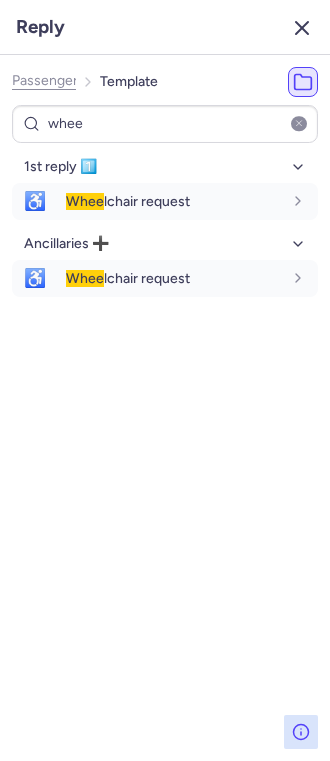 click 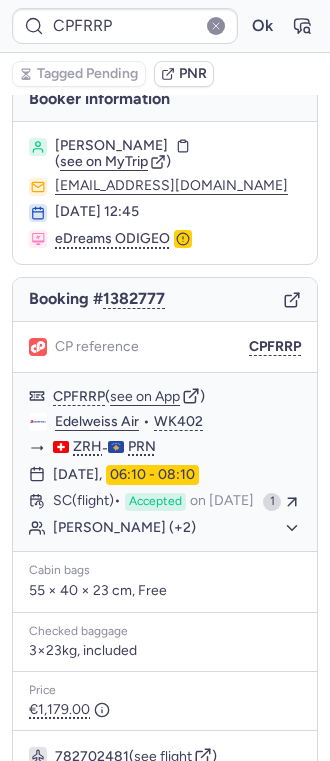 scroll, scrollTop: 0, scrollLeft: 0, axis: both 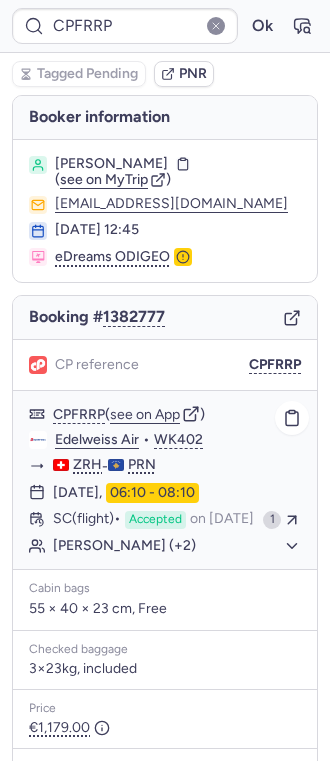 click on "Emine KASTRATI (+2)" 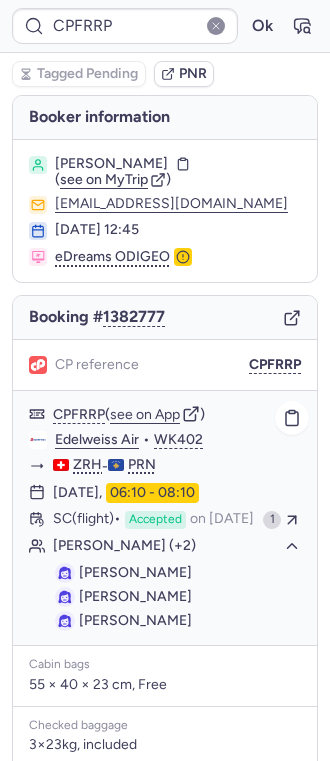 click on "Erita KASTRATI" at bounding box center (135, 596) 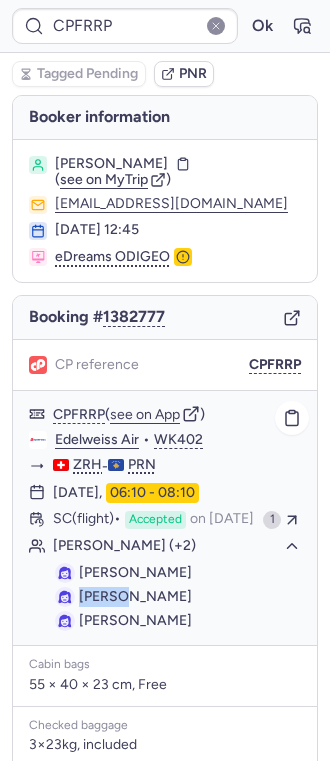click on "Erita KASTRATI" at bounding box center (135, 596) 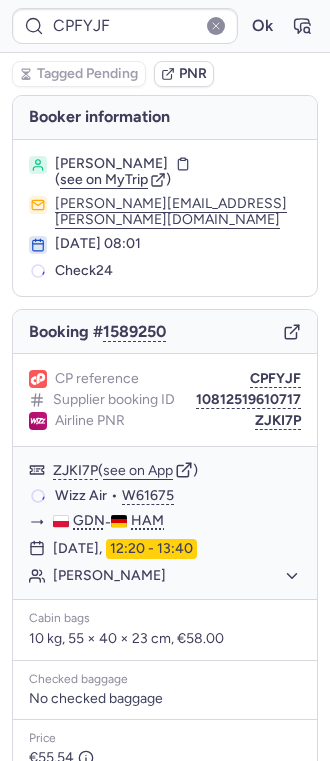 type on "CPQCLU" 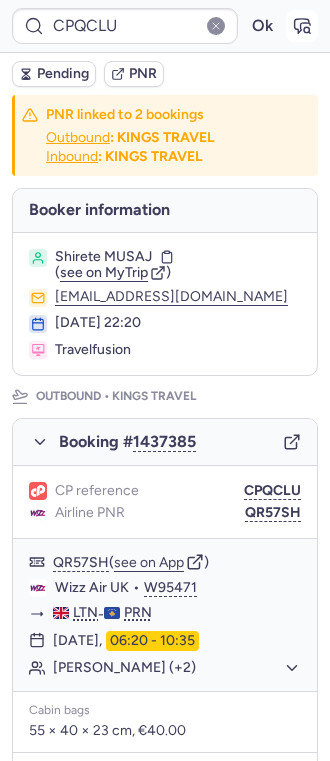 click 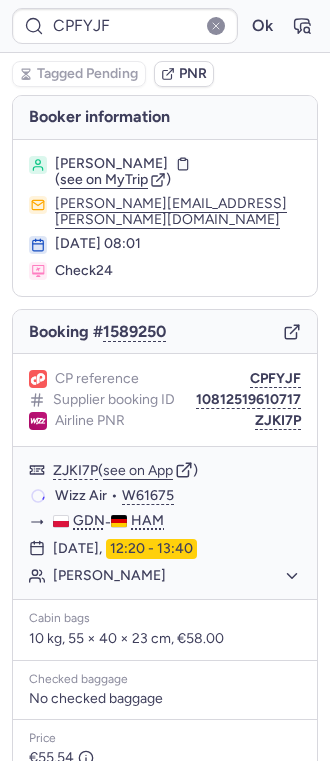 type on "CPQCLU" 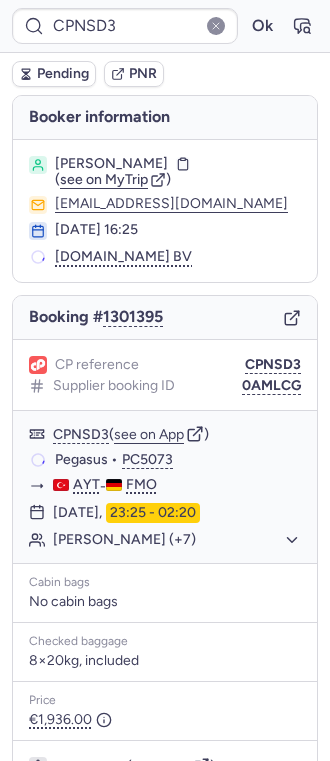 type on "CP9OK3" 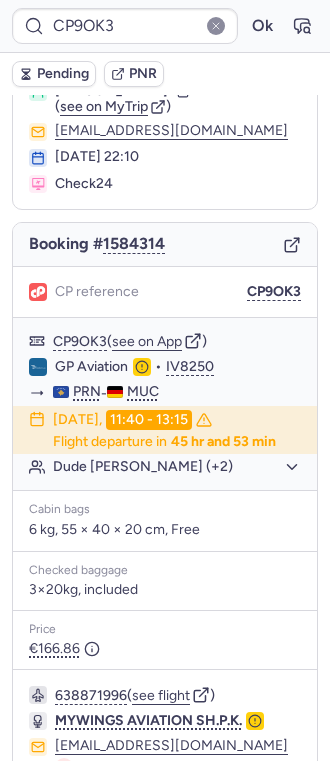 scroll, scrollTop: 248, scrollLeft: 0, axis: vertical 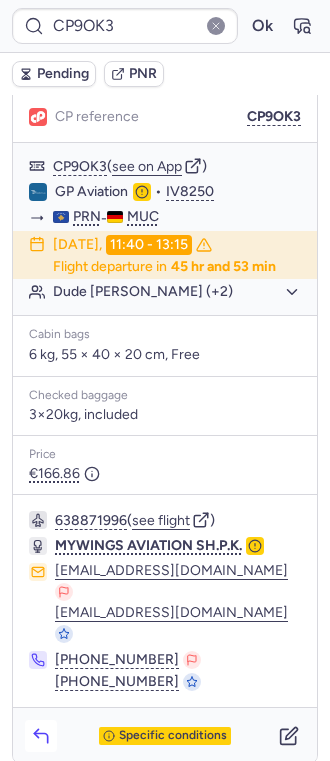 click 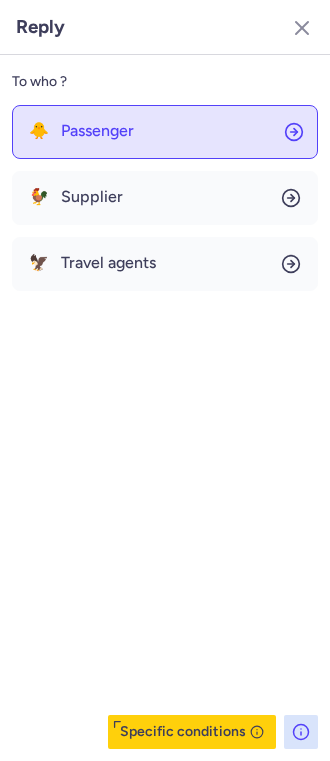 click on "🐥 Passenger" 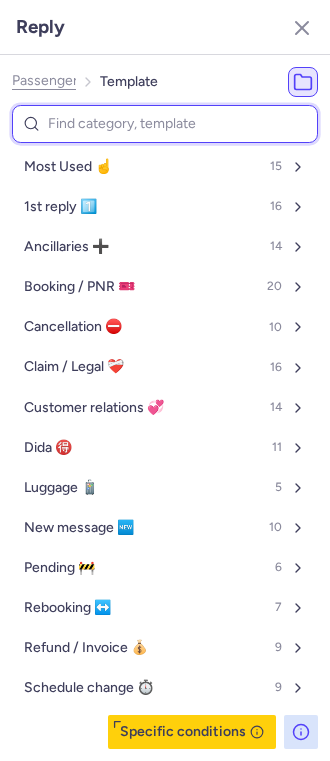 click at bounding box center (165, 124) 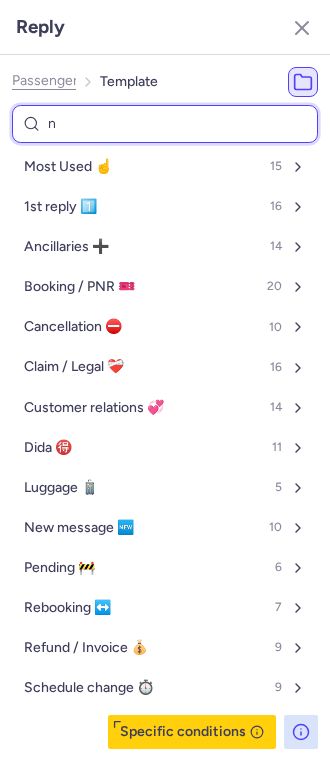 type on "na" 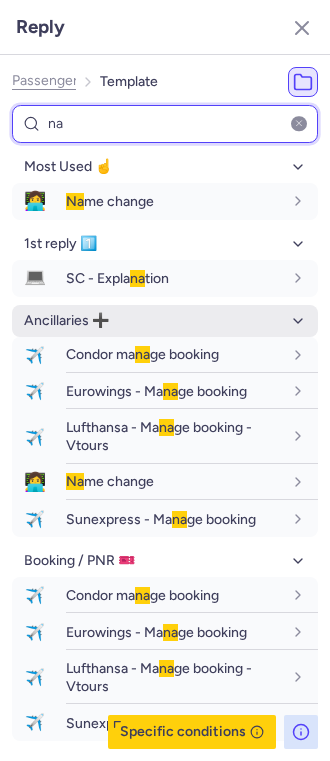 type on "n" 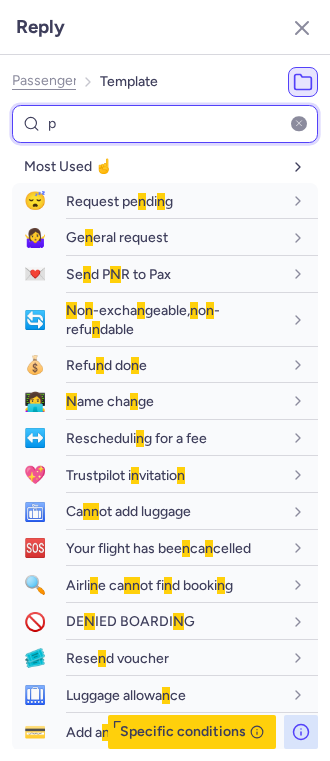 type on "pa" 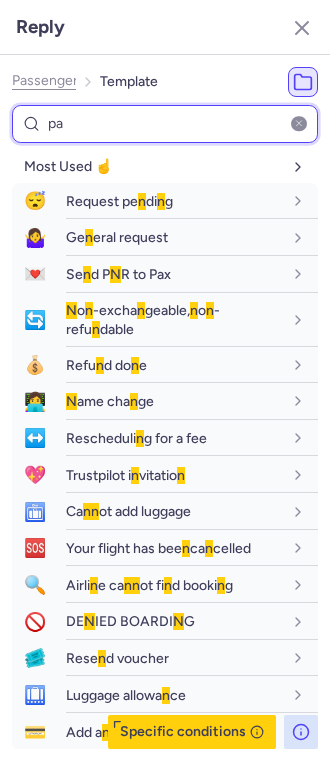 select on "en" 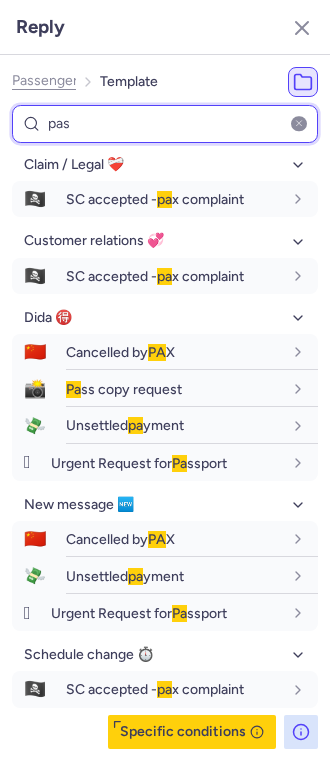 scroll, scrollTop: 0, scrollLeft: 0, axis: both 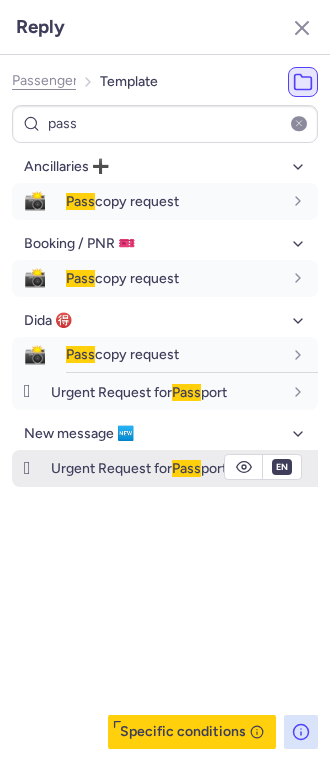click 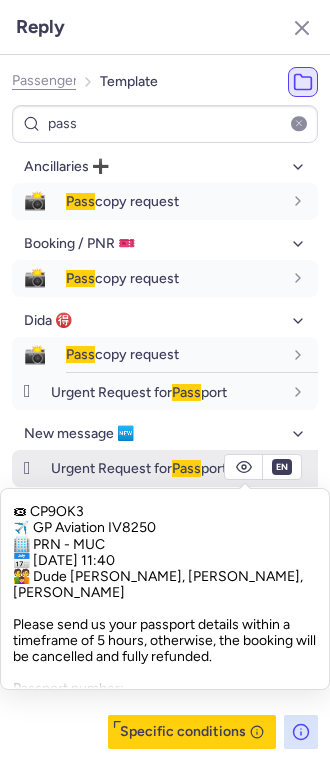 scroll, scrollTop: 0, scrollLeft: 0, axis: both 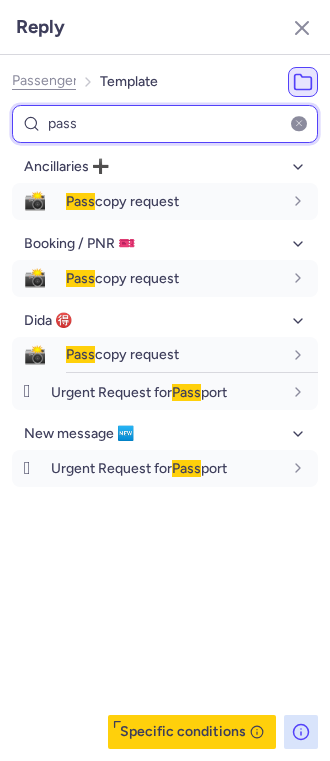 click on "pass" at bounding box center [165, 124] 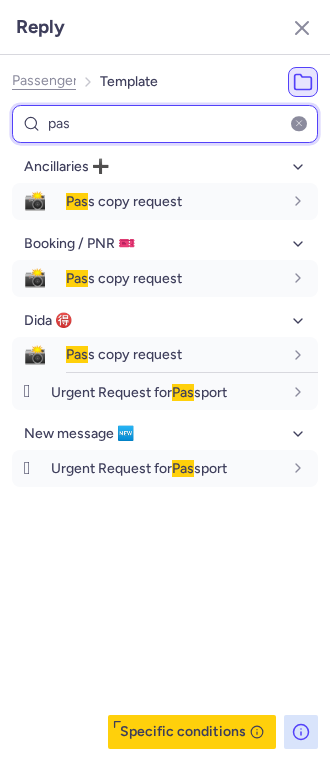 type on "pa" 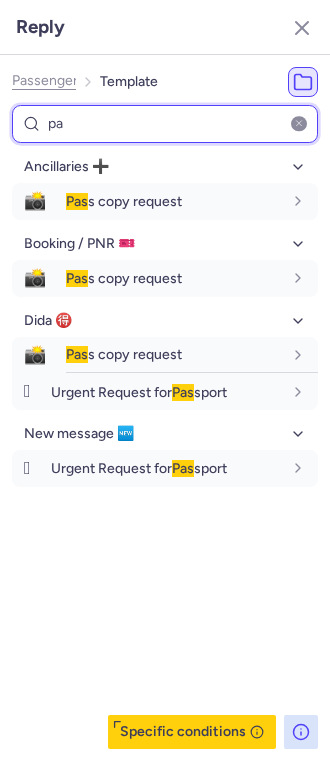 select on "en" 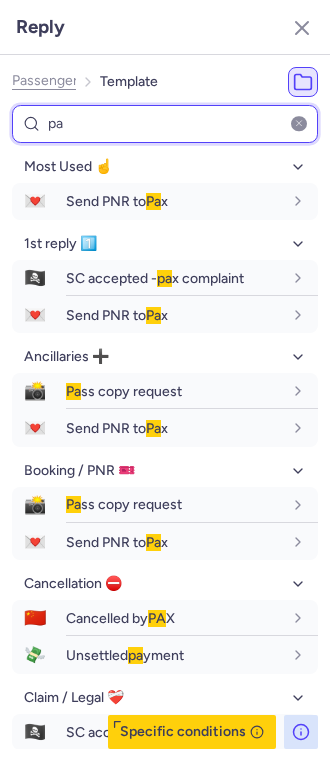 type on "p" 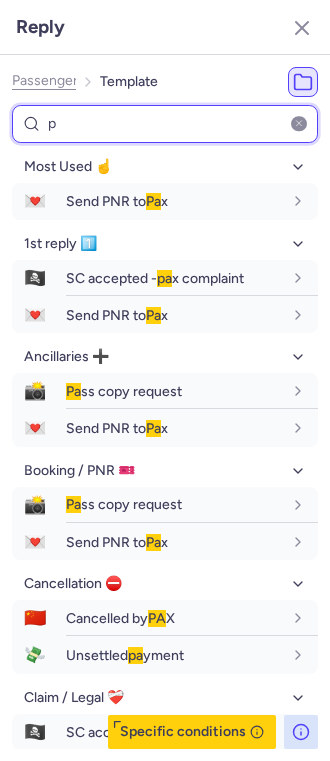 select on "en" 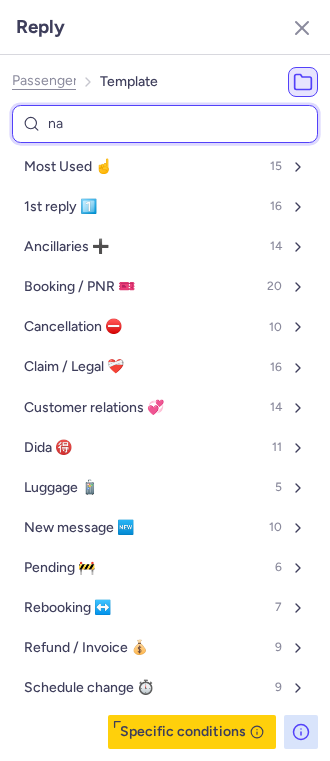 type on "nam" 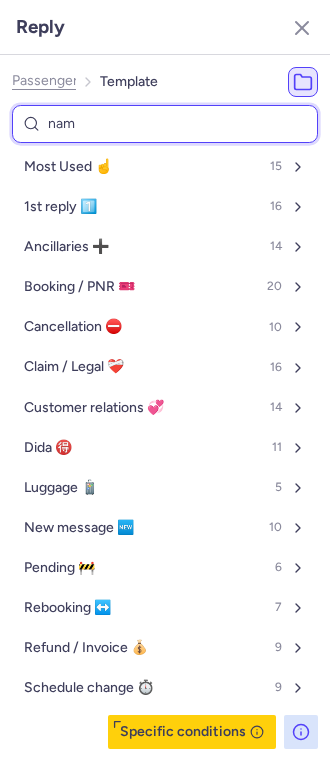 select on "en" 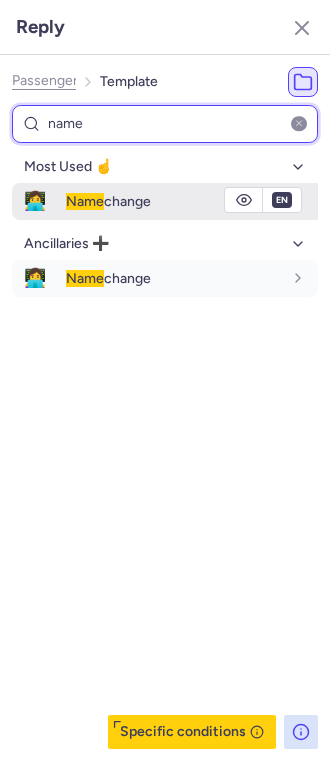 type on "name" 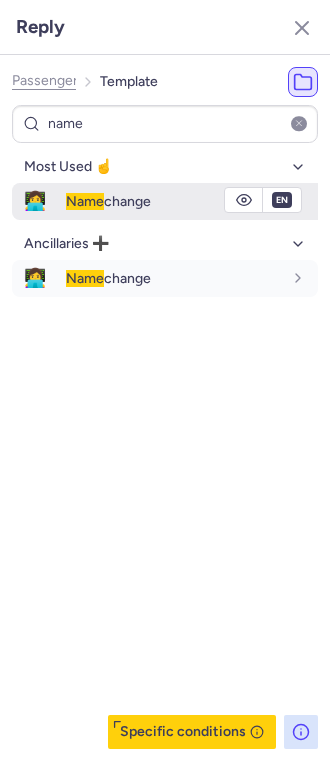 click 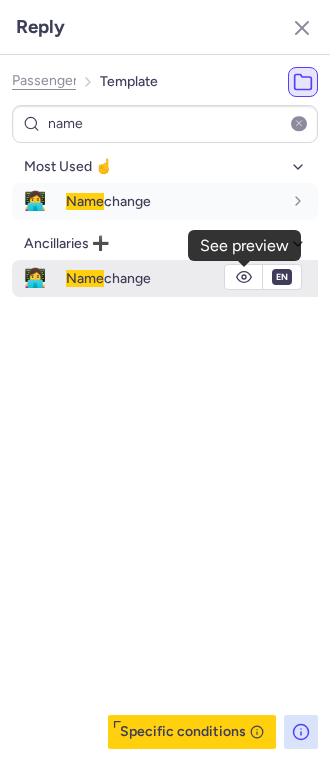 click 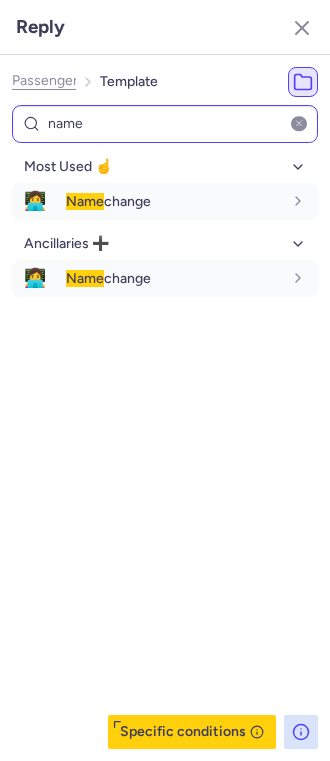 scroll, scrollTop: 0, scrollLeft: 0, axis: both 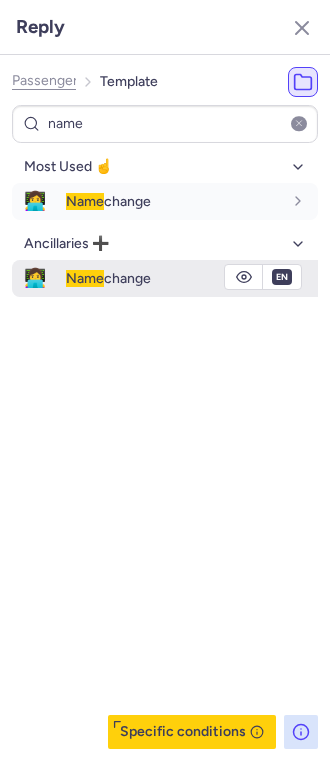 click 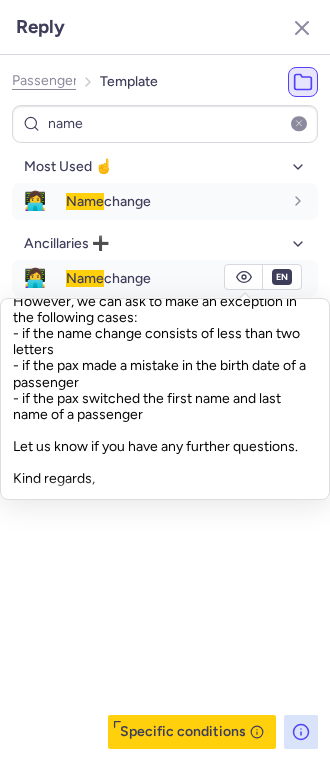 scroll, scrollTop: 77, scrollLeft: 0, axis: vertical 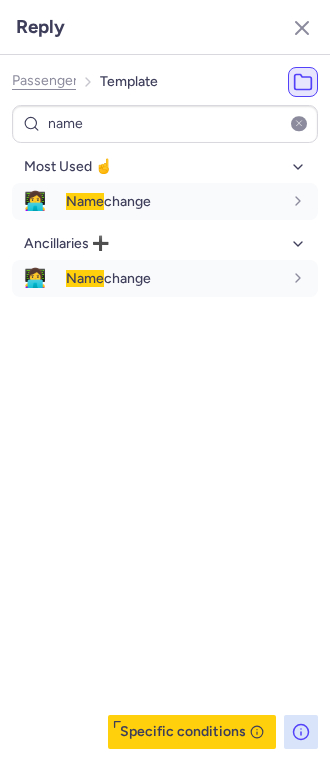 click at bounding box center [299, 124] 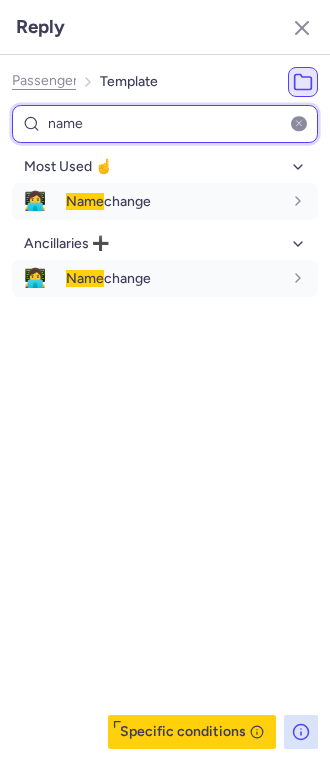 type 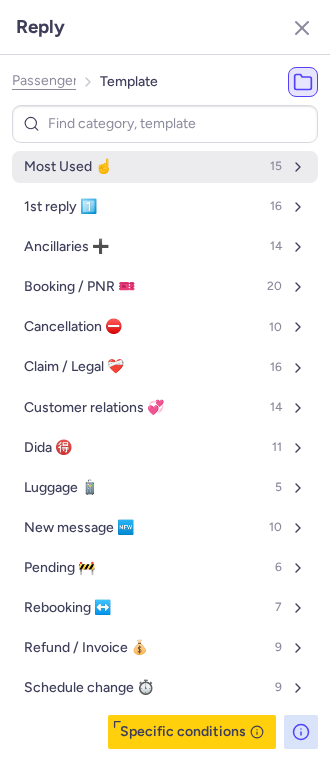 click on "Most Used ☝️" at bounding box center [68, 167] 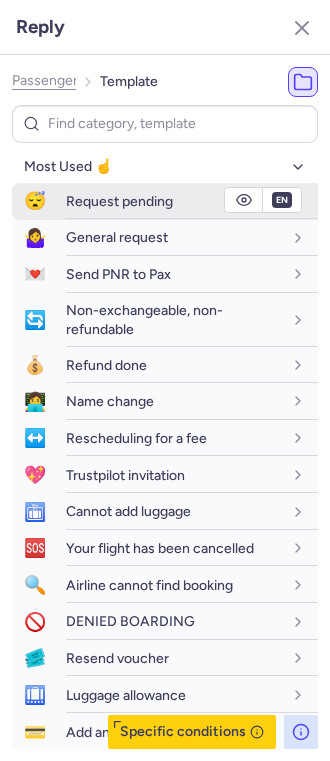 click on "Request pending" at bounding box center [119, 201] 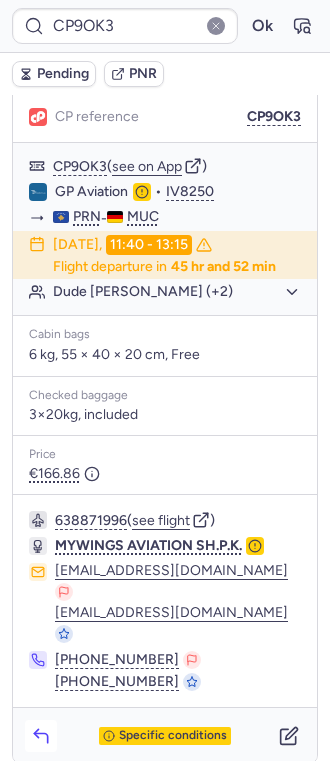 click 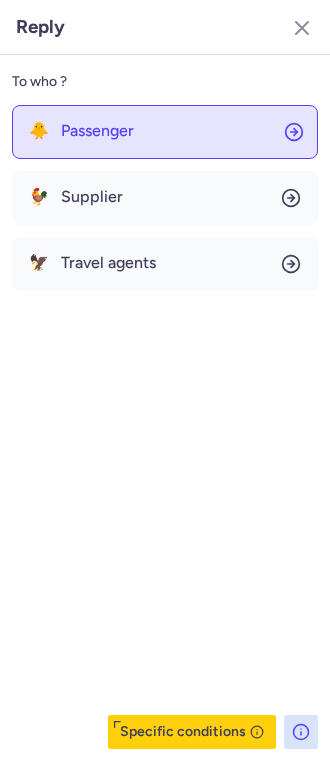 click on "🐥 Passenger" 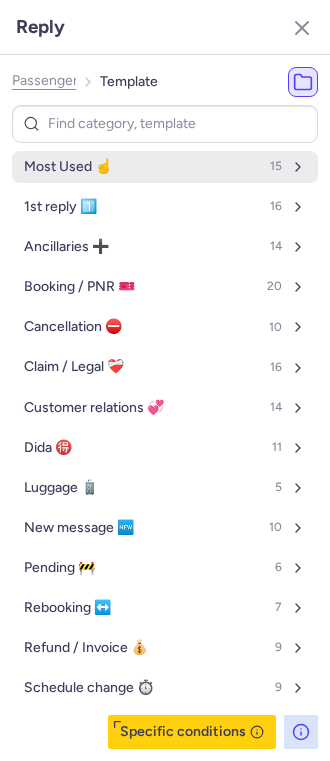 click on "Most Used ☝️ 15" at bounding box center (165, 167) 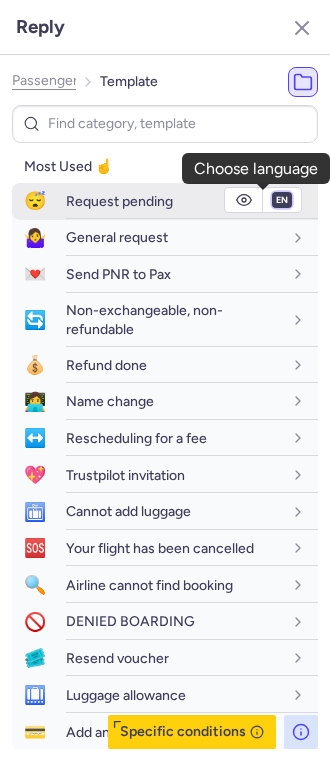 click on "fr en de nl pt es it ru" at bounding box center (282, 200) 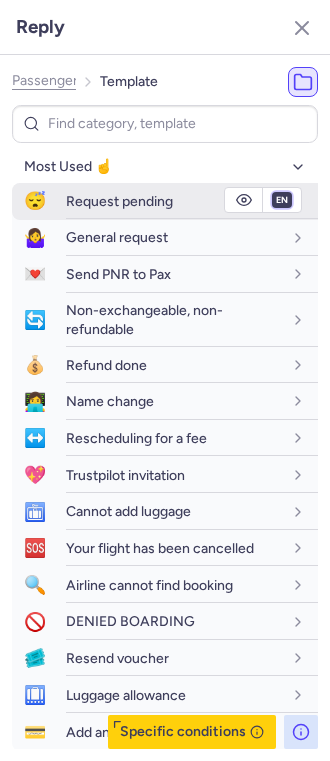 select on "de" 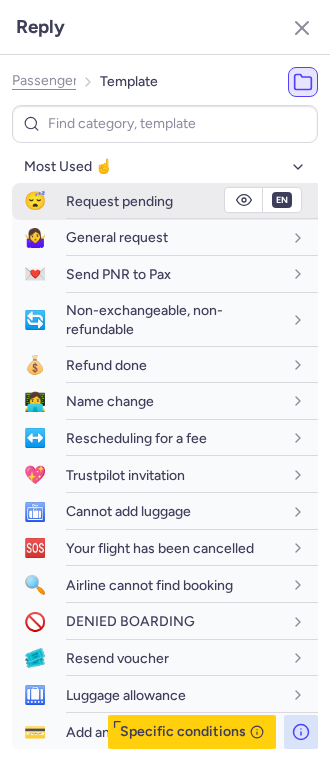click on "fr en de nl pt es it ru" at bounding box center [282, 200] 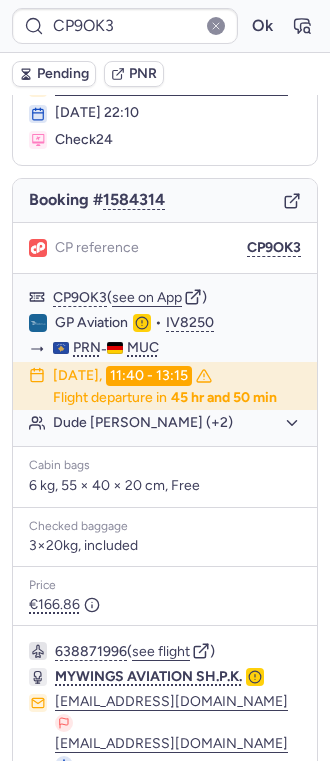 scroll, scrollTop: 0, scrollLeft: 0, axis: both 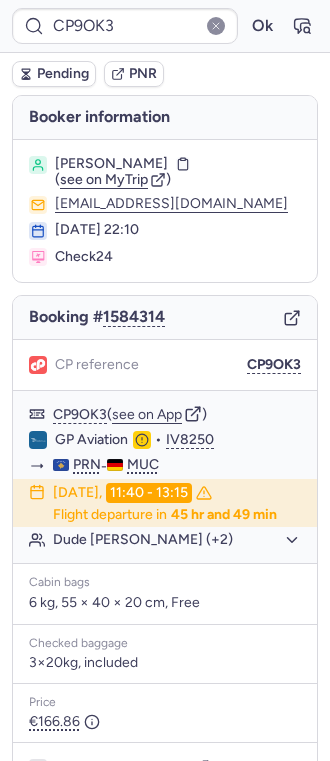 type on "CPQCLU" 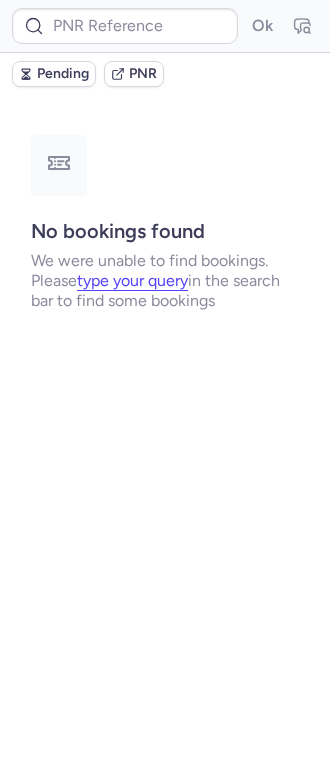 type on "CPNSD3" 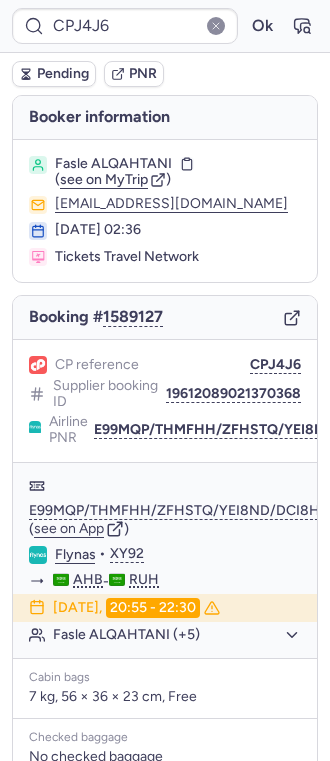 type on "CPQCEH" 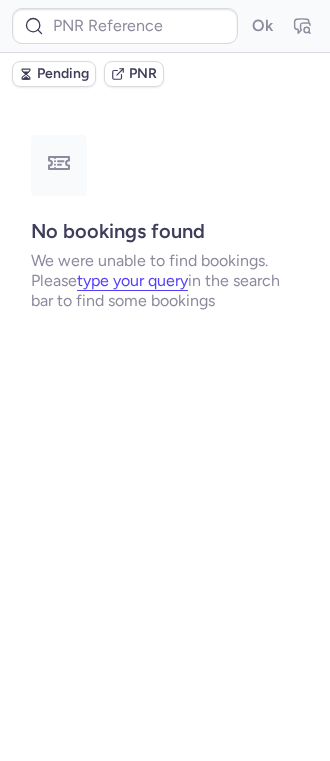 type on "24890491" 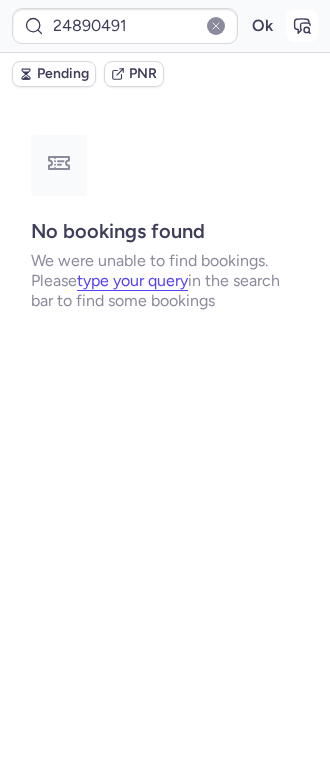 click 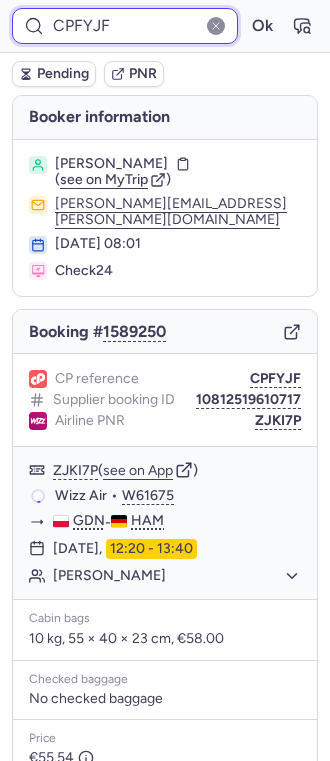 click on "CPFYJF" at bounding box center (125, 26) 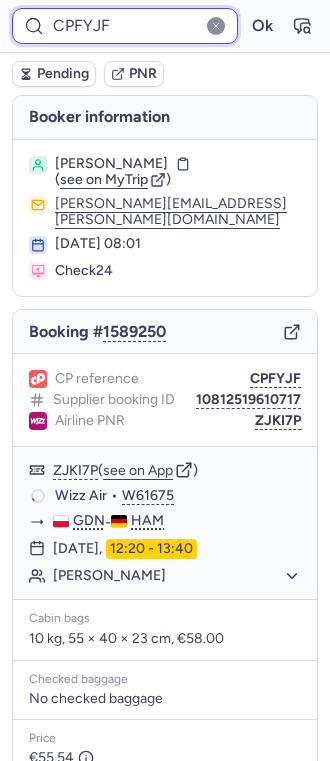click on "CPFYJF" at bounding box center [125, 26] 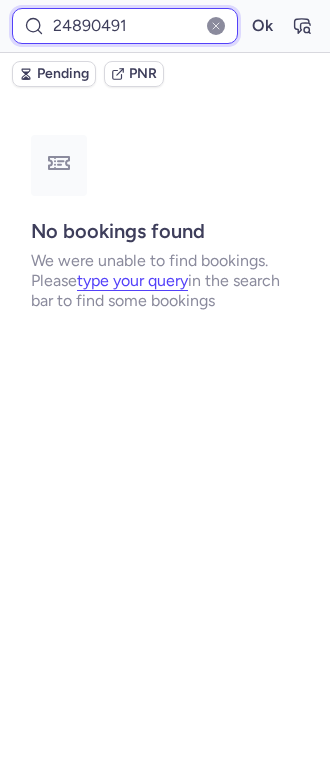 click on "24890491" at bounding box center (125, 26) 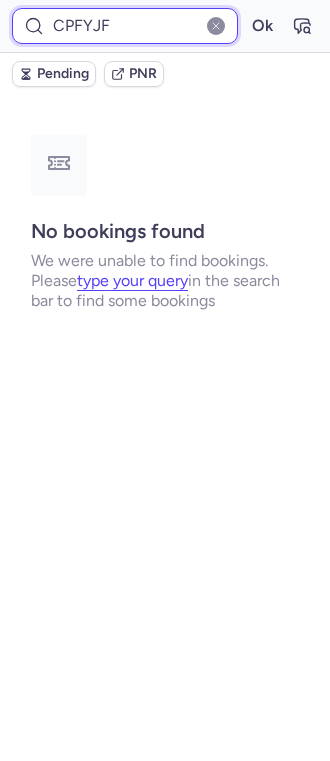 click on "Ok" at bounding box center [262, 26] 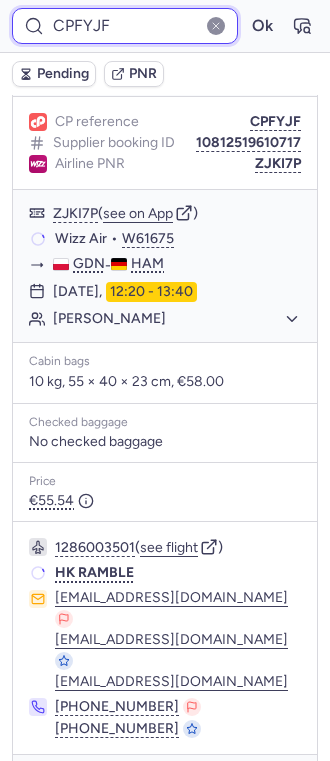 scroll, scrollTop: 270, scrollLeft: 0, axis: vertical 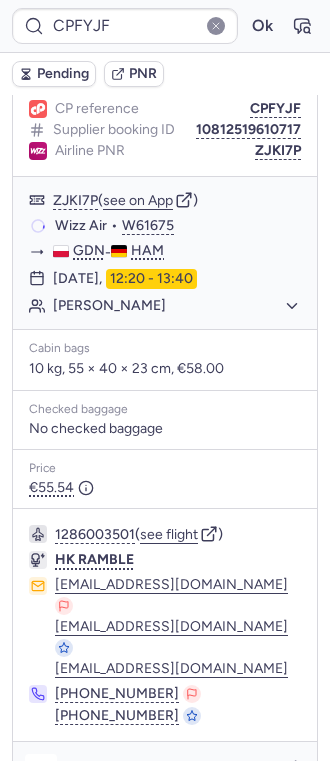 click 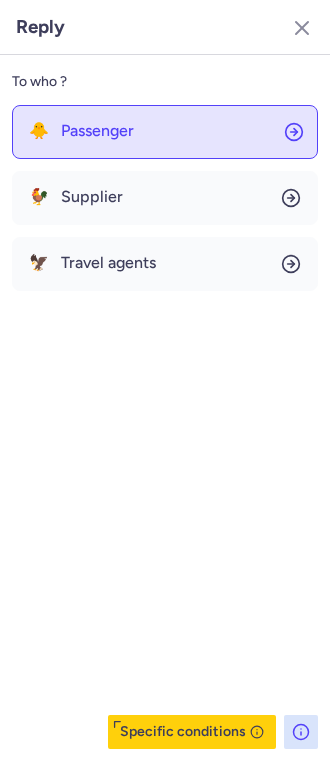 click on "🐥 Passenger" 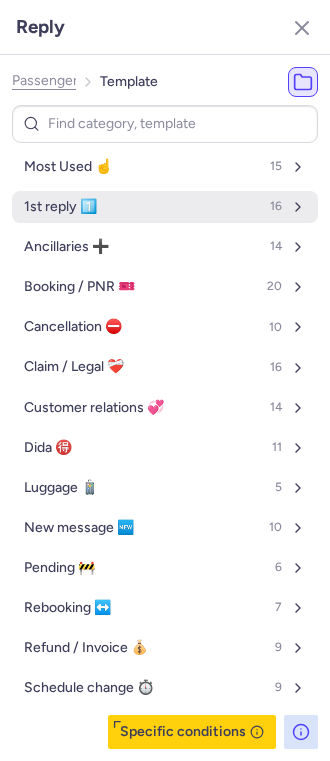 click on "1st reply 1️⃣ 16" at bounding box center [165, 207] 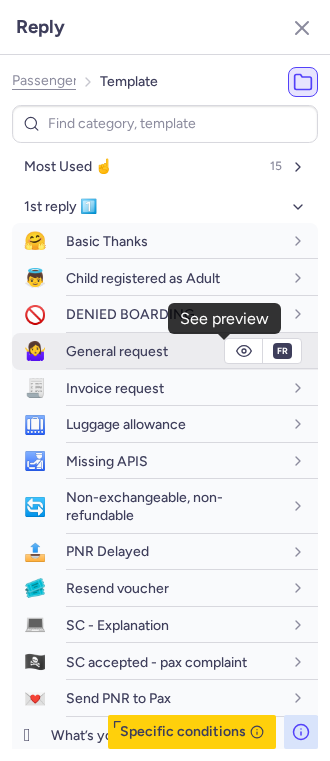 click 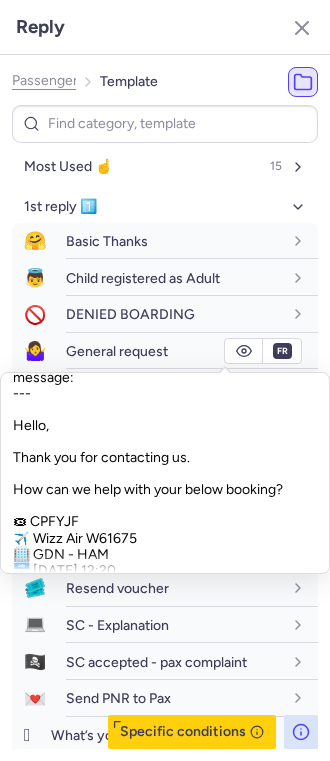 scroll, scrollTop: 354, scrollLeft: 0, axis: vertical 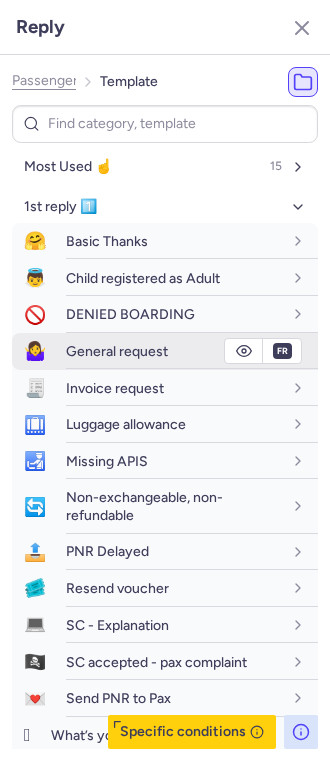 click 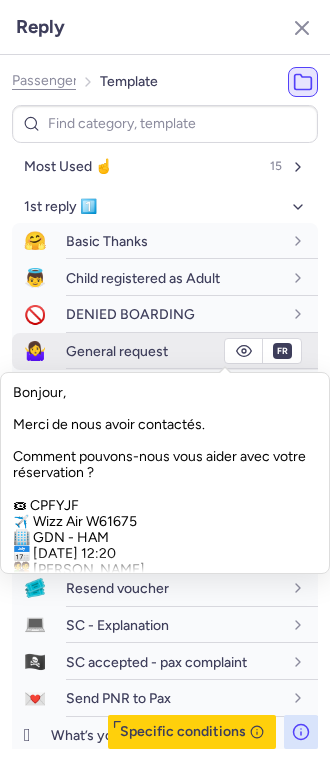 click 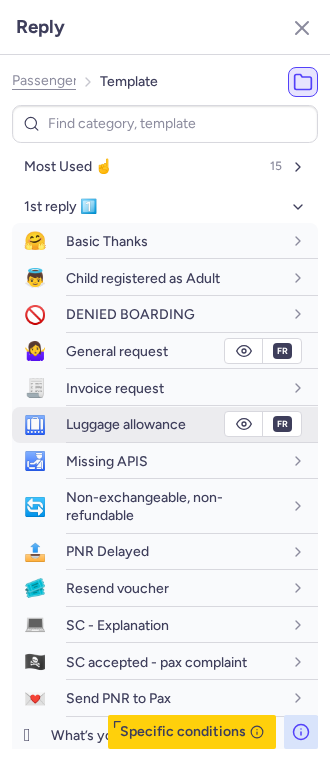 scroll, scrollTop: 133, scrollLeft: 0, axis: vertical 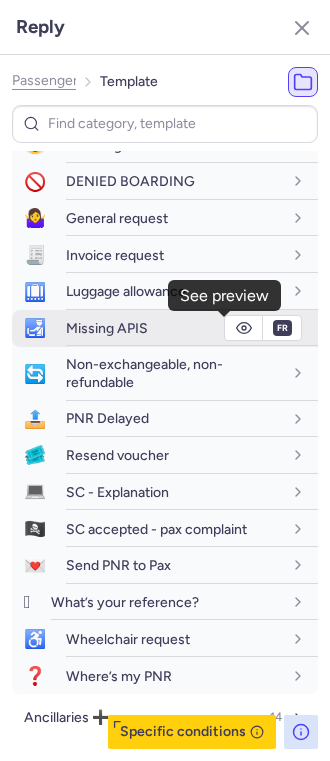 click 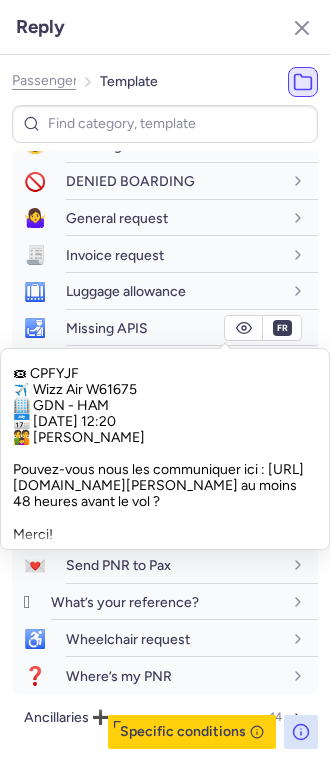 scroll, scrollTop: 266, scrollLeft: 0, axis: vertical 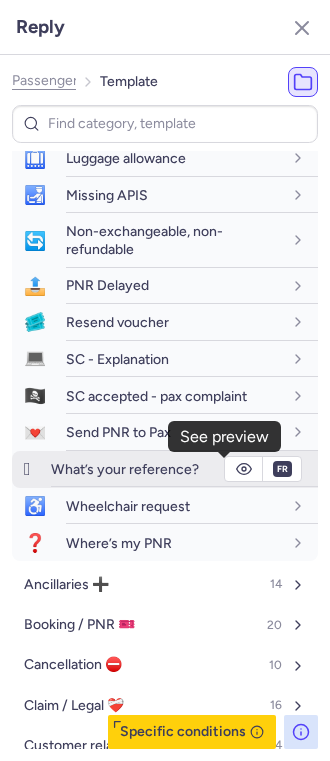 click 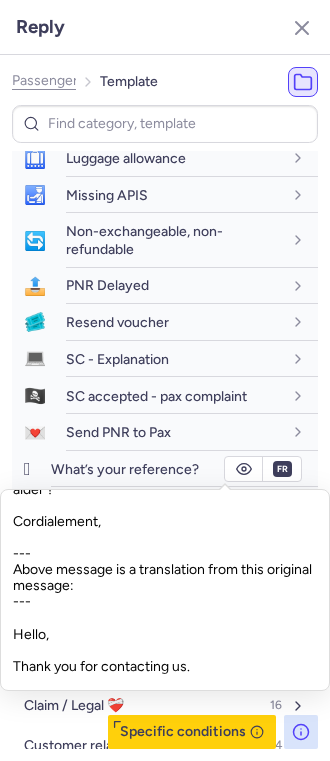 scroll, scrollTop: 210, scrollLeft: 0, axis: vertical 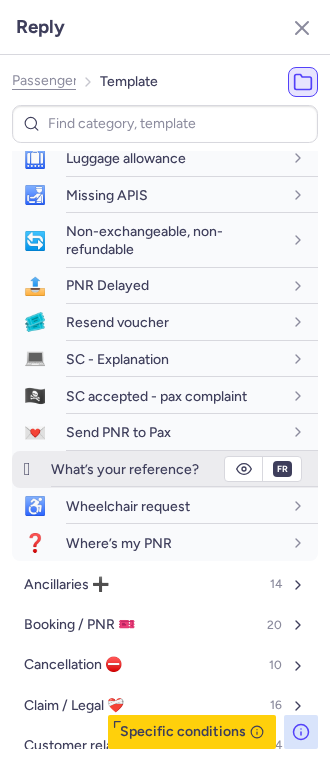 click on "What’s your reference?" at bounding box center [125, 469] 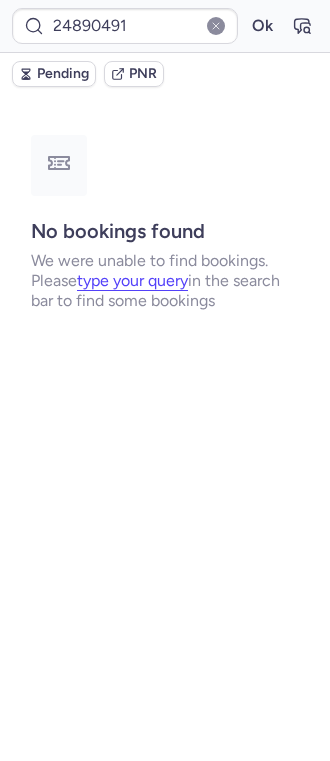 scroll, scrollTop: 0, scrollLeft: 0, axis: both 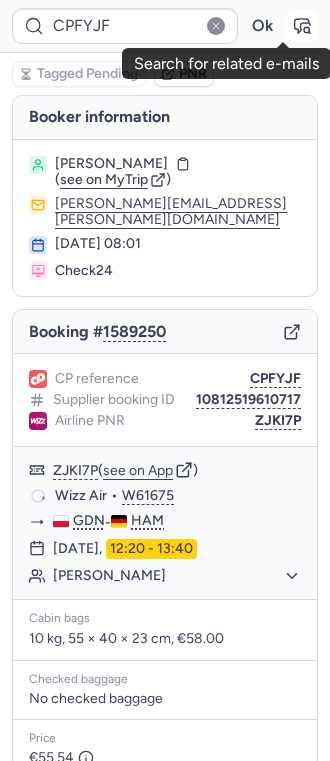 click 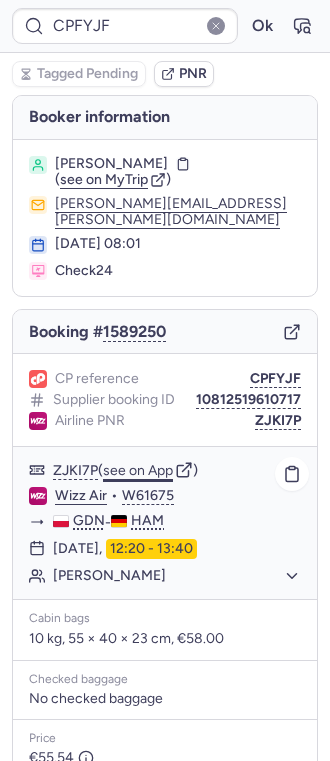 click on "see on App" 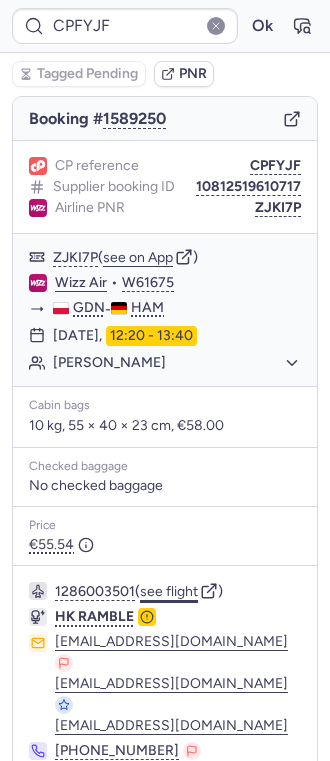 scroll, scrollTop: 270, scrollLeft: 0, axis: vertical 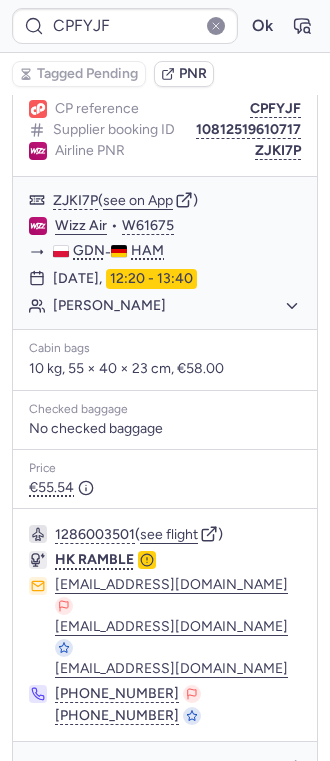 click on "CPFYJF  Ok" at bounding box center (165, 26) 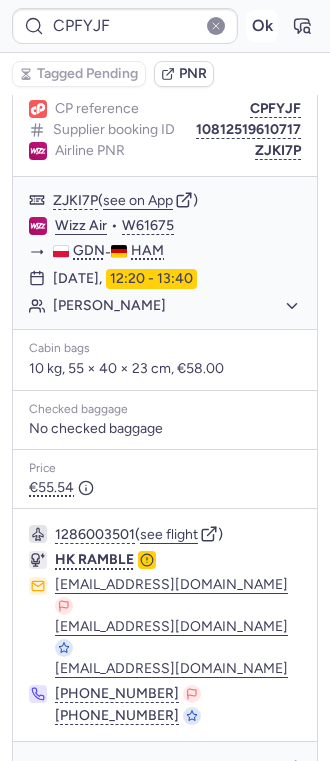 click on "Ok" at bounding box center (262, 26) 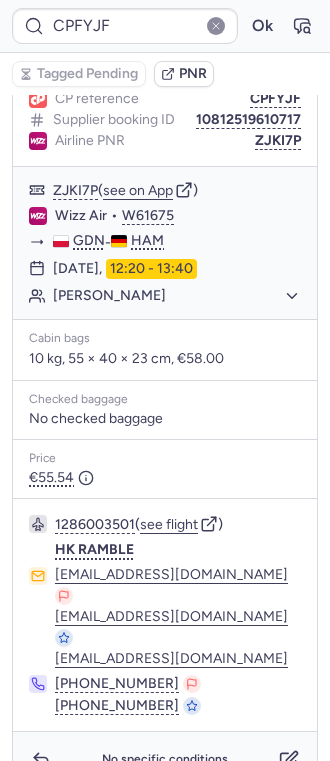 scroll, scrollTop: 270, scrollLeft: 0, axis: vertical 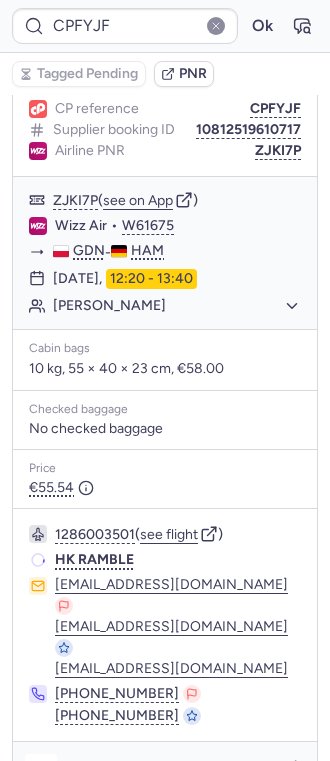 click 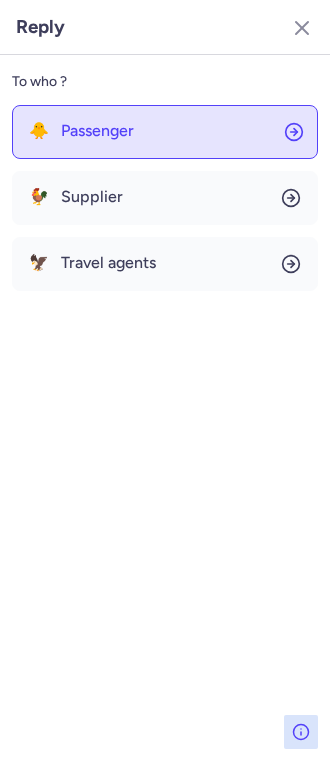 click on "🐥 Passenger" 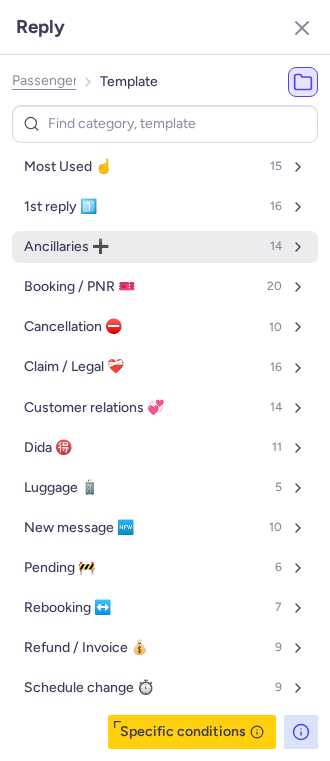 click on "Ancillaries ➕ 14" at bounding box center (165, 247) 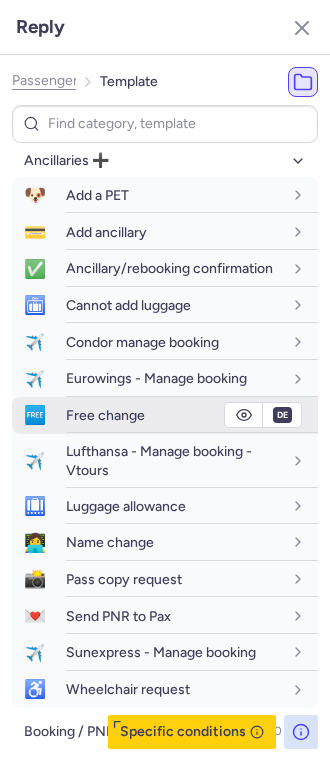 scroll, scrollTop: 133, scrollLeft: 0, axis: vertical 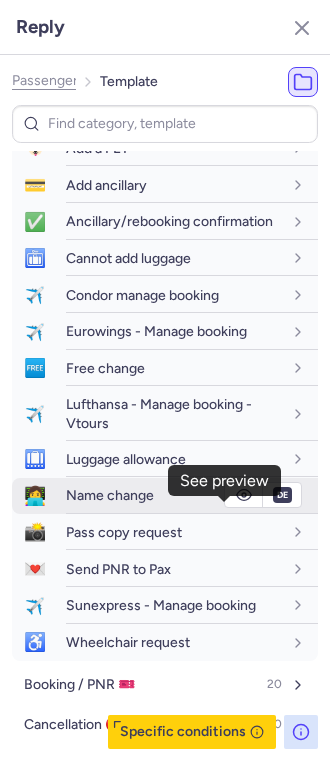 click 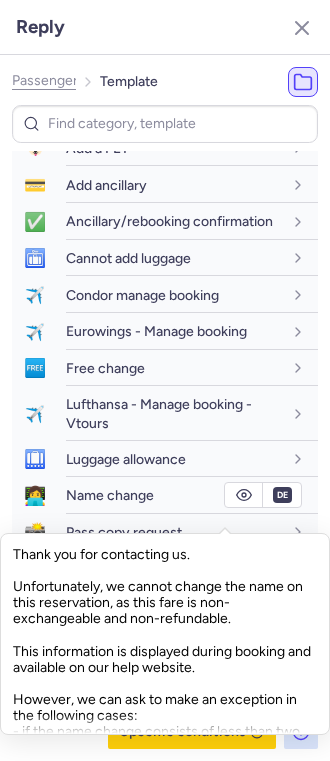 scroll, scrollTop: 533, scrollLeft: 0, axis: vertical 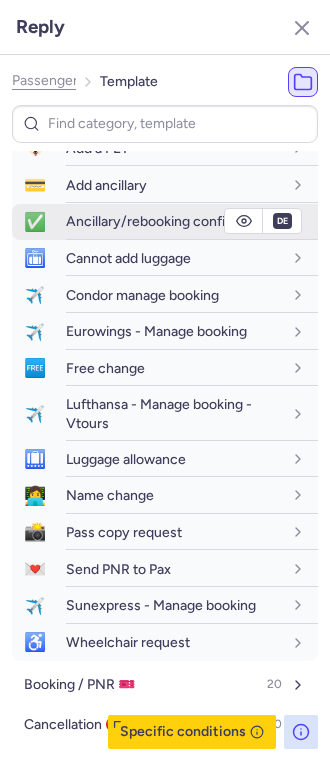 click on "Ancillary/rebooking confirmation" at bounding box center (174, 221) 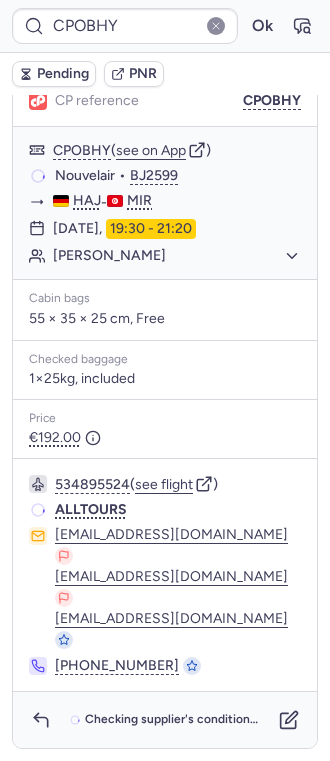 scroll, scrollTop: 208, scrollLeft: 0, axis: vertical 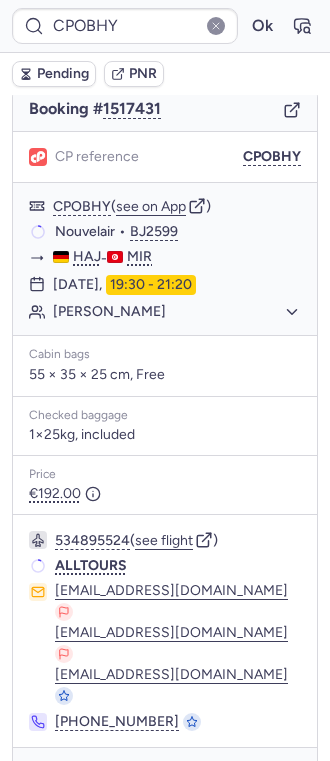 type on "CPQCEH" 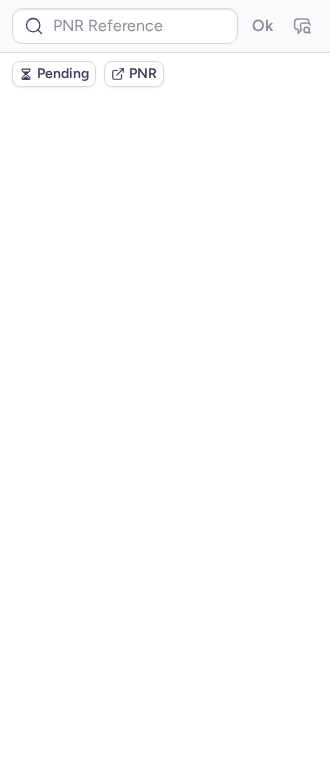 scroll, scrollTop: 0, scrollLeft: 0, axis: both 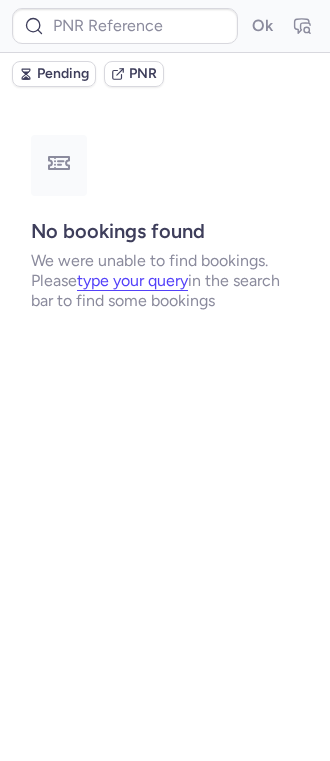 type on "CPHCBJ" 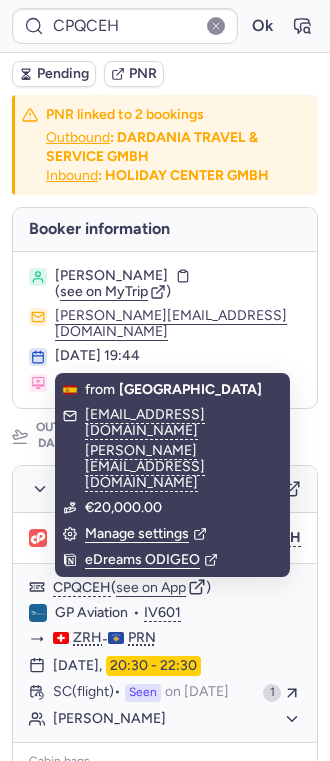 scroll, scrollTop: 133, scrollLeft: 0, axis: vertical 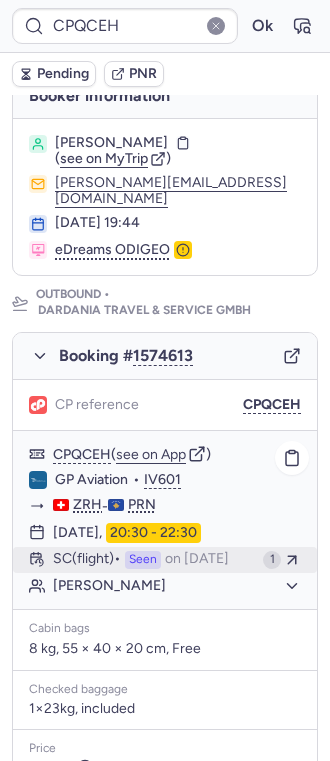 click on "SC   (flight)  Seen  on Jul 15, 2025" at bounding box center [154, 560] 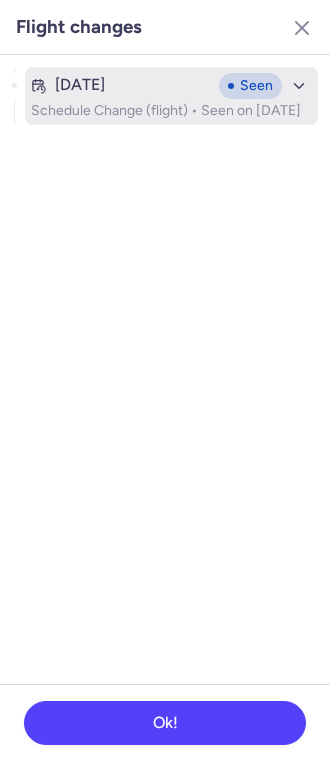 click on "Schedule Change (flight) •  Seen on Jul 15, 2025" at bounding box center [171, 111] 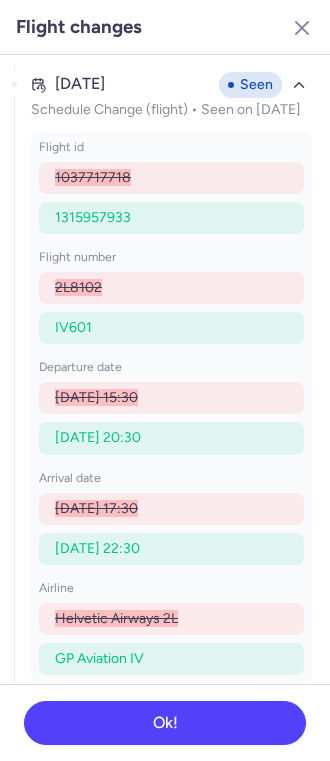 scroll, scrollTop: 0, scrollLeft: 0, axis: both 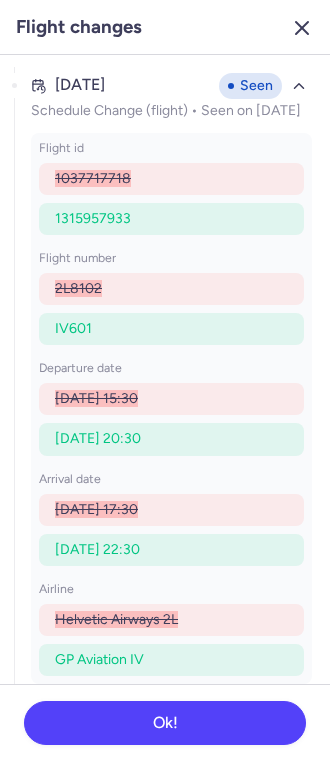 click 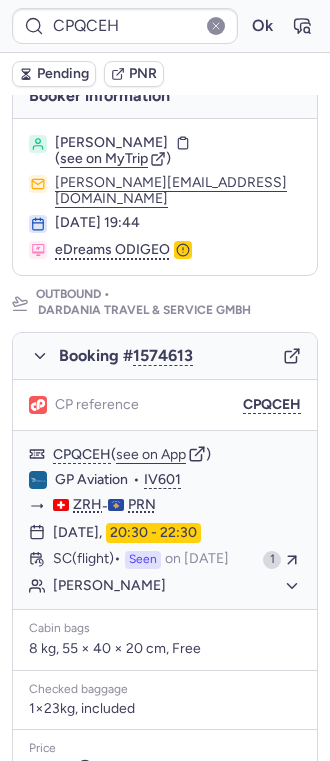 scroll, scrollTop: 0, scrollLeft: 0, axis: both 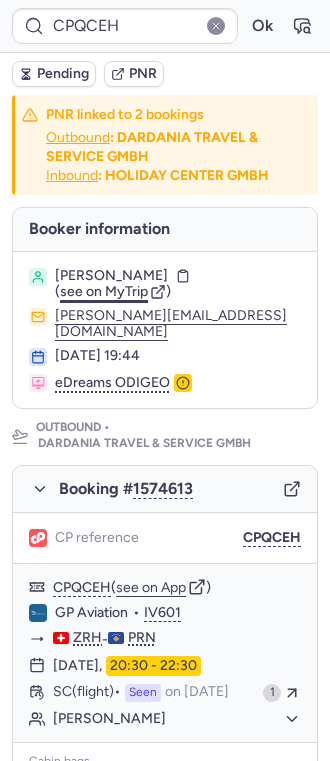 click on "see on MyTrip" at bounding box center [104, 291] 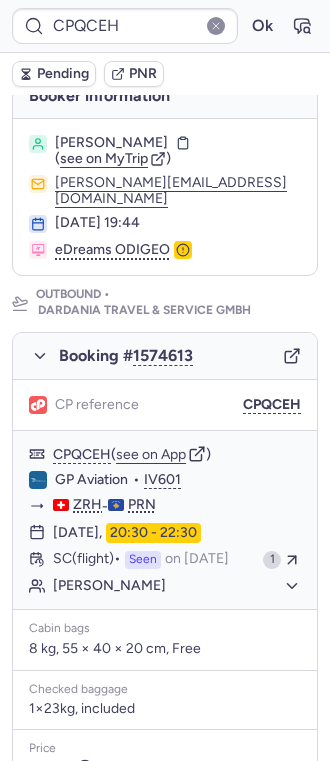scroll, scrollTop: 0, scrollLeft: 0, axis: both 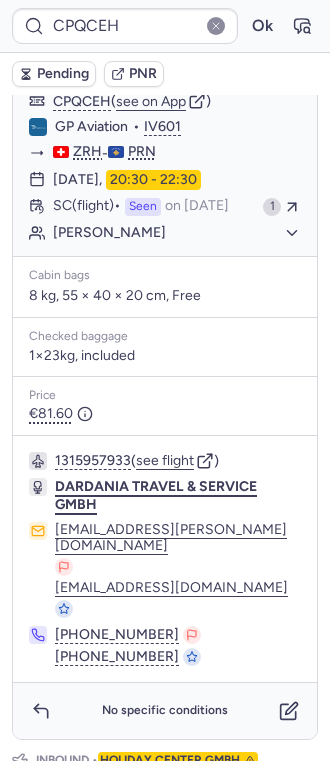 click on "DARDANIA TRAVEL & SERVICE GMBH" 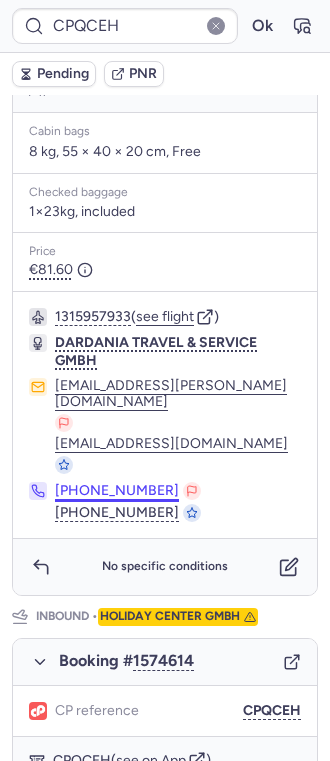 scroll, scrollTop: 620, scrollLeft: 0, axis: vertical 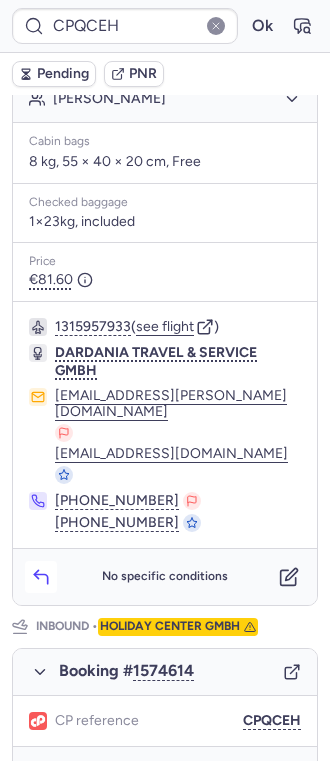 click 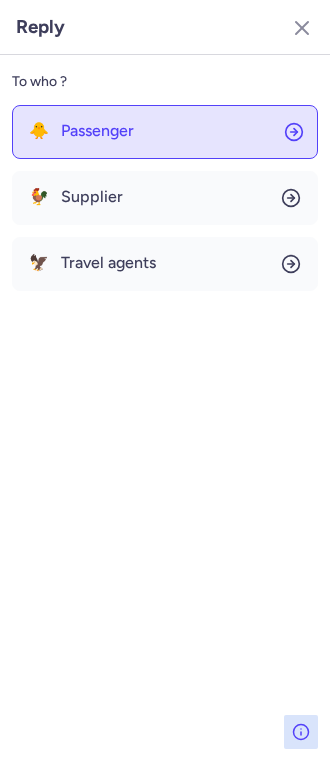click on "🐥 Passenger" 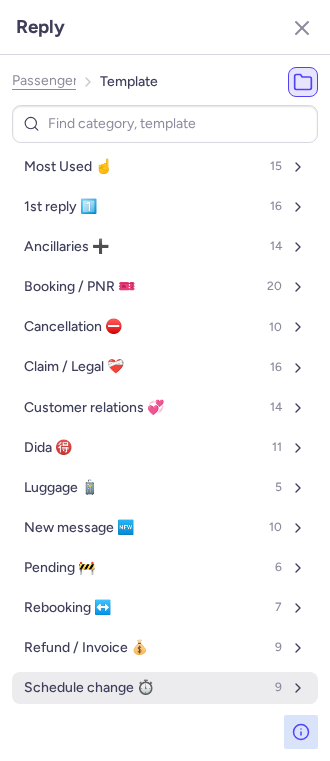 click on "Schedule change ⏱️ 9" at bounding box center [165, 688] 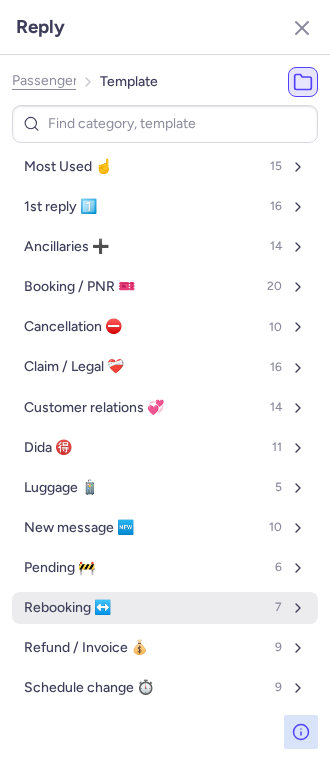 select on "en" 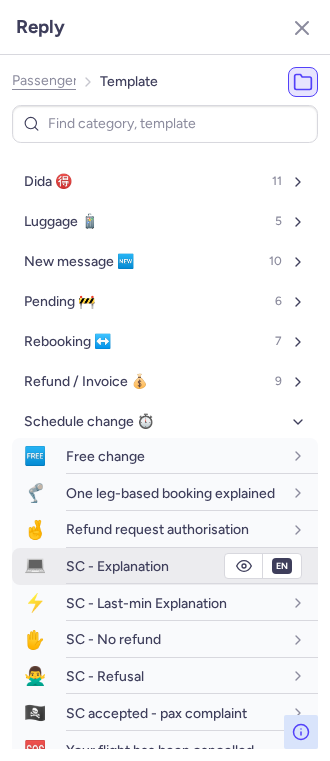 scroll, scrollTop: 345, scrollLeft: 0, axis: vertical 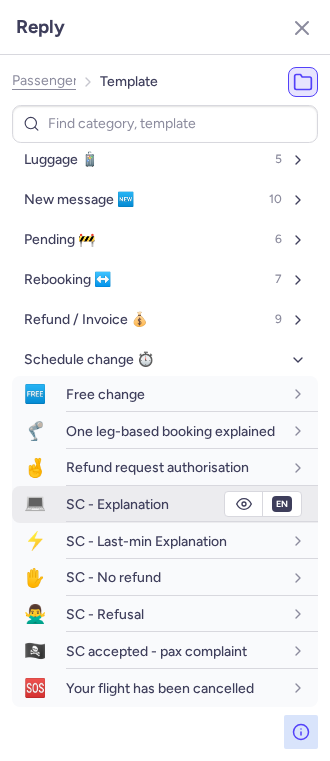 click 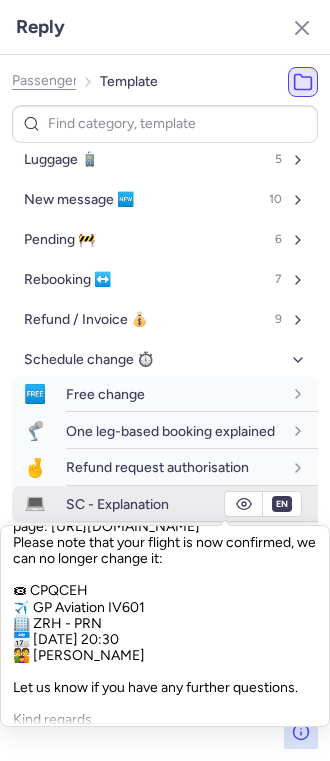 scroll, scrollTop: 400, scrollLeft: 0, axis: vertical 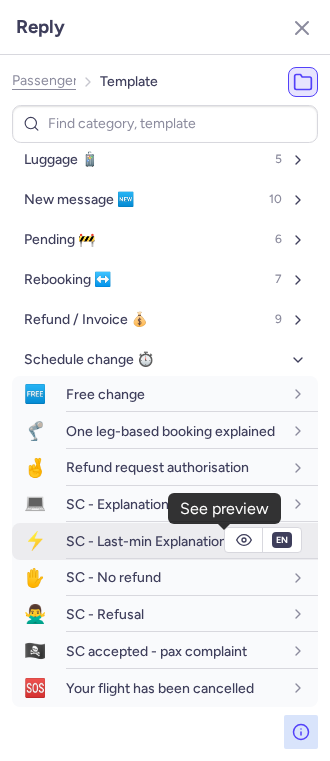 click 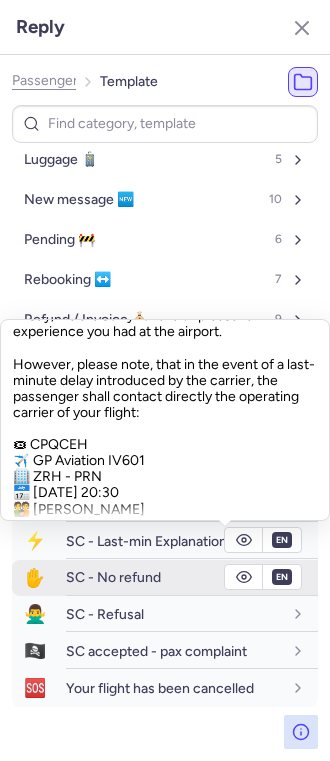 scroll, scrollTop: 133, scrollLeft: 0, axis: vertical 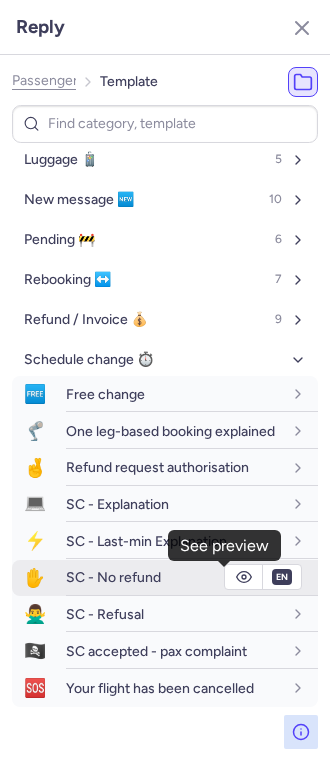click 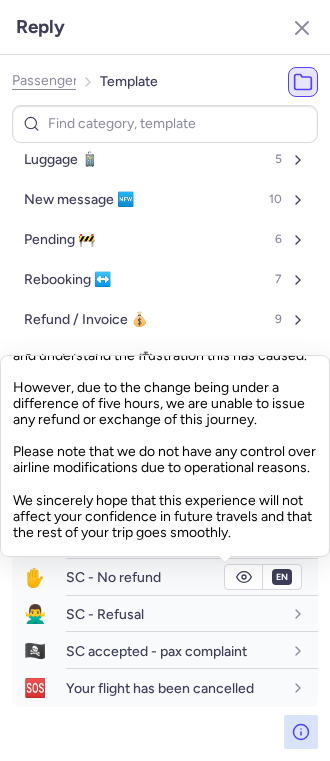 scroll, scrollTop: 177, scrollLeft: 0, axis: vertical 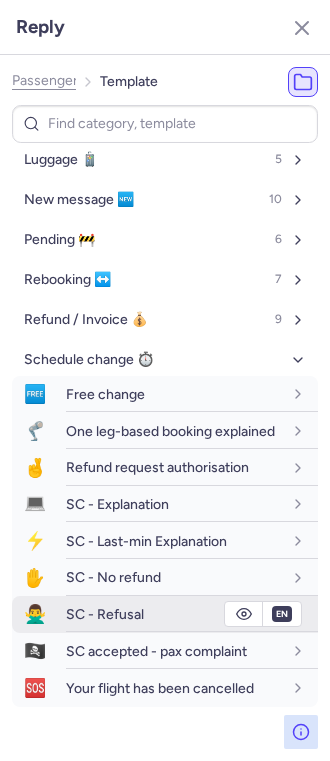 click 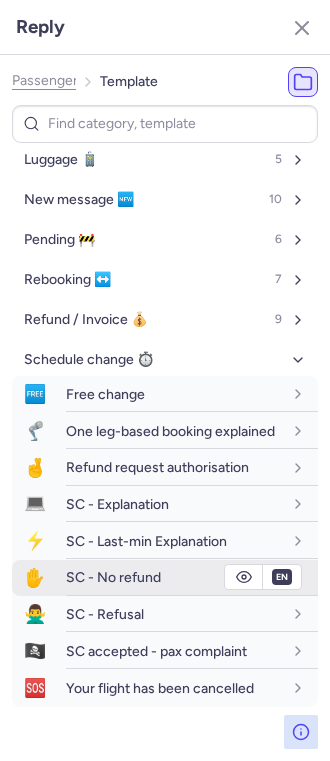 click on "SC - No refund" at bounding box center (113, 577) 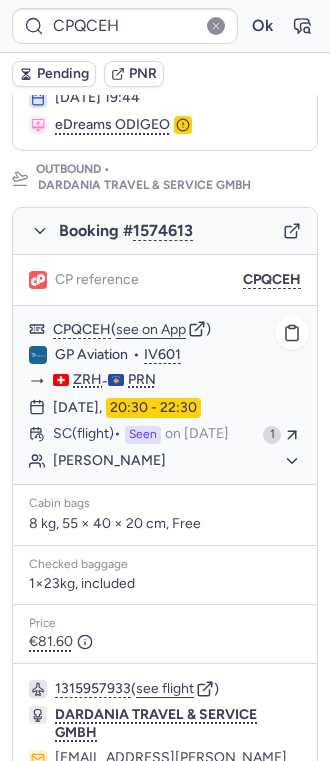 scroll, scrollTop: 86, scrollLeft: 0, axis: vertical 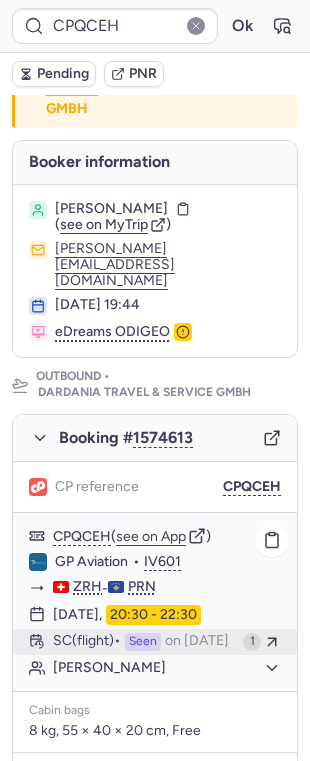 click on "SC   (flight)  Seen  on Jul 15, 2025" at bounding box center (144, 642) 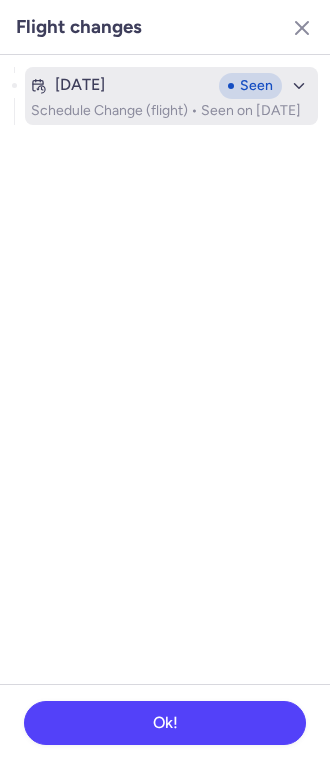 click on "Jul 14, 2025 Seen" at bounding box center [171, 86] 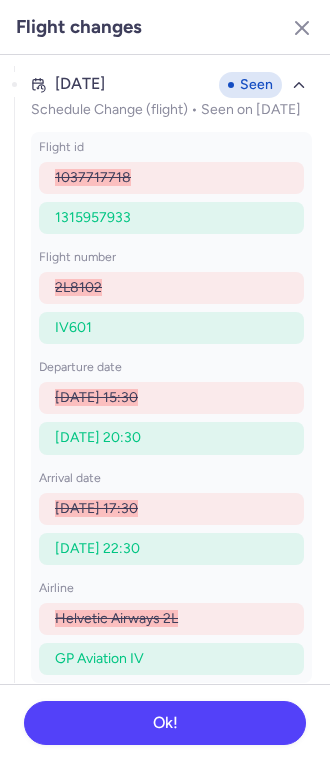 scroll, scrollTop: 17, scrollLeft: 0, axis: vertical 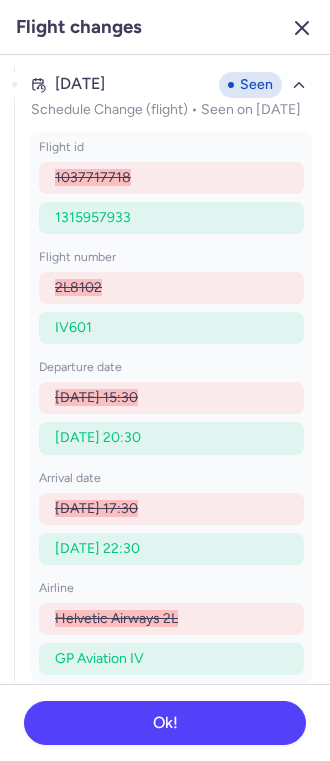 click 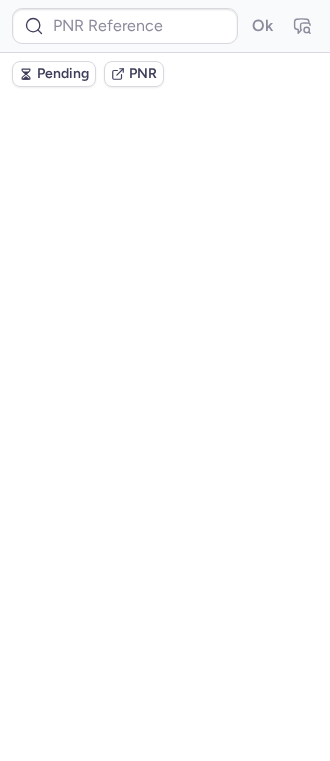 scroll, scrollTop: 0, scrollLeft: 0, axis: both 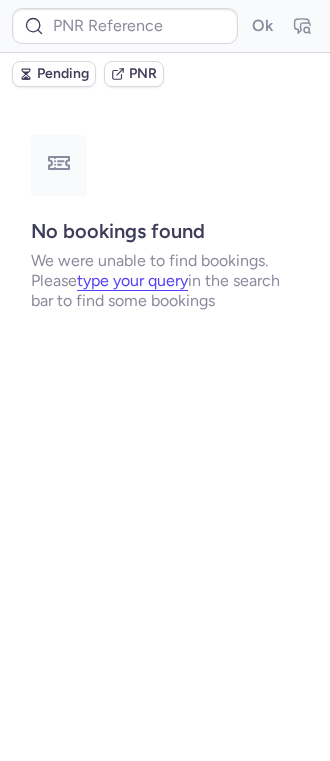 type on "CPQCEH" 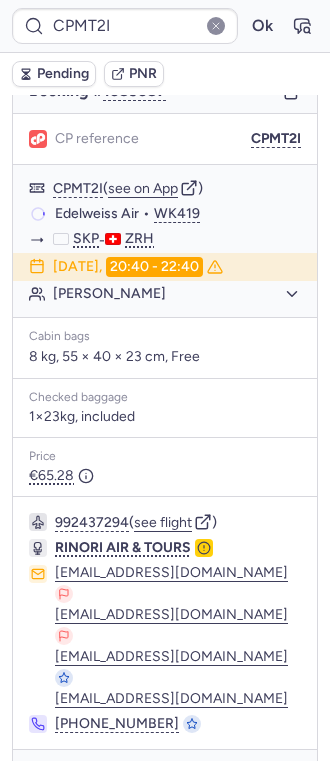 scroll, scrollTop: 228, scrollLeft: 0, axis: vertical 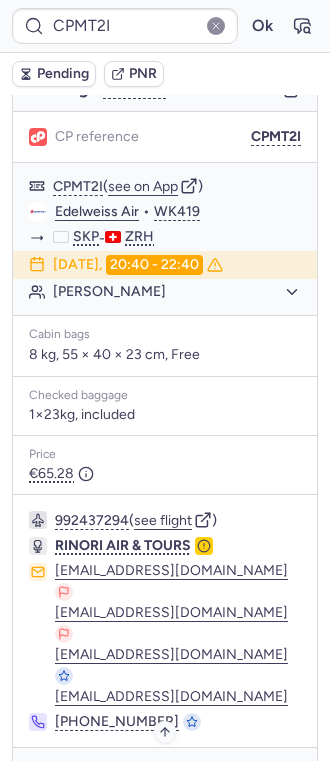 click on "Specific conditions" at bounding box center (173, 776) 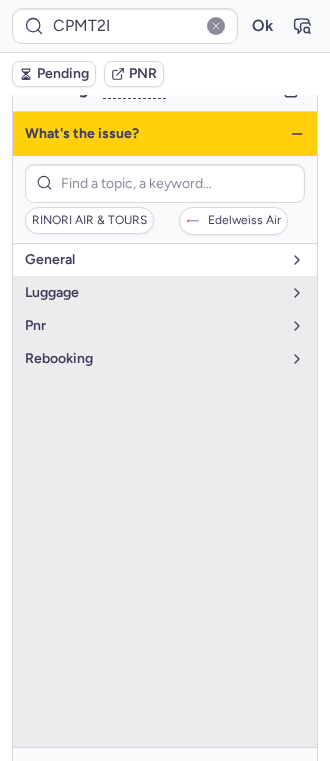 click on "general" at bounding box center (153, 260) 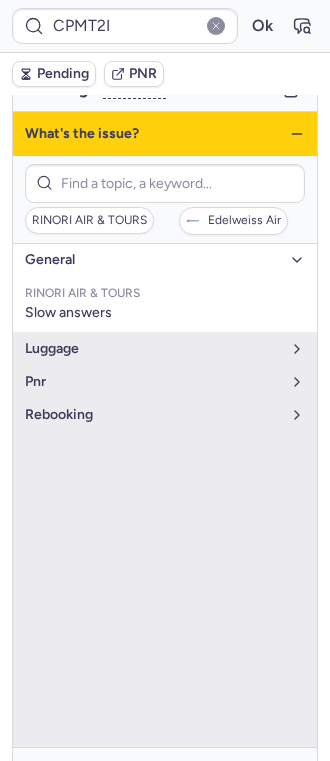 click on "general" at bounding box center [153, 260] 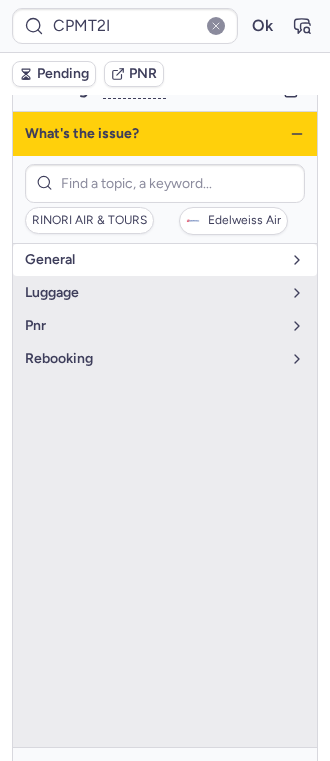 click on "general" at bounding box center (153, 260) 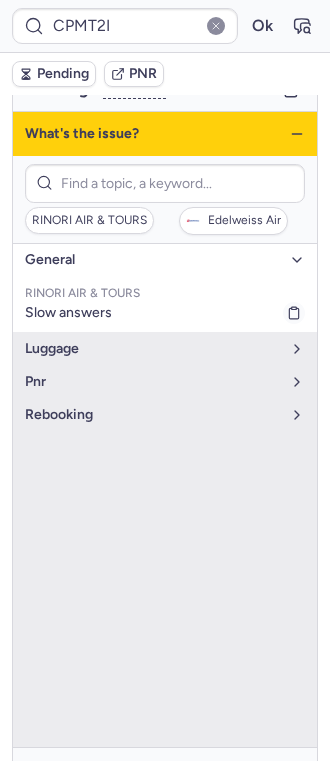 click on "Slow answers" at bounding box center [165, 313] 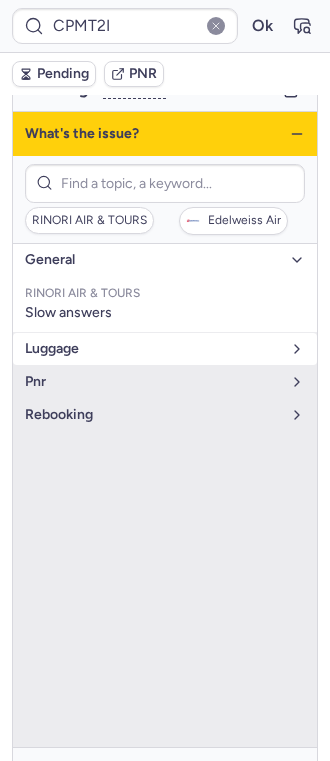 click on "luggage" at bounding box center [153, 349] 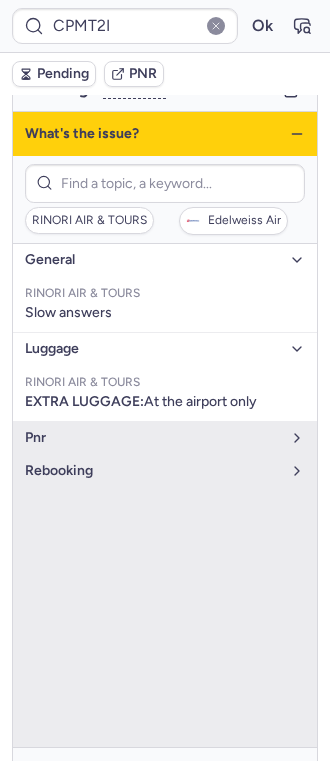 click on "luggage" at bounding box center (153, 349) 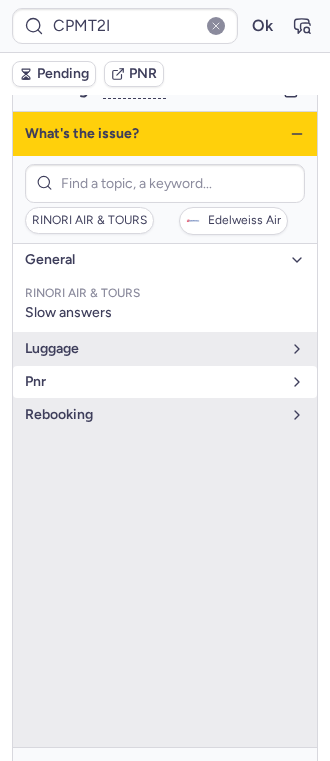 click on "pnr" at bounding box center (153, 382) 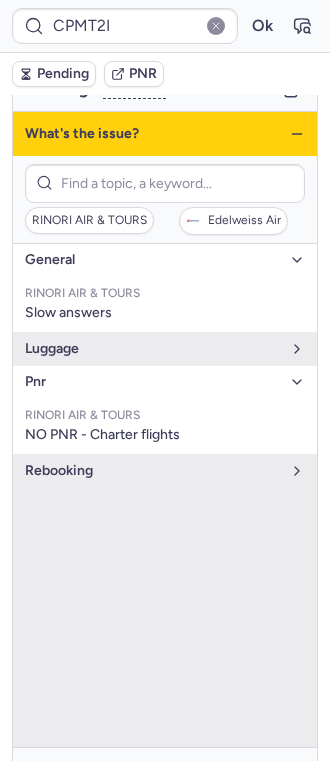 click on "pnr" at bounding box center [153, 382] 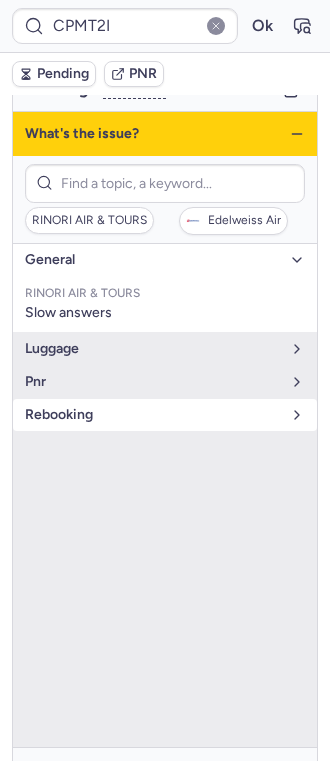 click on "rebooking" at bounding box center (153, 415) 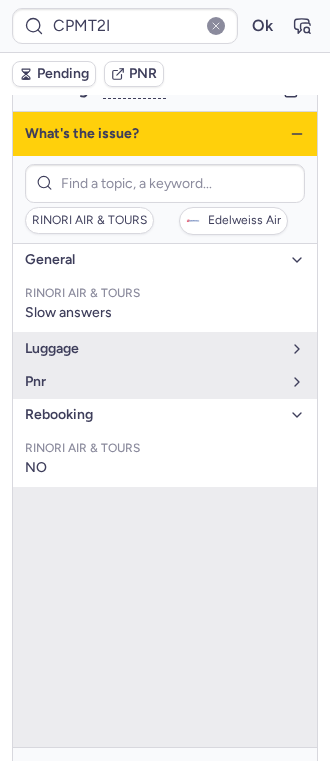 click on "rebooking" at bounding box center (153, 415) 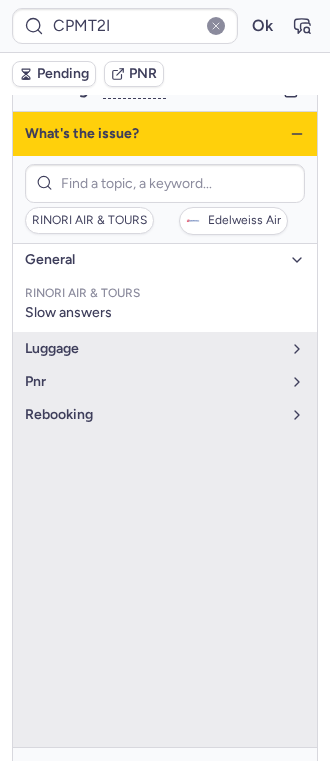 click on "general" at bounding box center [153, 260] 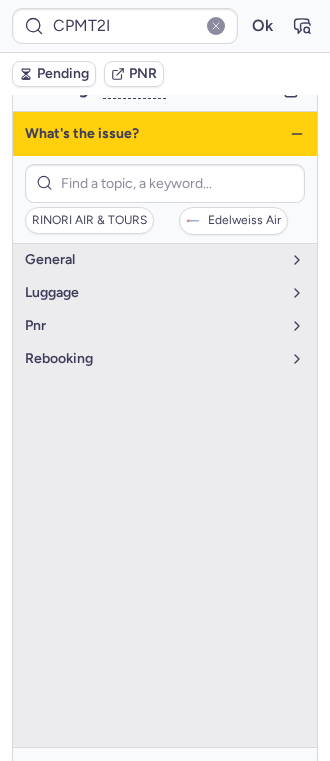 click 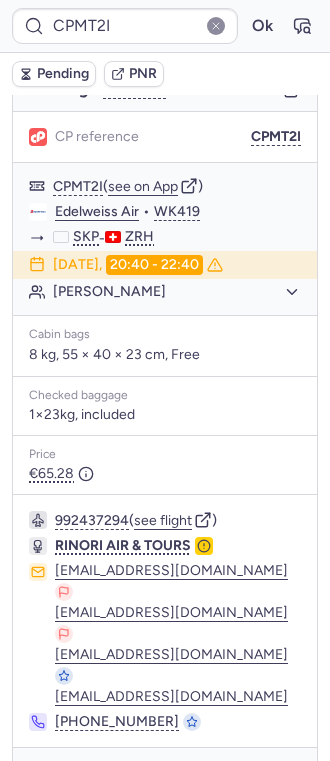 scroll, scrollTop: 0, scrollLeft: 0, axis: both 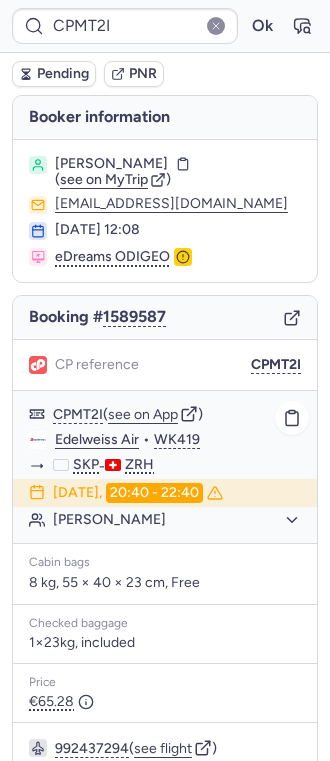 click on "Zaklina ANGELOVA" 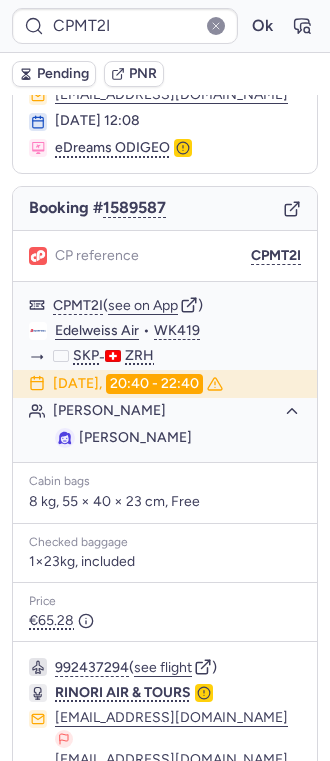 scroll, scrollTop: 256, scrollLeft: 0, axis: vertical 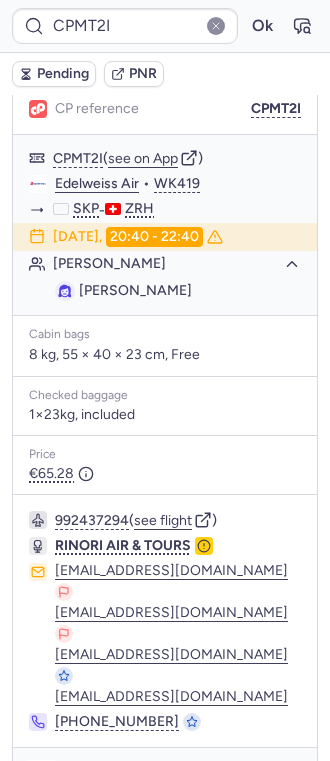 click 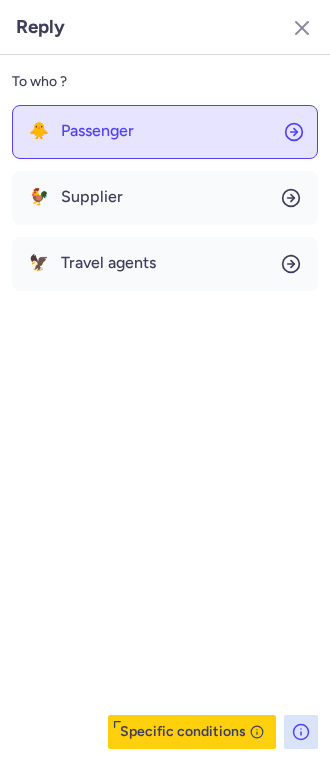 click on "🐥 Passenger" 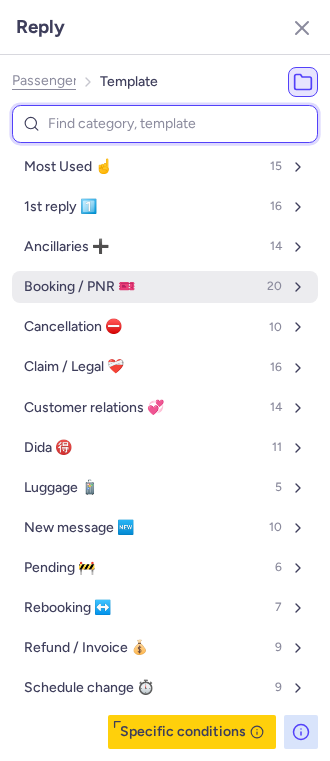 type on "n" 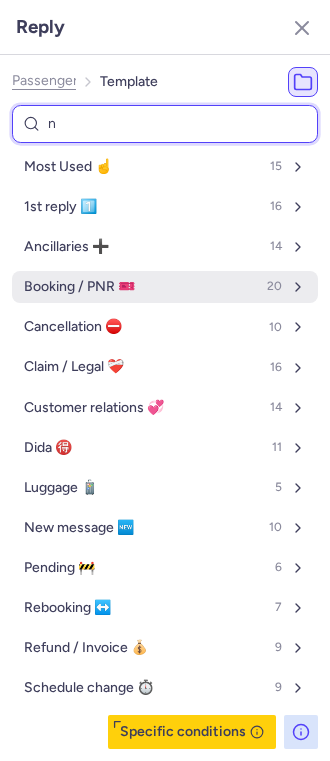 select on "en" 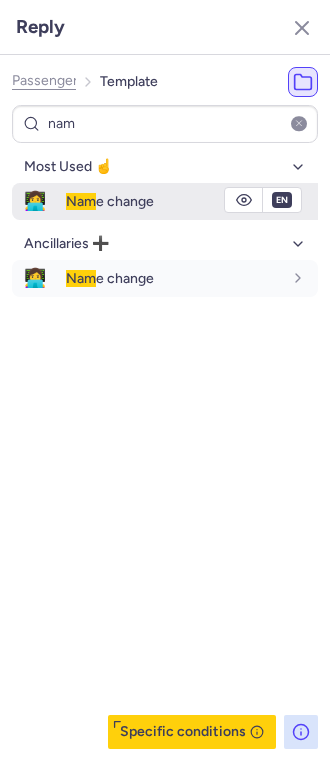 click on "Nam e change" at bounding box center [192, 201] 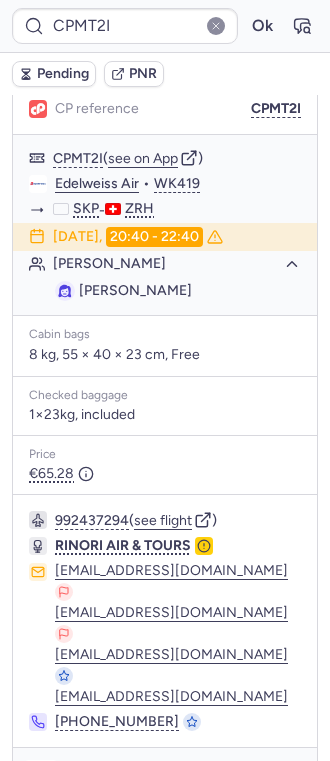 click at bounding box center (41, 776) 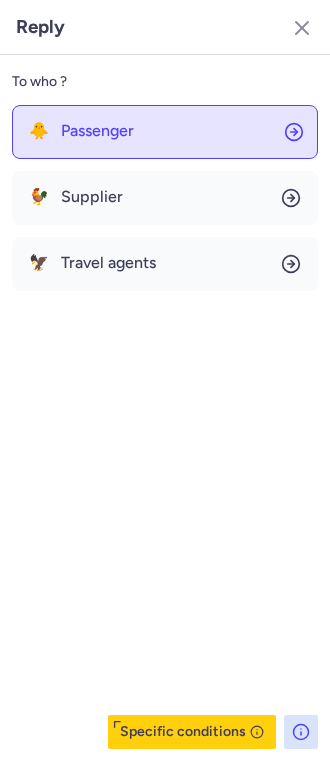 click on "Passenger" at bounding box center (97, 131) 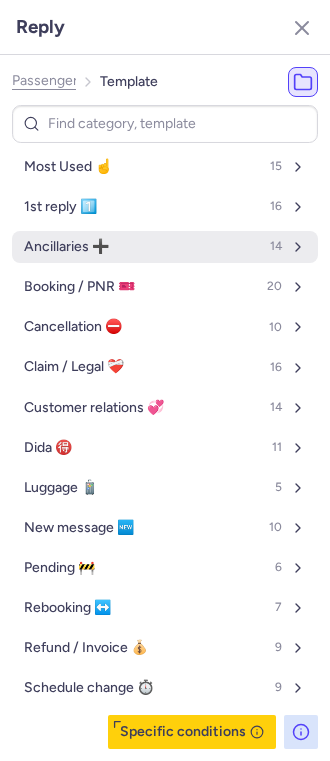 click on "Ancillaries ➕ 14" at bounding box center (165, 247) 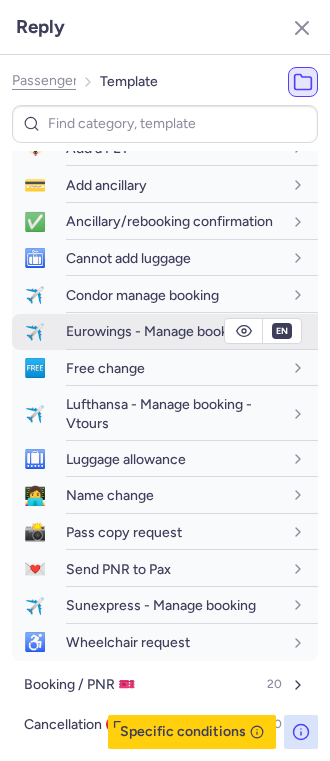 scroll, scrollTop: 266, scrollLeft: 0, axis: vertical 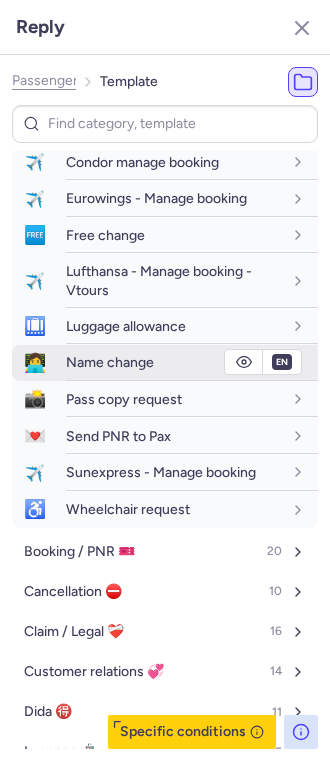 click 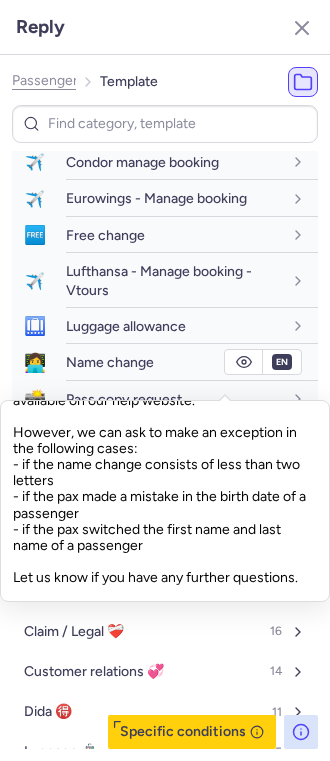 scroll, scrollTop: 210, scrollLeft: 0, axis: vertical 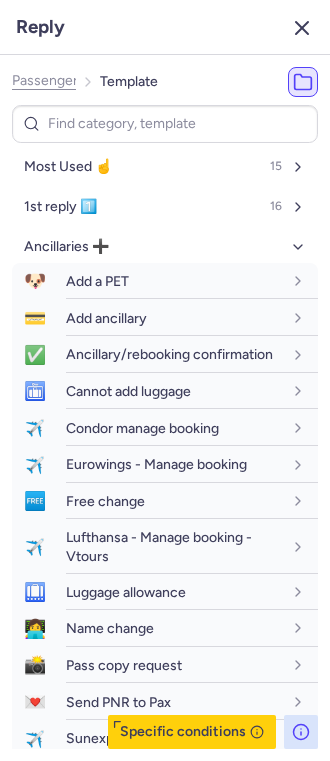 click 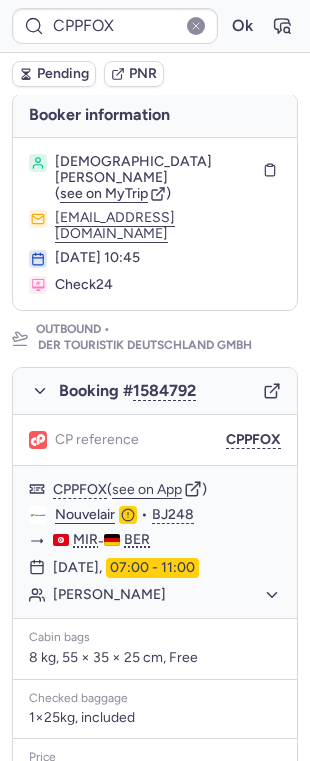 scroll, scrollTop: 0, scrollLeft: 0, axis: both 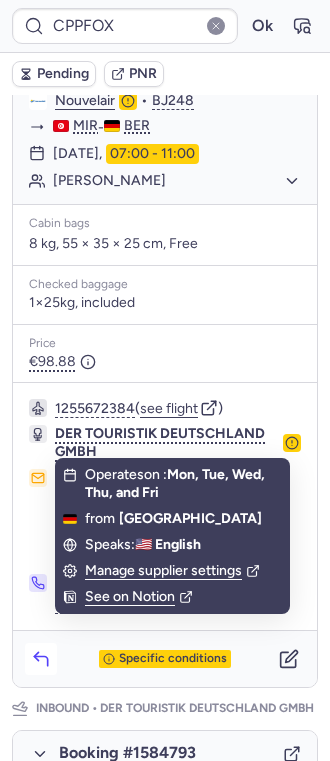 click 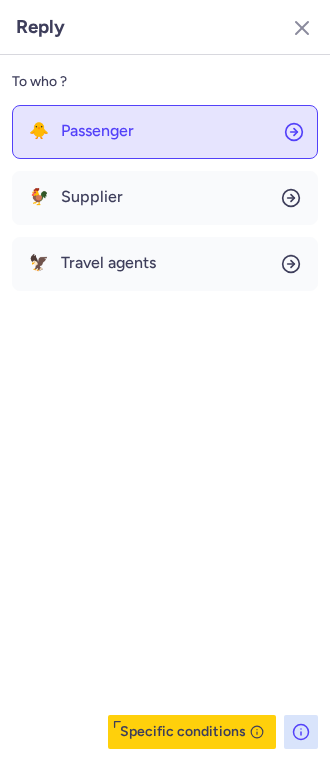 click on "🐥 Passenger" 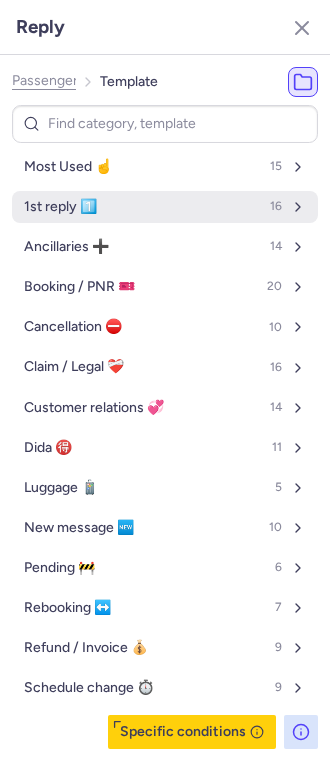 click on "1st reply 1️⃣ 16" at bounding box center [165, 207] 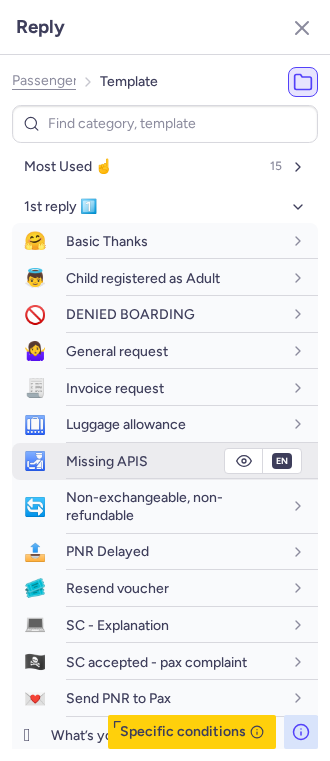scroll, scrollTop: 133, scrollLeft: 0, axis: vertical 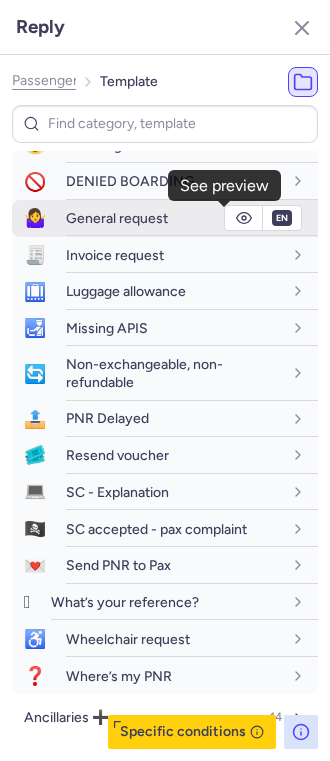 click 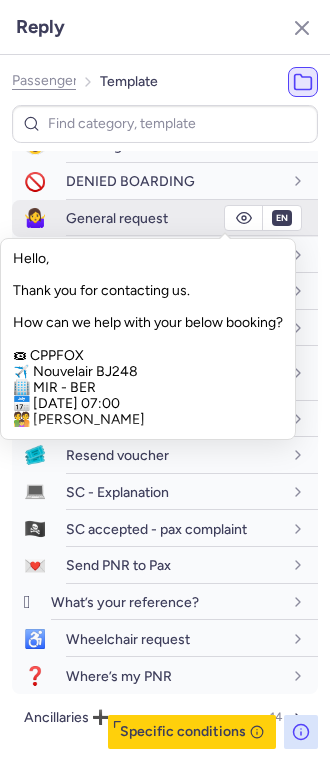 click 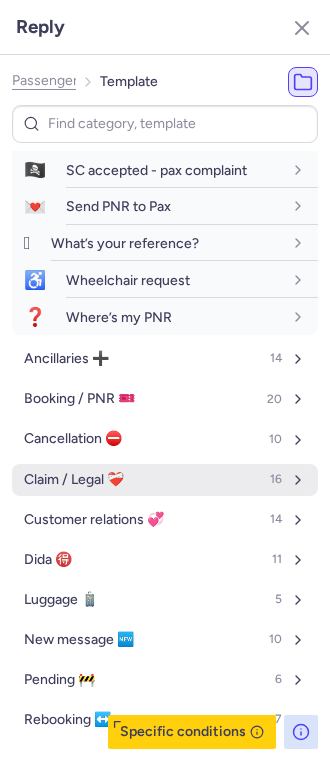 scroll, scrollTop: 533, scrollLeft: 0, axis: vertical 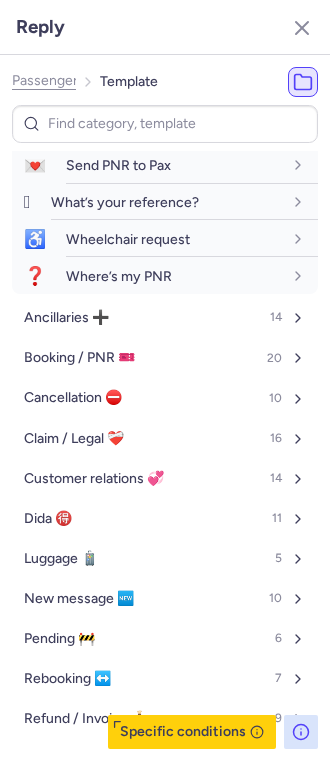 click on "Most Used ☝️ 15 1st reply 1️⃣ 🤗 Basic Thanks fr en de nl pt es it ru en 👼 Child registered as Adult fr en de nl pt es it ru en 🚫 DENIED BOARDING fr en de nl pt es it ru en 🤷‍♀️ General request fr en de nl pt es it ru en 🧾 Invoice request fr en de nl pt es it ru en 🛄 Luggage allowance fr en de nl pt es it ru en 🛃 Missing APIS fr en de nl pt es it ru en 🔄 Non-exchangeable, non-refundable fr en de nl pt es it ru en 📤 PNR Delayed fr en de nl pt es it ru en 🎟️ Resend voucher fr en de nl pt es it ru en 💻 SC - Explanation fr en de nl pt es it ru en 🏴‍☠️ SC accepted - pax complaint  fr en de nl pt es it ru en 💌 Send PNR to Pax fr en de nl pt es it ru en 🛞 What’s your reference? fr en de nl pt es it ru en ♿ Wheelchair request fr en de nl pt es it ru en ❓ Where’s my PNR fr en de nl pt es it ru en Ancillaries ➕ 14 Booking / PNR 🎫 20 Cancellation ⛔️ 10 Claim / Legal ❤️‍🩹 16 Customer relations 💞 14 Dida 🉐 11 Luggage 🧳 5 10" at bounding box center [165, 196] 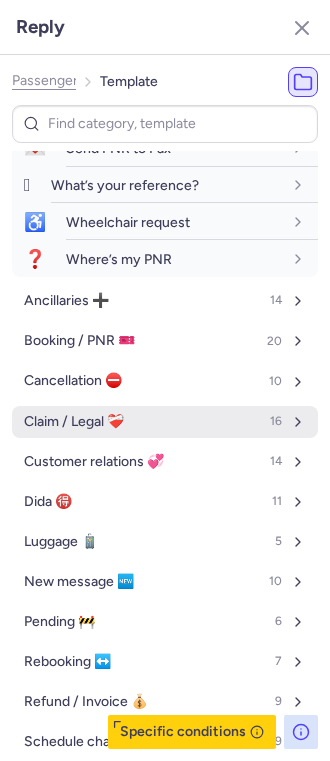 scroll, scrollTop: 602, scrollLeft: 0, axis: vertical 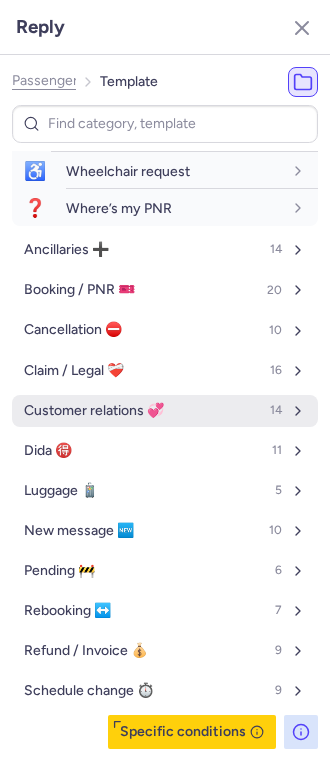 click on "Customer relations 💞 14" at bounding box center [165, 411] 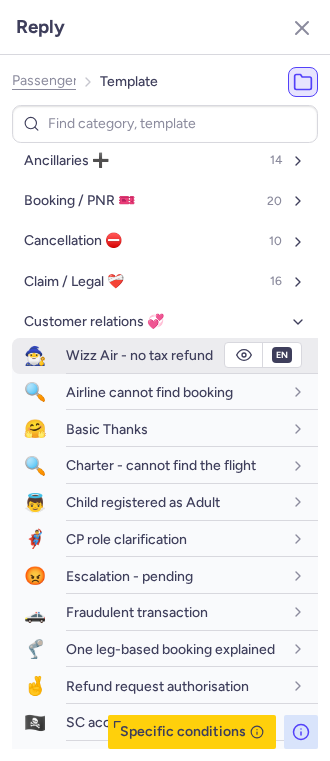 scroll, scrollTop: 736, scrollLeft: 0, axis: vertical 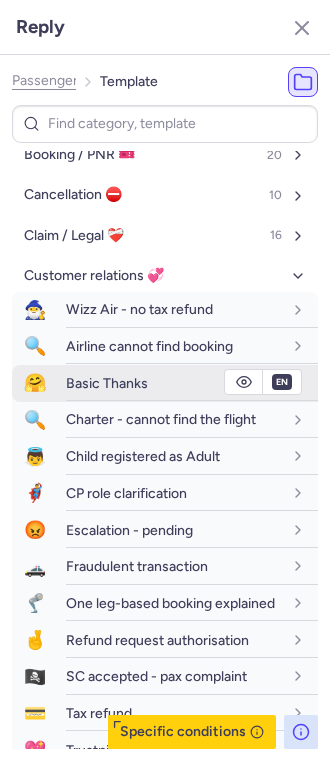 click 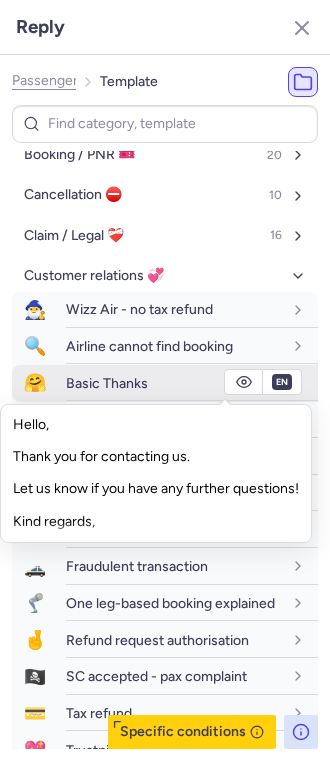 click 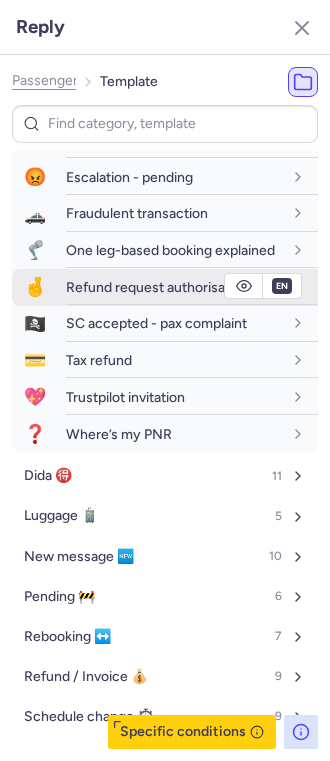 scroll, scrollTop: 1133, scrollLeft: 0, axis: vertical 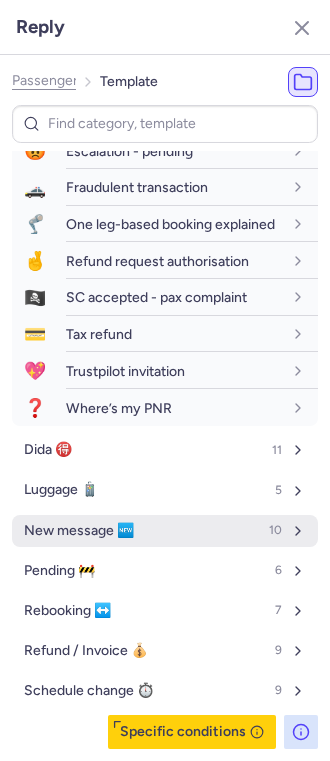 click on "New message 🆕 10" at bounding box center [165, 531] 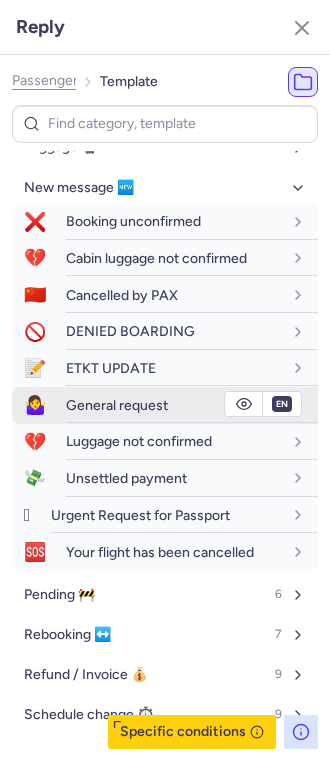 scroll, scrollTop: 1500, scrollLeft: 0, axis: vertical 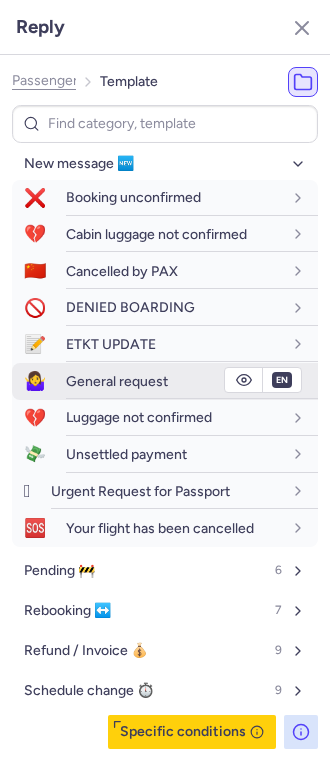 click 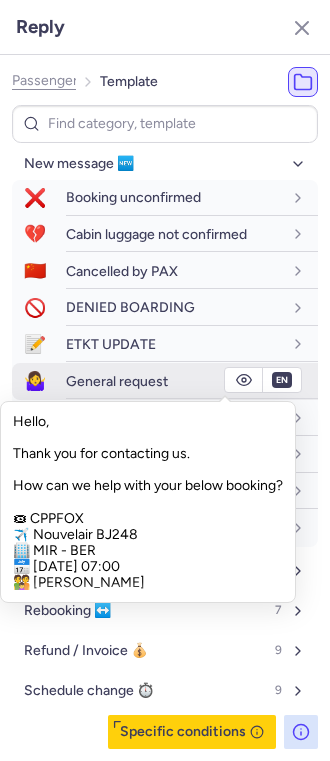 click 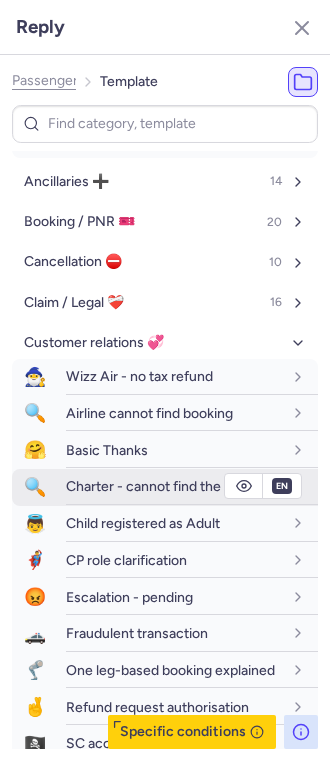scroll, scrollTop: 700, scrollLeft: 0, axis: vertical 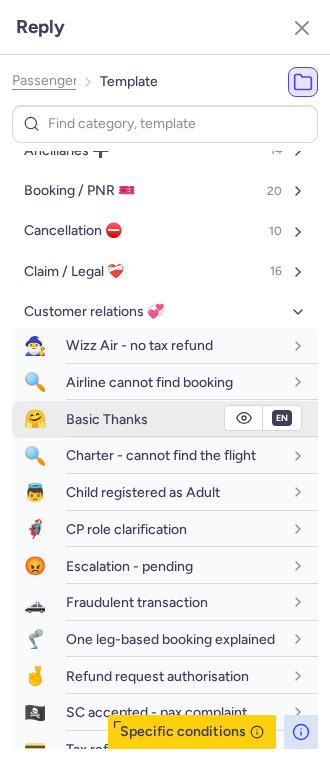 click on "Basic Thanks" at bounding box center [174, 419] 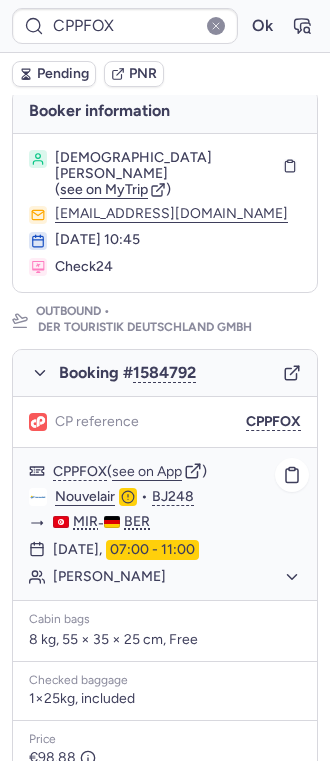 scroll, scrollTop: 266, scrollLeft: 0, axis: vertical 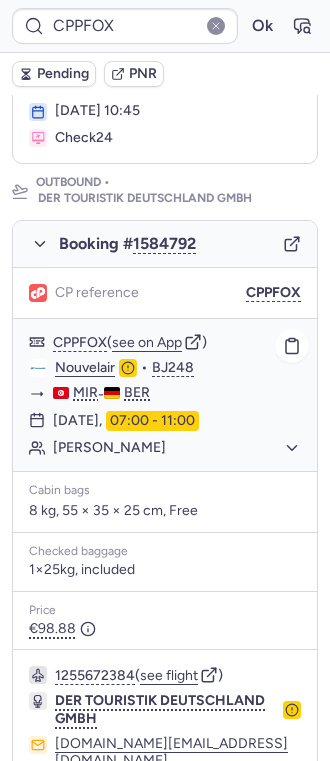click on "Karl - Heinrich EGGENSPERGER" 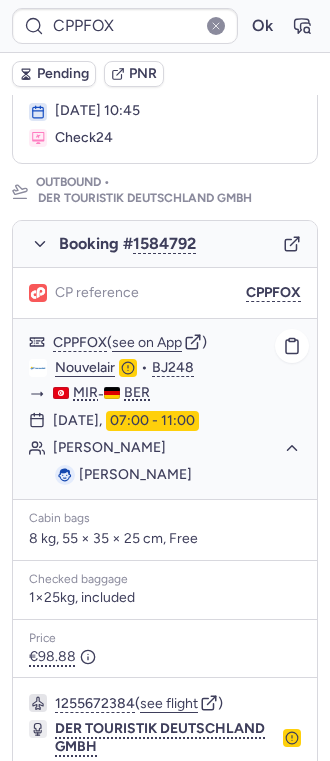 click on "Karl - Heinrich EGGENSPERGER" 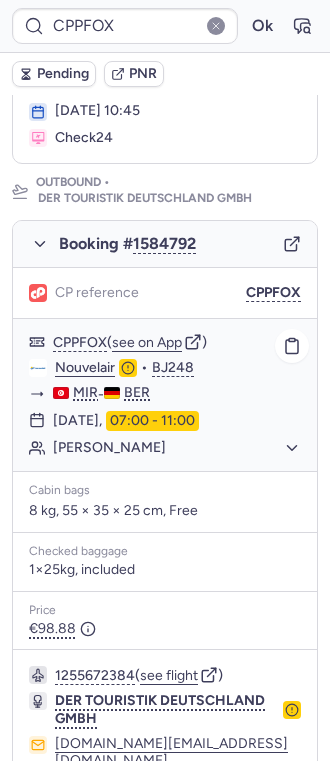 click on "Karl - Heinrich EGGENSPERGER" 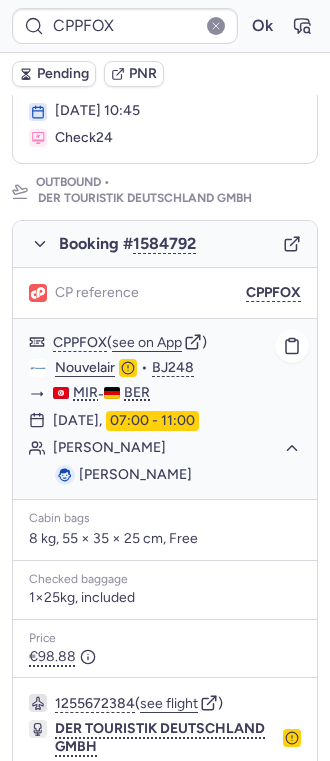 click on "Karl - Heinrich EGGENSPERGER" at bounding box center [135, 474] 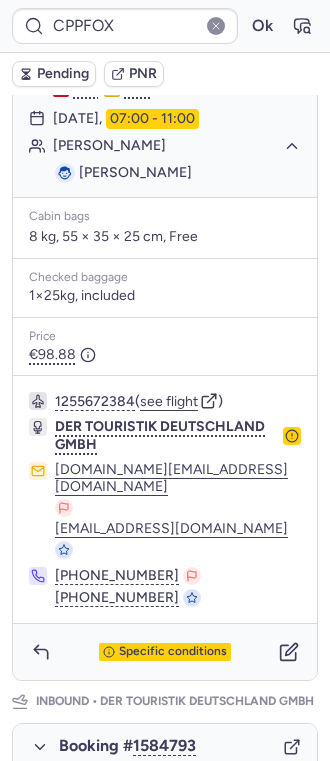 scroll, scrollTop: 533, scrollLeft: 0, axis: vertical 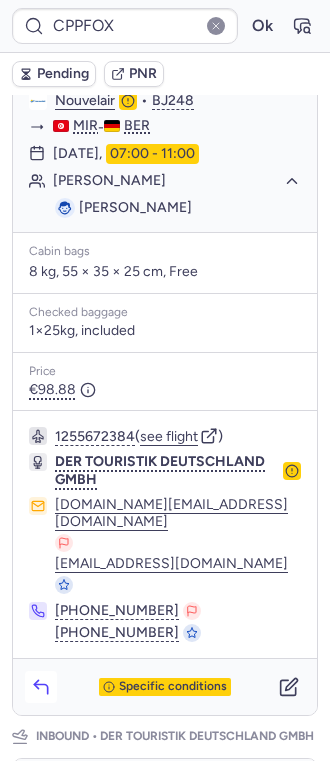 click 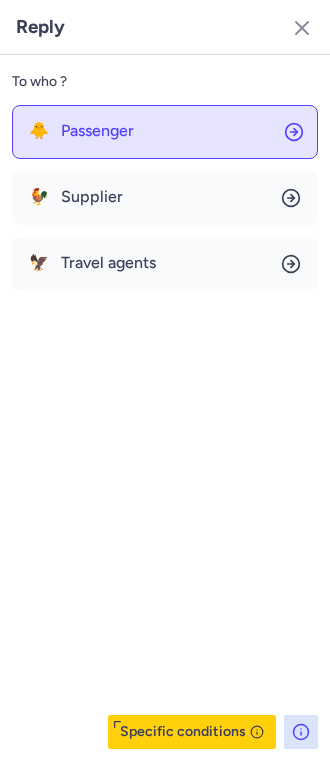 click on "Passenger" at bounding box center (97, 131) 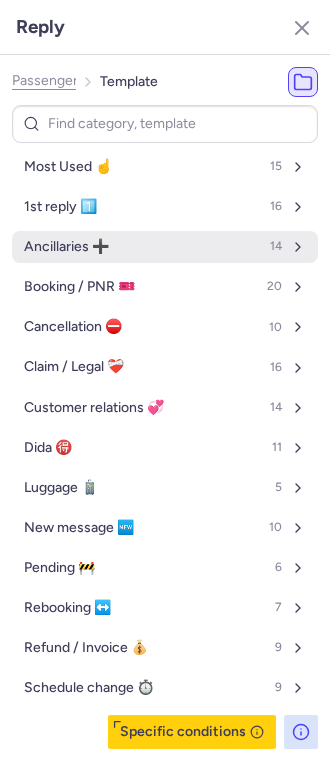 click on "Ancillaries ➕ 14" at bounding box center (165, 247) 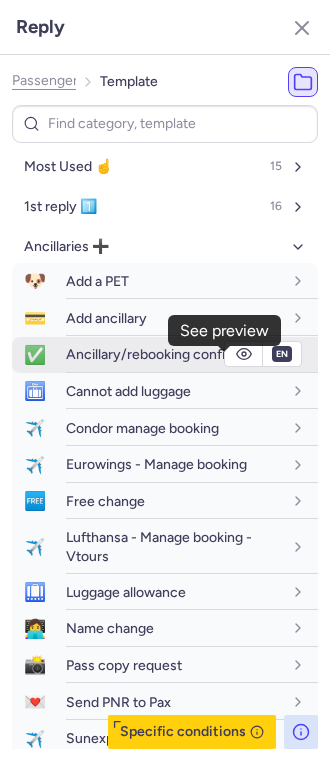 click 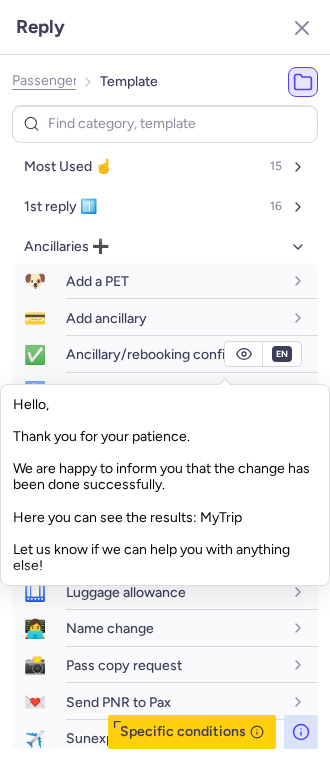 scroll, scrollTop: 33, scrollLeft: 0, axis: vertical 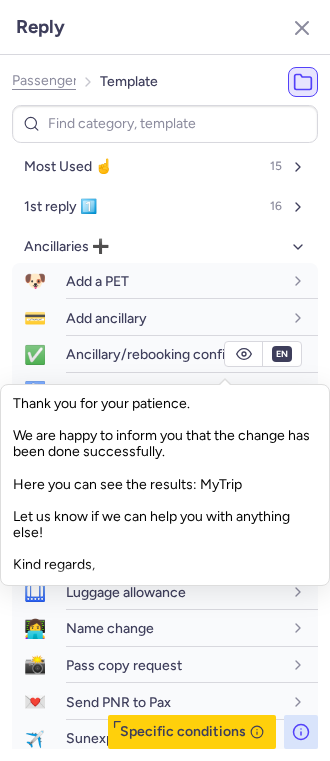 click on "Hello,
Thank you for your patience.
We are happy to inform you that the change has been done successfully.
Here you can see the results: MyTrip
Let us know if we can help you with anything else!
Kind regards," 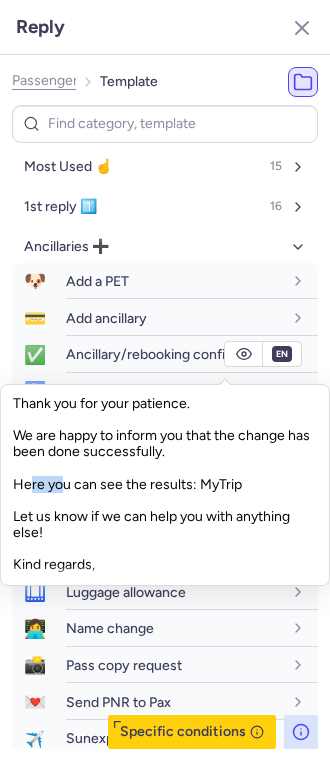 click on "Hello,
Thank you for your patience.
We are happy to inform you that the change has been done successfully.
Here you can see the results: MyTrip
Let us know if we can help you with anything else!
Kind regards," 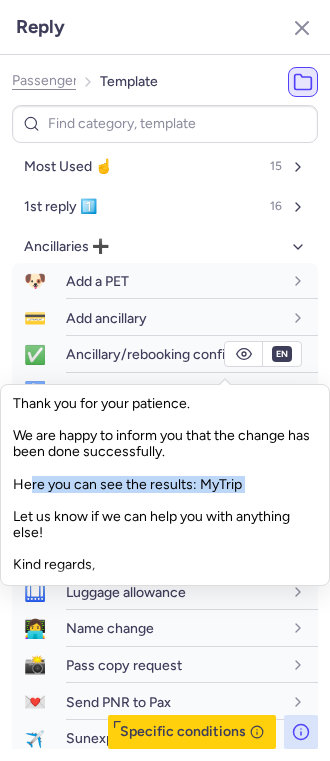 click on "Hello,
Thank you for your patience.
We are happy to inform you that the change has been done successfully.
Here you can see the results: MyTrip
Let us know if we can help you with anything else!
Kind regards," 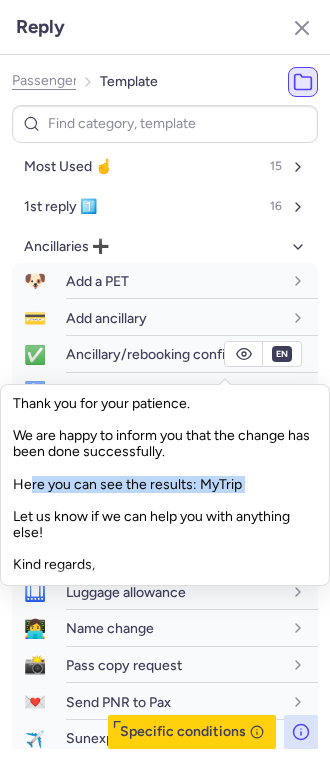 copy on "Here you can see the results: MyTrip" 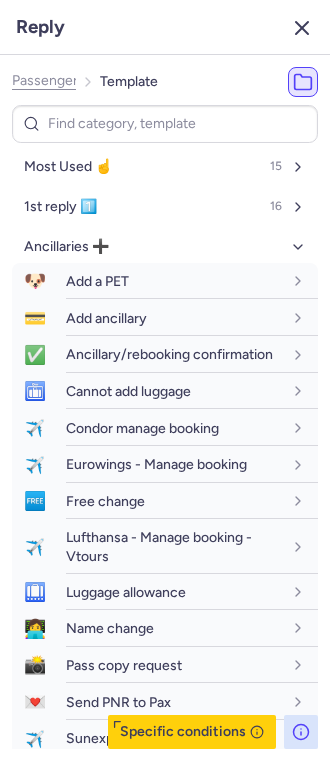 click 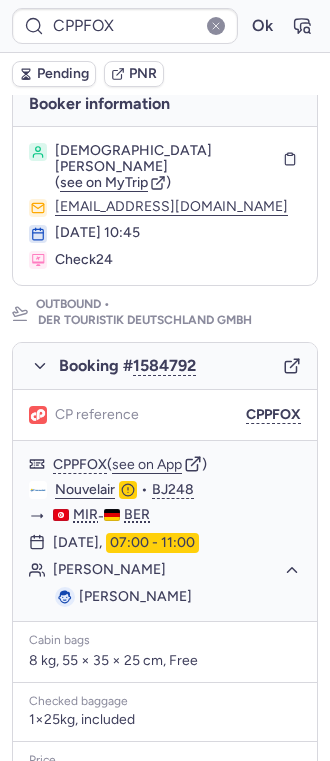 scroll, scrollTop: 0, scrollLeft: 0, axis: both 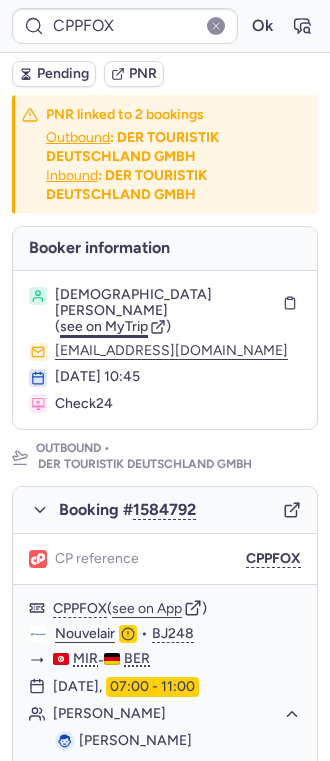 click on "see on MyTrip" at bounding box center [104, 326] 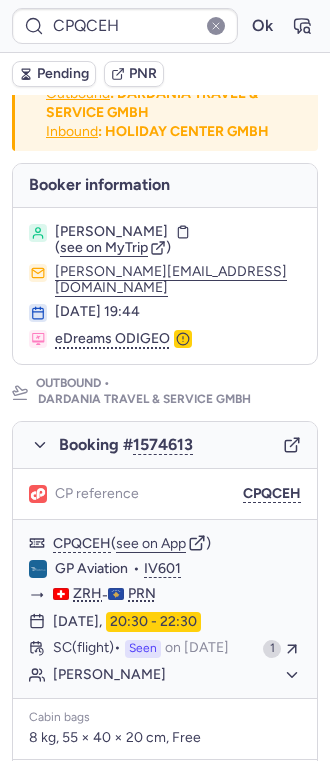 scroll, scrollTop: 0, scrollLeft: 0, axis: both 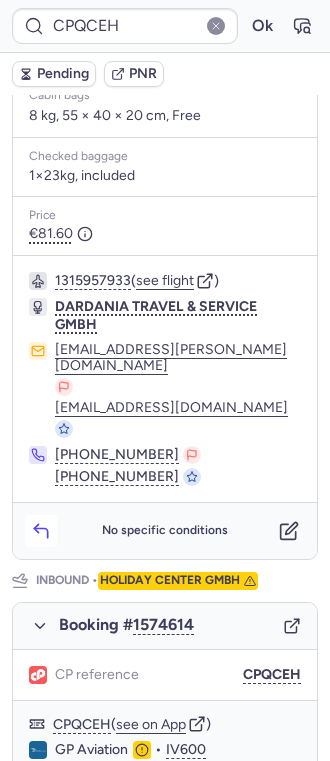 click 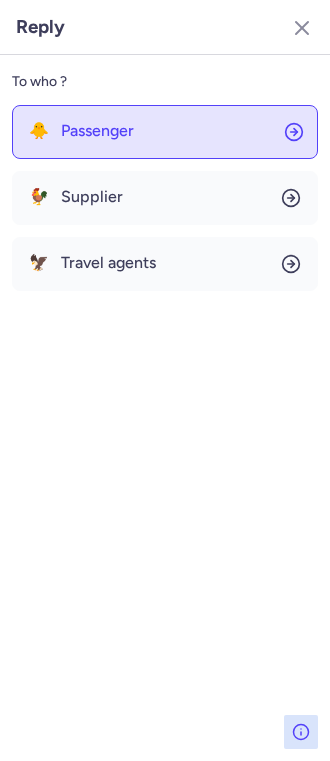 click on "🐥 Passenger" 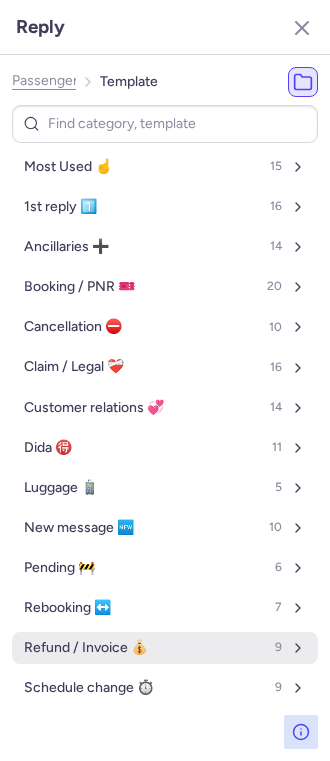 click on "Refund / Invoice 💰 9" at bounding box center (165, 648) 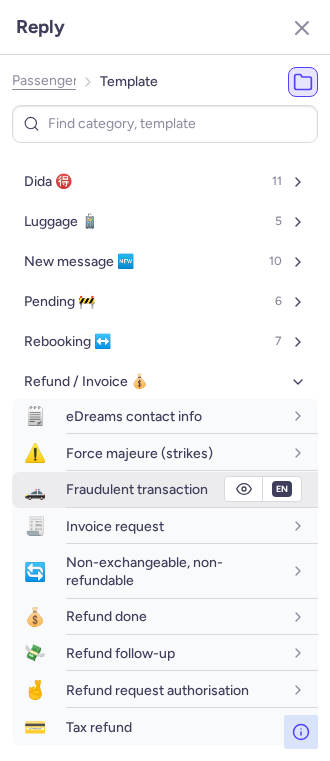 scroll, scrollTop: 345, scrollLeft: 0, axis: vertical 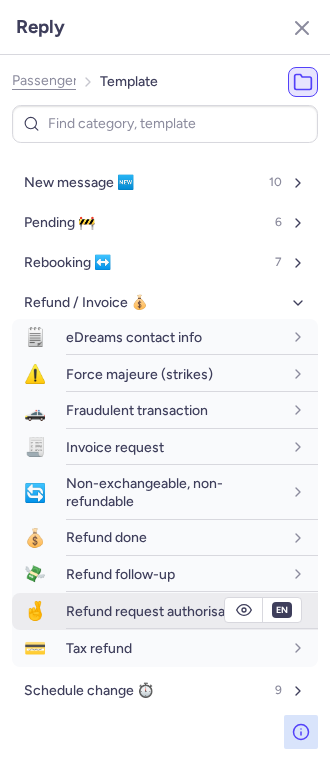 click 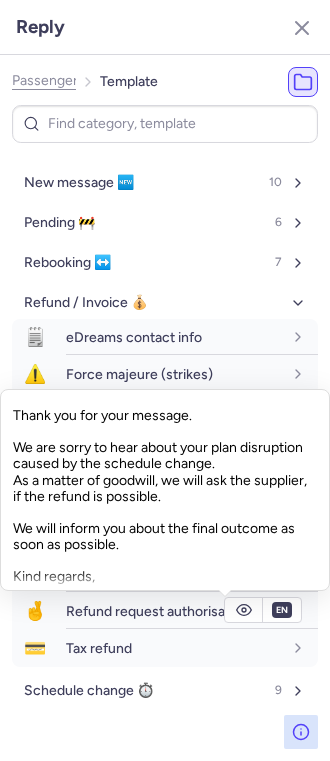 scroll, scrollTop: 33, scrollLeft: 0, axis: vertical 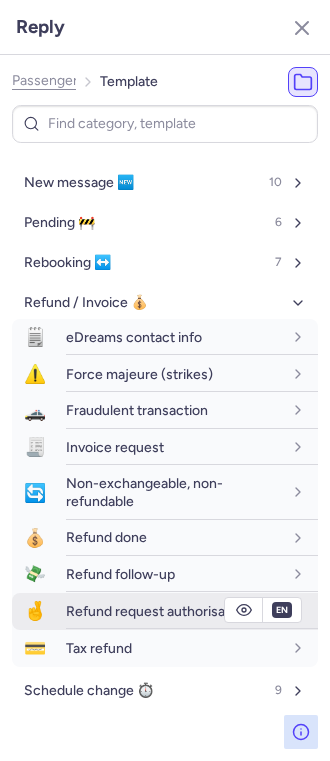 click on "Refund request authorisation" at bounding box center [157, 611] 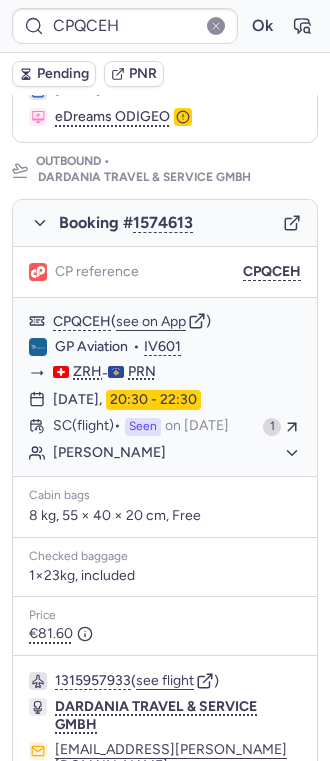scroll, scrollTop: 0, scrollLeft: 0, axis: both 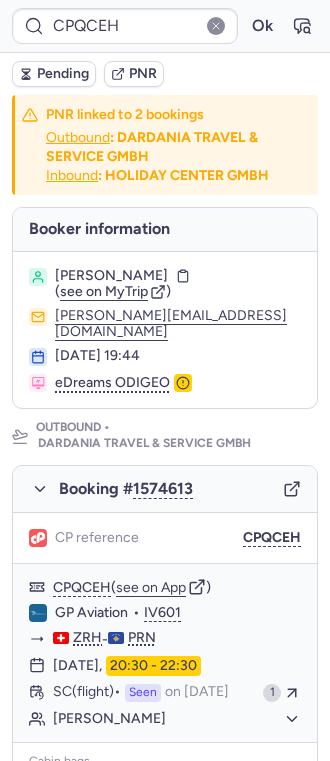 click on "Lulzim QEKAJ" at bounding box center [111, 276] 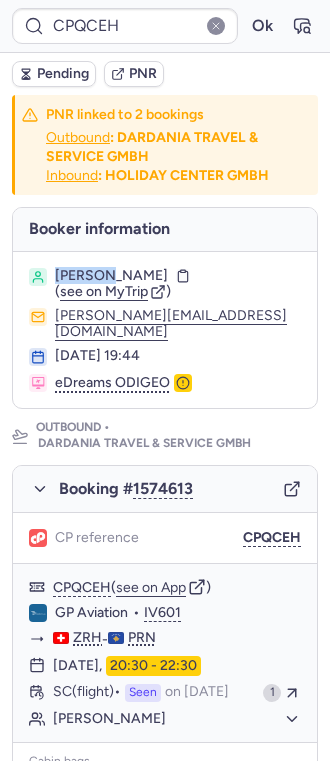 click on "Lulzim QEKAJ" at bounding box center (111, 276) 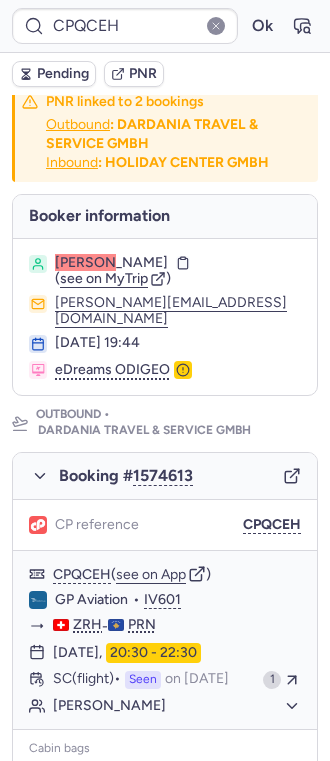 scroll, scrollTop: 0, scrollLeft: 0, axis: both 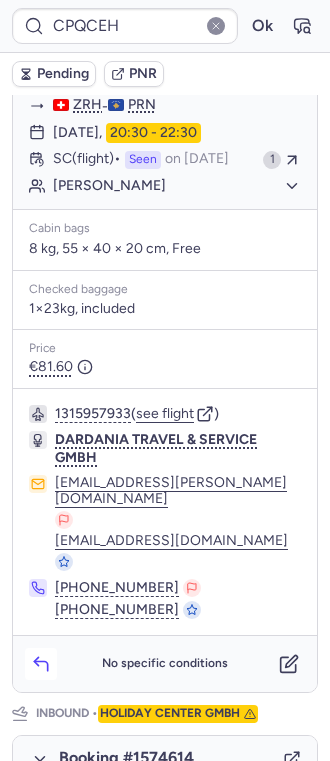 click 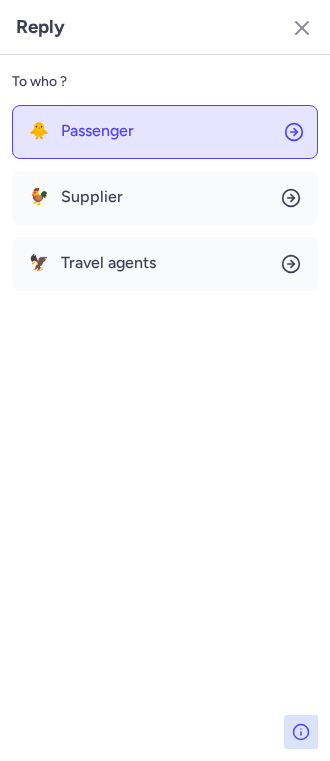click on "Passenger" at bounding box center (97, 131) 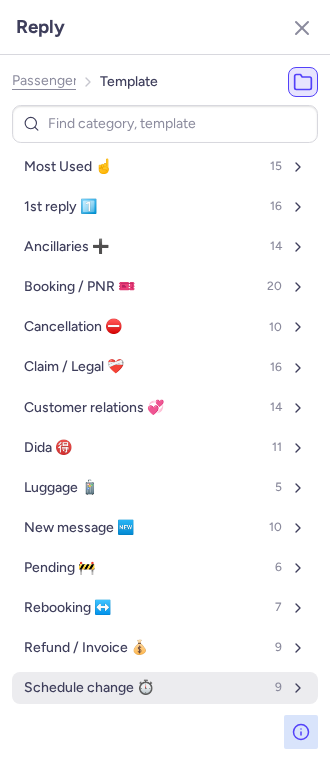 click on "Schedule change ⏱️" at bounding box center [89, 688] 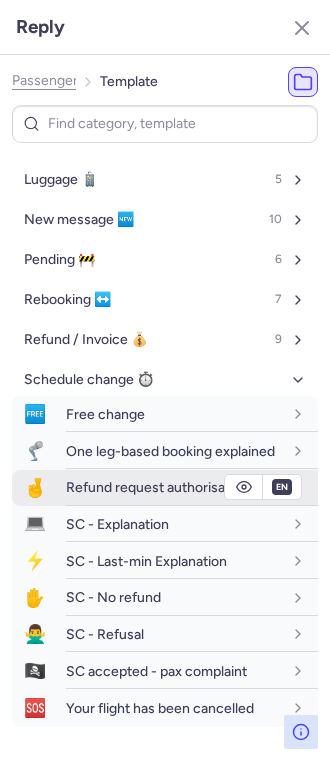scroll, scrollTop: 345, scrollLeft: 0, axis: vertical 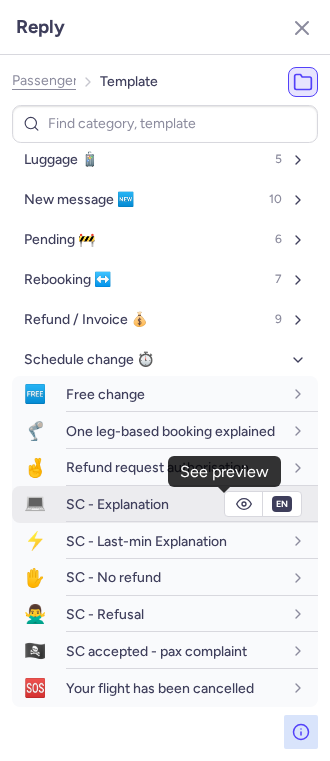 click 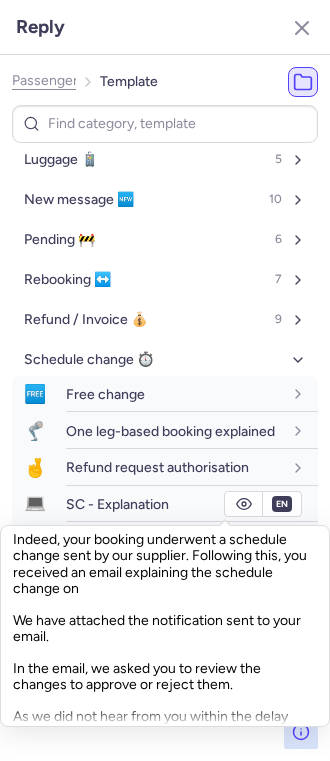 scroll, scrollTop: 133, scrollLeft: 0, axis: vertical 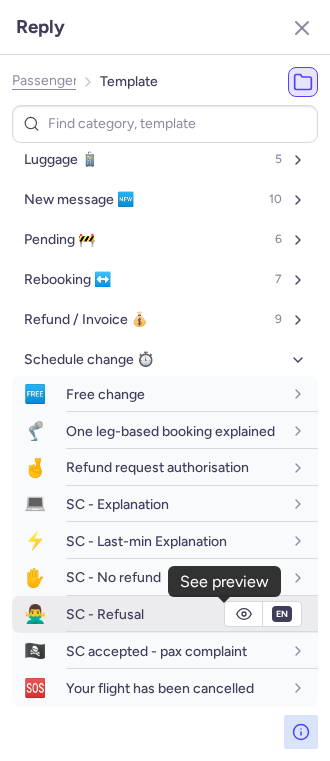 click 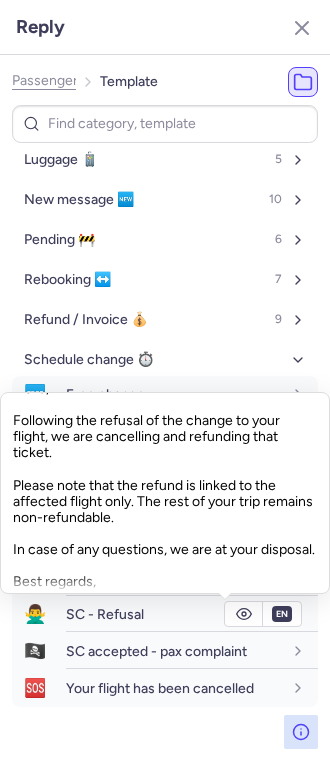 scroll, scrollTop: 0, scrollLeft: 0, axis: both 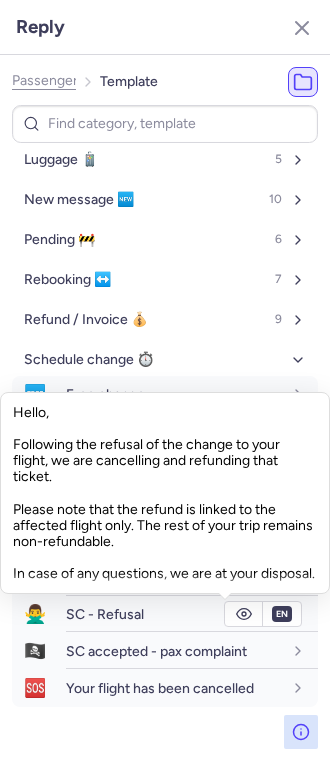 click on "Hello,
Following the refusal of the change to your flight, we are cancelling and refunding that ticket.
Please note that the refund is linked to the affected flight only. The rest of your trip remains non-refundable.
In case of any questions, we are at your disposal.
Best regards," 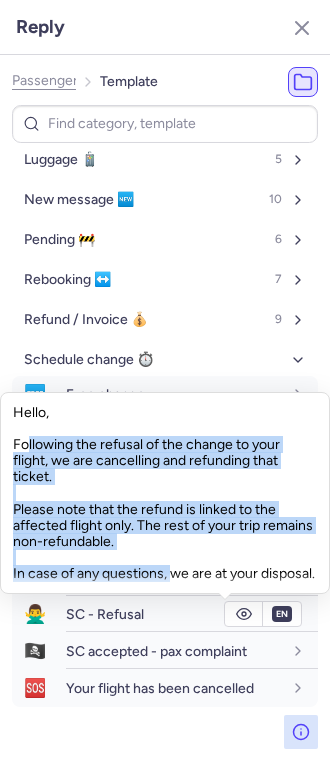 scroll, scrollTop: 49, scrollLeft: 0, axis: vertical 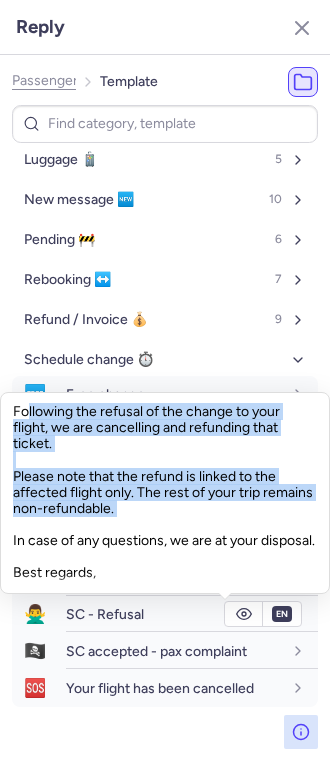 drag, startPoint x: 22, startPoint y: 443, endPoint x: 188, endPoint y: 494, distance: 173.65771 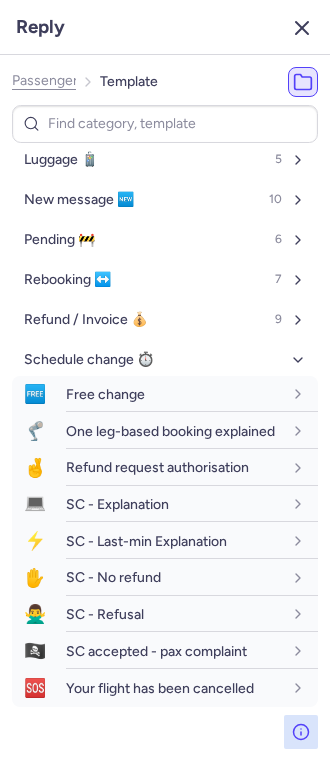 click 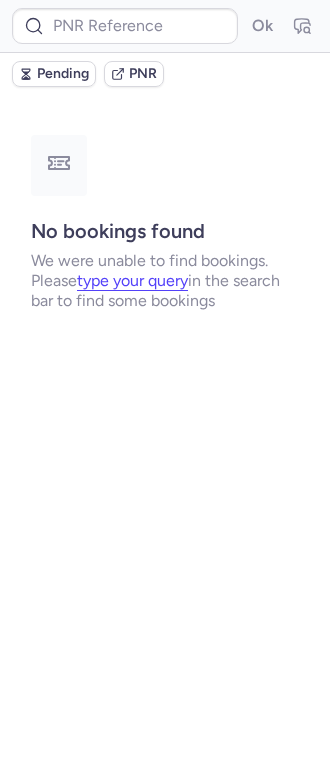 scroll, scrollTop: 0, scrollLeft: 0, axis: both 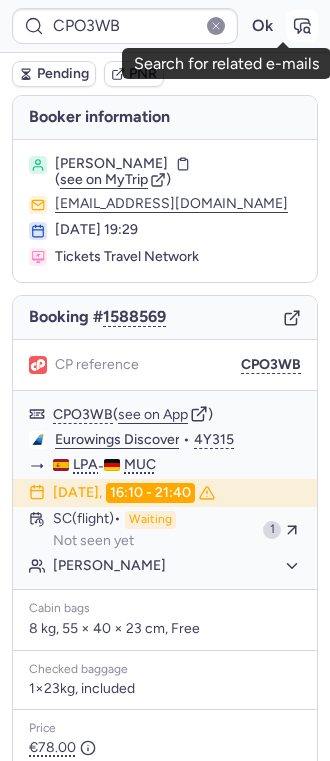 click 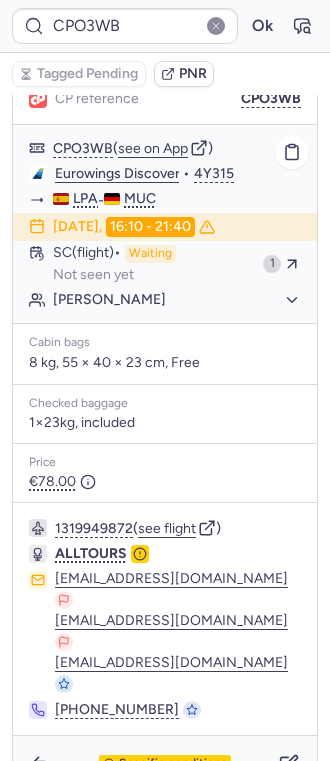 scroll, scrollTop: 133, scrollLeft: 0, axis: vertical 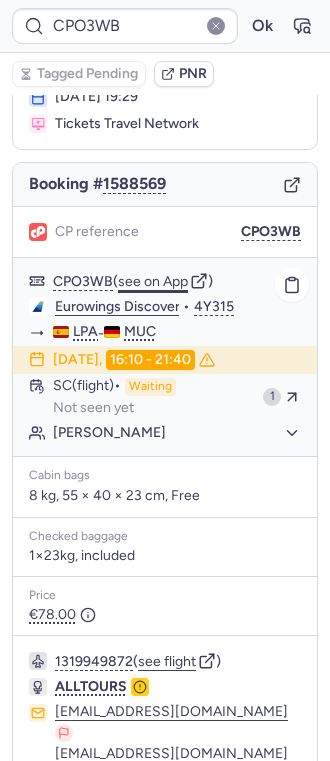 click on "see on App" 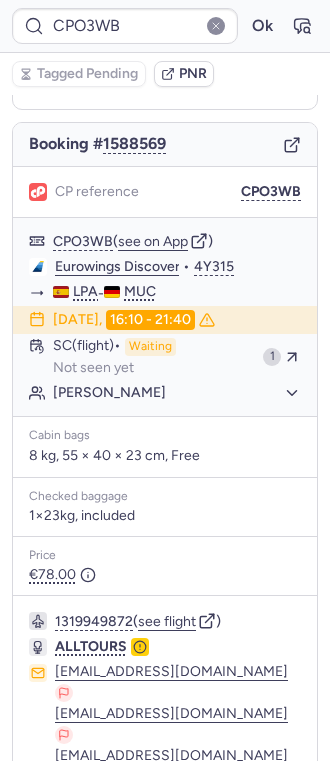 scroll, scrollTop: 278, scrollLeft: 0, axis: vertical 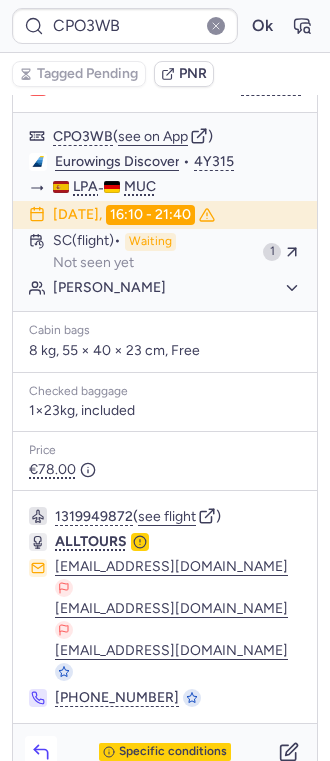 click at bounding box center (41, 752) 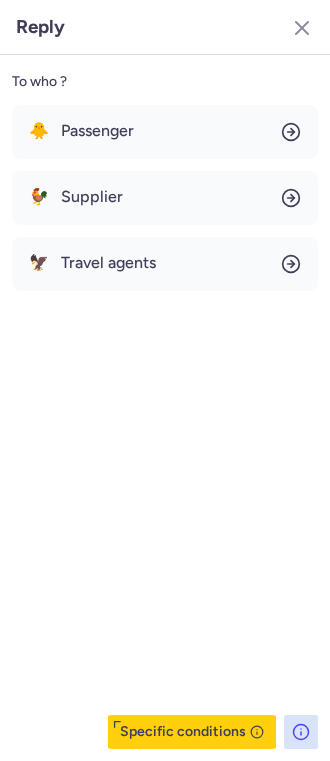 click on "To who ? 🐥 Passenger 🐓 Supplier 🦅 Travel agents  Specific conditions" 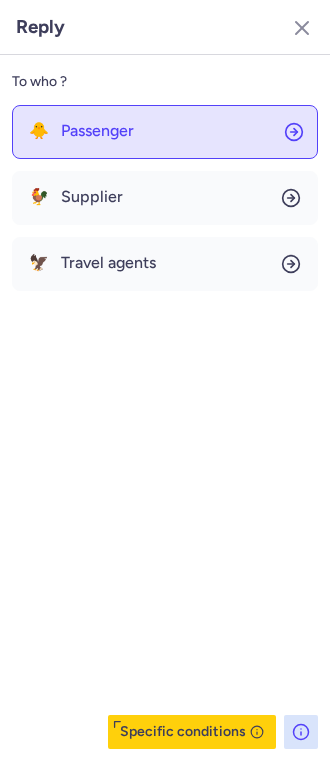 click on "Passenger" at bounding box center (97, 131) 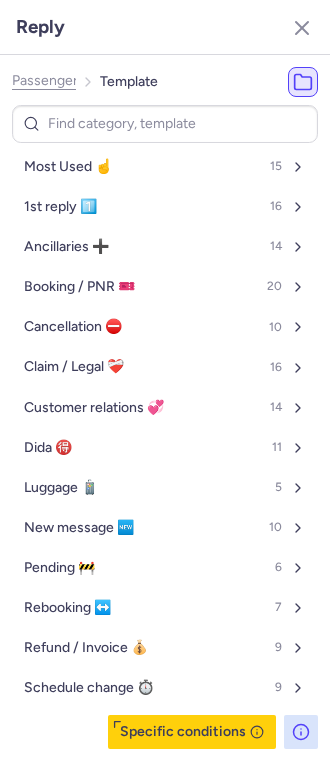click on "Passenger" 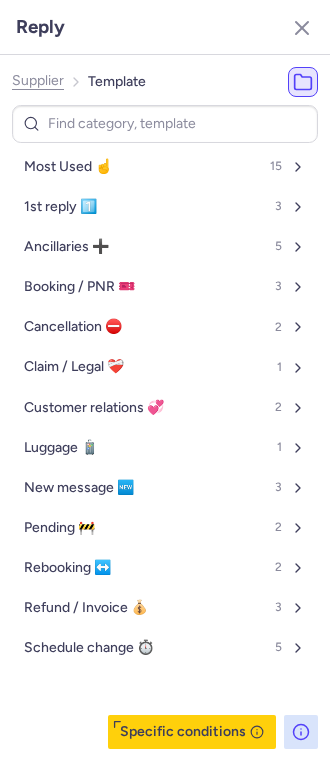 click on "Supplier" 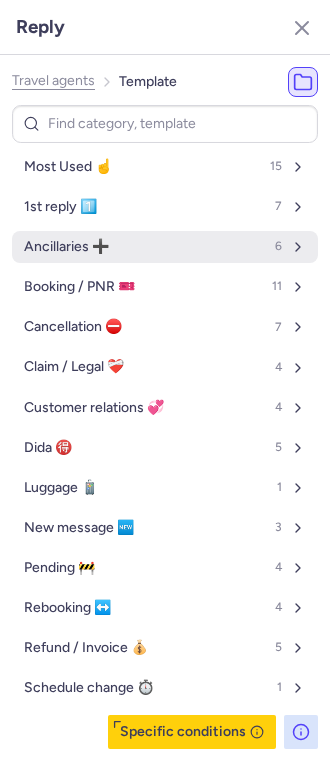 click on "Ancillaries ➕ 6" at bounding box center (165, 247) 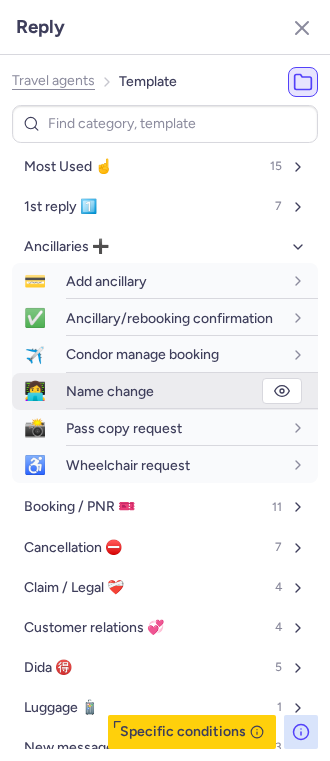 click 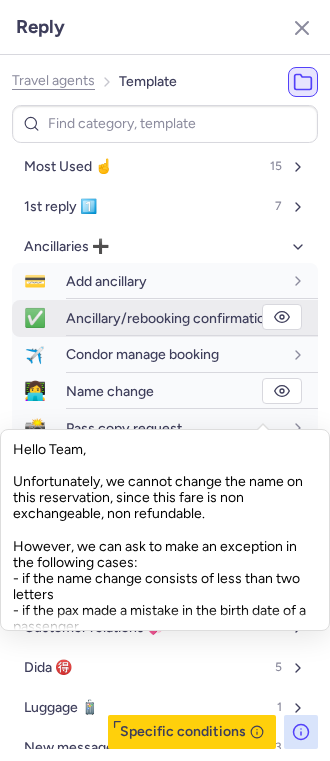 click on "Ancillary/rebooking confirmation" at bounding box center [169, 318] 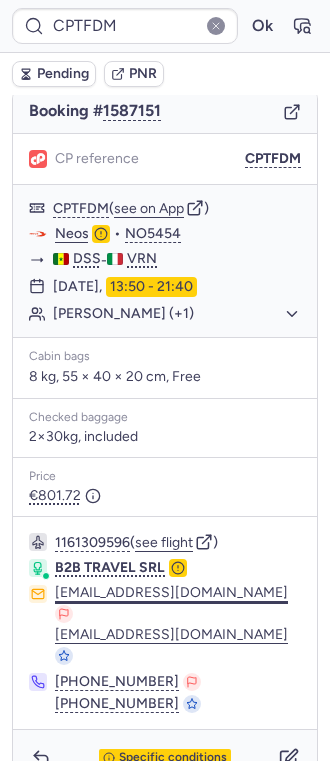 scroll, scrollTop: 208, scrollLeft: 0, axis: vertical 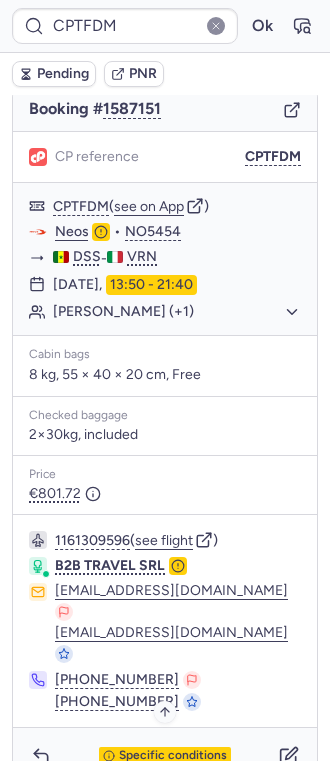 click on "Specific conditions" at bounding box center [173, 756] 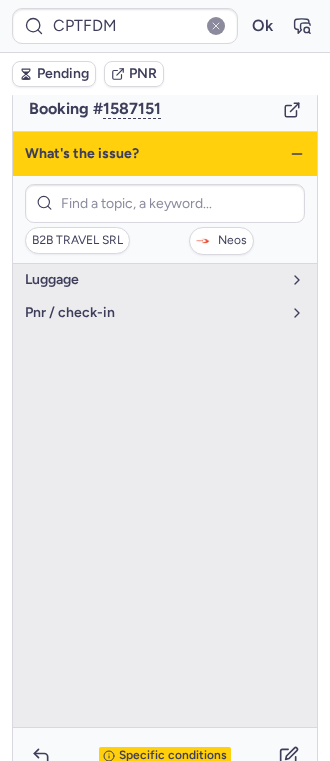 click 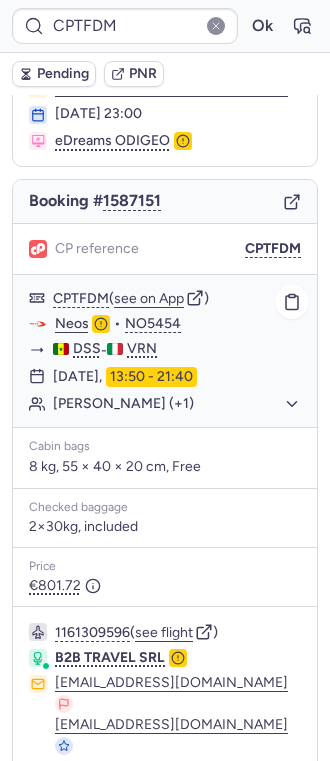 scroll, scrollTop: 74, scrollLeft: 0, axis: vertical 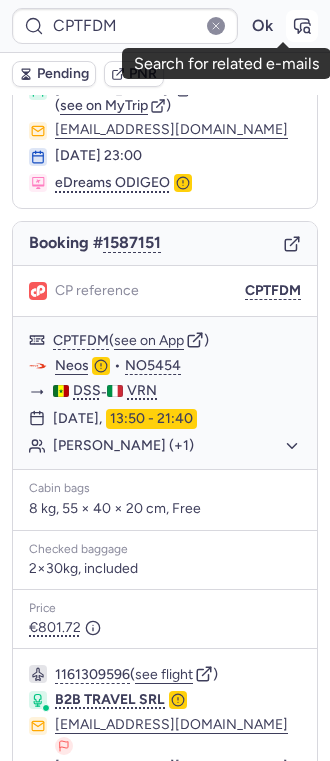 click 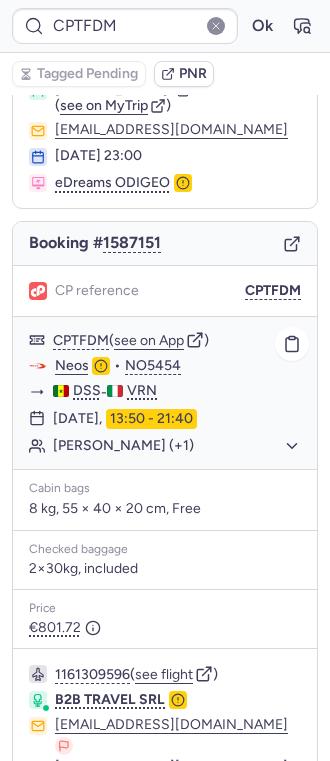 click on "Raffele MONACO (+1)" 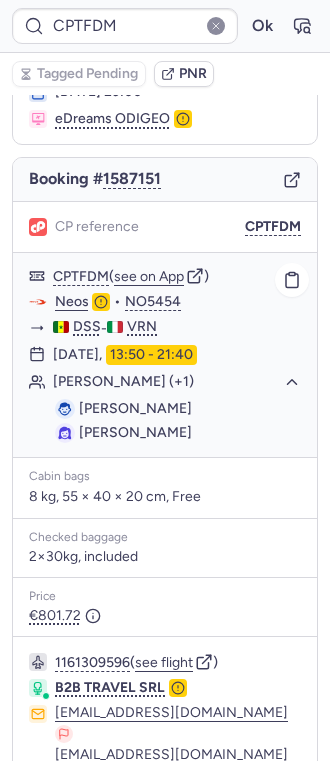 scroll, scrollTop: 74, scrollLeft: 0, axis: vertical 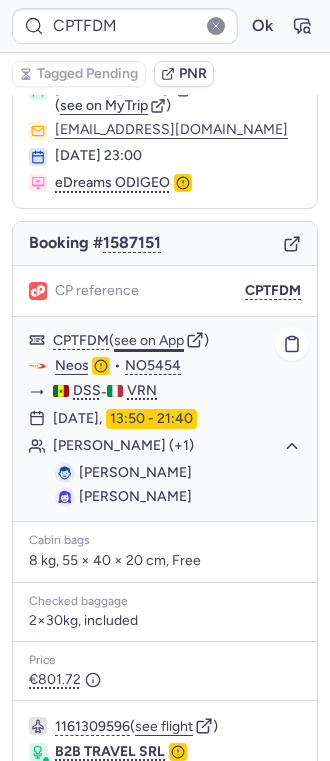 click on "see on App" 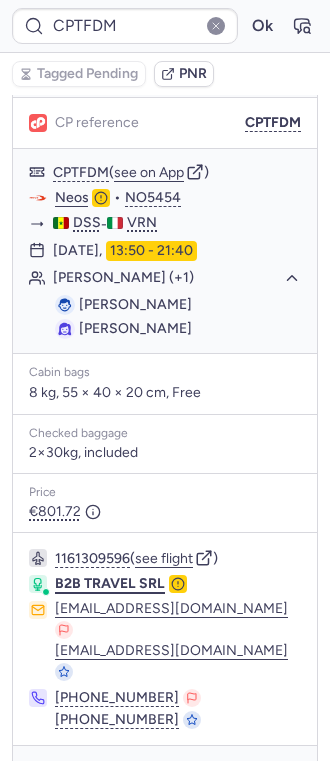 scroll, scrollTop: 260, scrollLeft: 0, axis: vertical 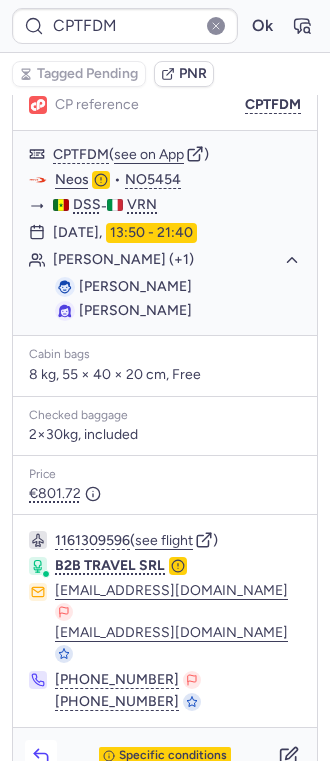 click 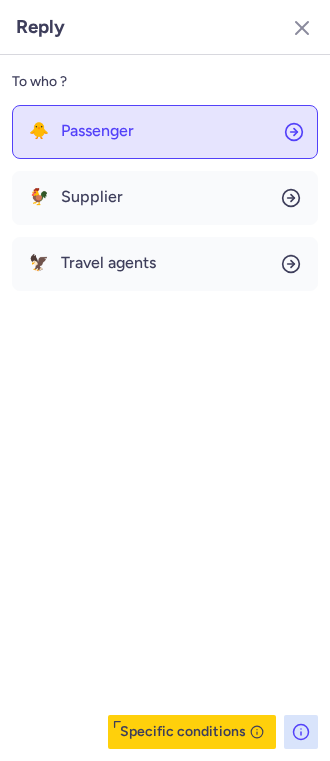 click on "🐥 Passenger" 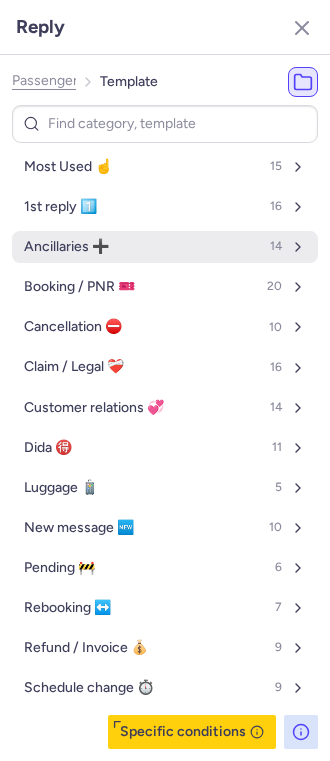 click on "Ancillaries ➕ 14" at bounding box center (165, 247) 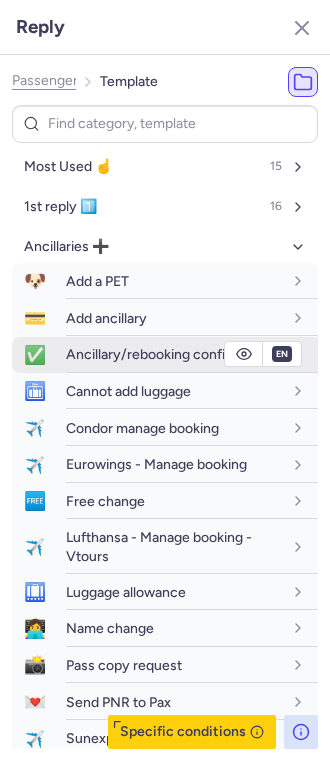 click on "Ancillary/rebooking confirmation" at bounding box center [192, 354] 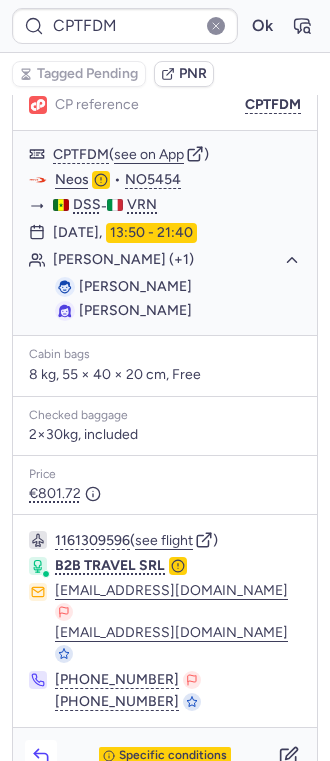 click 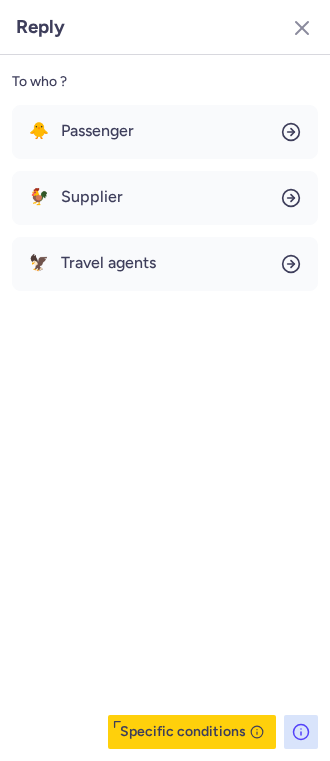 click on "🐥 Passenger 🐓 Supplier 🦅 Travel agents" at bounding box center [165, 198] 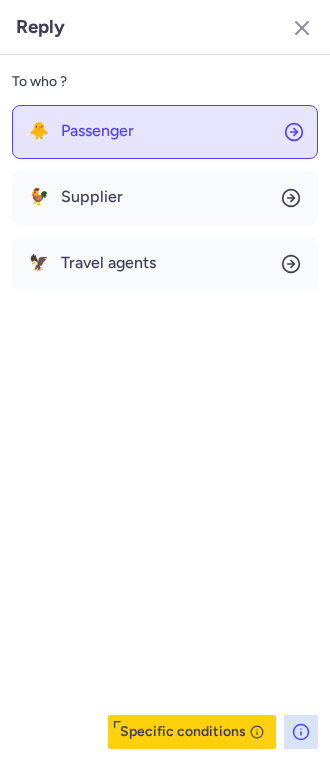 click on "Passenger" at bounding box center (97, 131) 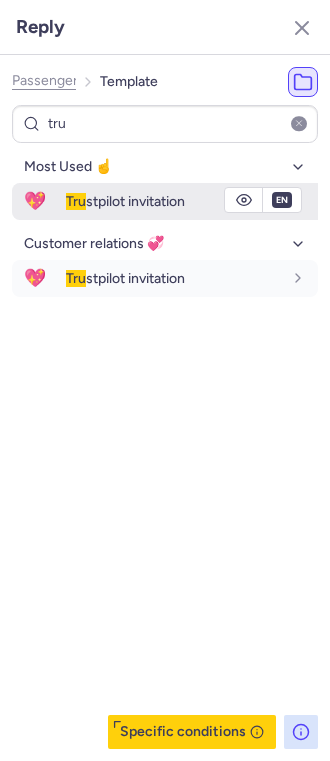 click on "Tru stpilot invitation" at bounding box center (125, 201) 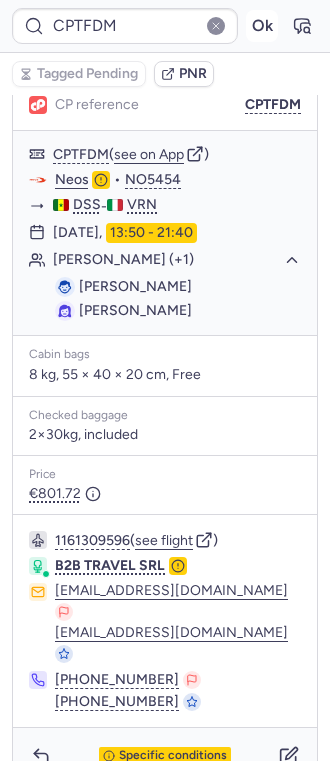 click on "Ok" at bounding box center [262, 26] 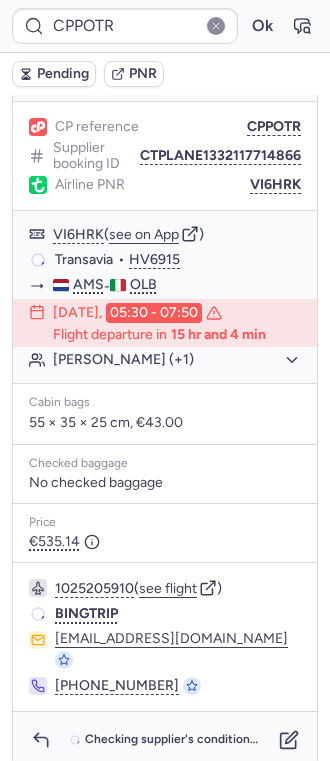 scroll, scrollTop: 242, scrollLeft: 0, axis: vertical 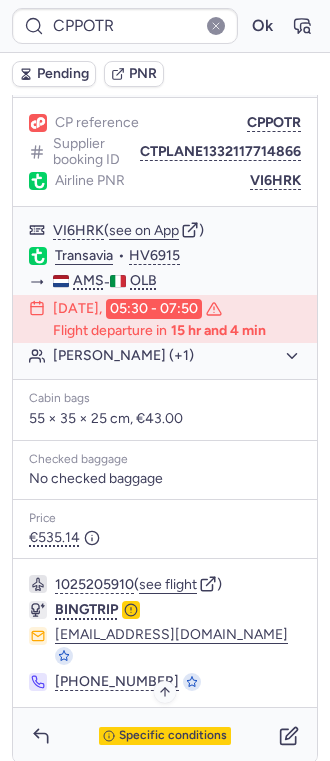 click on "Specific conditions" at bounding box center [173, 736] 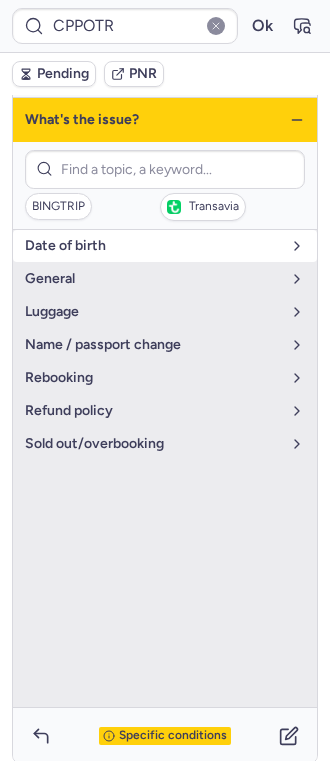 click on "date of birth" at bounding box center [165, 246] 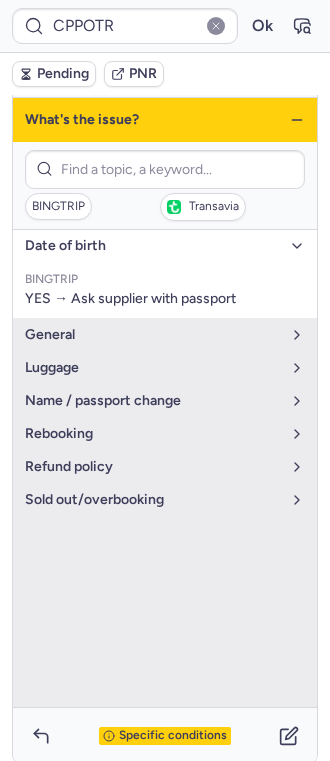 click on "date of birth" at bounding box center (165, 246) 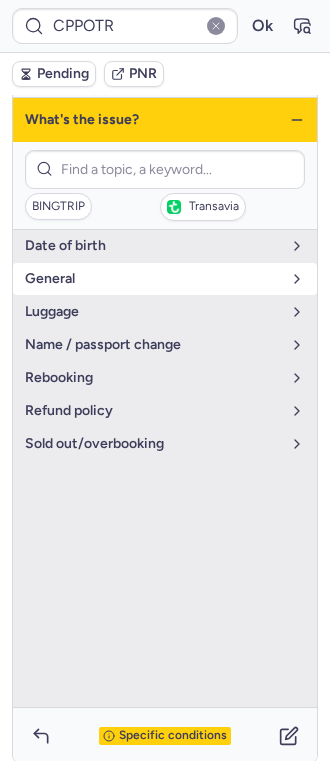click on "general" at bounding box center [153, 279] 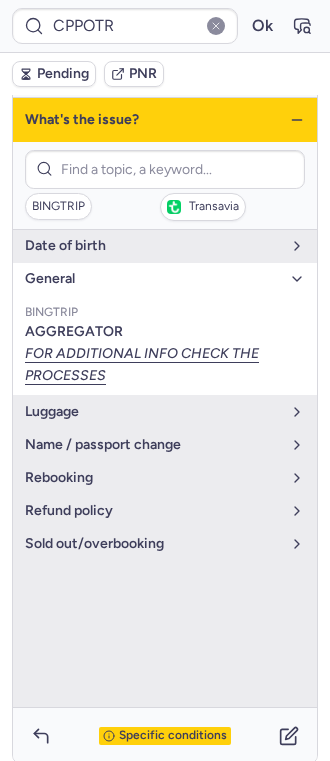 click on "general" at bounding box center [153, 279] 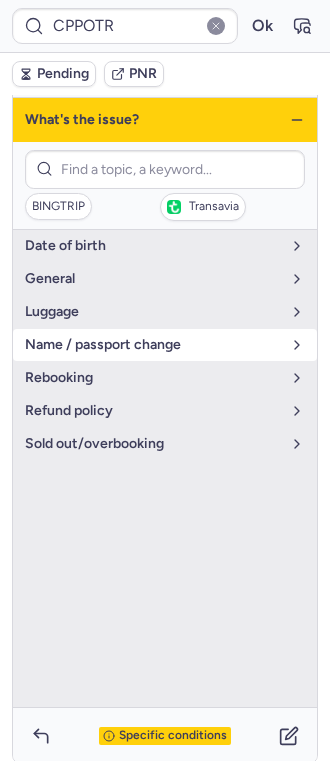 click on "name / passport change" at bounding box center (153, 345) 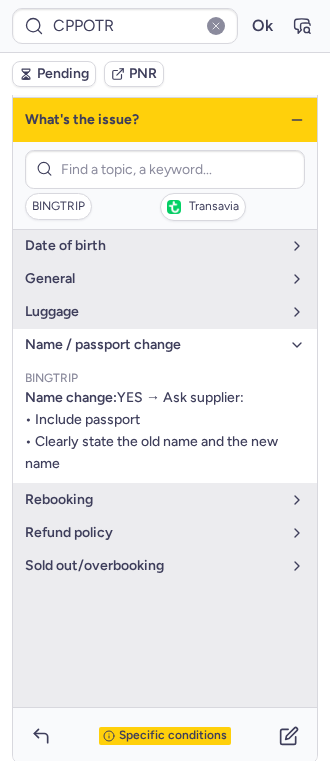 click on "name / passport change" at bounding box center [153, 345] 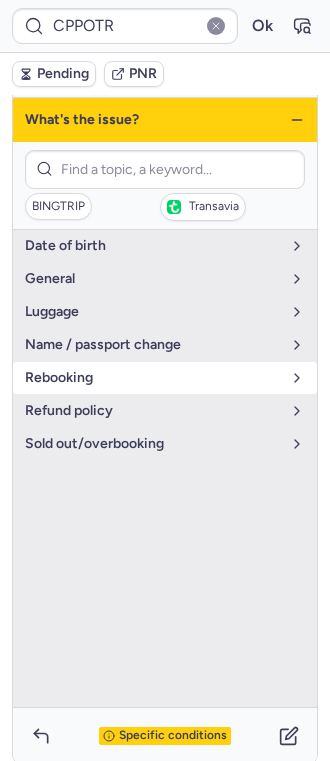 click on "rebooking" at bounding box center [153, 378] 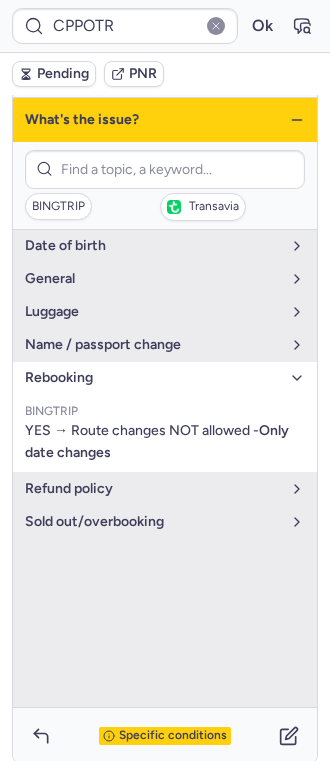click on "rebooking" at bounding box center (153, 378) 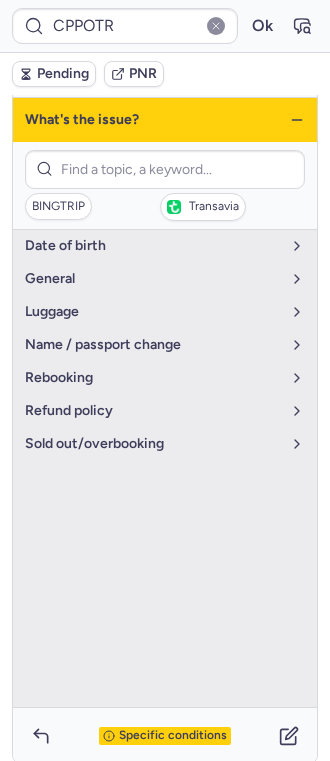 click 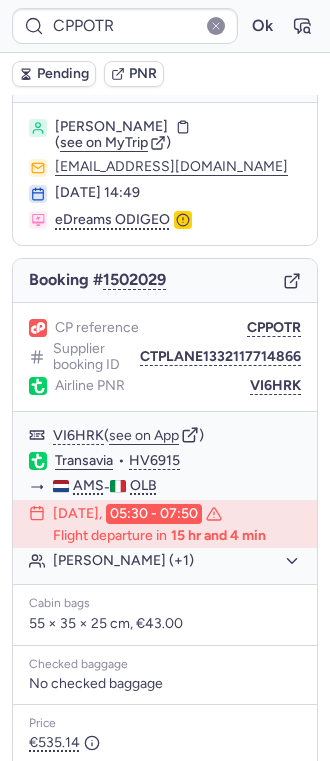 scroll, scrollTop: 0, scrollLeft: 0, axis: both 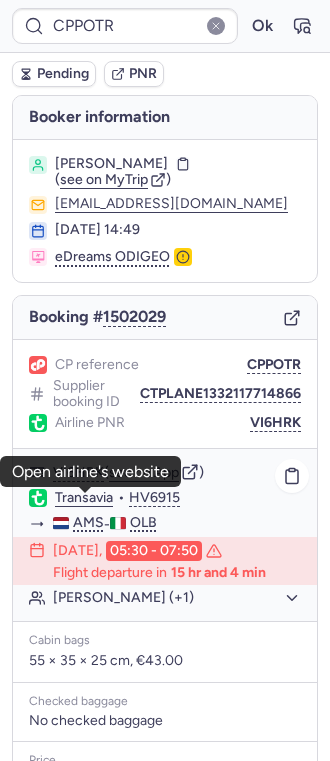 click on "Transavia" 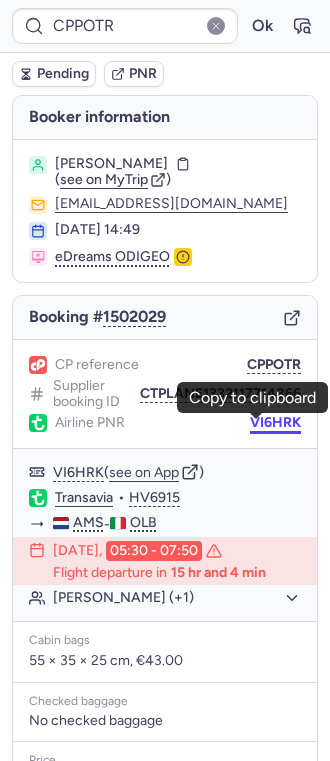 click on "VI6HRK" at bounding box center (275, 423) 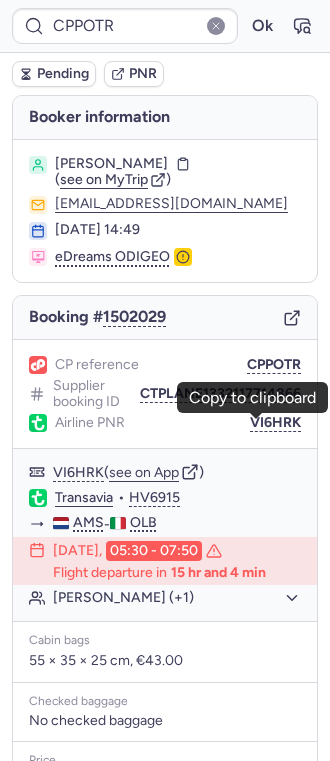 click on "Halina WASILEWSKA" at bounding box center (111, 164) 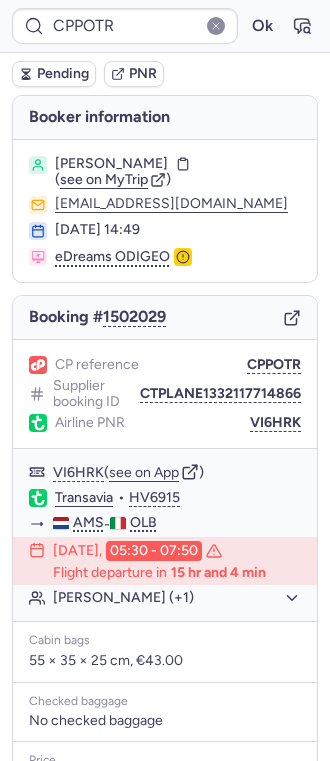 copy on "WASILEWSKA" 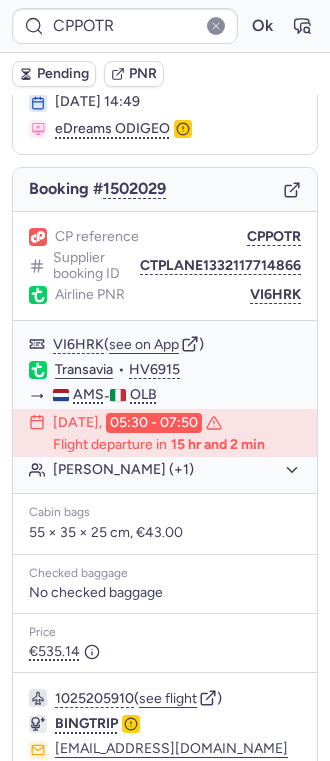 scroll, scrollTop: 0, scrollLeft: 0, axis: both 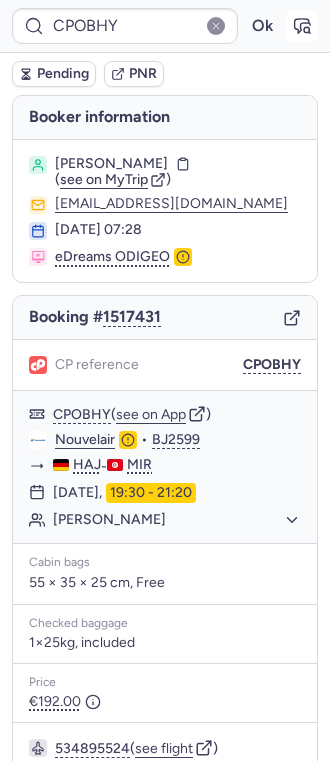 click 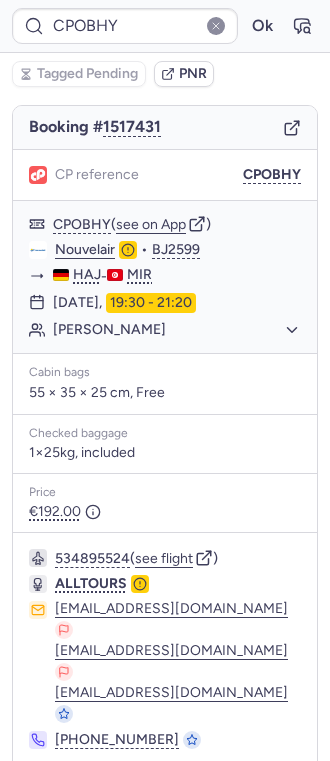 scroll, scrollTop: 208, scrollLeft: 0, axis: vertical 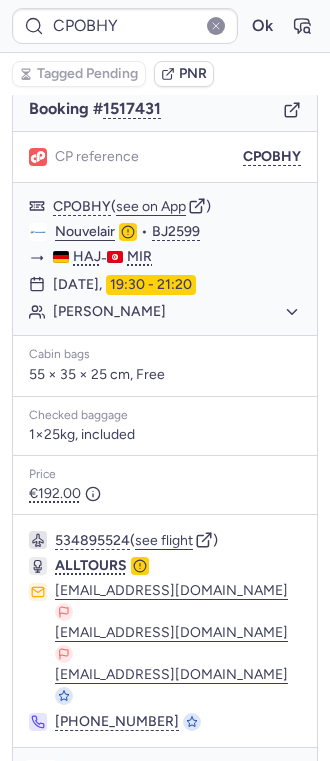 click 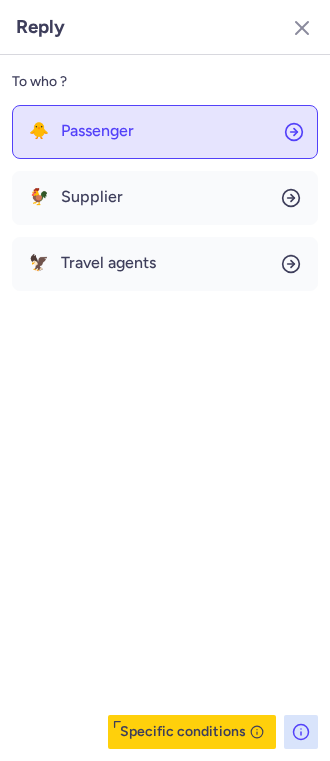 click on "🐥 Passenger" 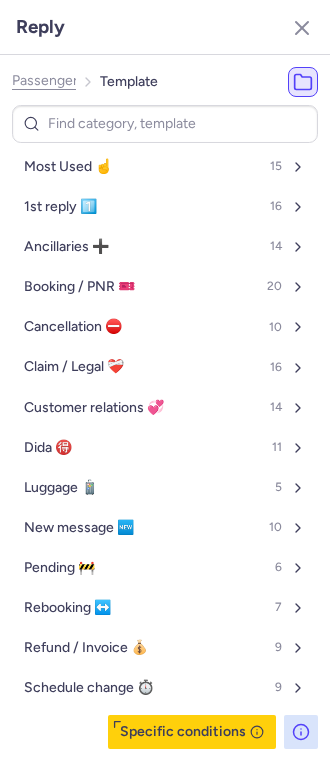drag, startPoint x: 127, startPoint y: 678, endPoint x: 124, endPoint y: 667, distance: 11.401754 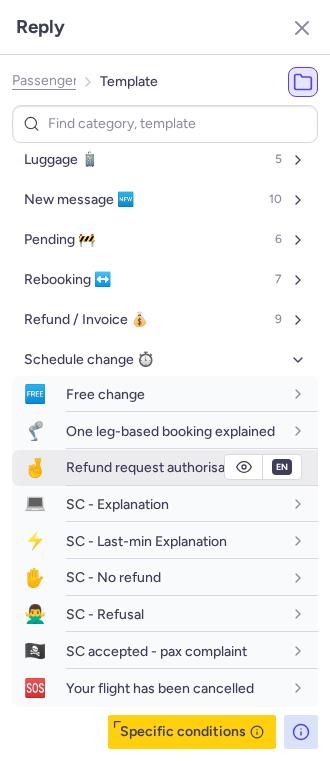 scroll, scrollTop: 345, scrollLeft: 0, axis: vertical 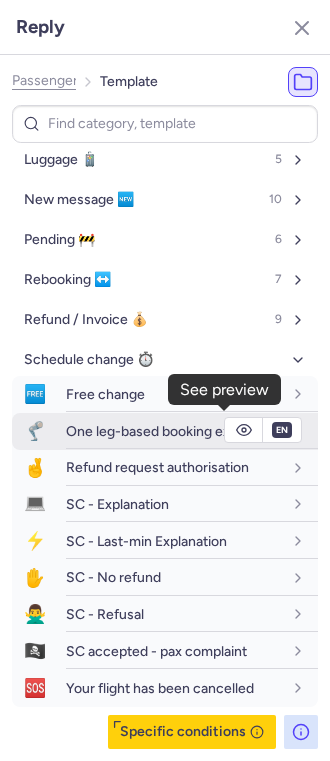 click 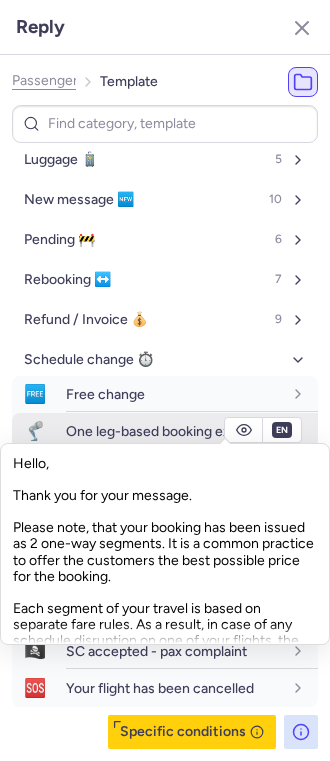 click 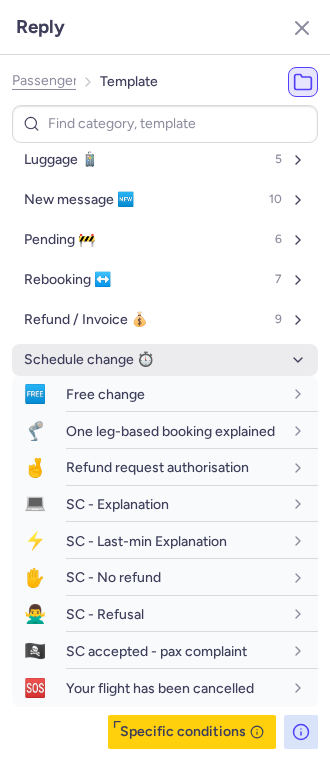 click on "Schedule change ⏱️" at bounding box center [165, 360] 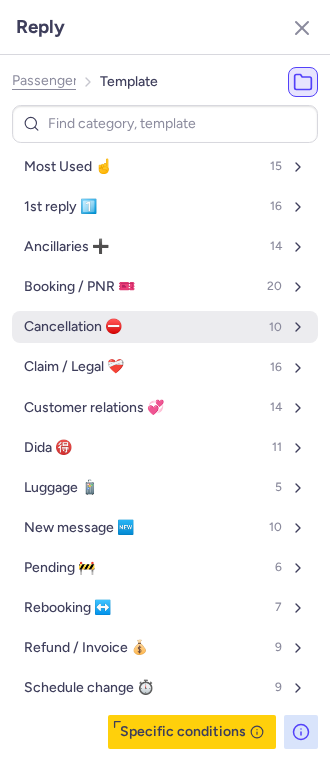 scroll, scrollTop: 0, scrollLeft: 0, axis: both 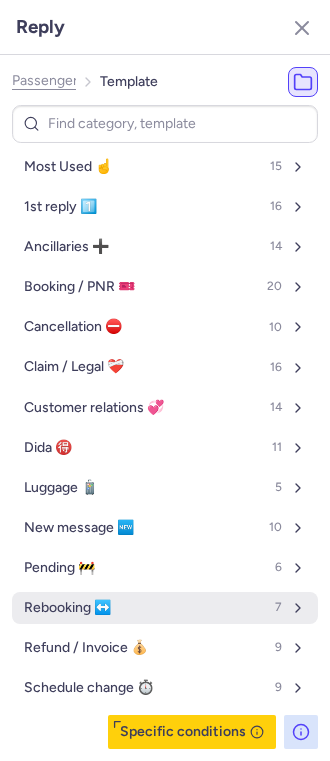 click on "Rebooking ↔️ 7" at bounding box center [165, 608] 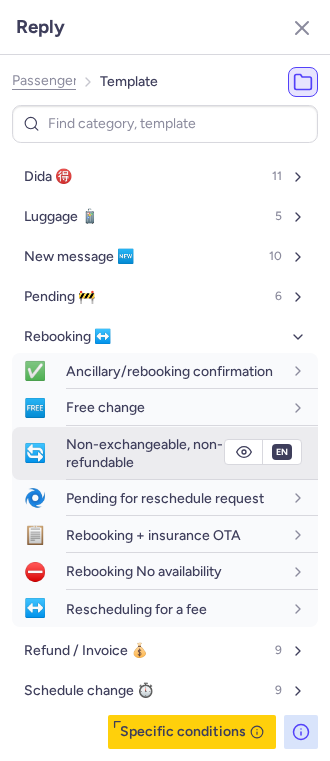 scroll, scrollTop: 306, scrollLeft: 0, axis: vertical 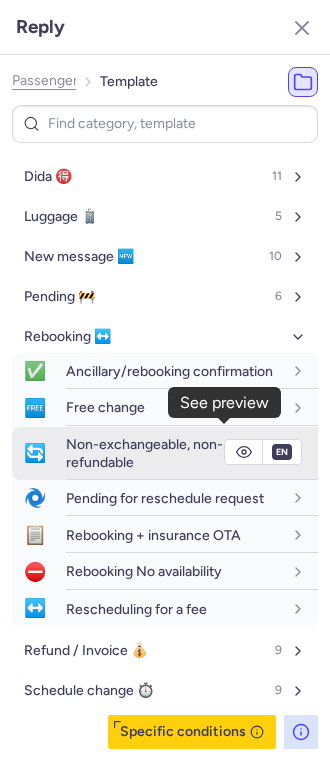 click 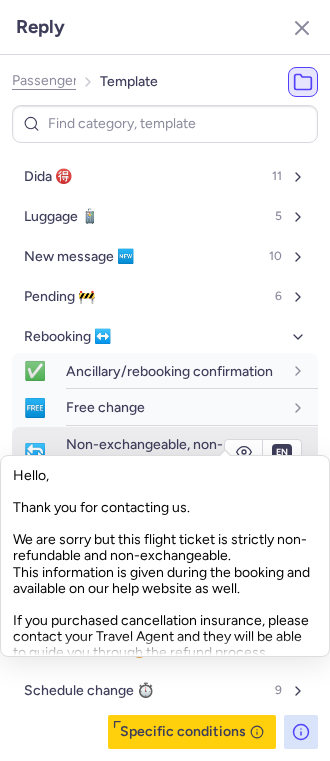 click 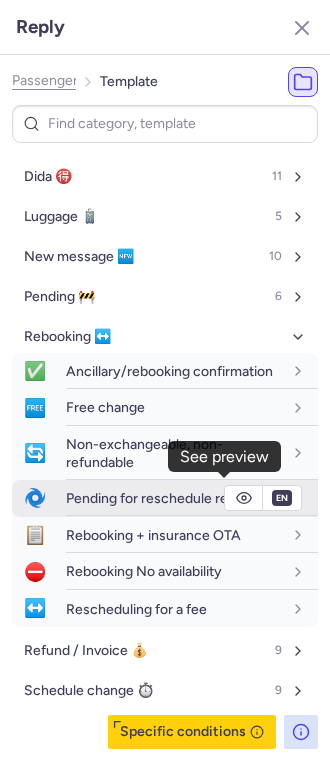 click 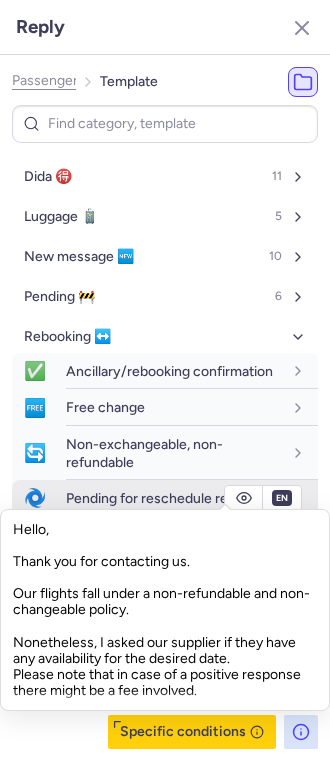 click 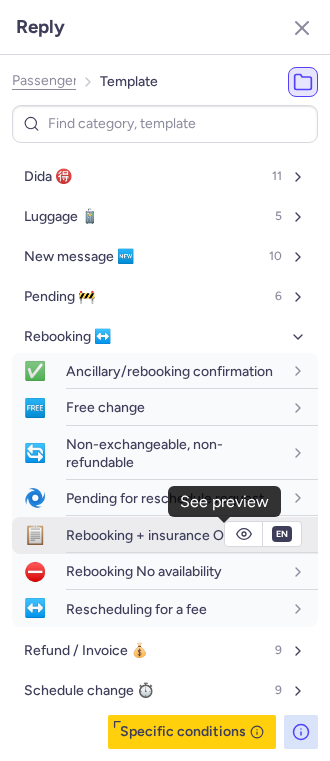 click 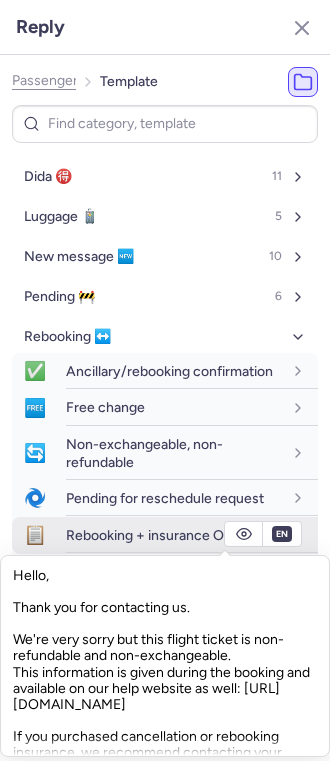 click 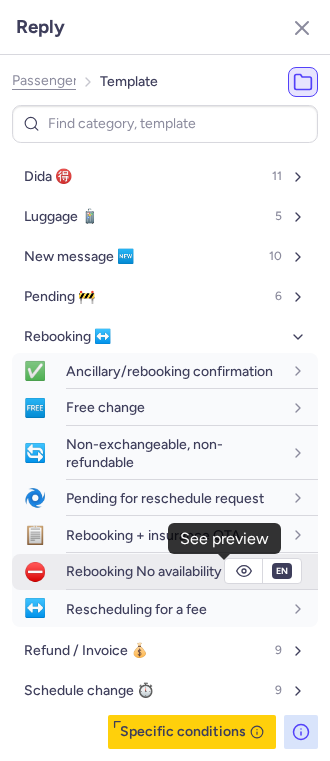 click 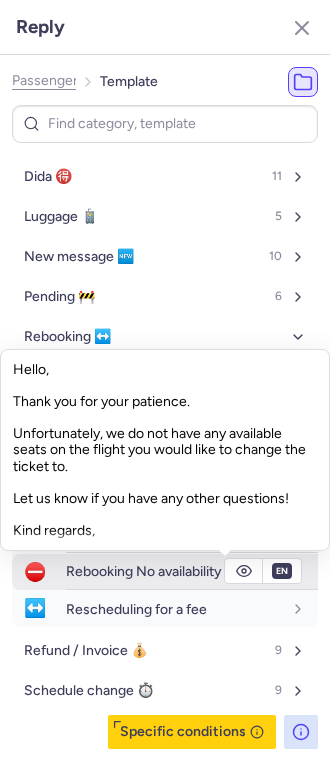 click on "Rebooking No availability" at bounding box center (144, 571) 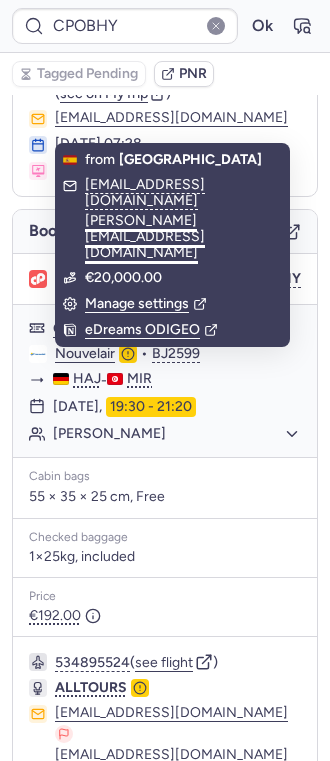 scroll, scrollTop: 133, scrollLeft: 0, axis: vertical 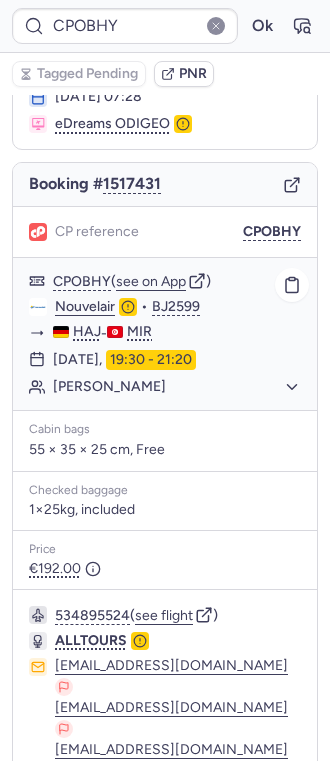 click on "Mohamed CHAMSI" 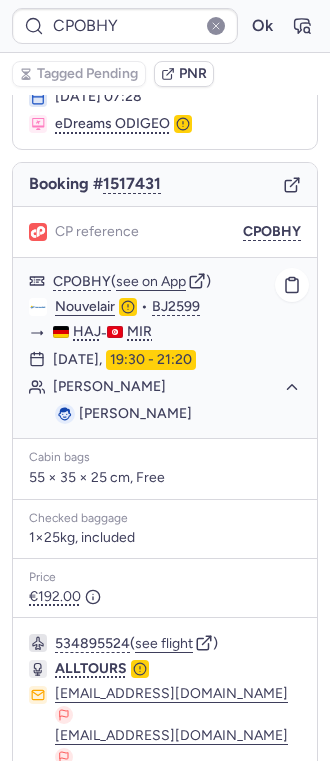 click on "Mohamed CHAMSI" 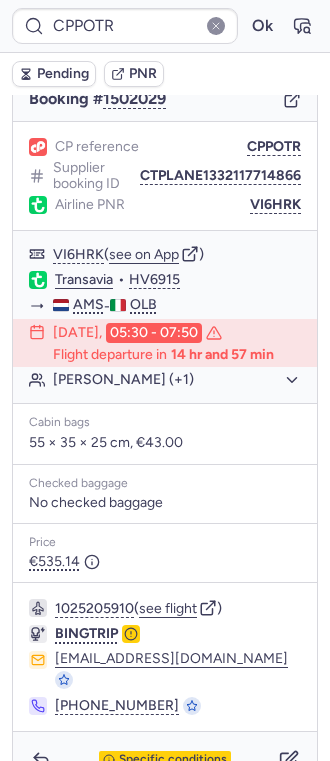 scroll, scrollTop: 242, scrollLeft: 0, axis: vertical 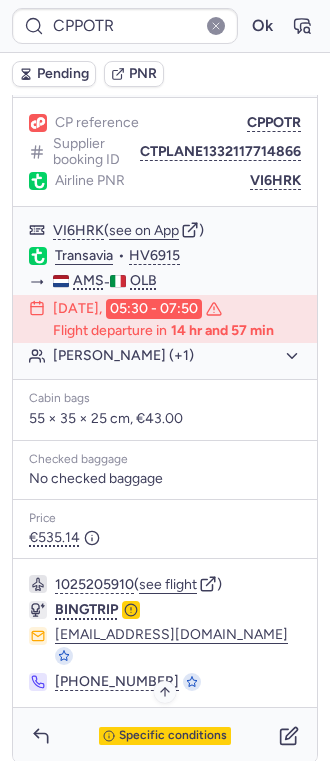 click on "Specific conditions" at bounding box center (173, 736) 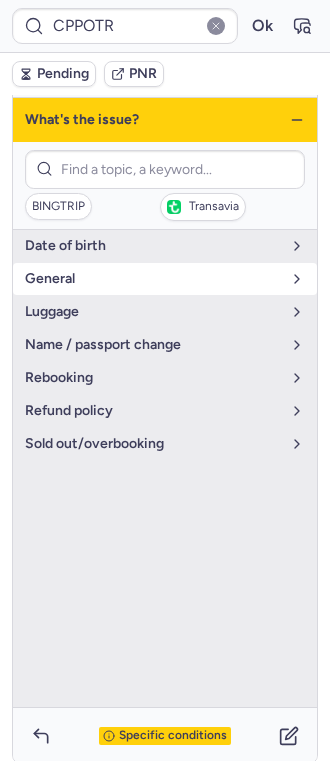 click on "general" at bounding box center [153, 279] 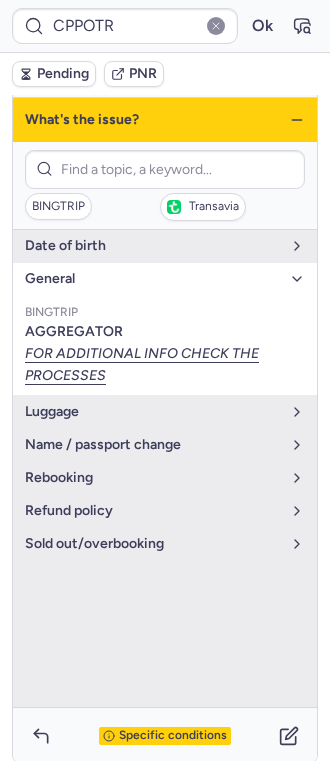click on "general" at bounding box center [153, 279] 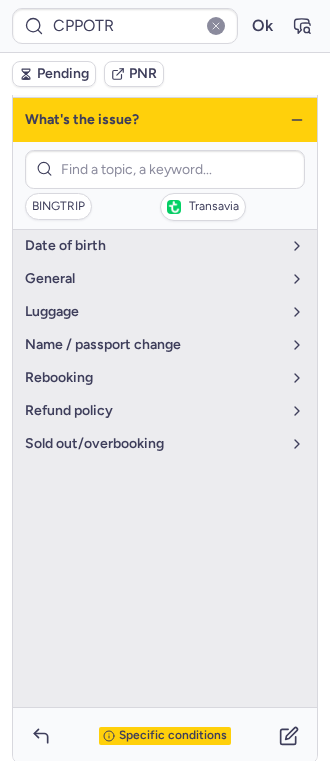 click on "What's the issue?" at bounding box center (165, 120) 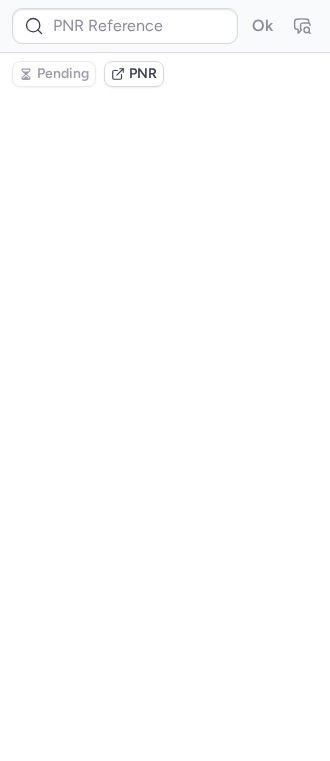 scroll, scrollTop: 0, scrollLeft: 0, axis: both 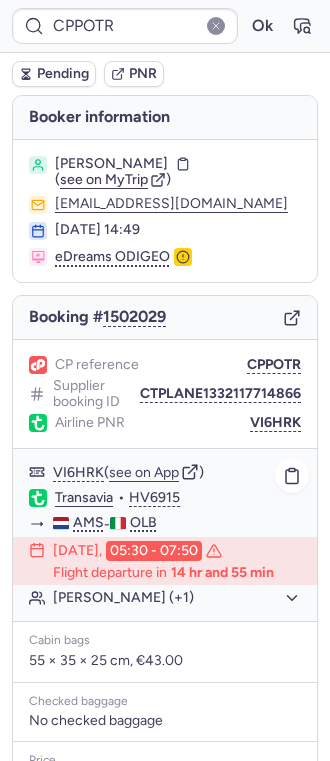 click on "Halina WASILEWSKA (+1)" 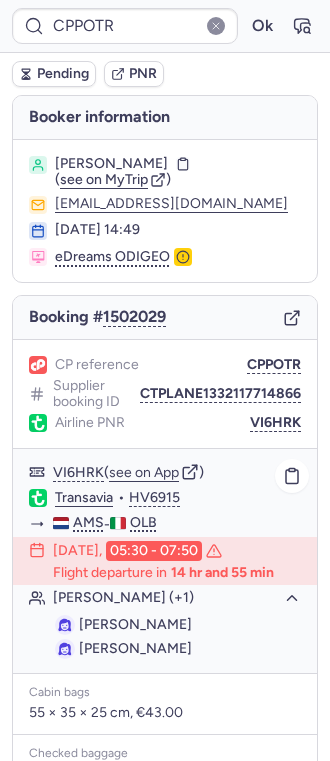 click on "Joanna JANOSZ" at bounding box center (135, 648) 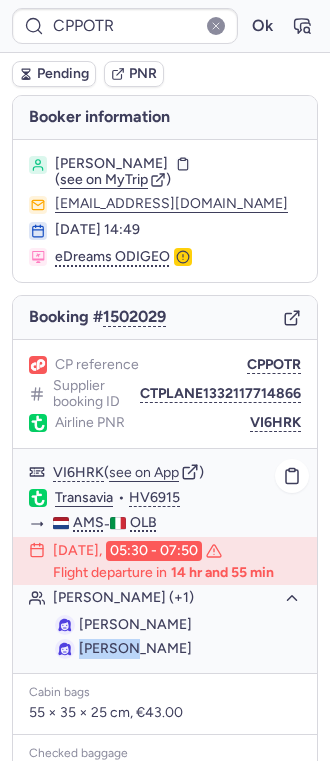 click on "Joanna JANOSZ" at bounding box center (135, 648) 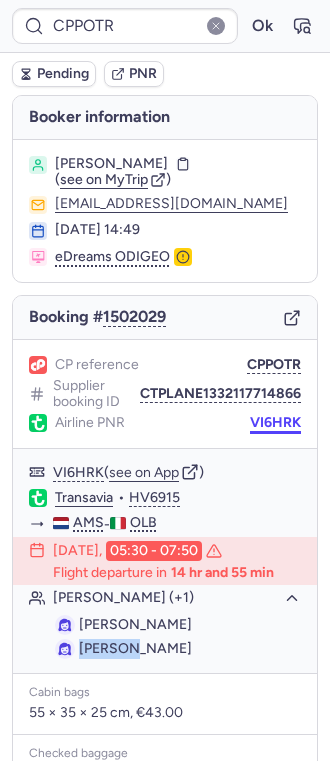 click on "VI6HRK" at bounding box center [275, 423] 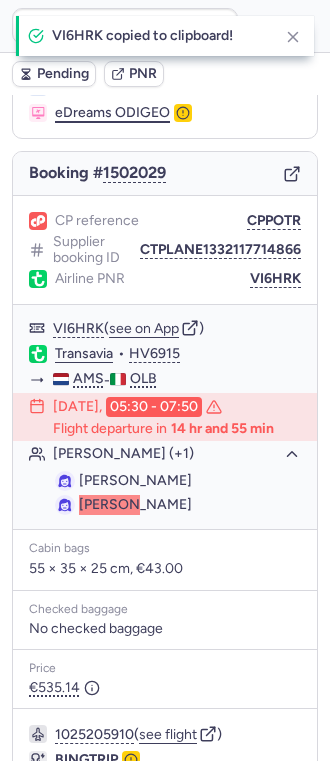 scroll, scrollTop: 0, scrollLeft: 0, axis: both 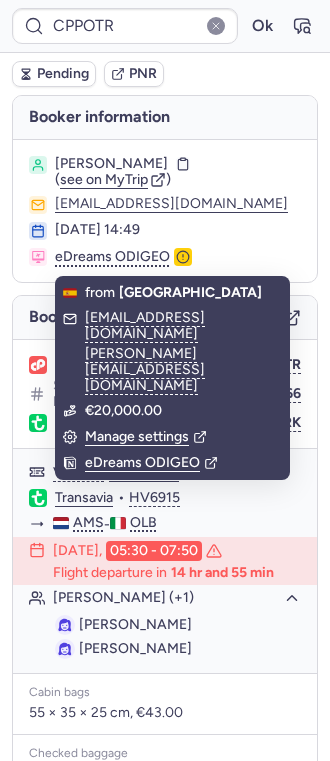 click on "Halina WASILEWSKA" at bounding box center [111, 164] 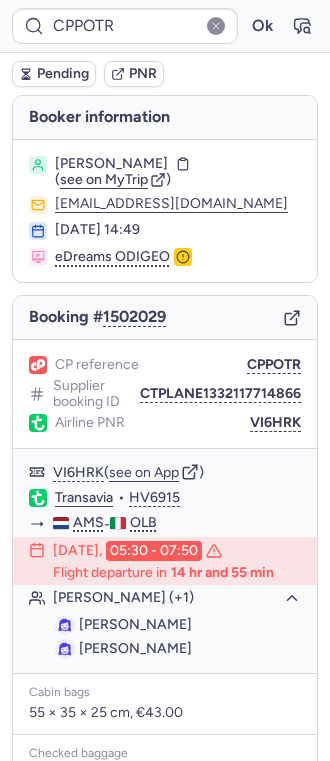 copy on "WASILEWSKA" 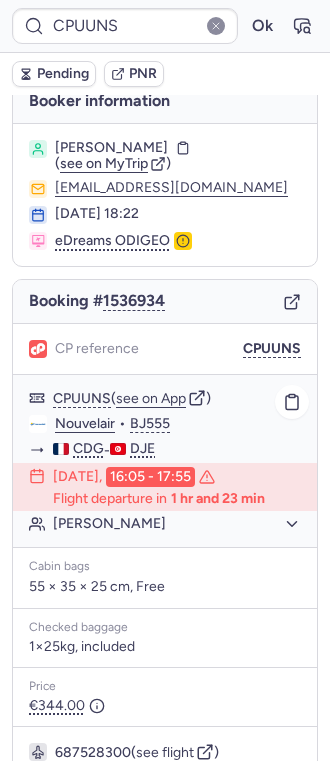 scroll, scrollTop: 0, scrollLeft: 0, axis: both 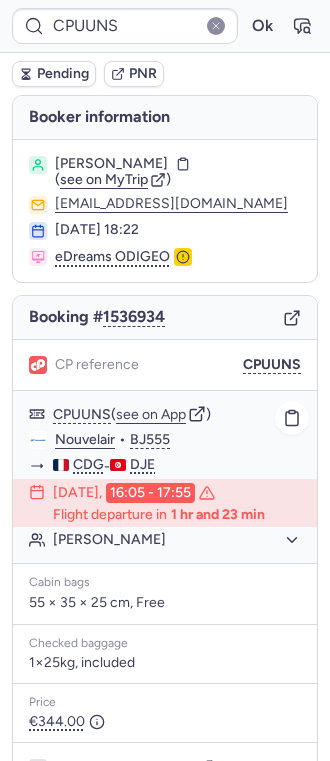 click on "Samir LATRACH" 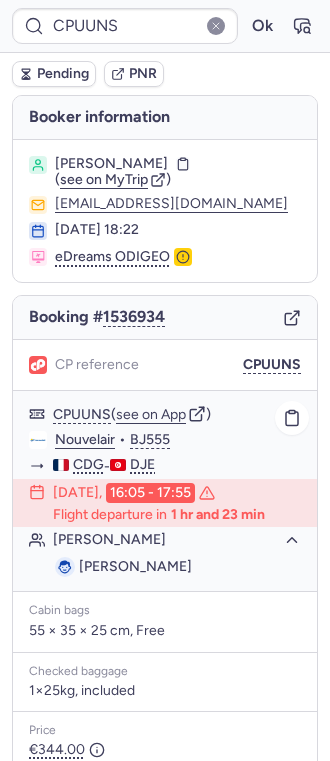 click on "Samir LATRACH" 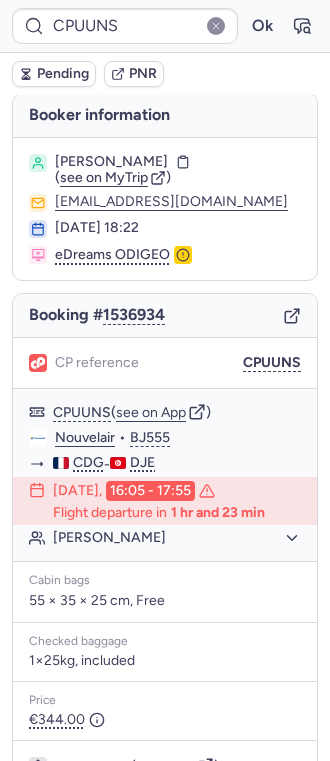 scroll, scrollTop: 0, scrollLeft: 0, axis: both 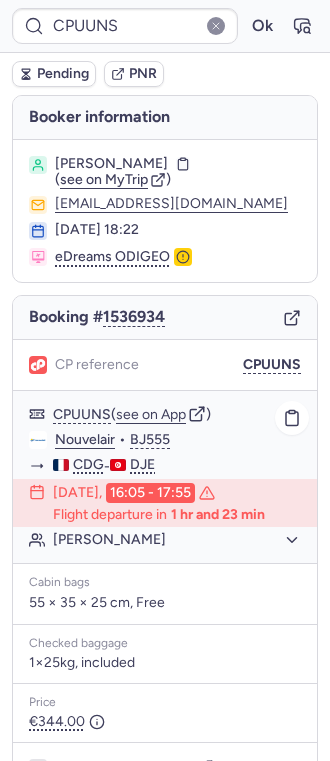 click on "Samir LATRACH" 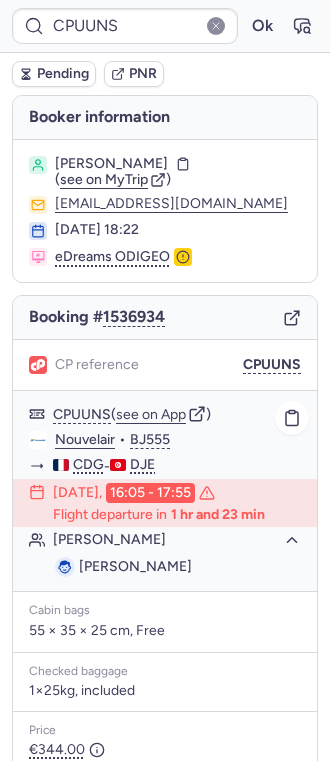 click on "Samir LATRACH" 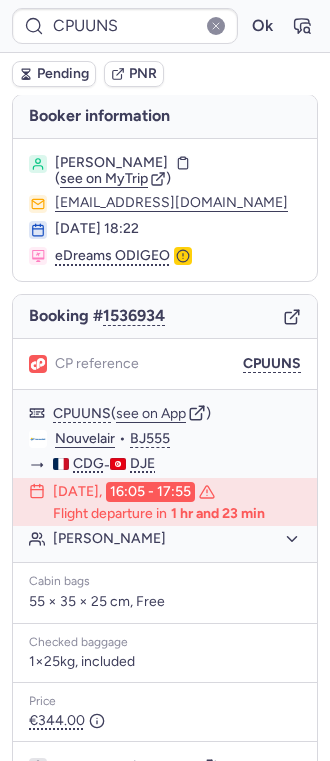 scroll, scrollTop: 0, scrollLeft: 0, axis: both 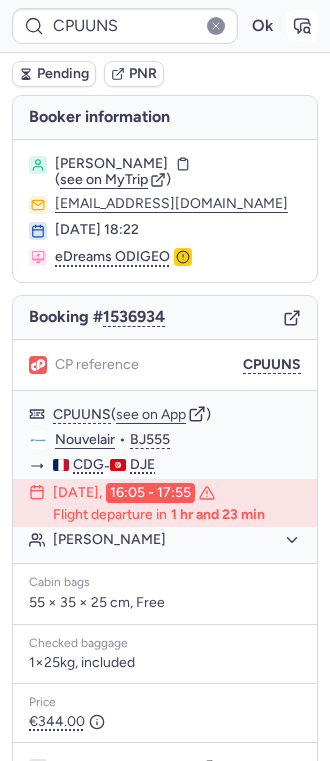 click 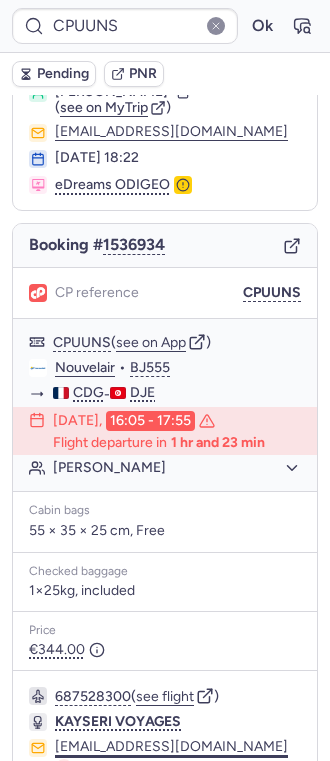 scroll, scrollTop: 250, scrollLeft: 0, axis: vertical 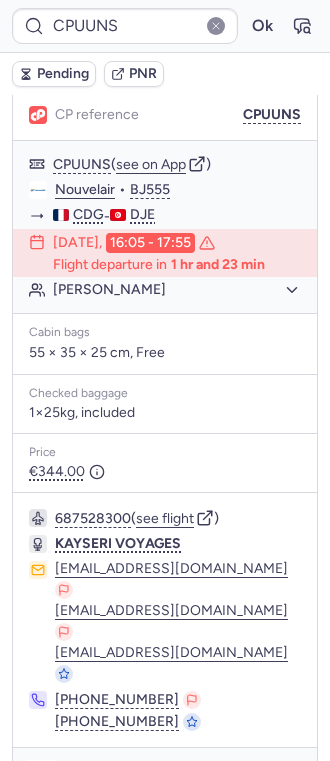 click 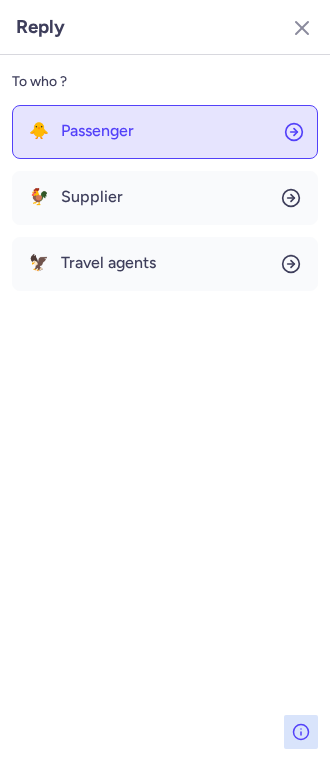click on "🐥 Passenger" 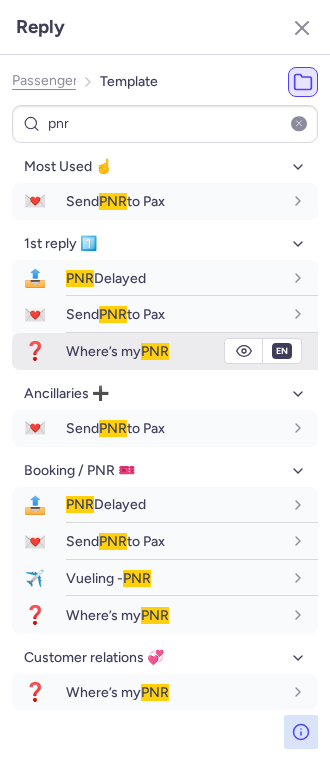 click 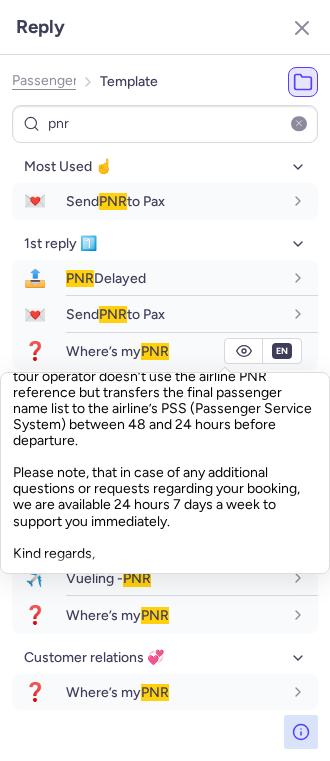 scroll, scrollTop: 173, scrollLeft: 0, axis: vertical 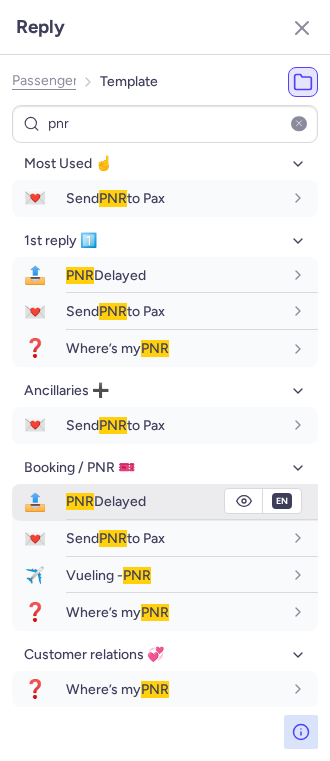 click 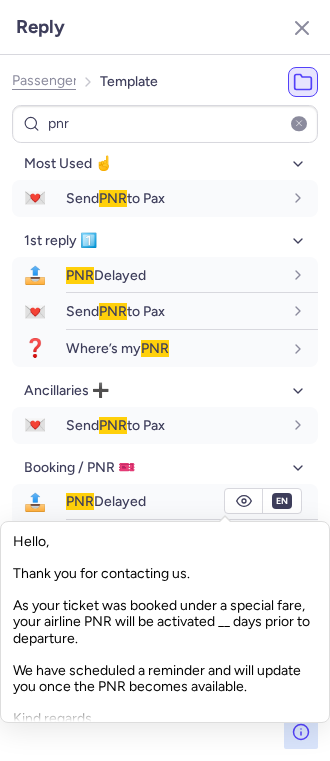scroll, scrollTop: 17, scrollLeft: 0, axis: vertical 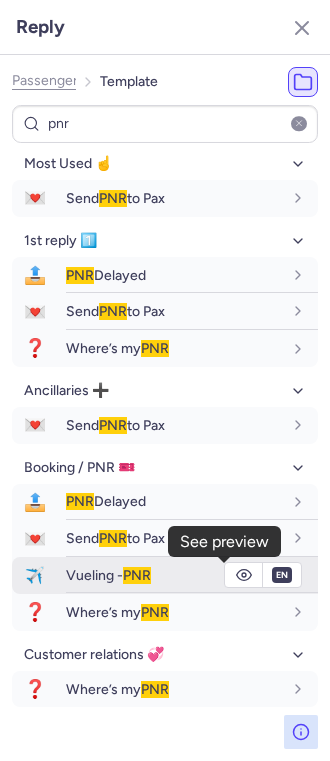 click 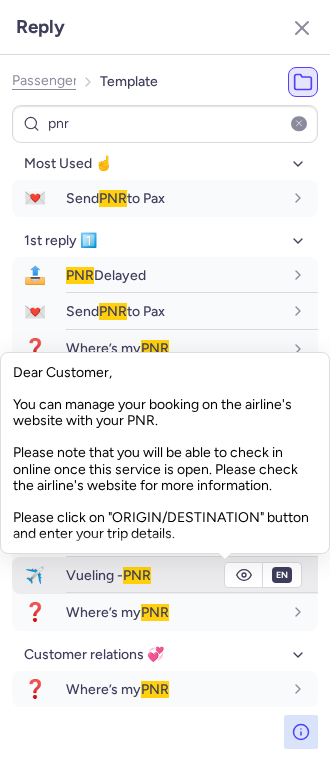 click 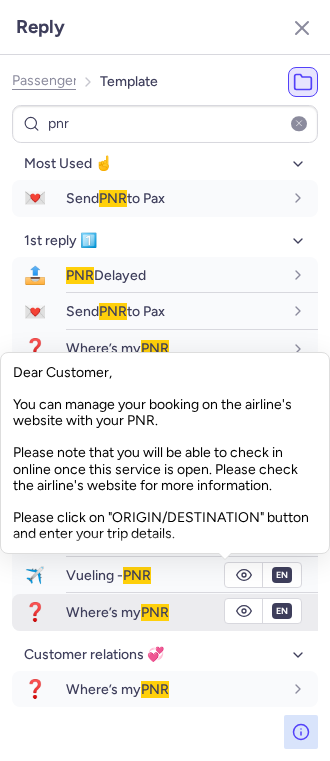 scroll, scrollTop: 0, scrollLeft: 0, axis: both 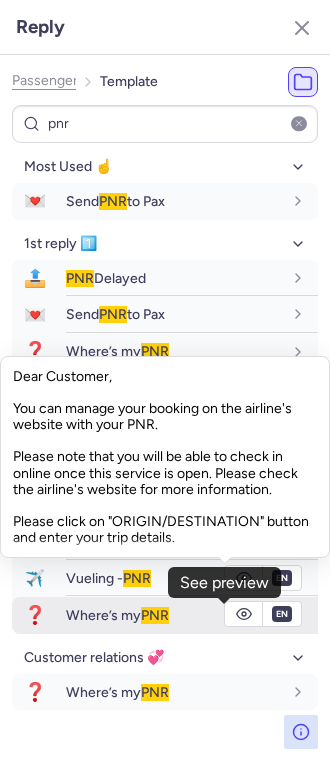 click 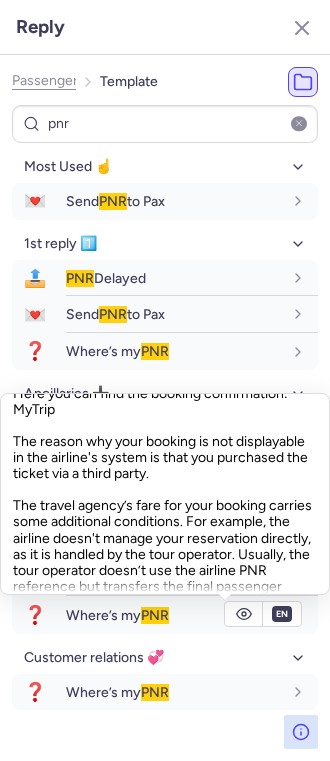 scroll, scrollTop: 266, scrollLeft: 0, axis: vertical 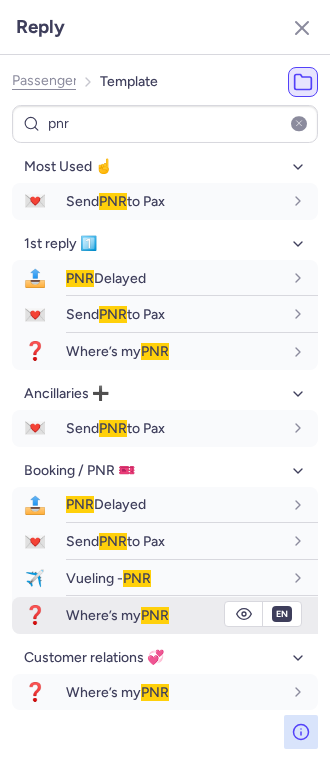 click on "Where’s my  PNR" at bounding box center [117, 615] 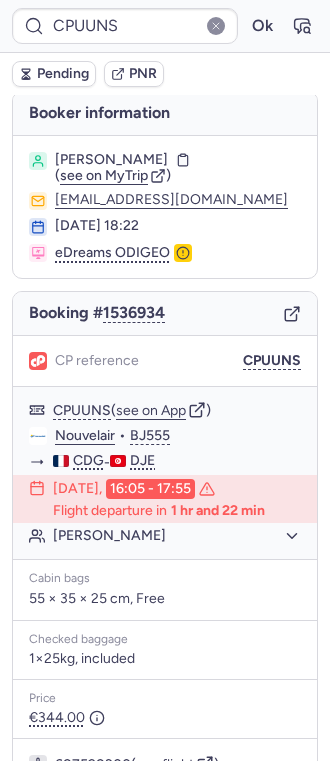 scroll, scrollTop: 0, scrollLeft: 0, axis: both 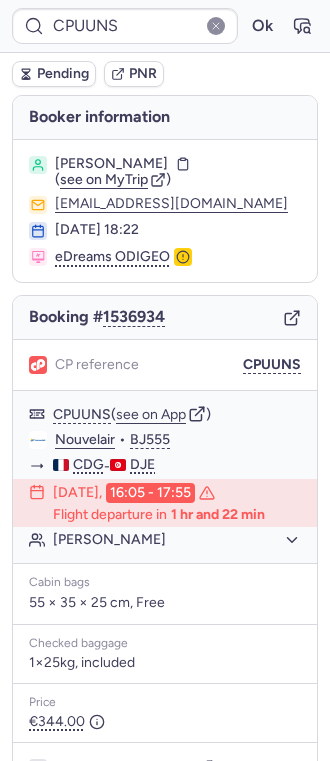 click on "Samir LATRACH  ( see on MyTrip  )  samirlatrach9095@gmail.com 17 Jun 2025, 18:22 eDreams ODIGEO" at bounding box center (165, 211) 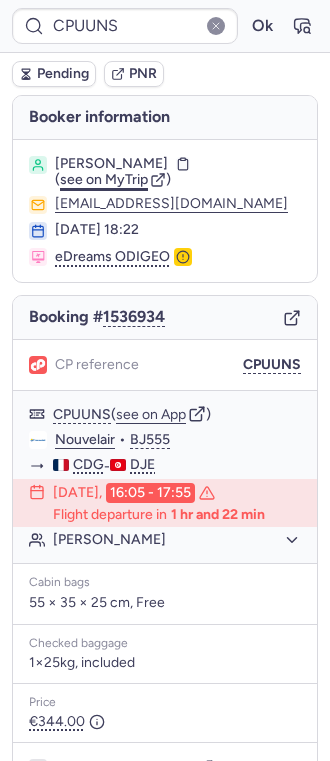 click on "see on MyTrip" at bounding box center [104, 179] 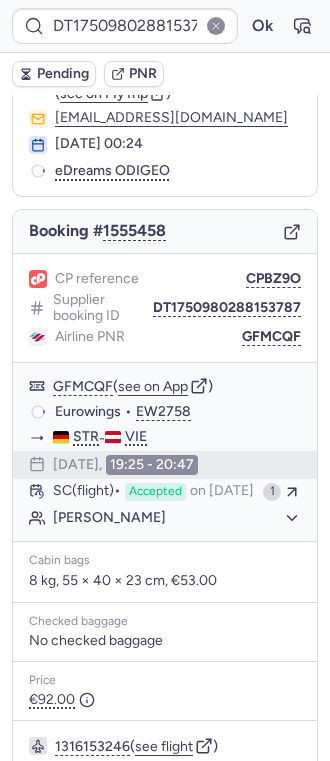 scroll, scrollTop: 133, scrollLeft: 0, axis: vertical 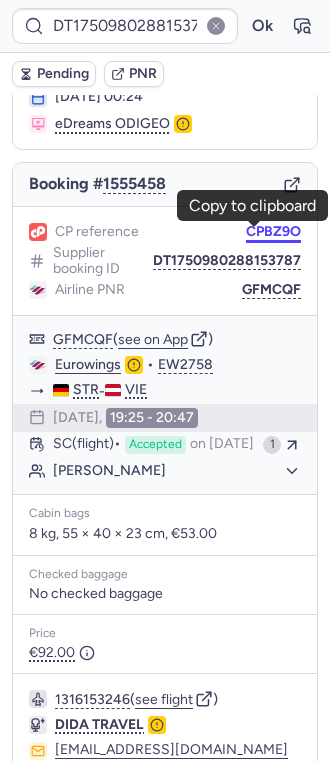 click on "CPBZ9O" at bounding box center (273, 232) 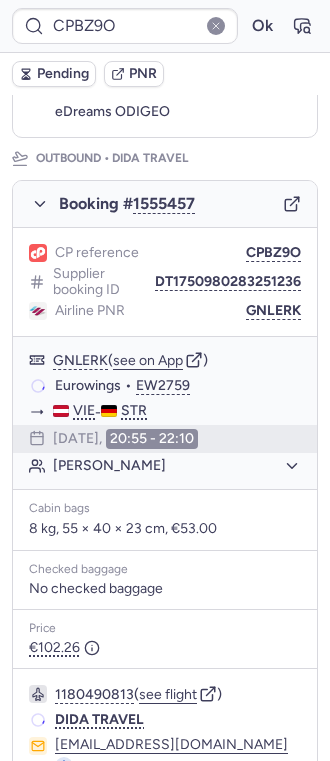 scroll, scrollTop: 226, scrollLeft: 0, axis: vertical 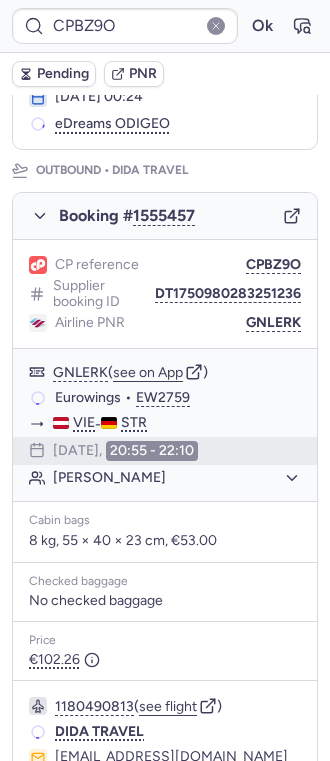 click on "CPBZ9O  Ok" at bounding box center (165, 26) 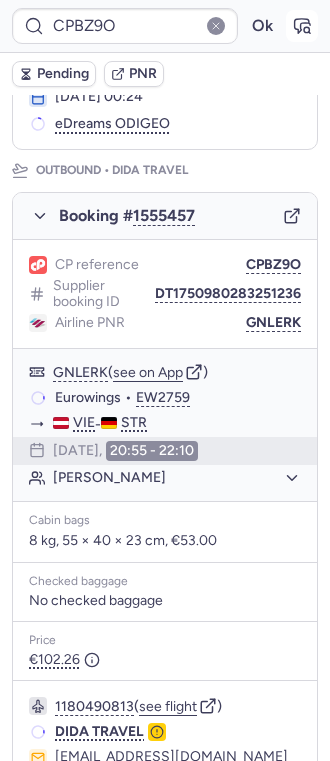 click at bounding box center [302, 26] 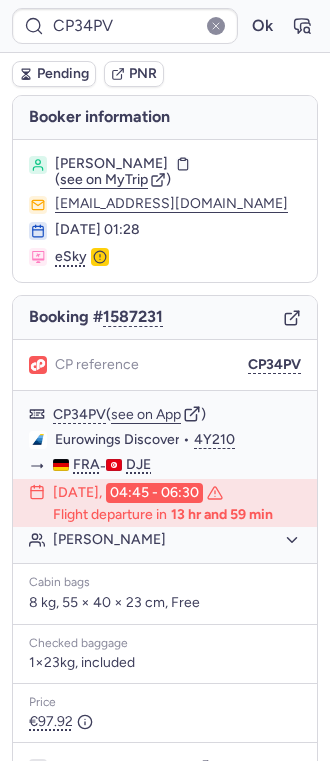 scroll, scrollTop: 228, scrollLeft: 0, axis: vertical 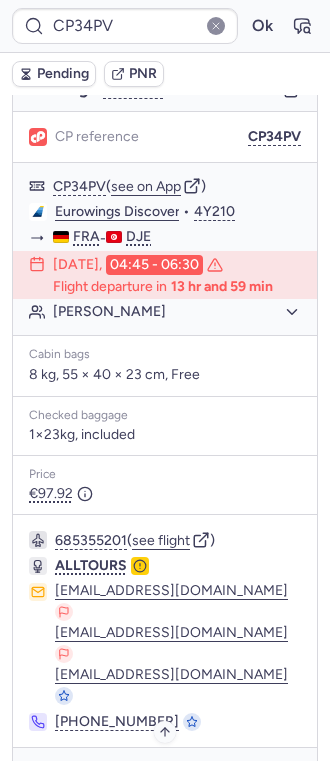 click on "Specific conditions" at bounding box center (165, 776) 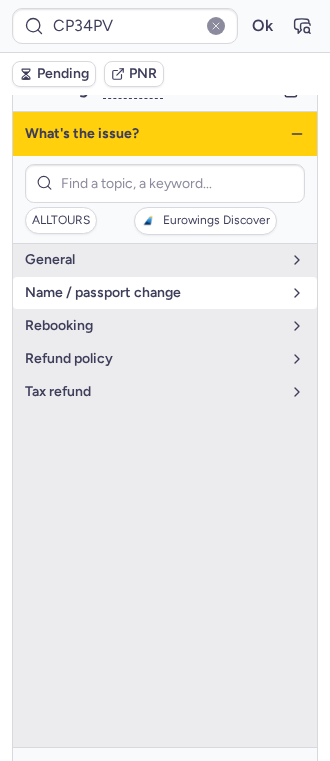 click on "name / passport change" at bounding box center (153, 293) 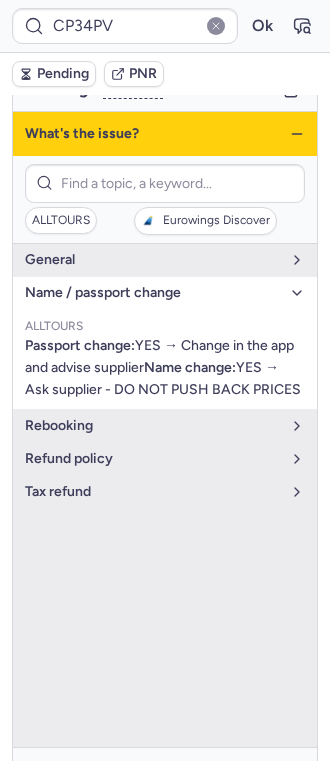 click 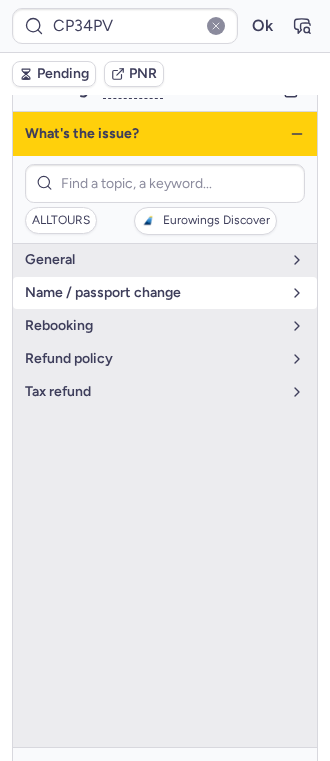 click on "name / passport change" at bounding box center [165, 293] 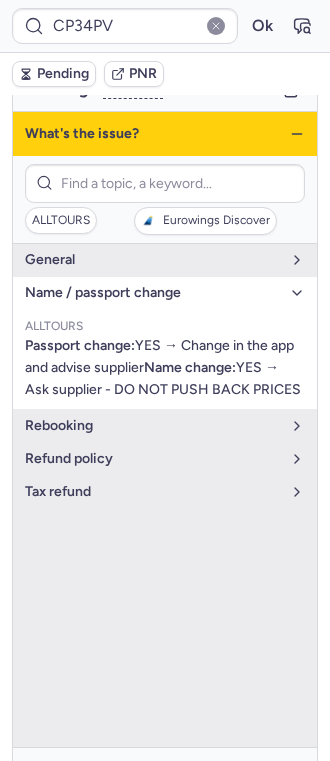 click 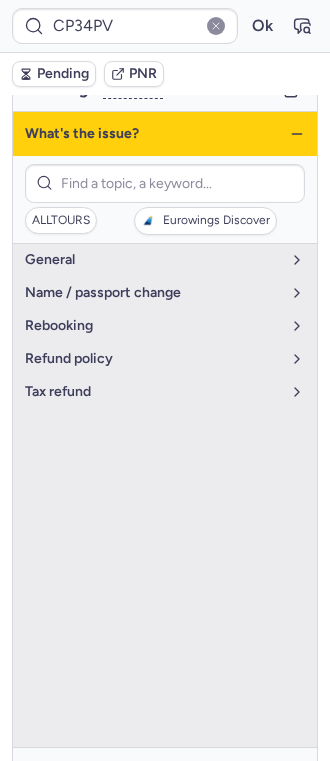 click 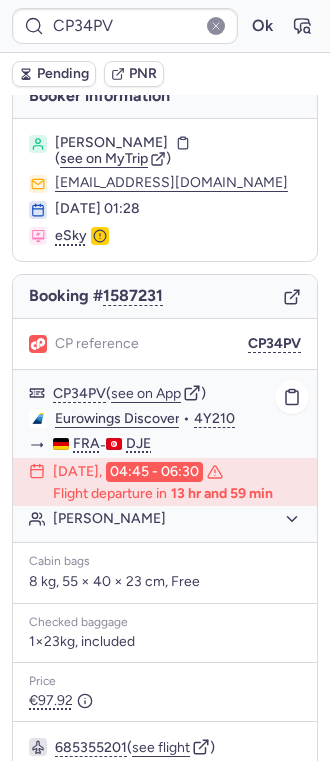 scroll, scrollTop: 0, scrollLeft: 0, axis: both 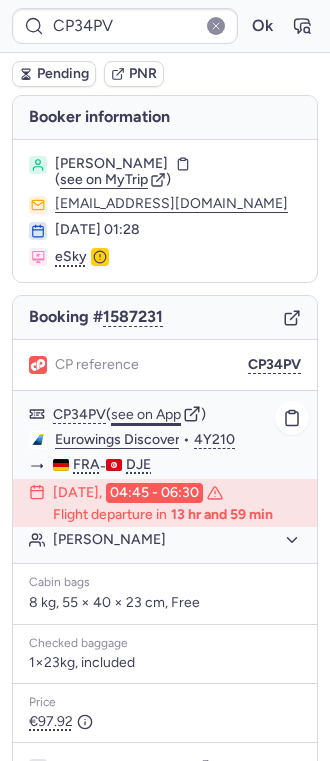 click on "see on App" 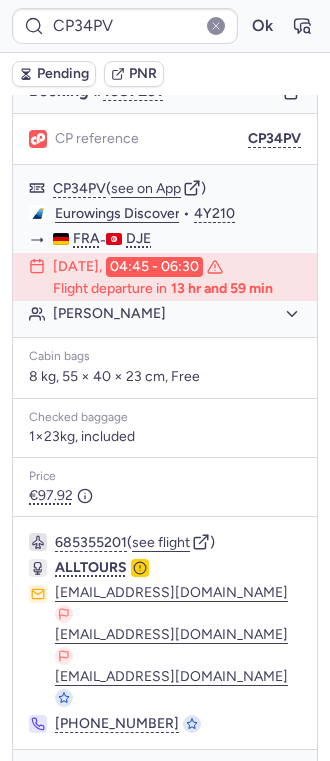 scroll, scrollTop: 228, scrollLeft: 0, axis: vertical 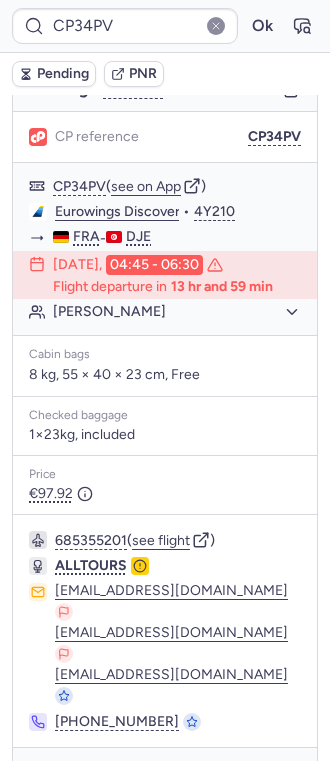 click on "Specific conditions" at bounding box center [165, 776] 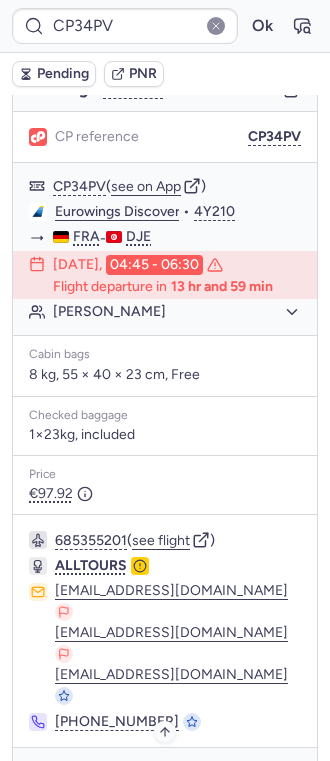 click on "Specific conditions" at bounding box center (173, 776) 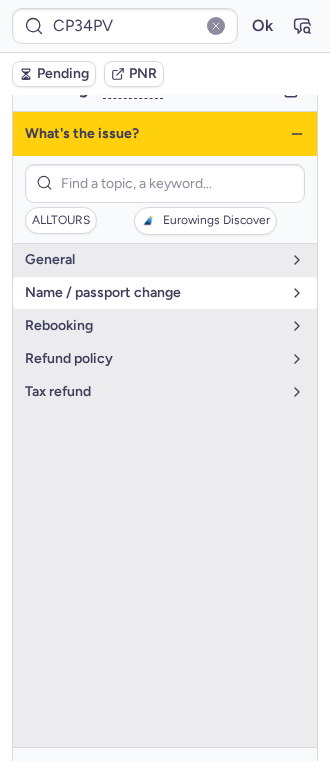 click on "name / passport change" at bounding box center (165, 293) 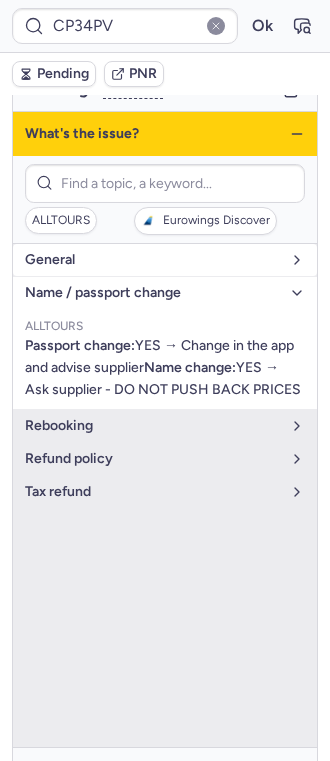 click on "general" at bounding box center (153, 260) 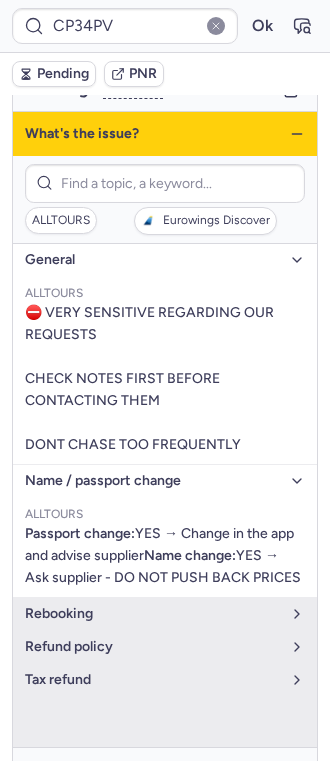 click on "general" at bounding box center (153, 260) 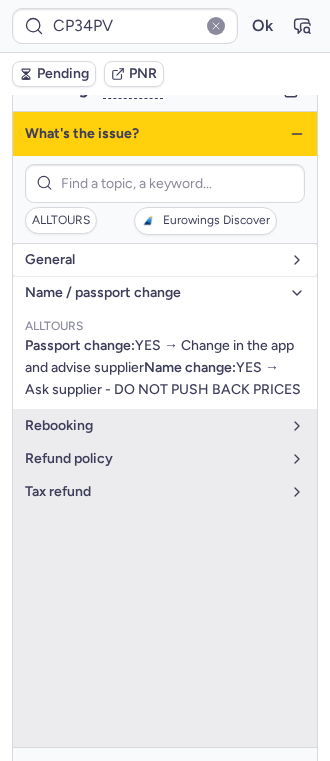 click on "general" at bounding box center [165, 260] 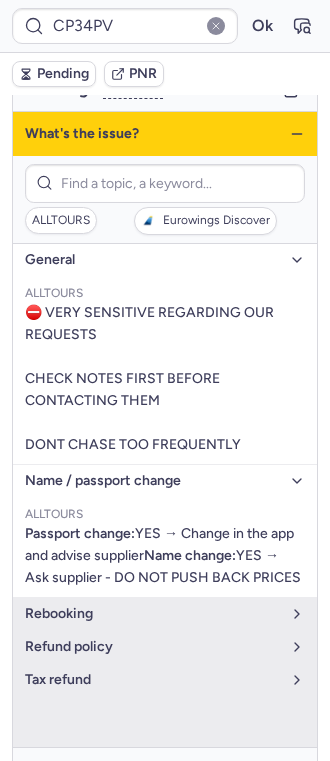 click on "general" at bounding box center [153, 260] 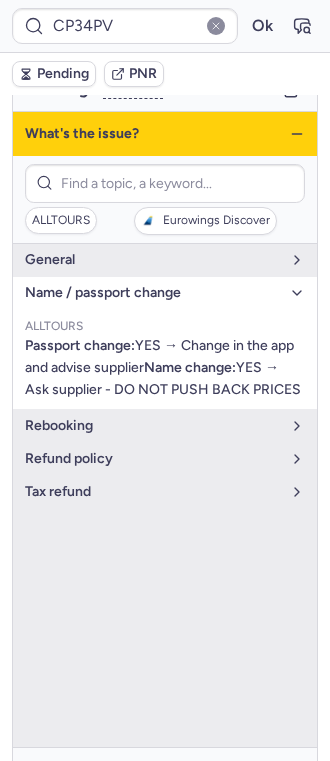 click on "name / passport change" at bounding box center (165, 293) 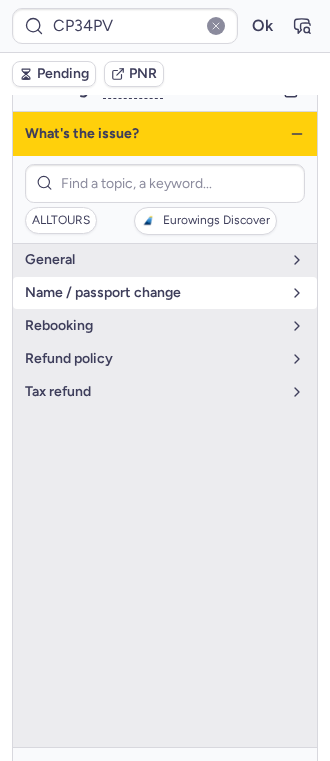 click on "name / passport change" at bounding box center [153, 293] 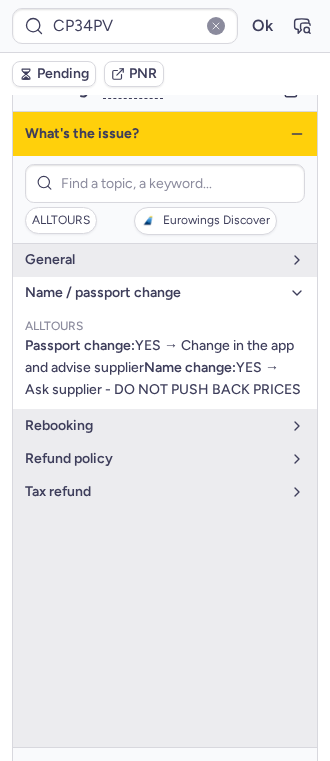 click on "name / passport change" at bounding box center [153, 293] 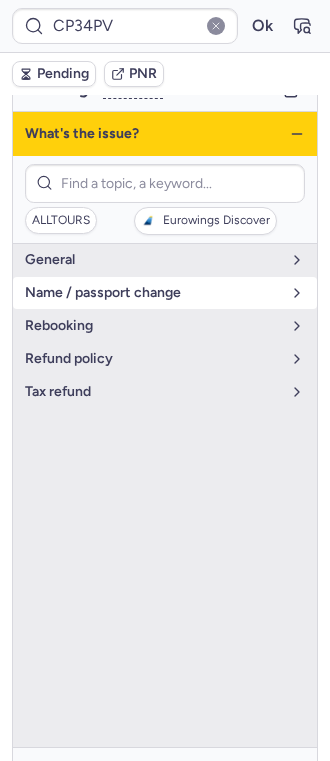 click on "name / passport change" at bounding box center (153, 293) 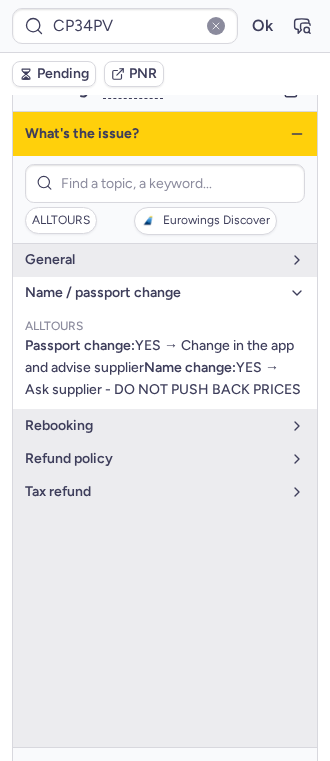 click on "name / passport change" at bounding box center (153, 293) 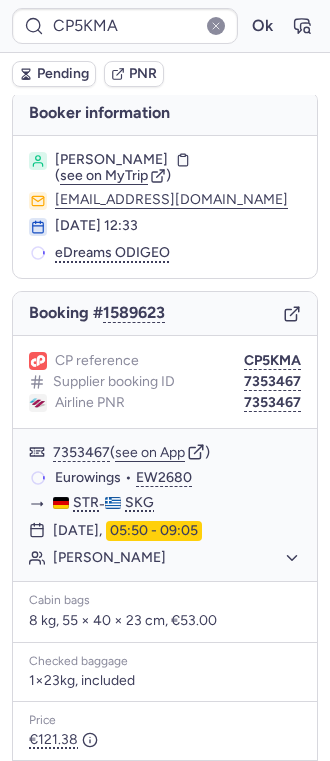 scroll, scrollTop: 0, scrollLeft: 0, axis: both 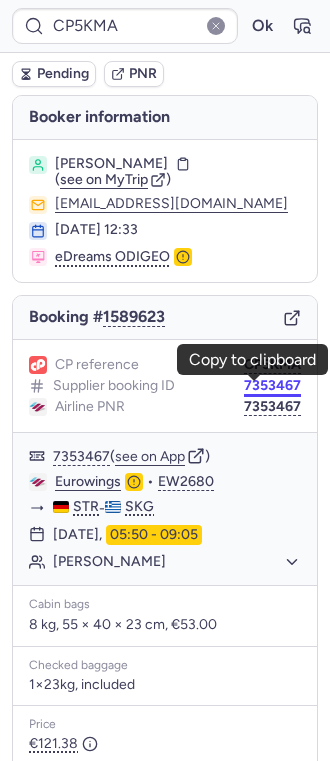 click on "7353467" at bounding box center (272, 386) 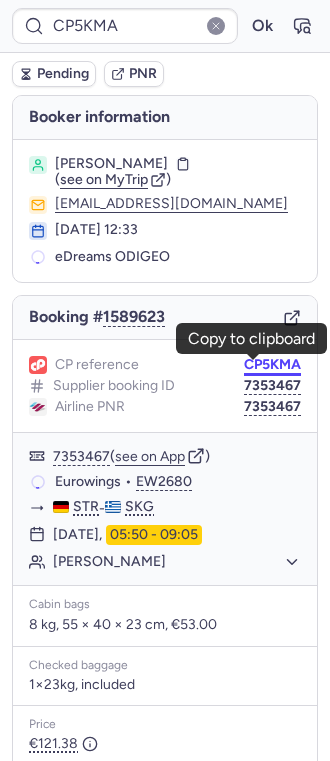 click on "CP5KMA" at bounding box center (272, 365) 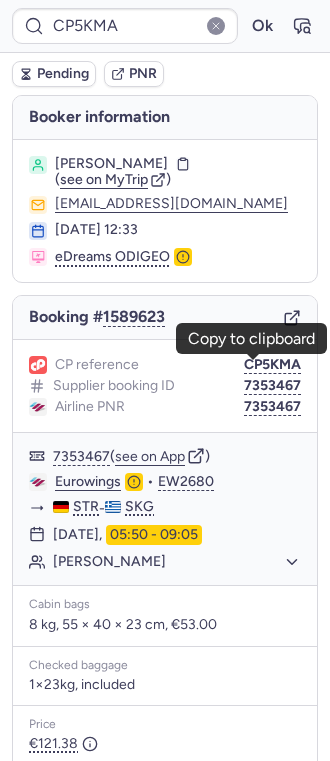 click on "CP5KMA  Ok" at bounding box center [165, 26] 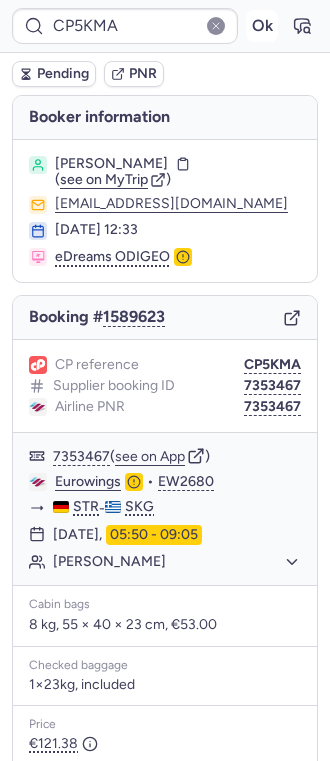click on "Ok" at bounding box center [262, 26] 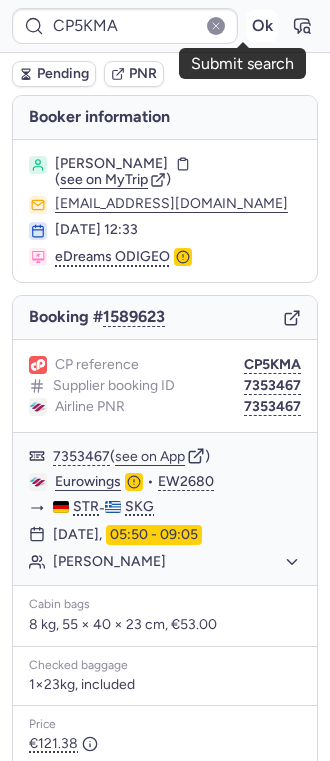 click on "Ok" at bounding box center [262, 26] 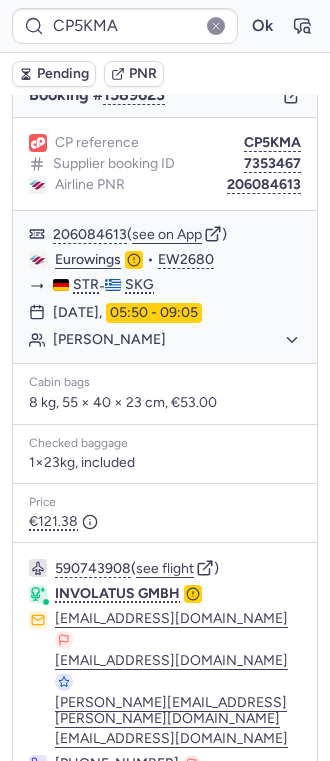 scroll, scrollTop: 266, scrollLeft: 0, axis: vertical 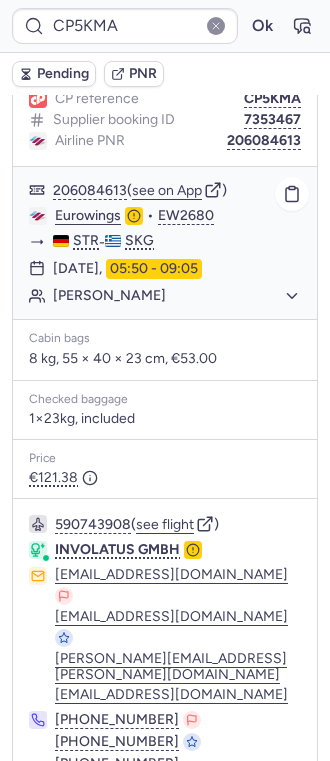 click on "Eurowings" 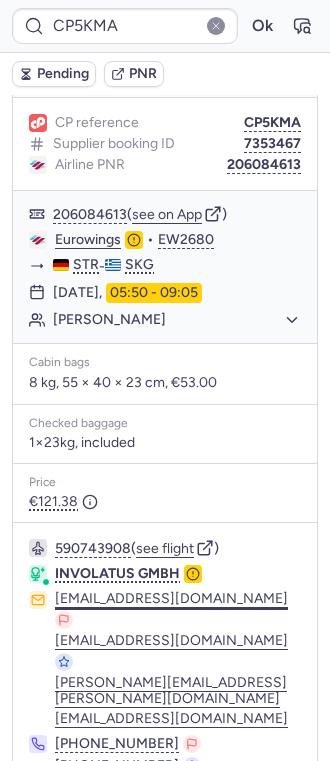 scroll, scrollTop: 312, scrollLeft: 0, axis: vertical 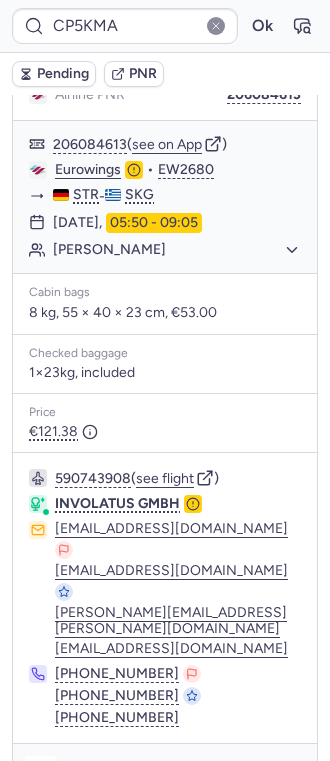 click at bounding box center (41, 772) 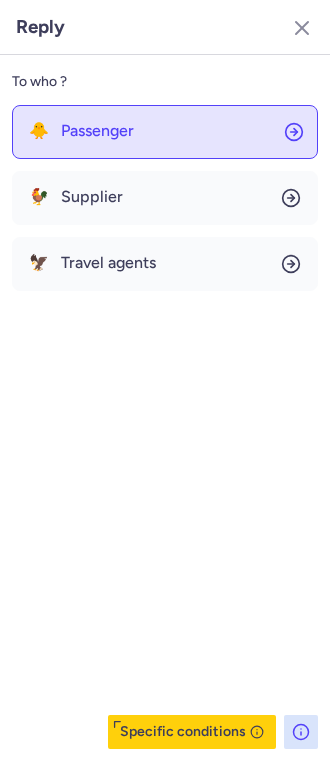 click on "🐥 Passenger" 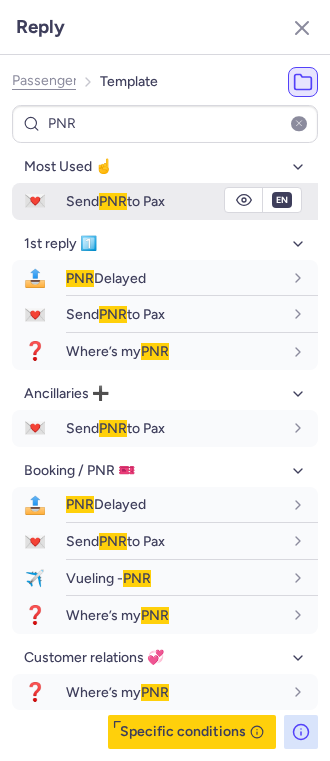 click on "Send  PNR  to Pax" at bounding box center (192, 201) 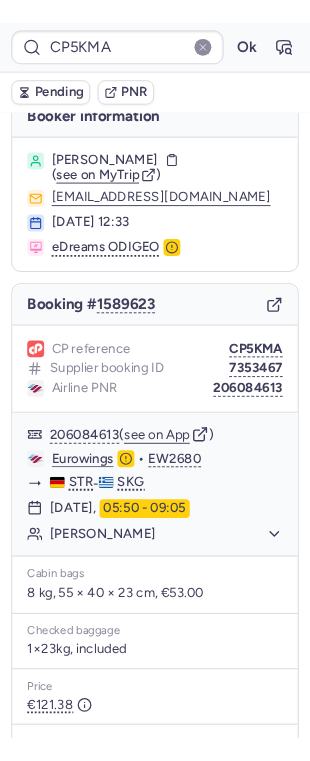 scroll, scrollTop: 0, scrollLeft: 0, axis: both 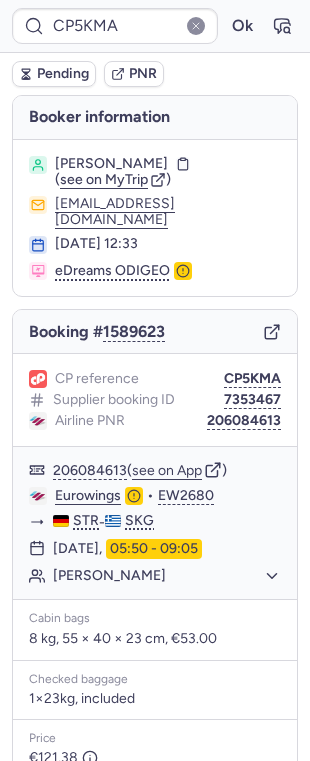 drag, startPoint x: 227, startPoint y: 411, endPoint x: 162, endPoint y: 415, distance: 65.12296 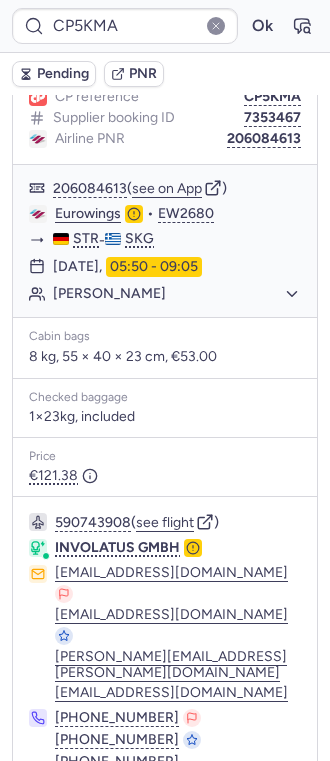 scroll, scrollTop: 312, scrollLeft: 0, axis: vertical 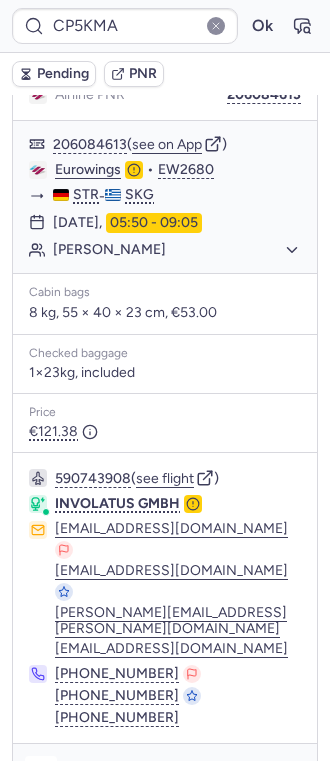 click 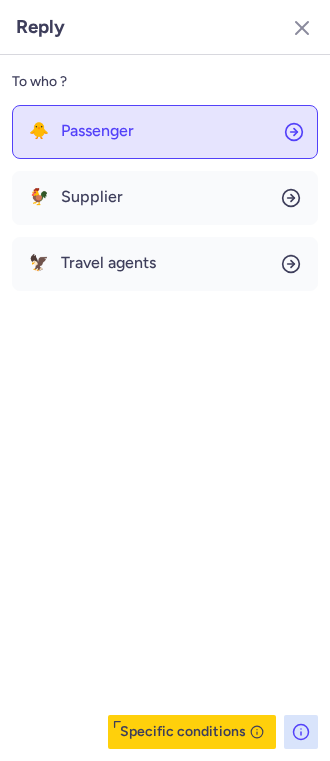 click on "🐥 Passenger" 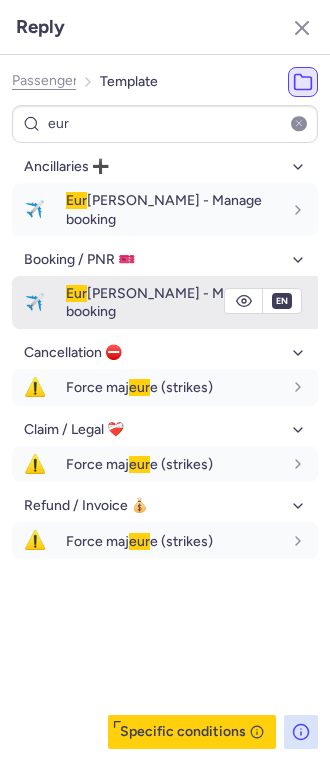 click on "Eur owings - Manage booking" at bounding box center (164, 302) 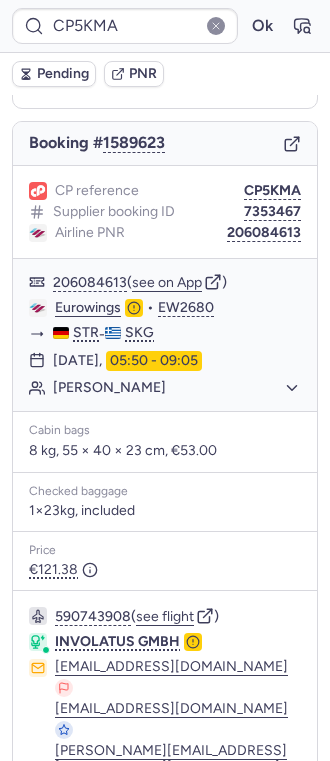 scroll, scrollTop: 0, scrollLeft: 0, axis: both 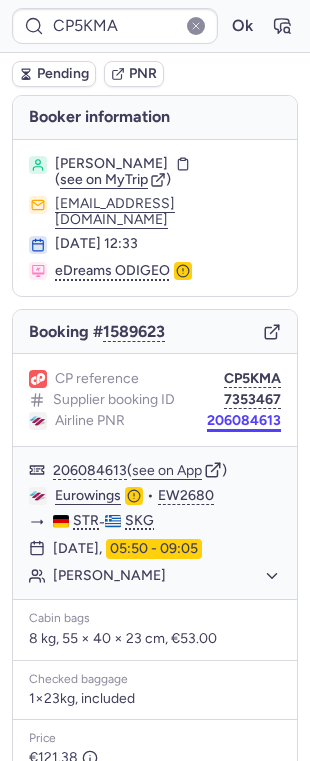 click on "206084613" at bounding box center [244, 421] 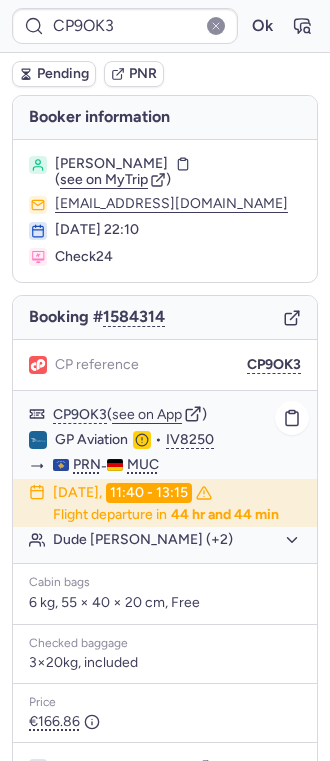 click on "Dude BALAJ (+2)" 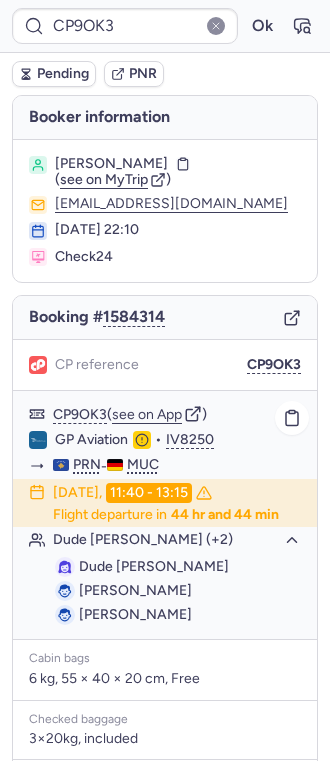 click on "Dude BALAJ (+2)" 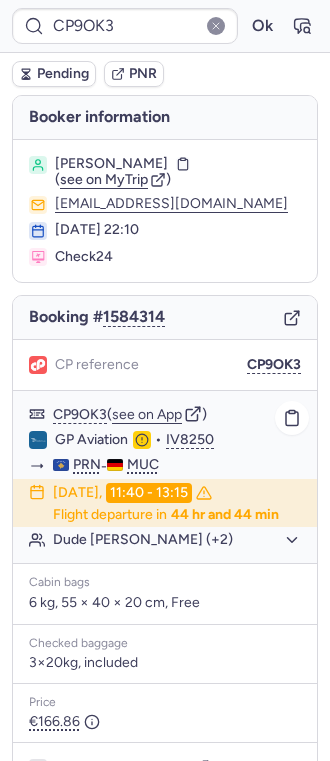 click on "Dude BALAJ (+2)" 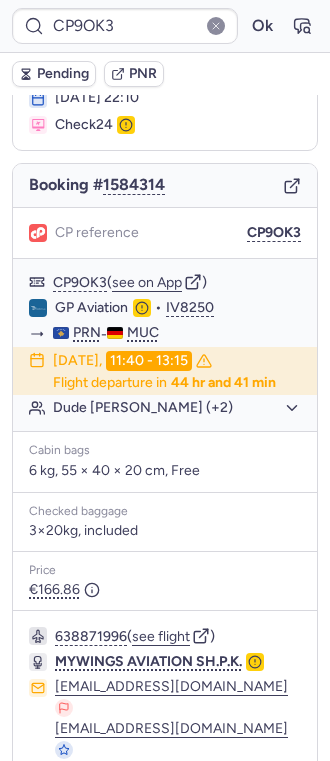 scroll, scrollTop: 248, scrollLeft: 0, axis: vertical 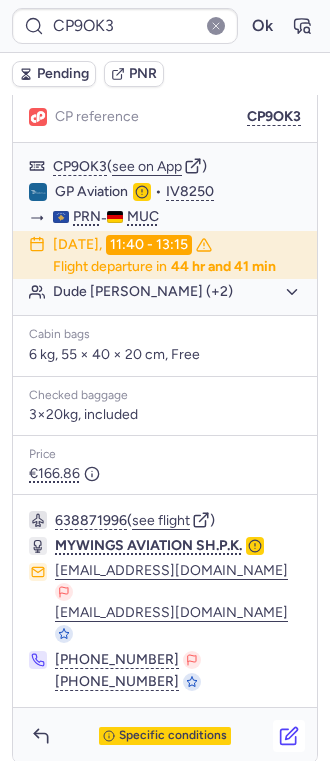 click at bounding box center [289, 736] 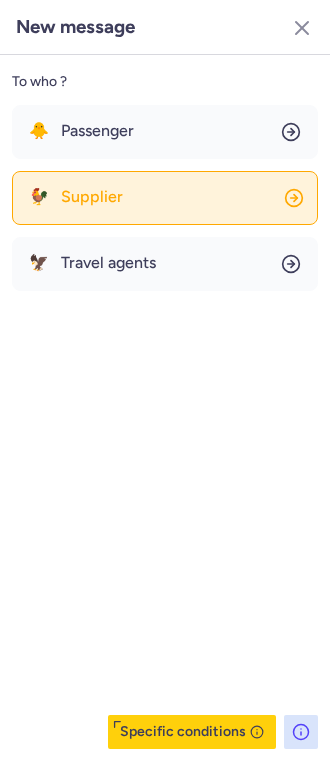 click on "🐓 Supplier" 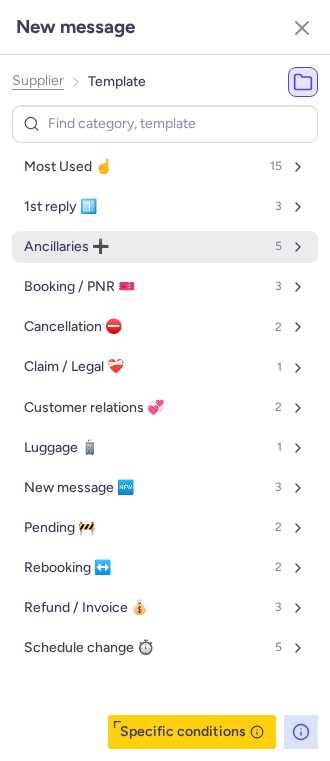 click on "Ancillaries ➕ 5" at bounding box center (165, 247) 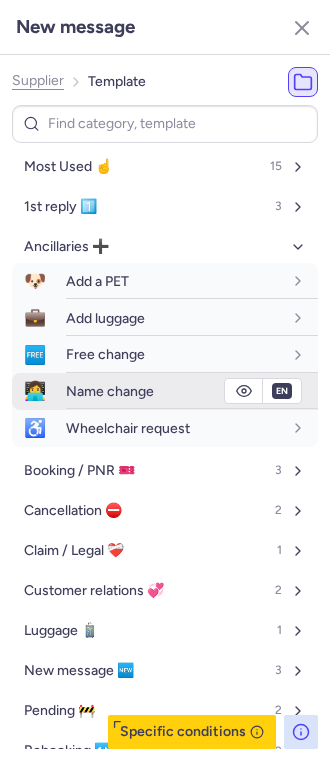 click on "Name change" at bounding box center [110, 391] 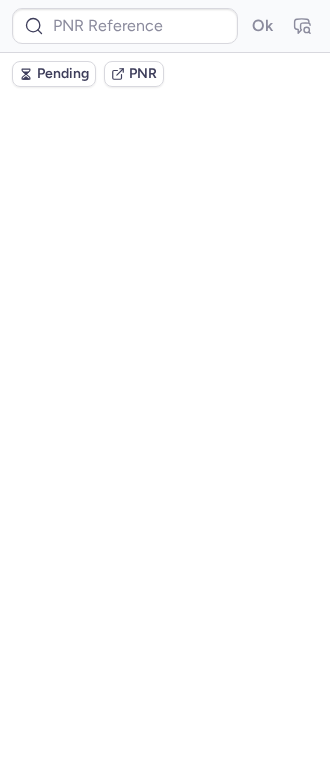 scroll, scrollTop: 0, scrollLeft: 0, axis: both 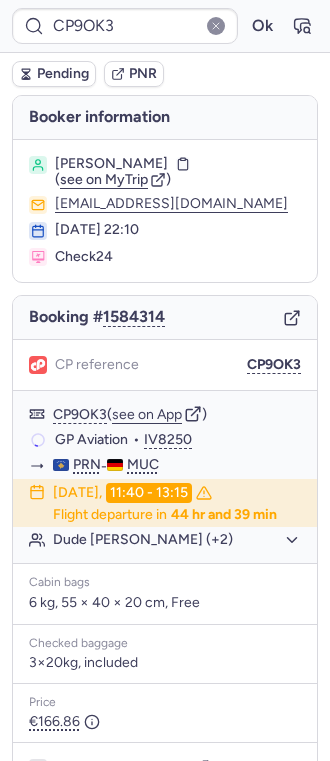 click on "Pending" at bounding box center (63, 74) 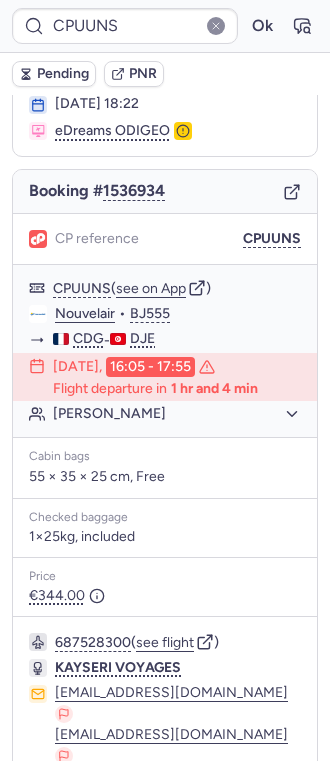 scroll, scrollTop: 250, scrollLeft: 0, axis: vertical 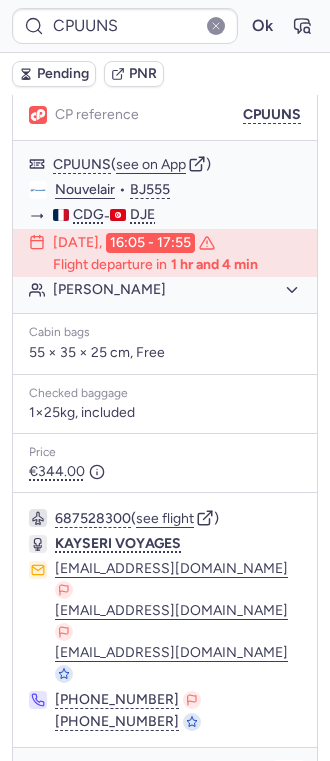 click at bounding box center (289, 776) 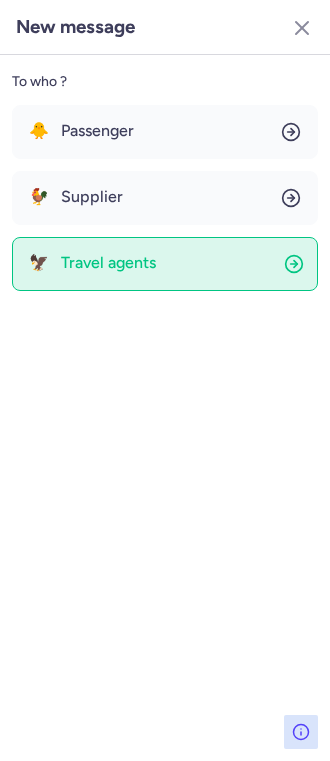 click on "🦅 Travel agents" 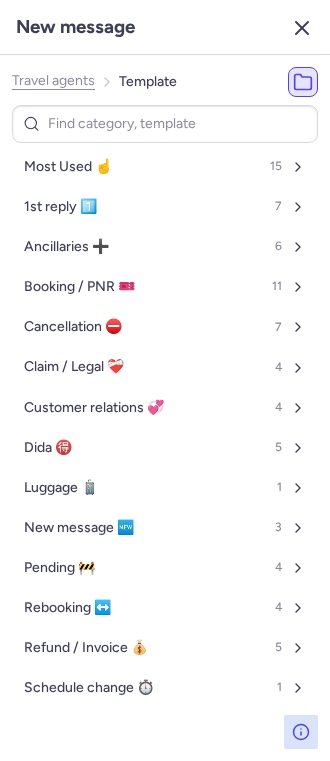 click 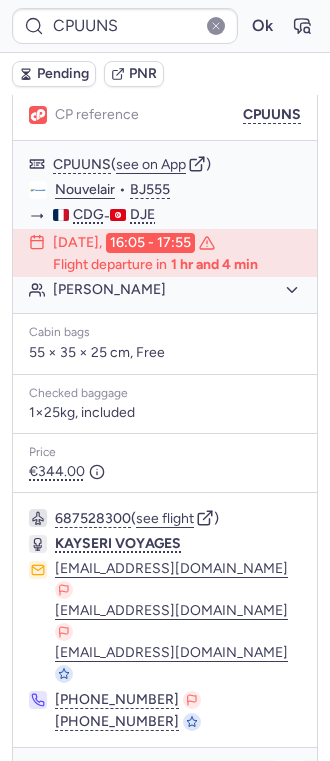 click 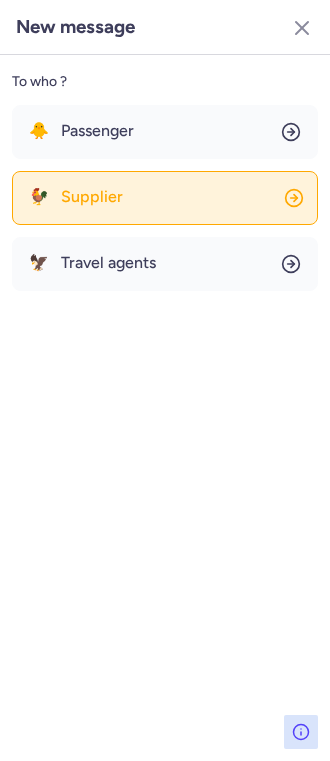 click on "🐓 Supplier" 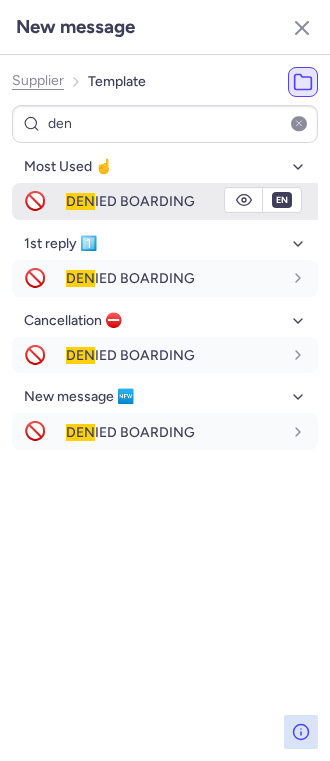 click on "DEN" at bounding box center [80, 201] 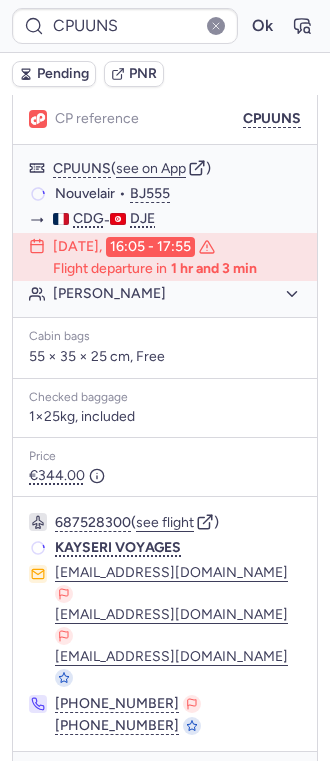 scroll, scrollTop: 250, scrollLeft: 0, axis: vertical 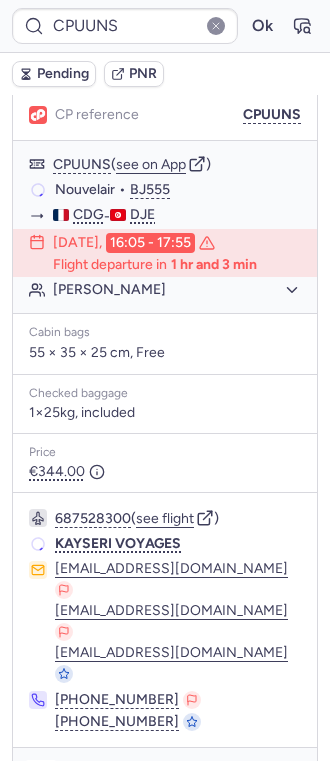 click at bounding box center [41, 776] 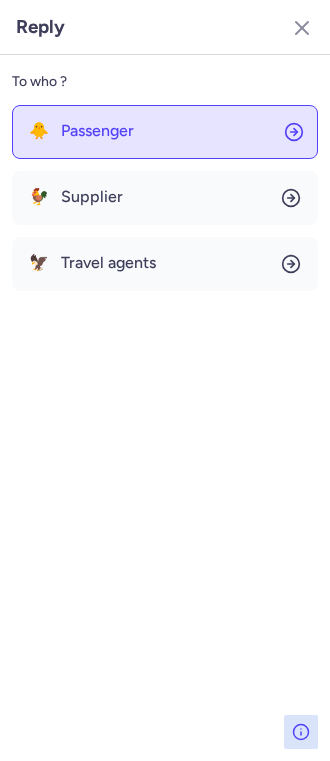 click on "🐥 Passenger" 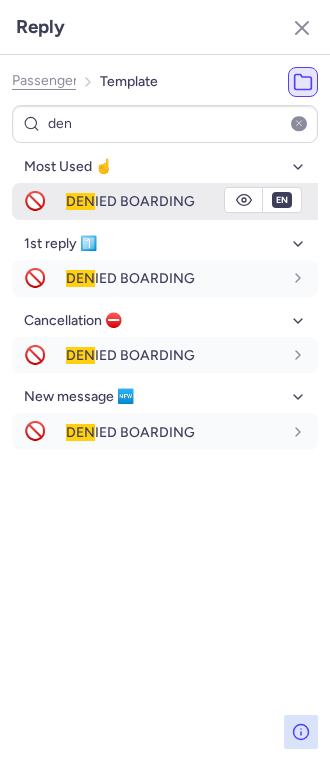 click on "DEN" at bounding box center [80, 201] 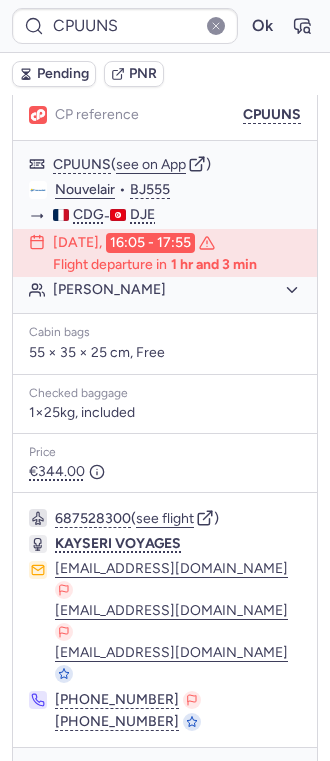 click on "Pending" at bounding box center [63, 74] 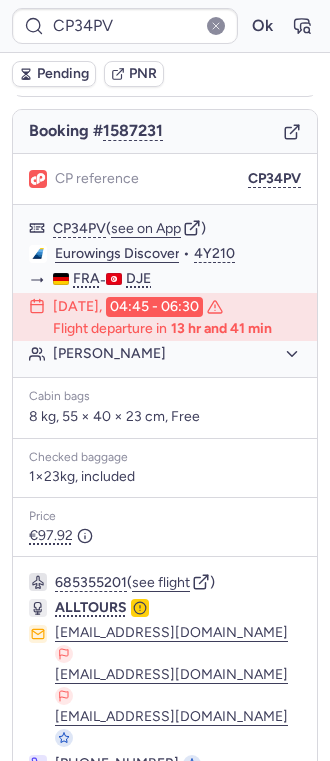 scroll, scrollTop: 228, scrollLeft: 0, axis: vertical 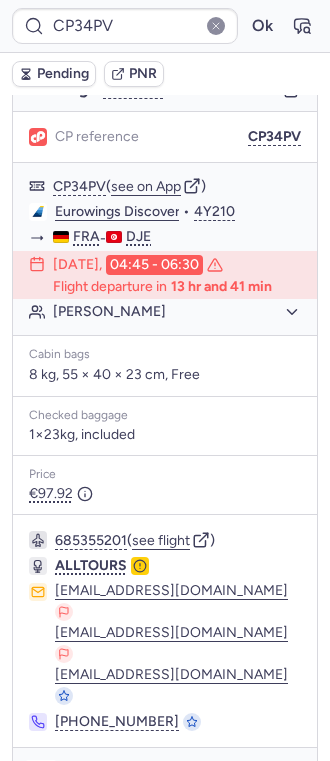 click at bounding box center (41, 776) 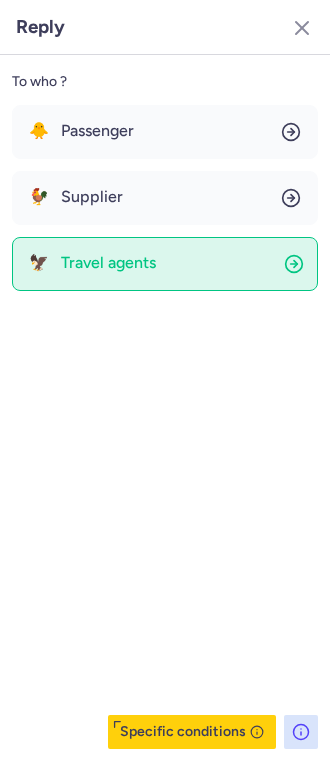 click on "🦅 Travel agents" 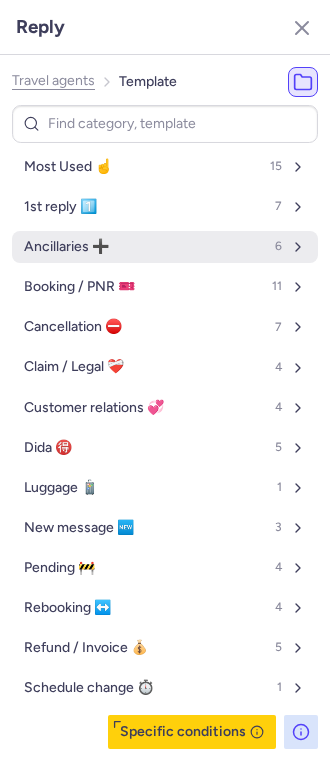 click on "Ancillaries ➕ 6" at bounding box center [165, 247] 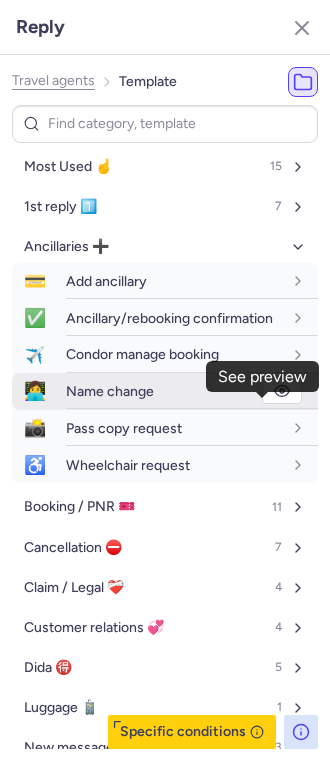click 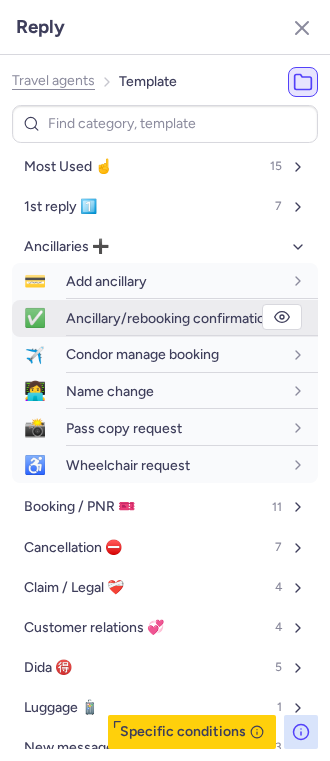 scroll, scrollTop: 0, scrollLeft: 0, axis: both 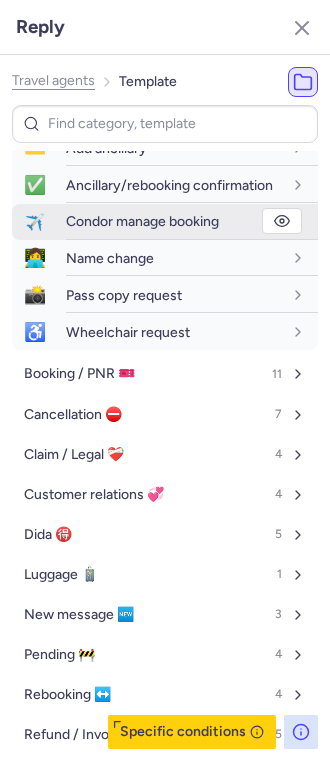 click 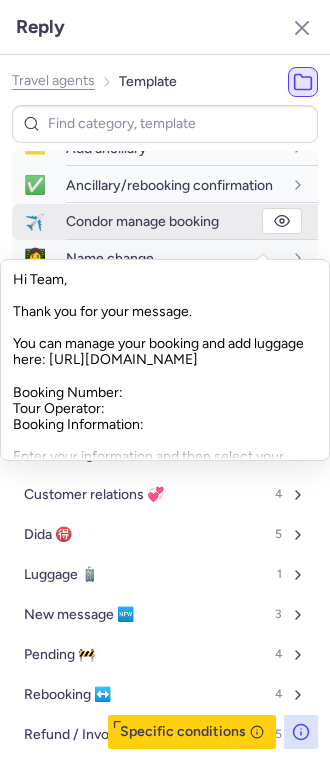 click 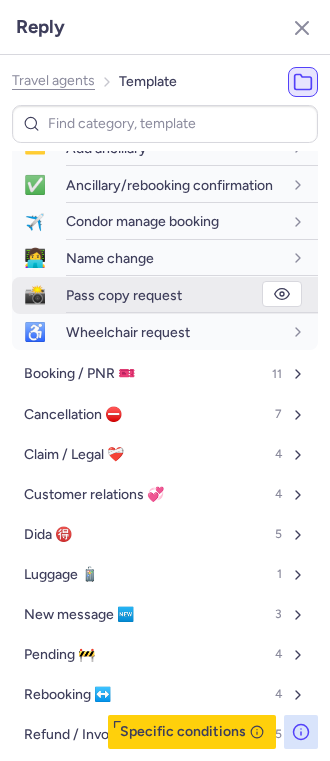 click 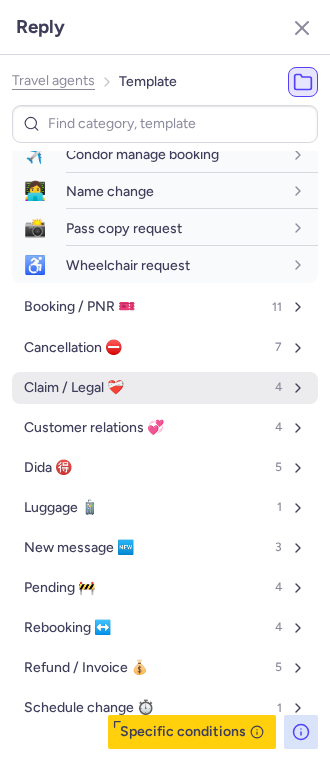 scroll, scrollTop: 236, scrollLeft: 0, axis: vertical 